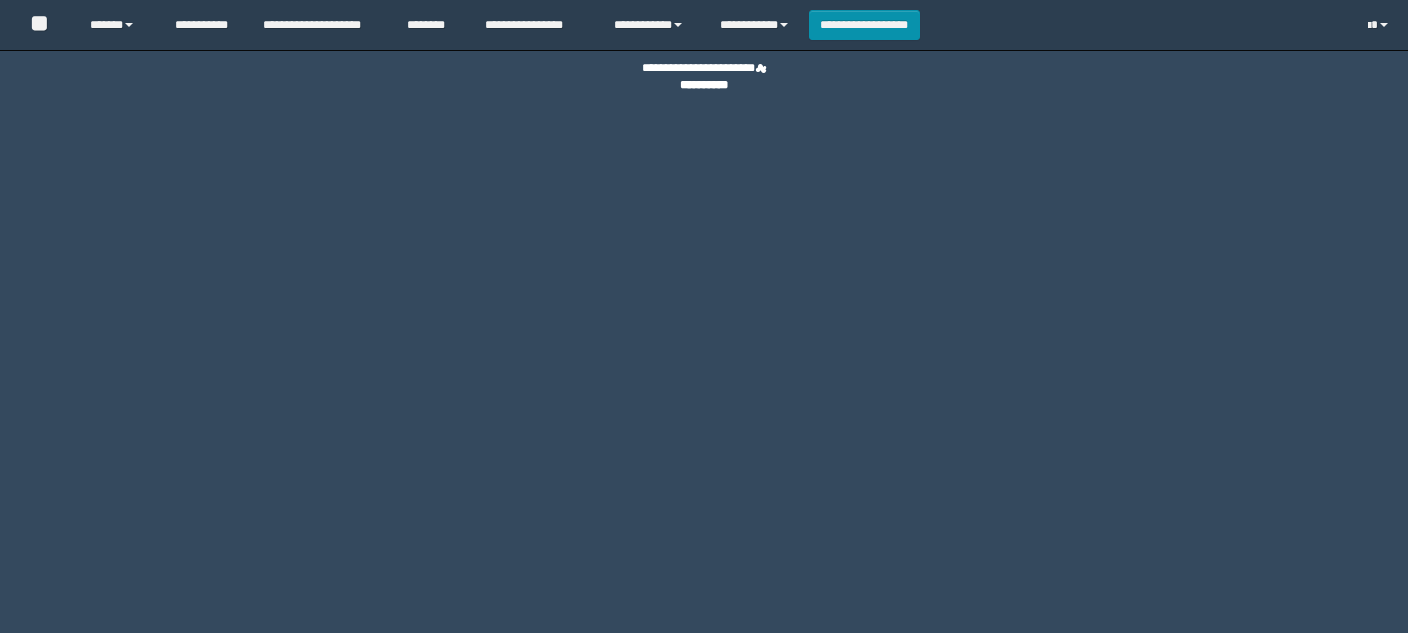 scroll, scrollTop: 0, scrollLeft: 0, axis: both 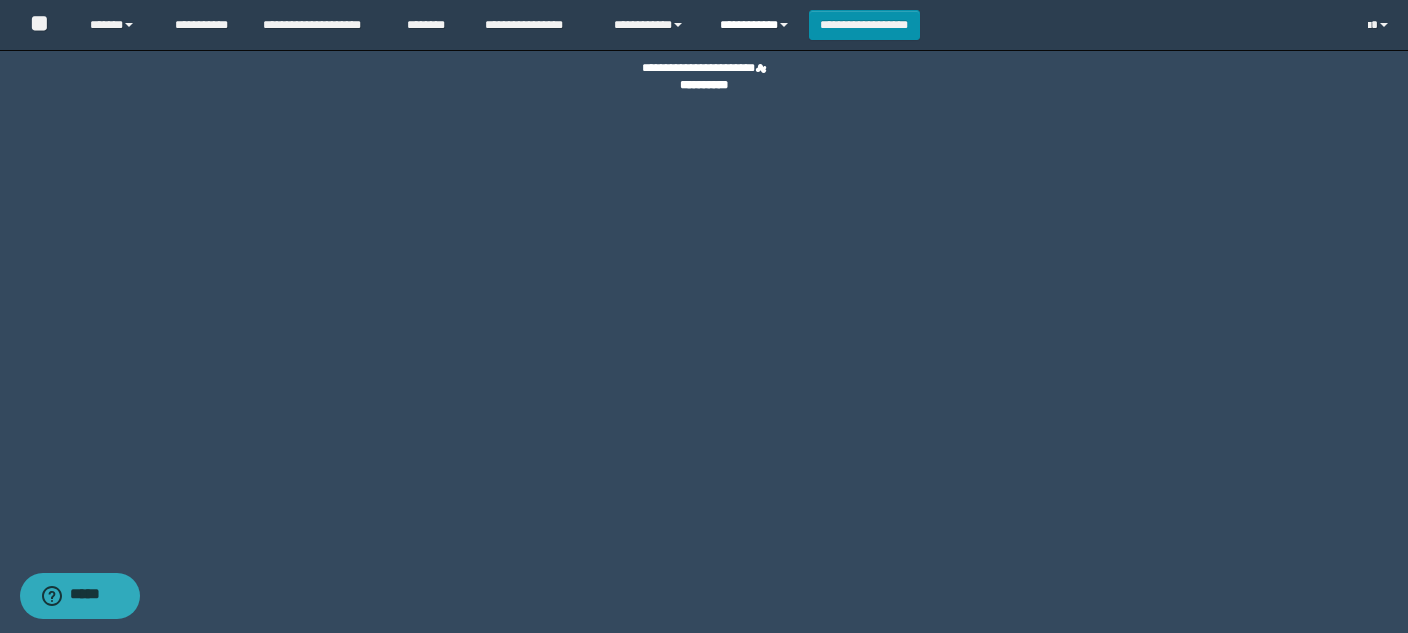 click on "**********" at bounding box center [757, 25] 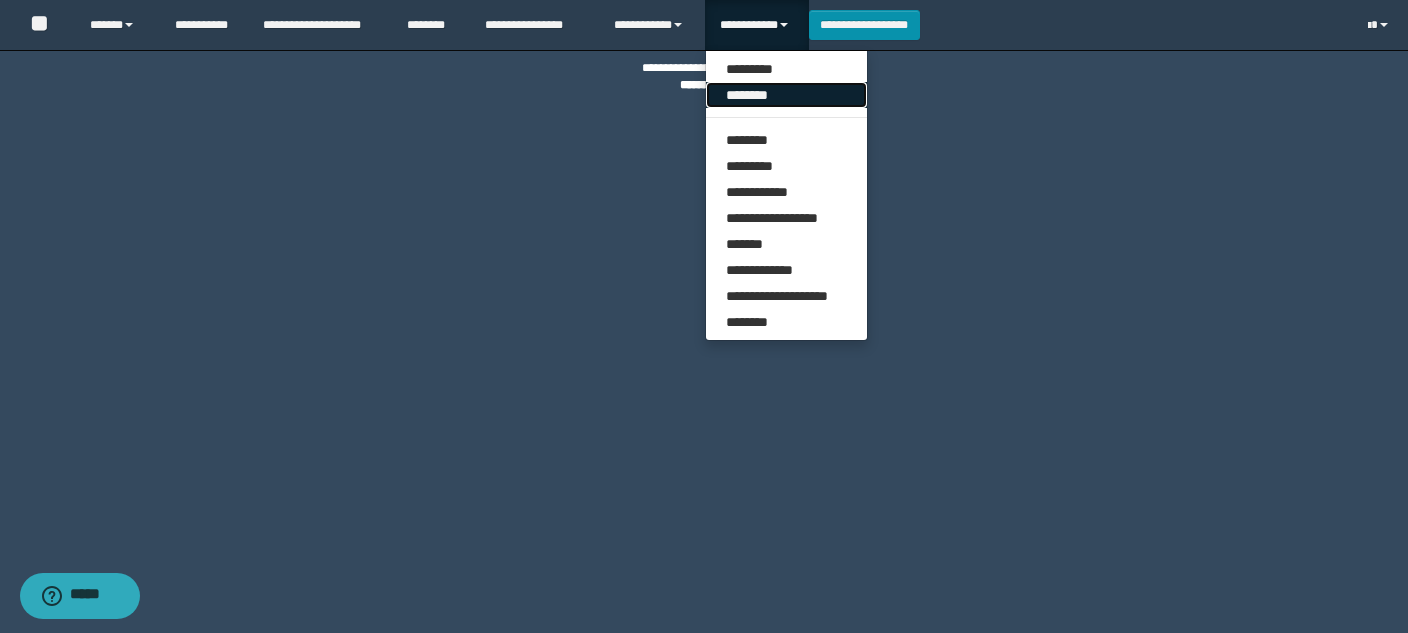 click on "********" at bounding box center [786, 95] 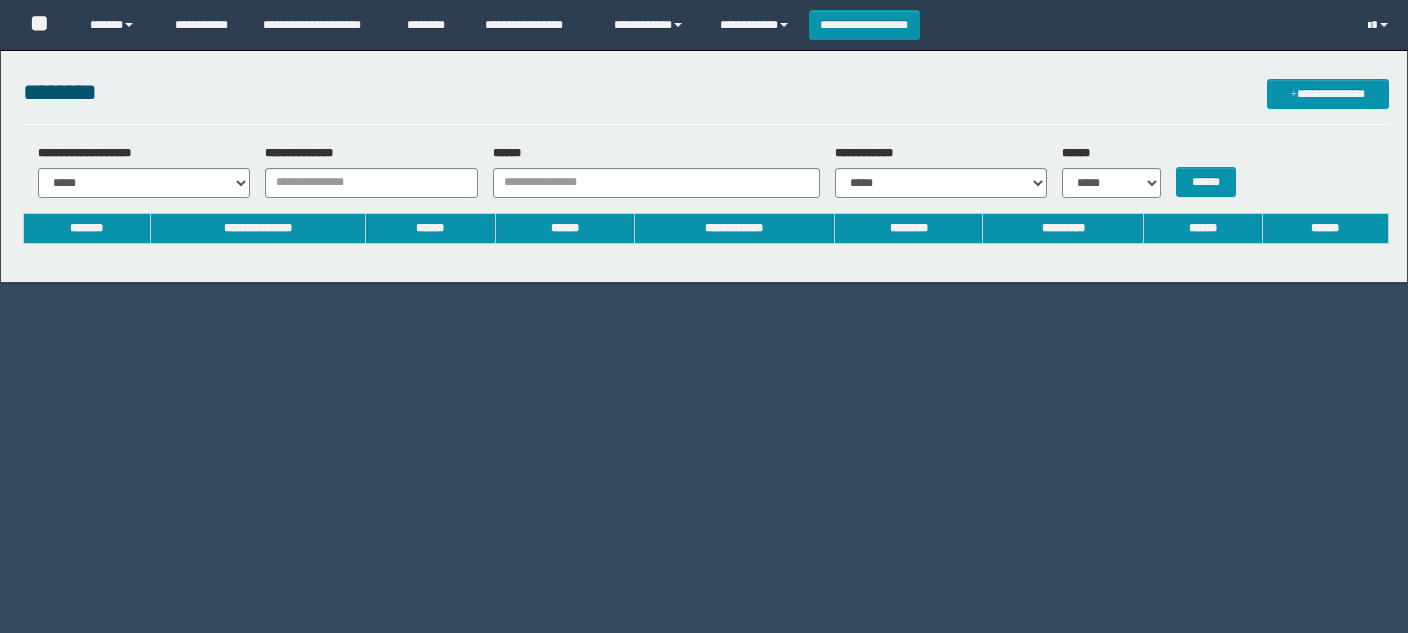 scroll, scrollTop: 0, scrollLeft: 0, axis: both 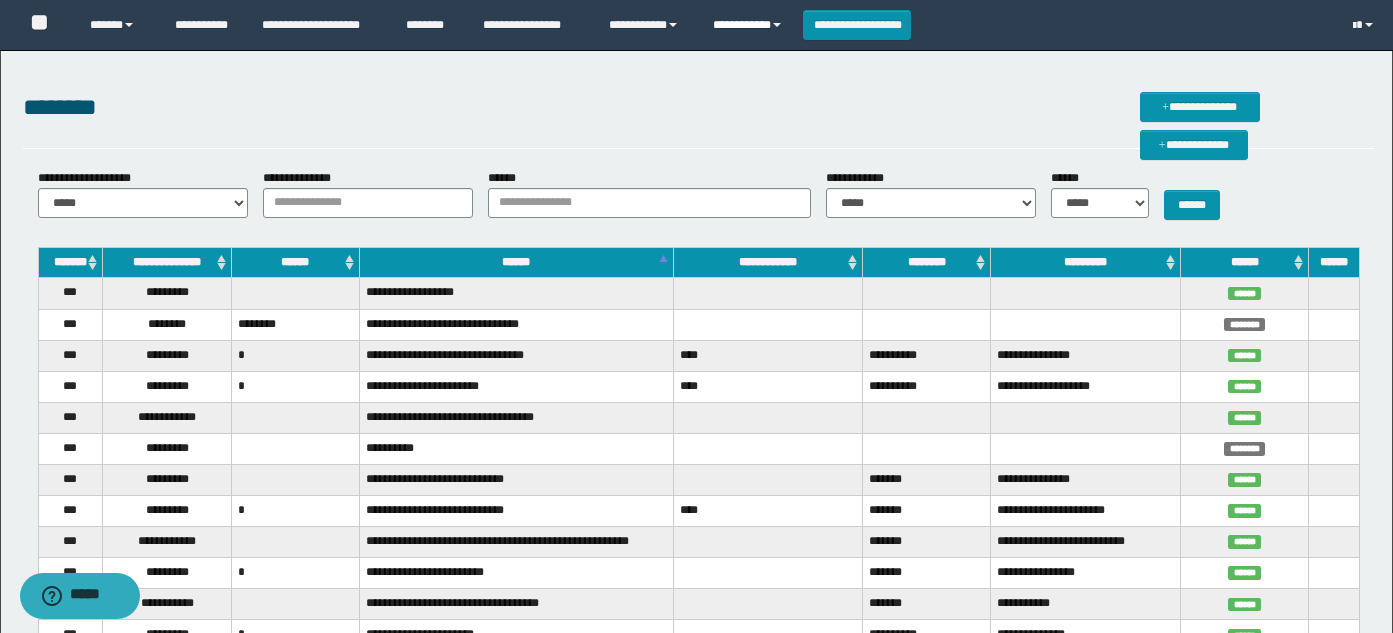 click on "**********" at bounding box center (750, 25) 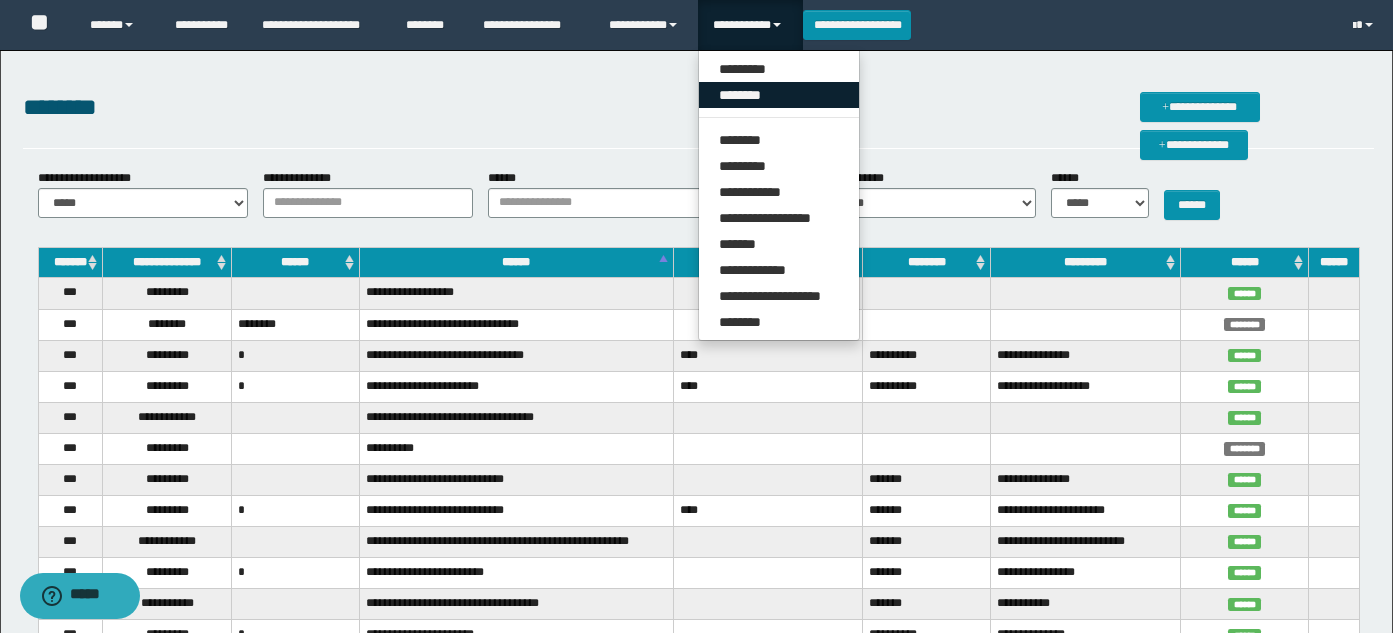 click on "********" at bounding box center [779, 95] 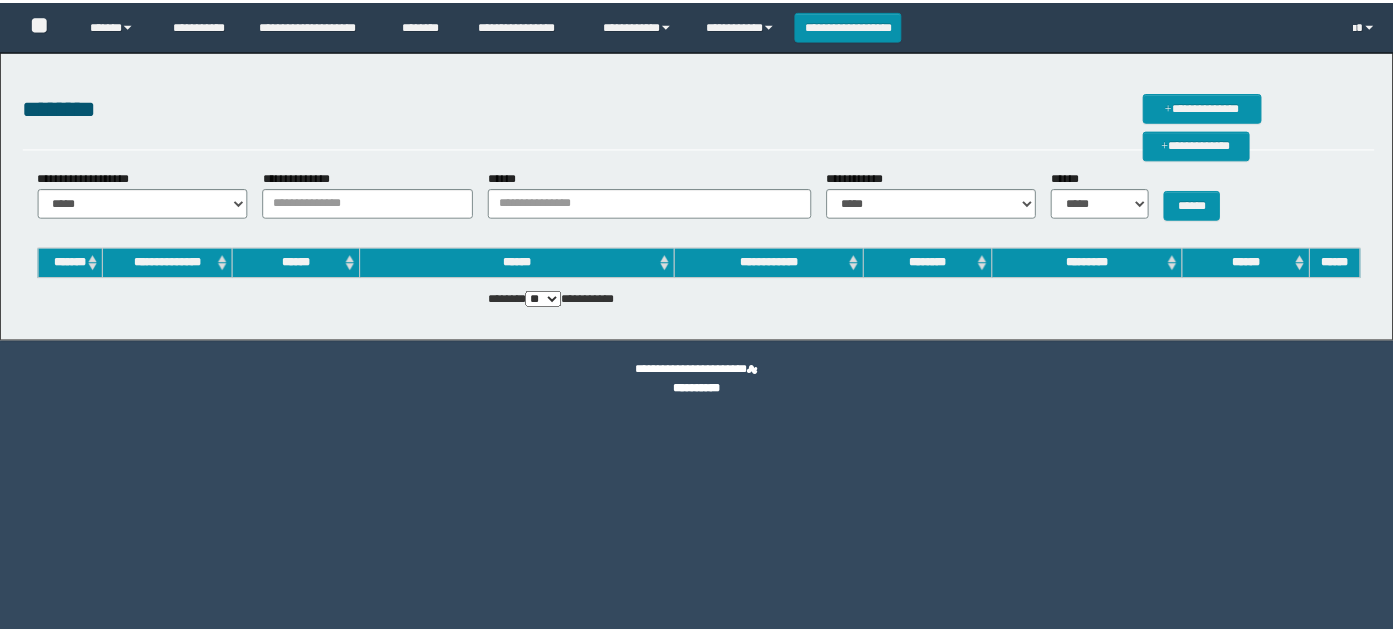 scroll, scrollTop: 0, scrollLeft: 0, axis: both 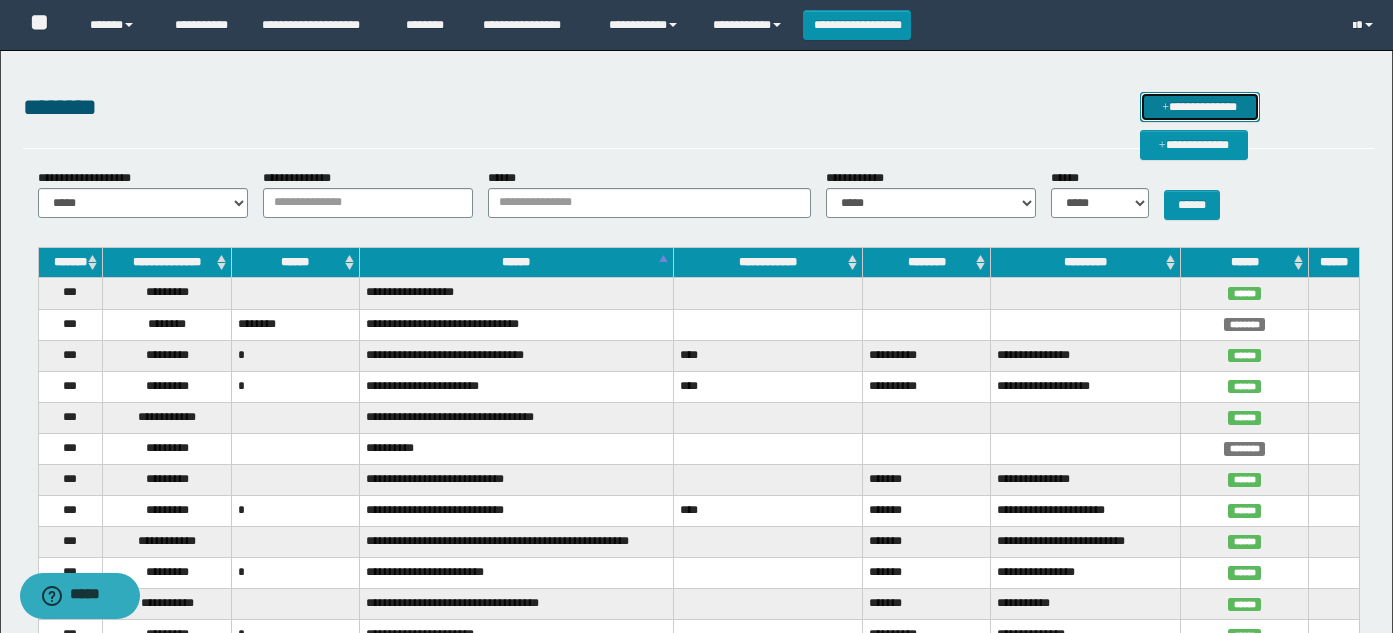 click on "**********" at bounding box center (1200, 107) 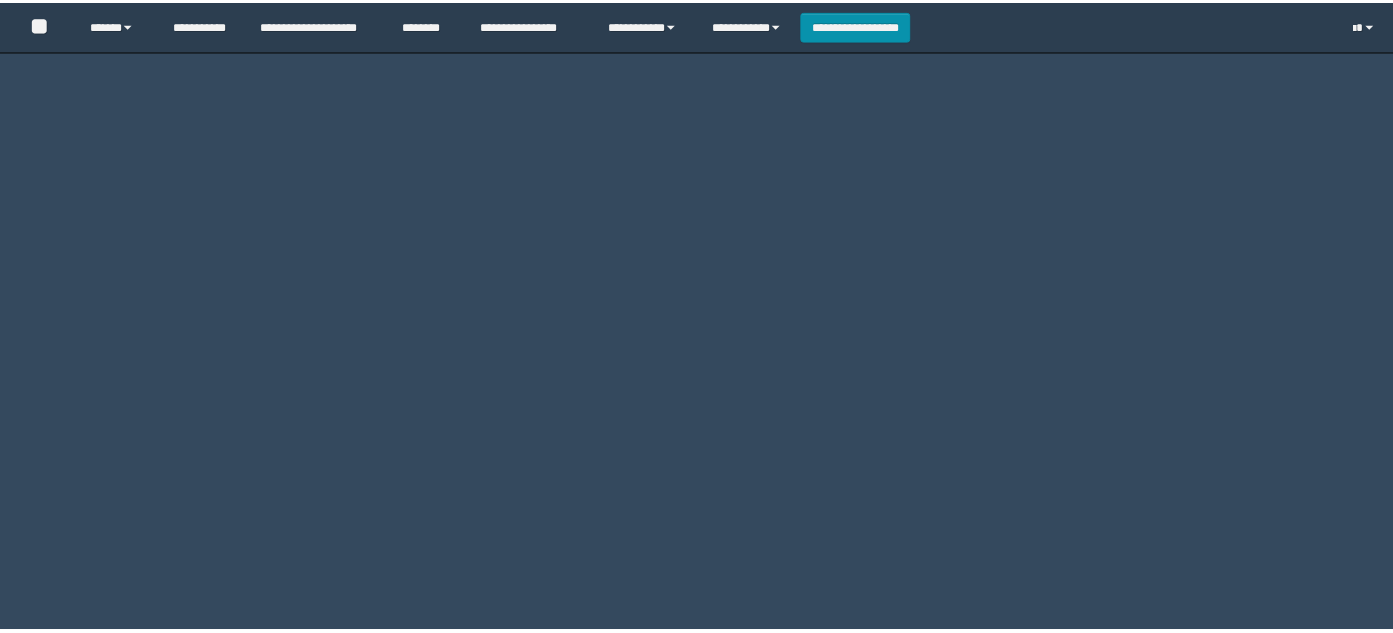scroll, scrollTop: 0, scrollLeft: 0, axis: both 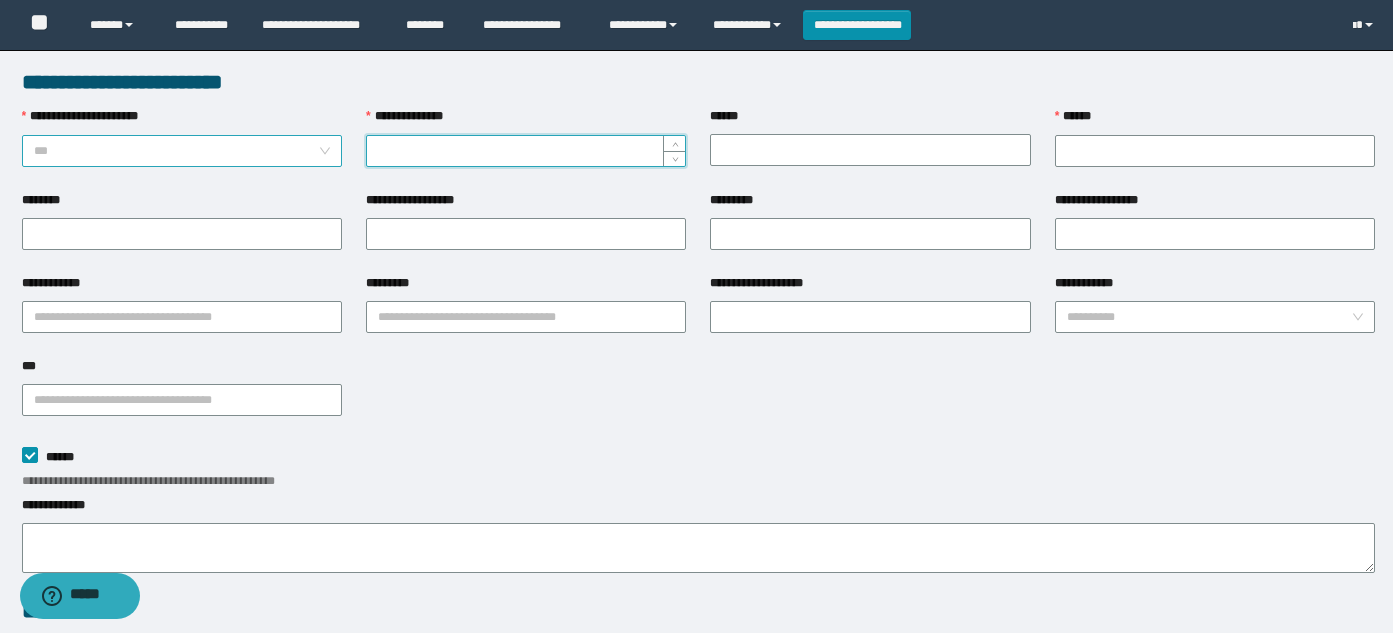 click on "***" at bounding box center [182, 151] 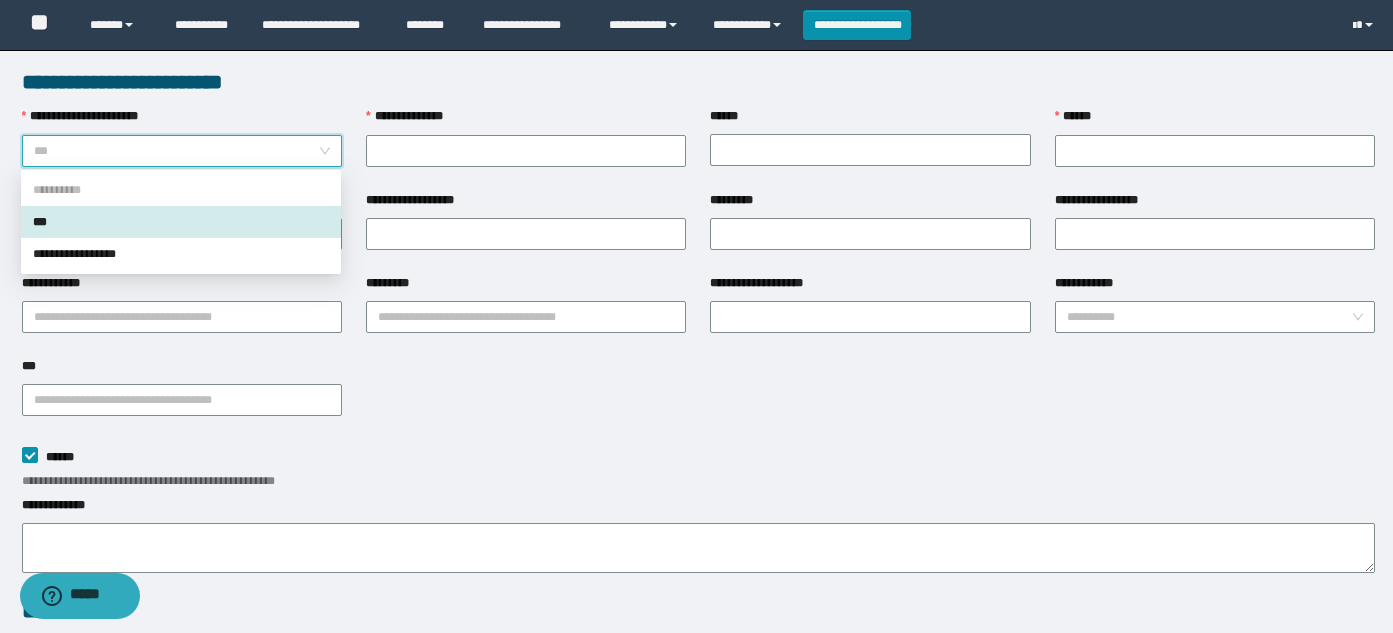 click on "***" at bounding box center [181, 222] 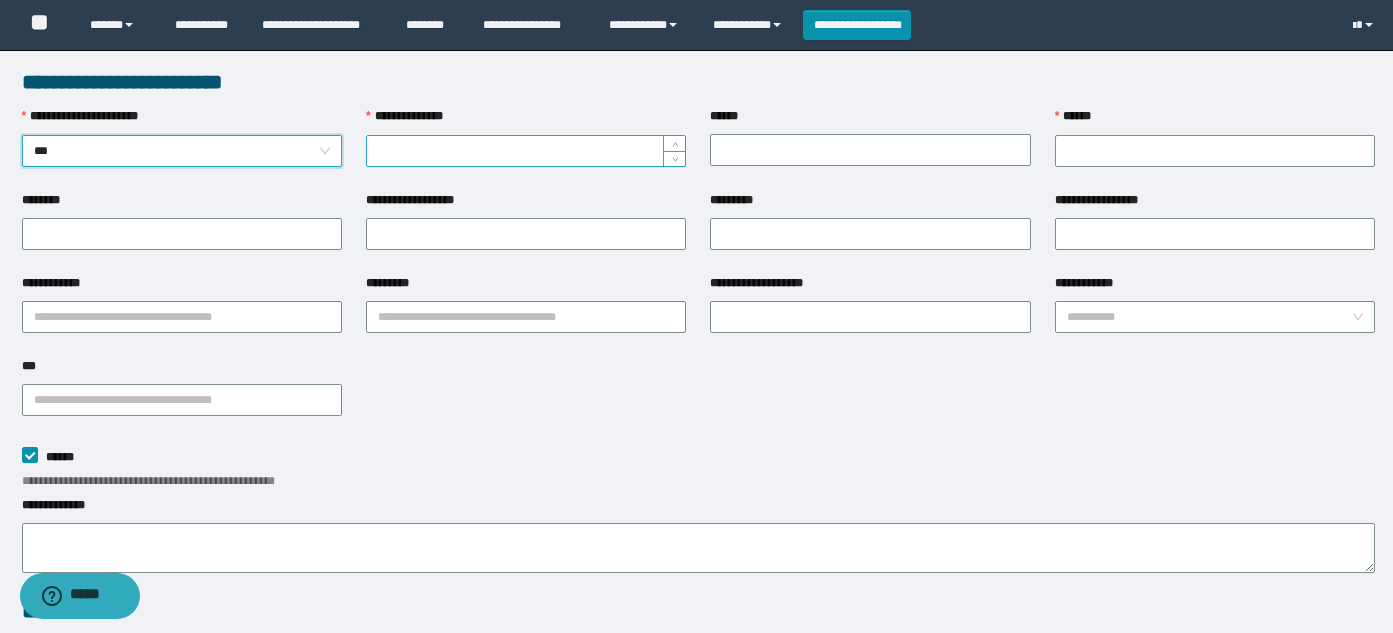 click on "**********" at bounding box center [526, 151] 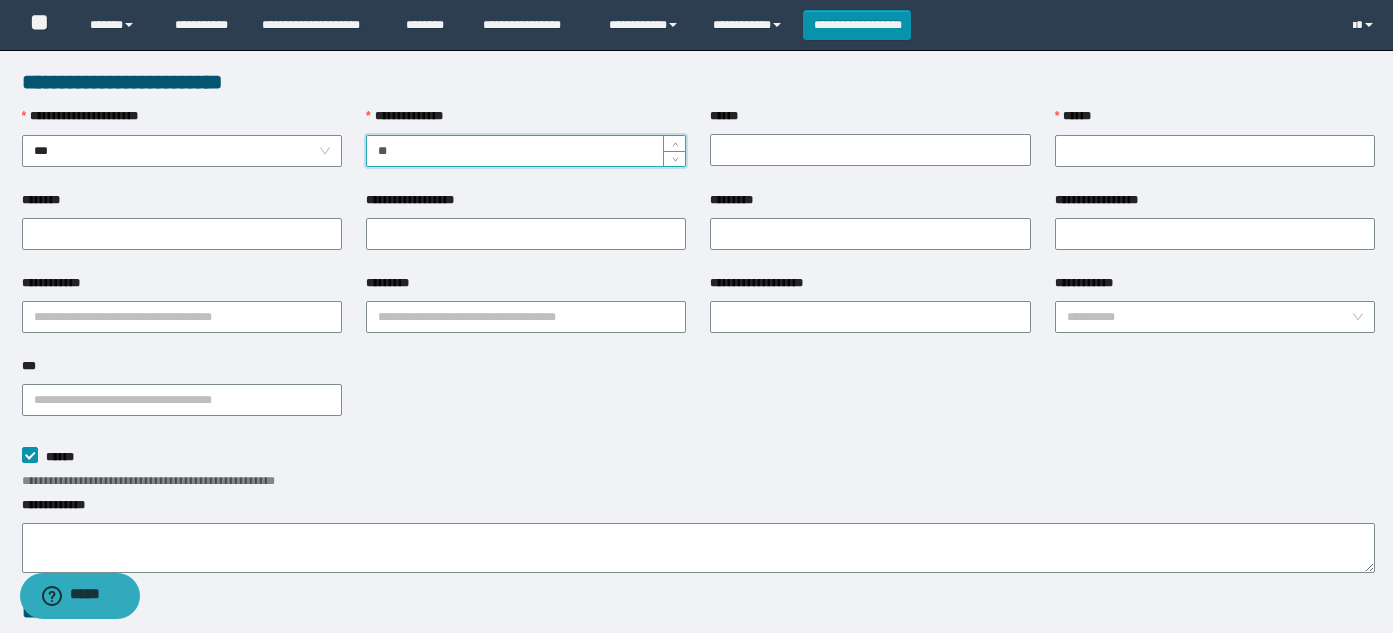 type on "*" 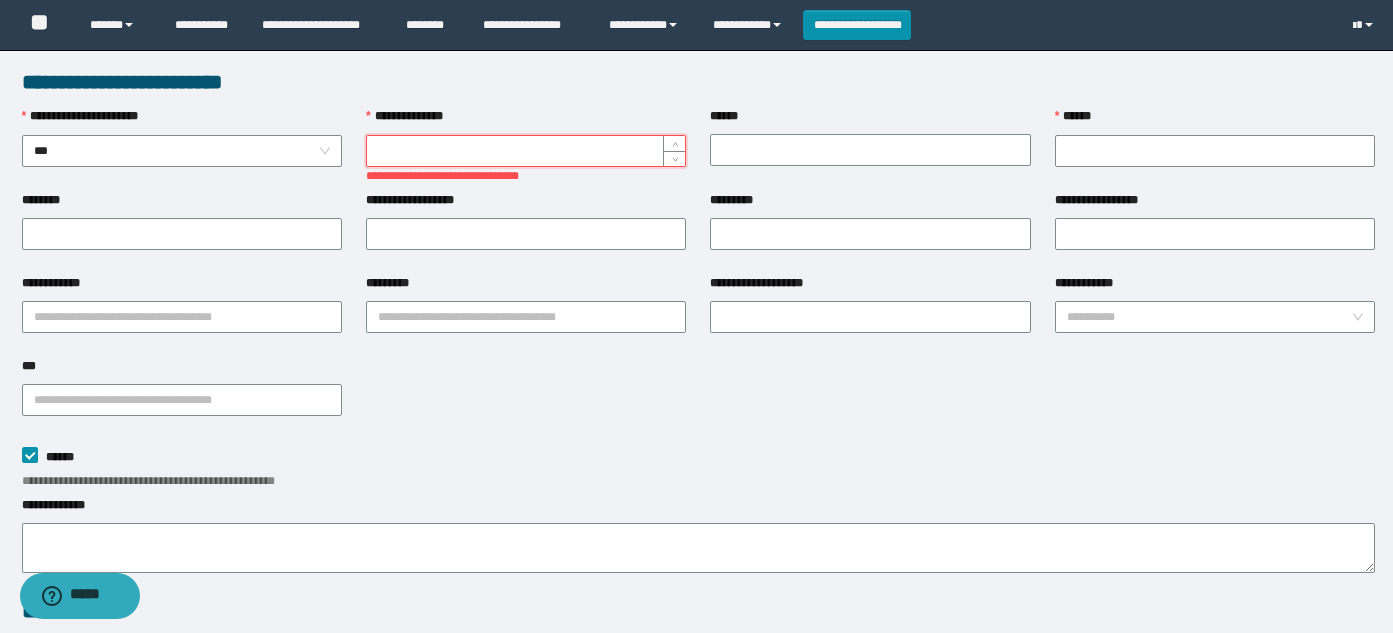 click on "**********" at bounding box center [526, 151] 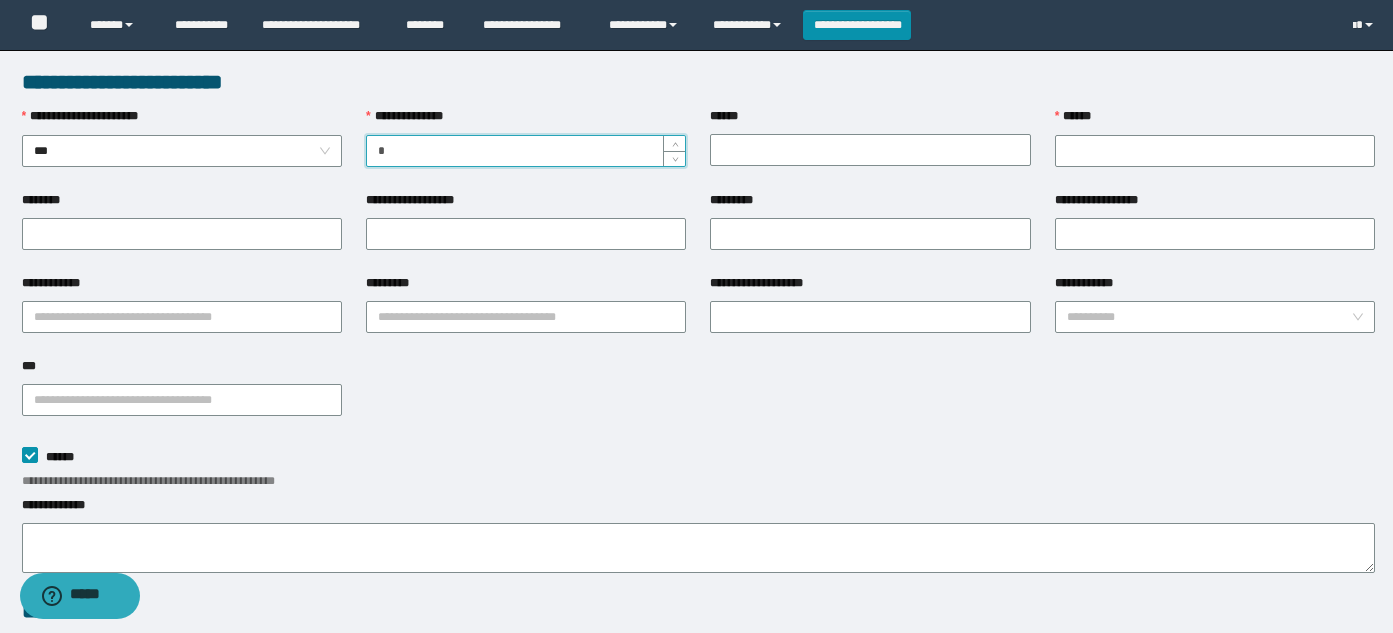 type on "*" 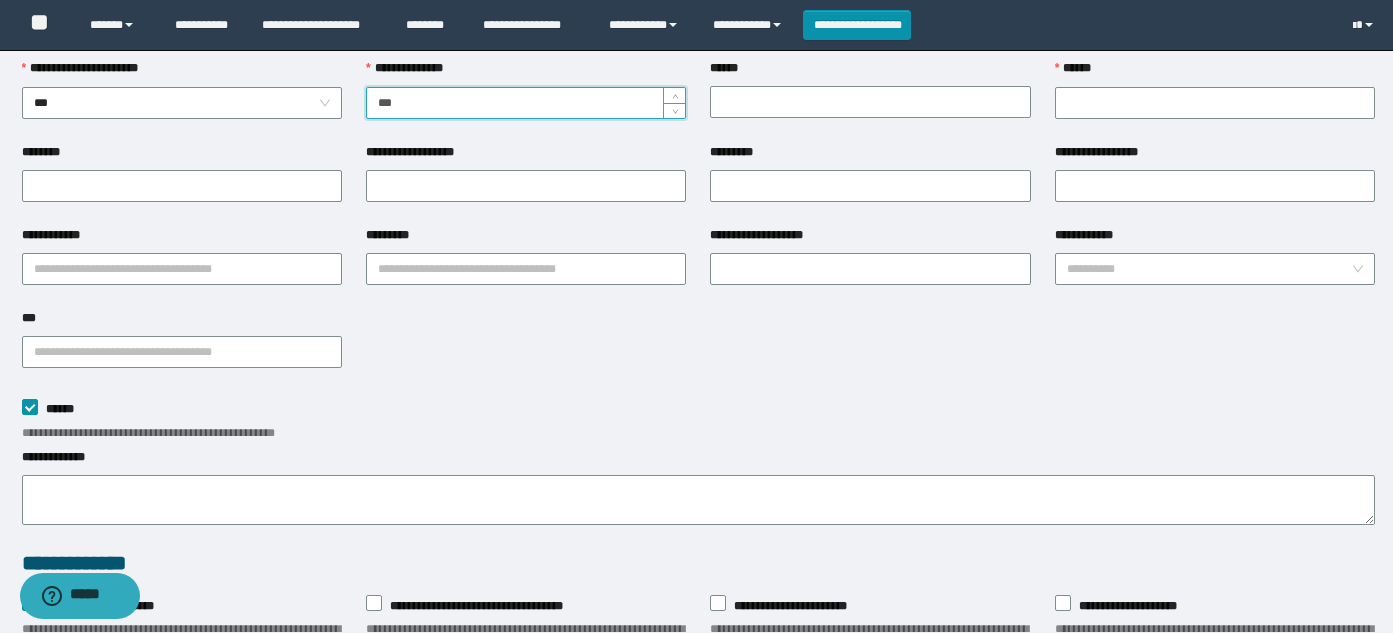 scroll, scrollTop: 0, scrollLeft: 0, axis: both 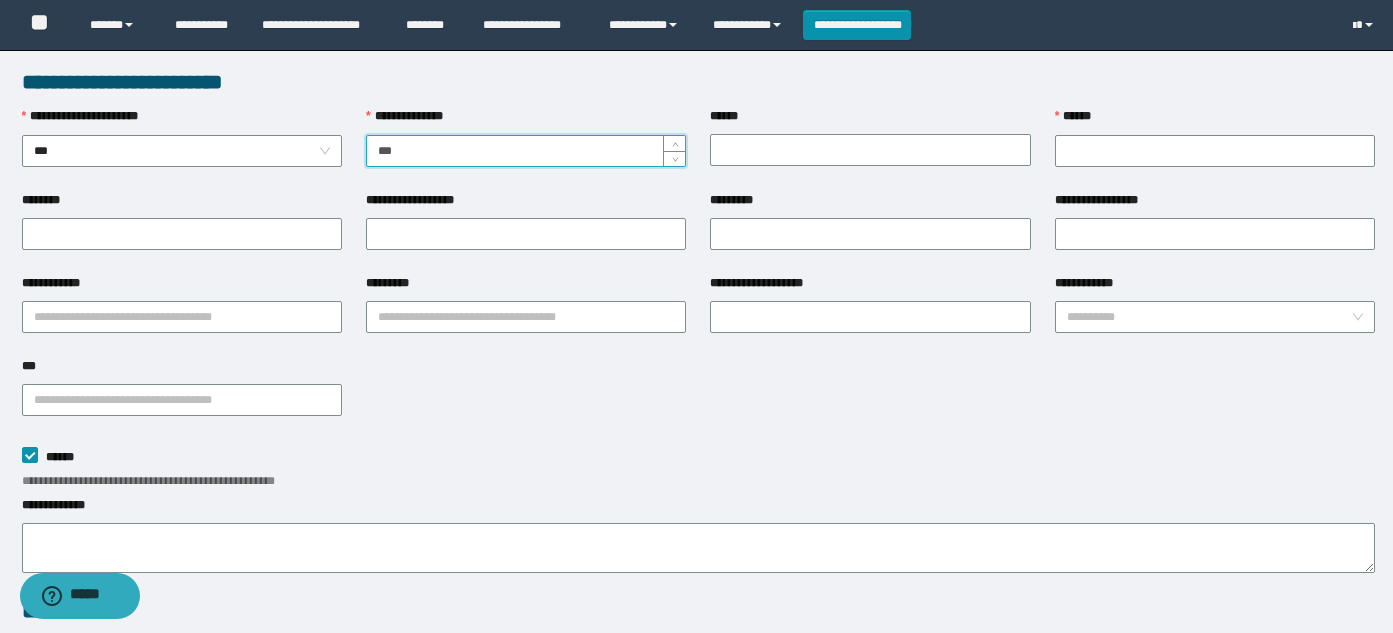 click on "***" at bounding box center [526, 151] 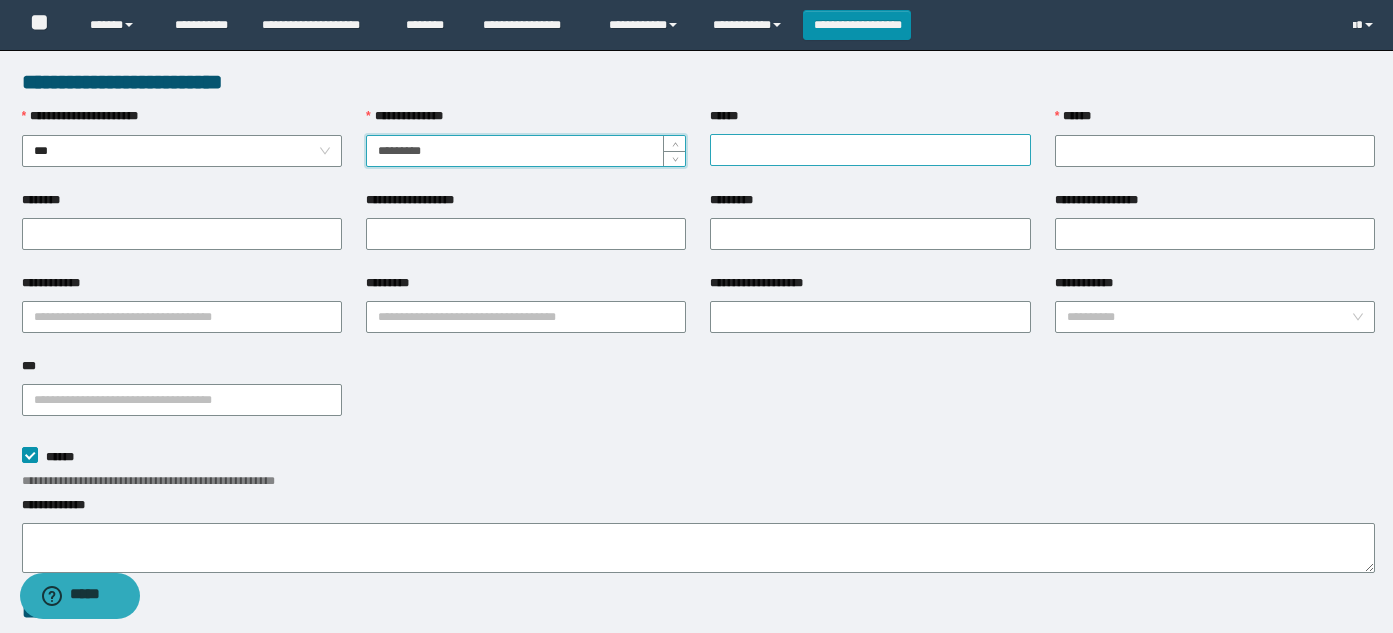 type on "*********" 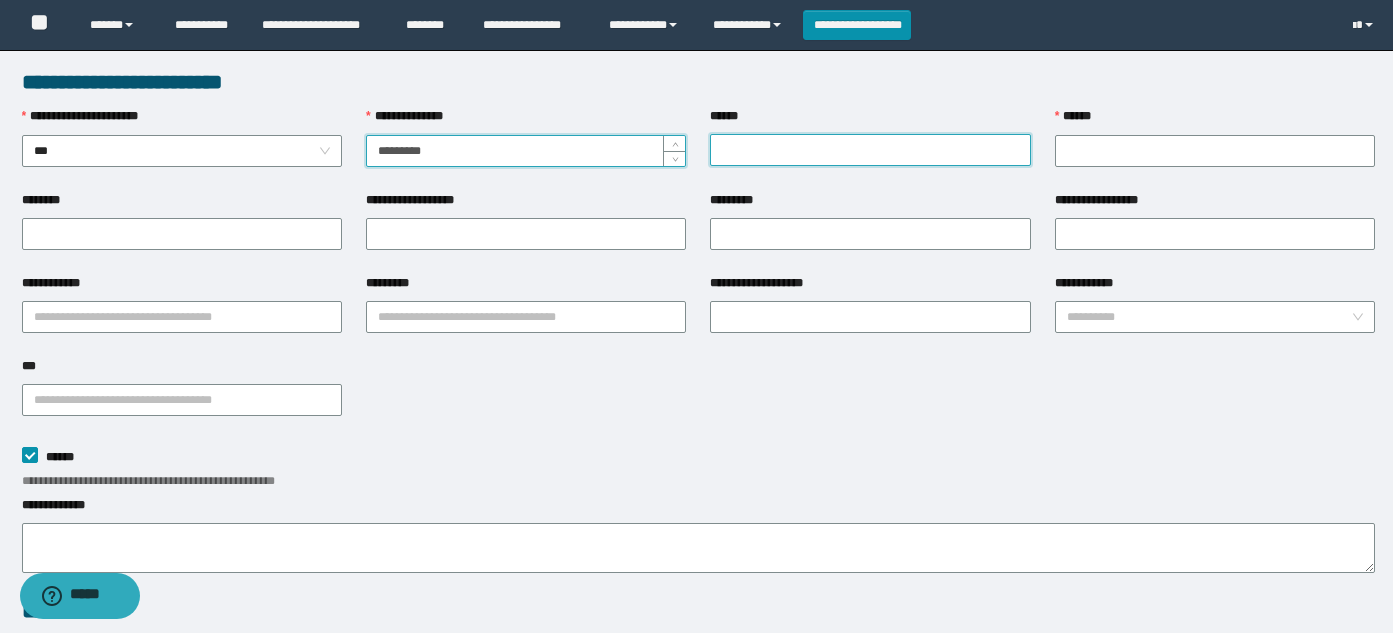 click on "******" at bounding box center (870, 150) 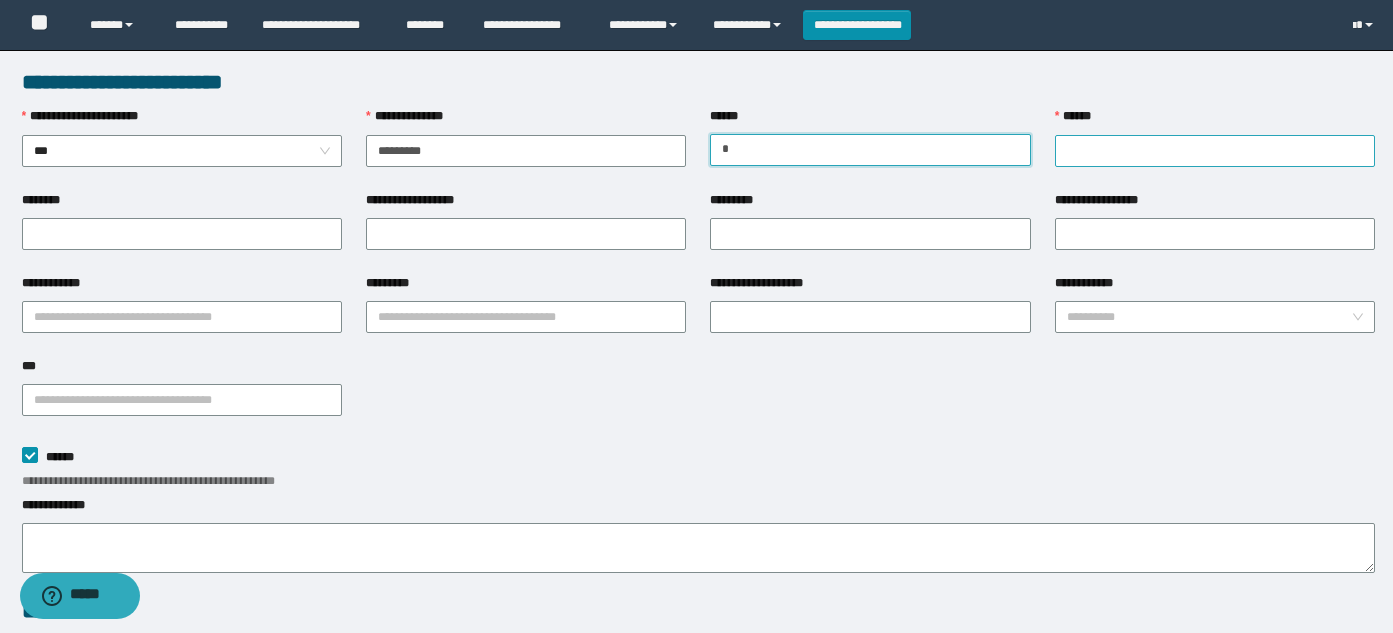 type on "*" 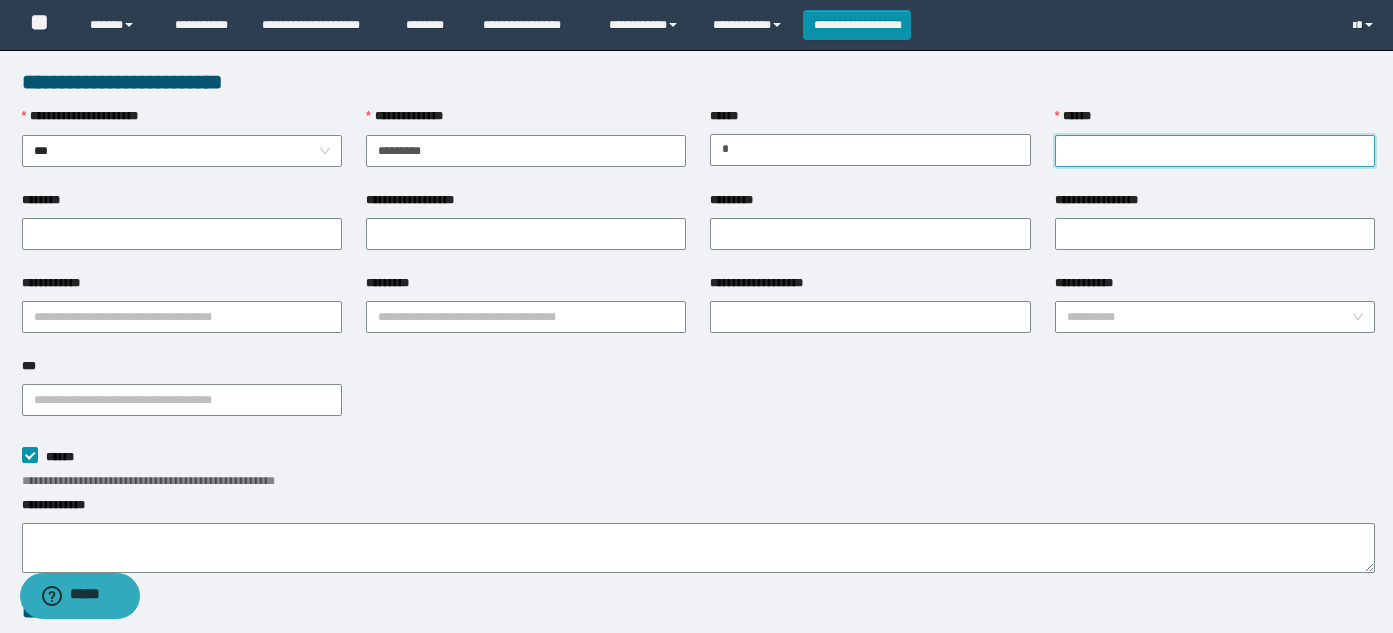 click on "******" at bounding box center [1215, 151] 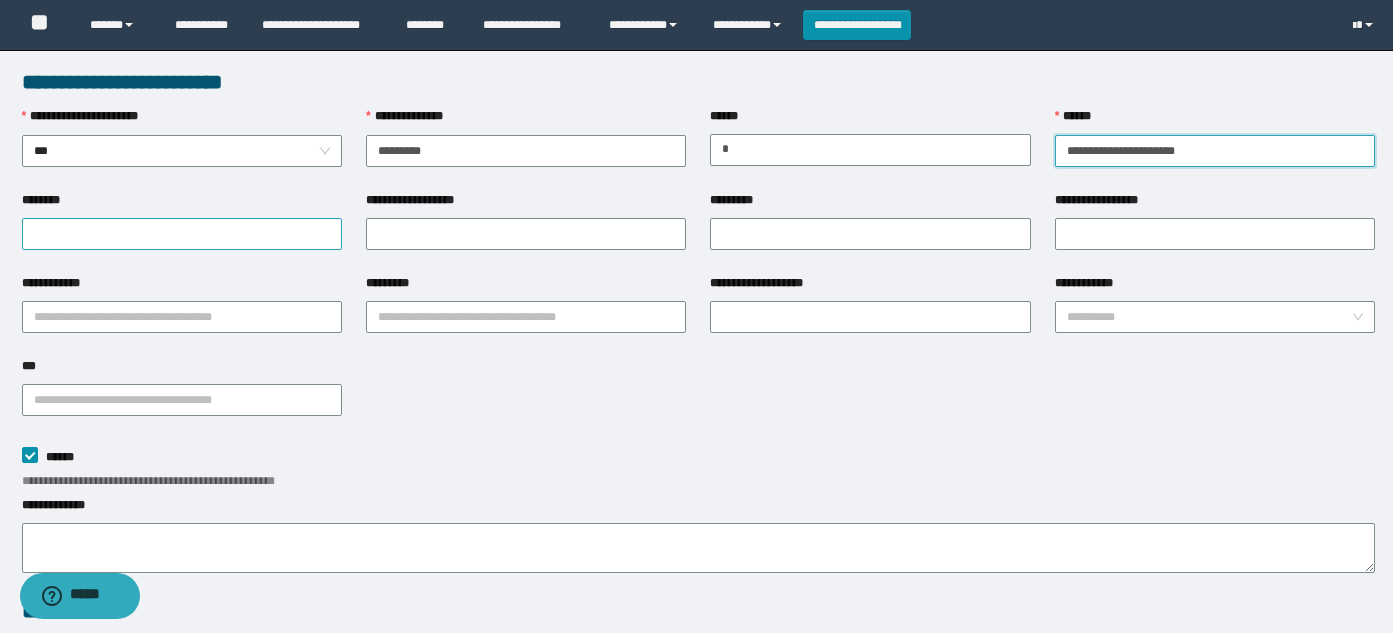 type on "**********" 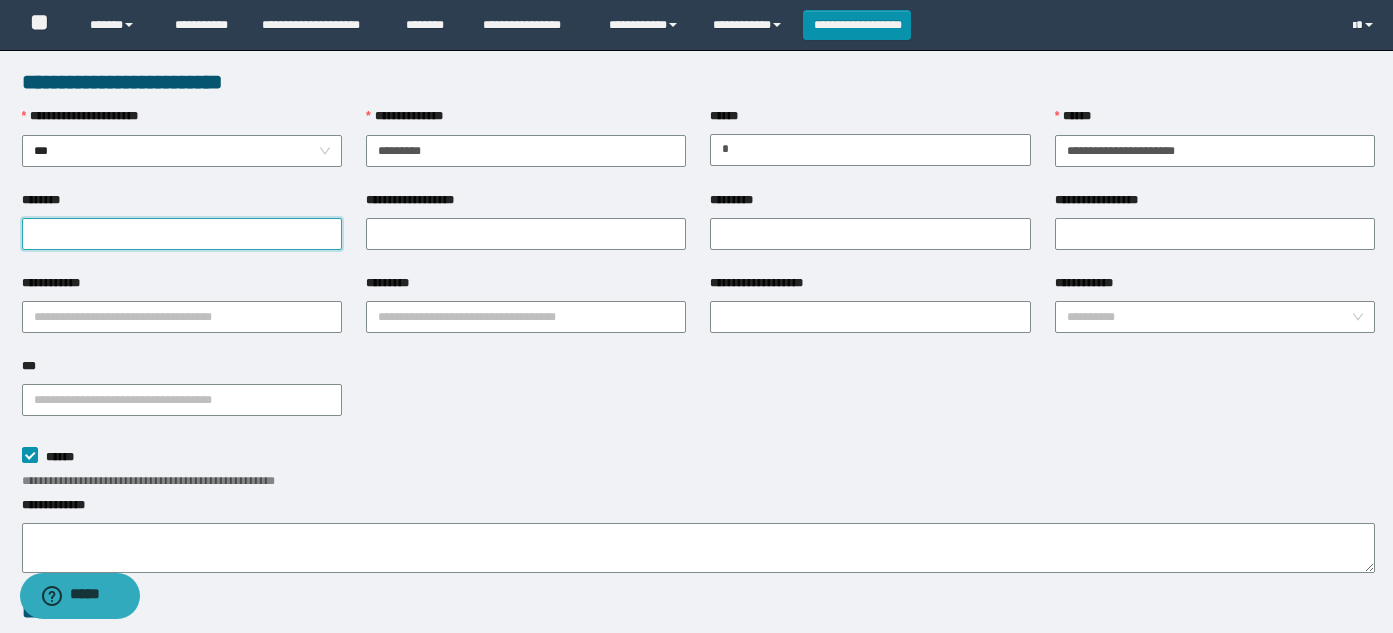 click on "********" at bounding box center [182, 234] 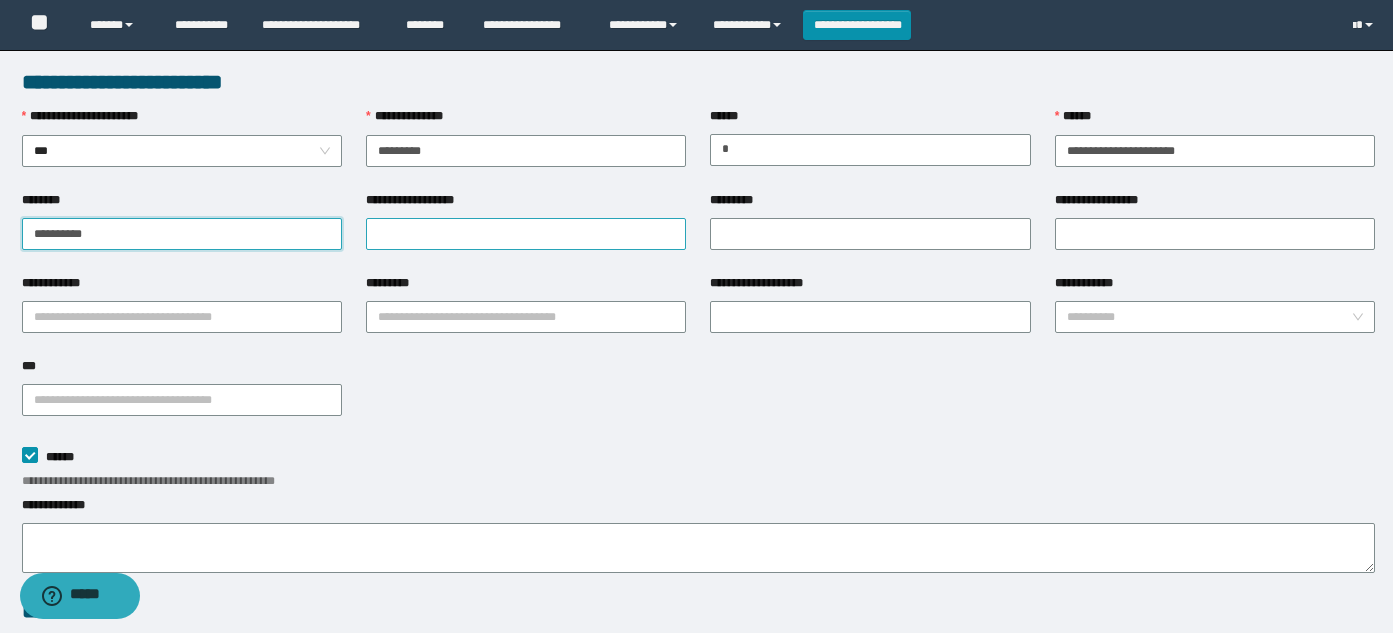 type on "**********" 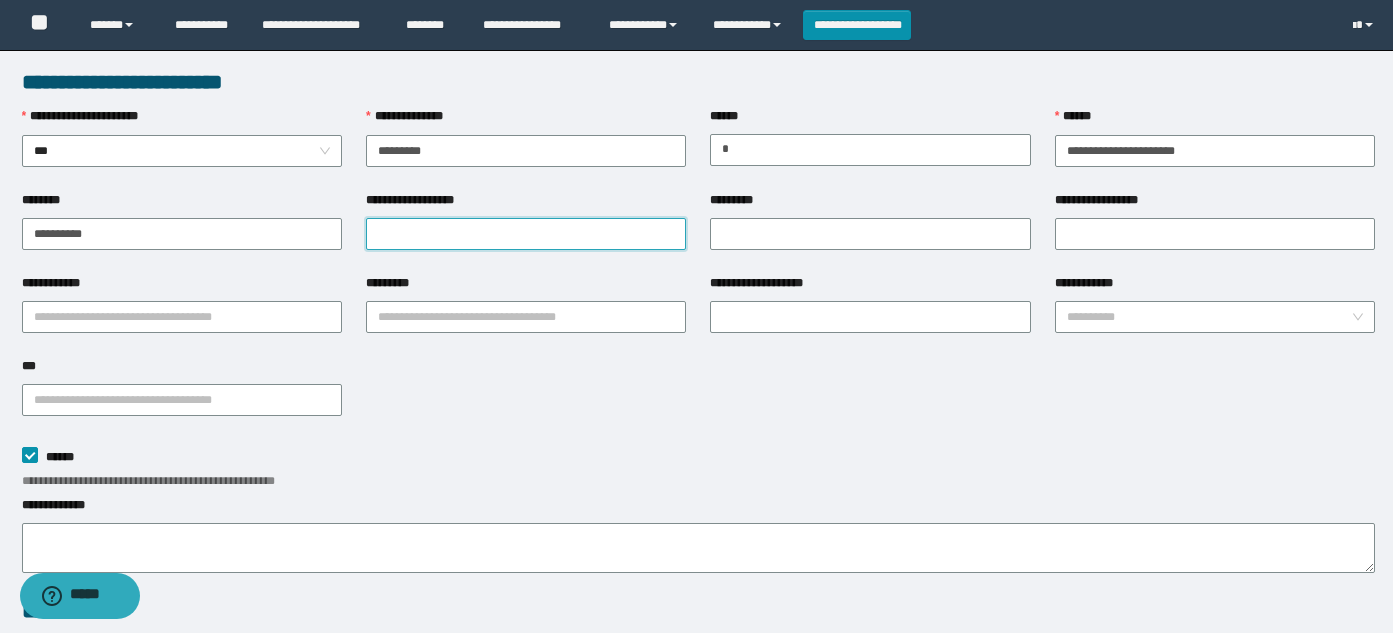 click on "**********" at bounding box center [526, 234] 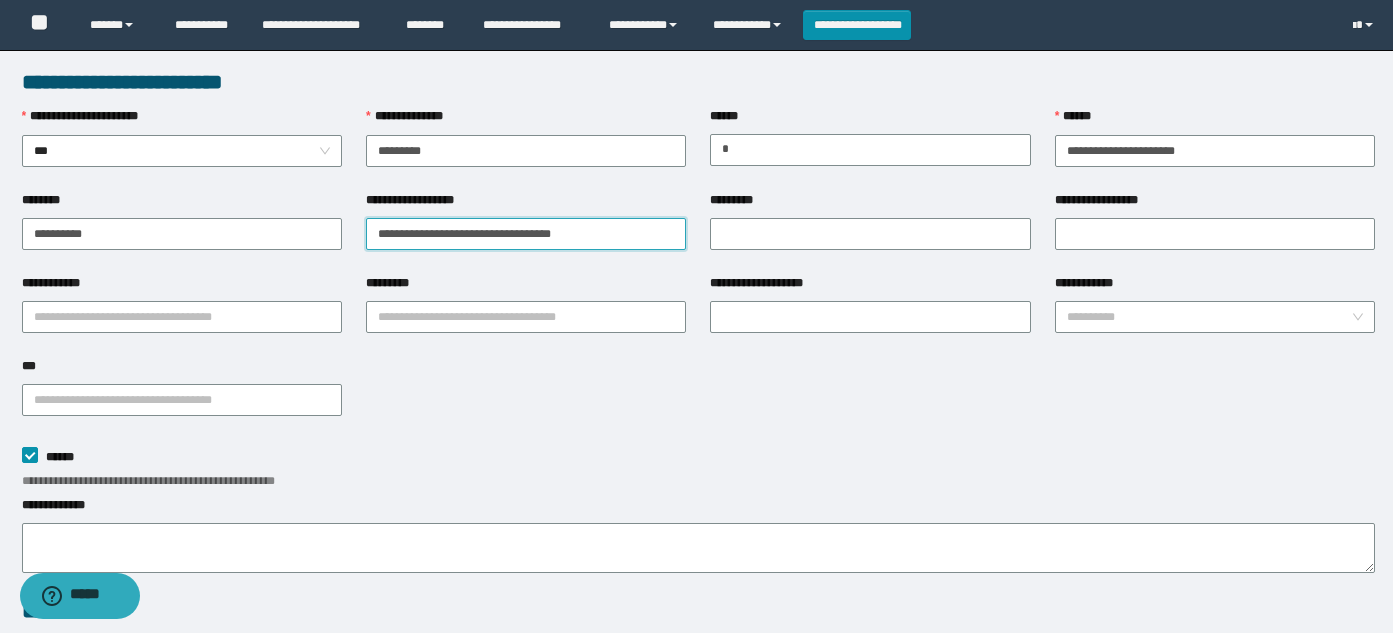 scroll, scrollTop: 100, scrollLeft: 0, axis: vertical 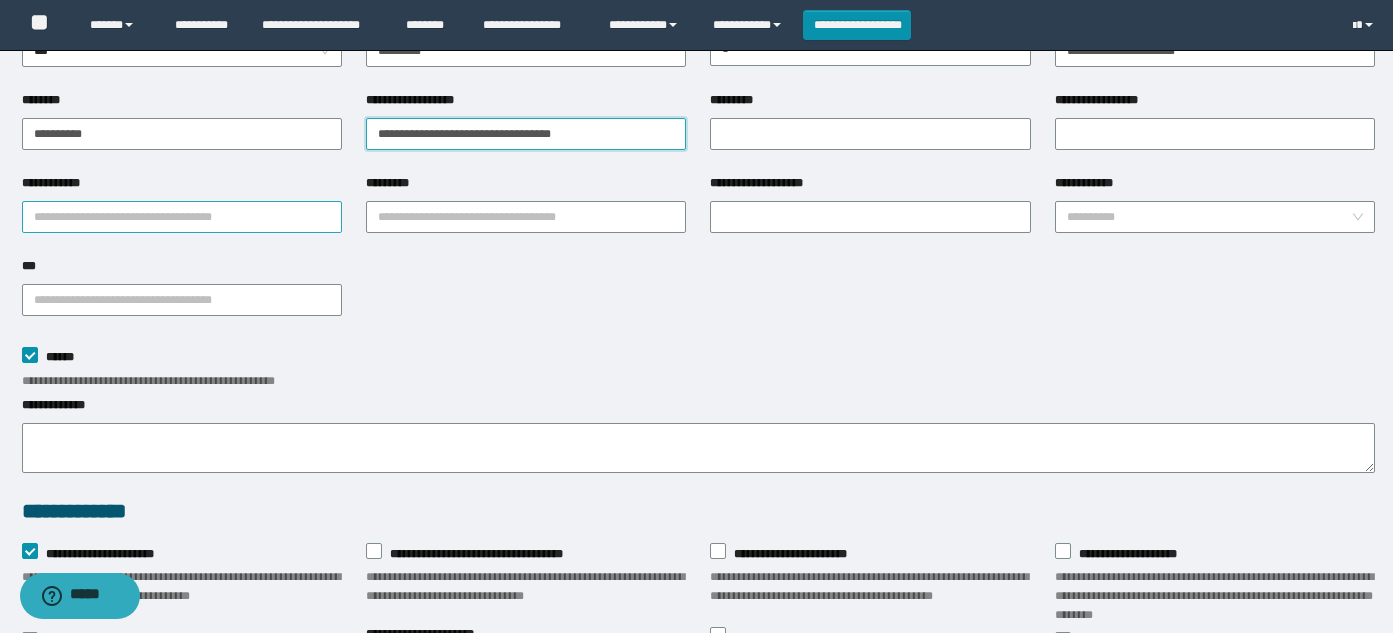 type on "**********" 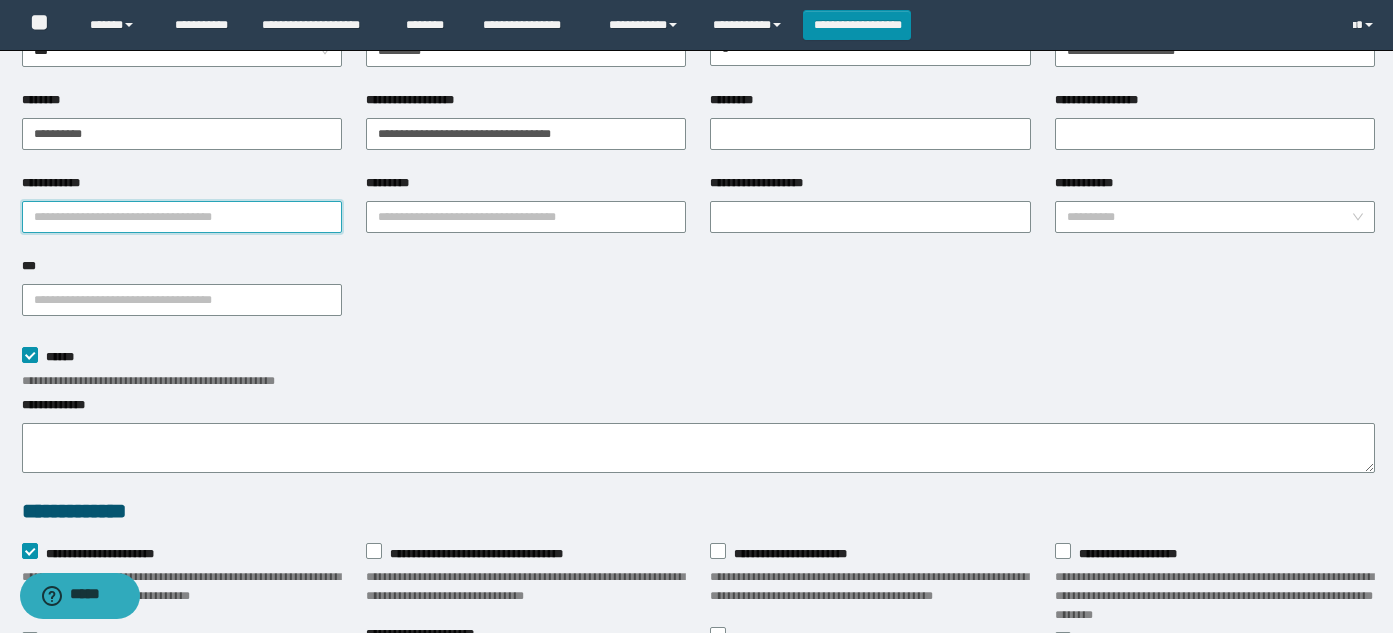 click on "**********" at bounding box center (182, 217) 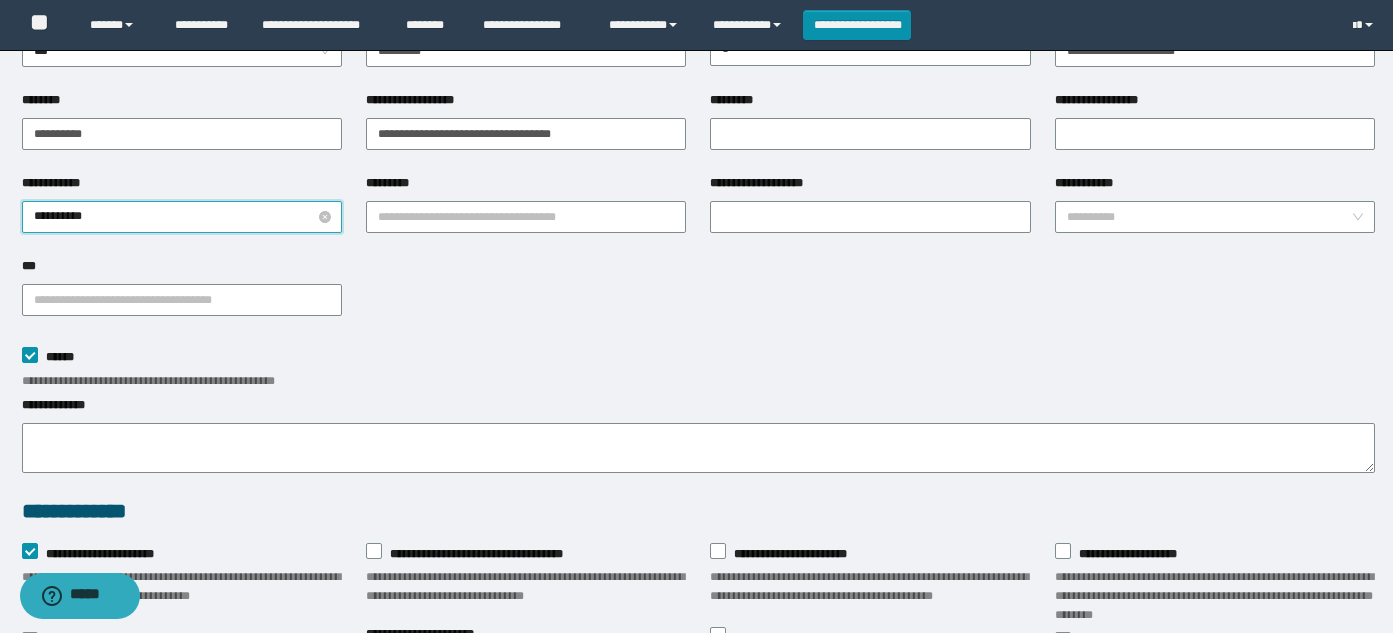 type on "*********" 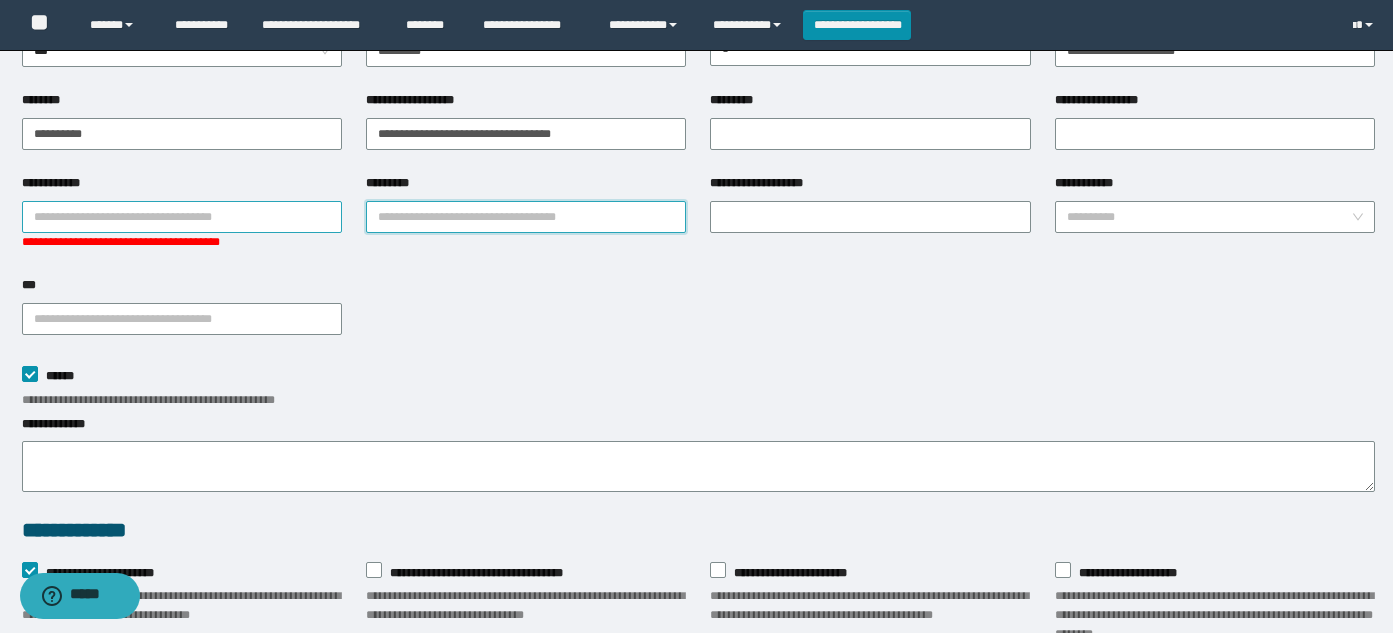 click on "**********" at bounding box center [182, 217] 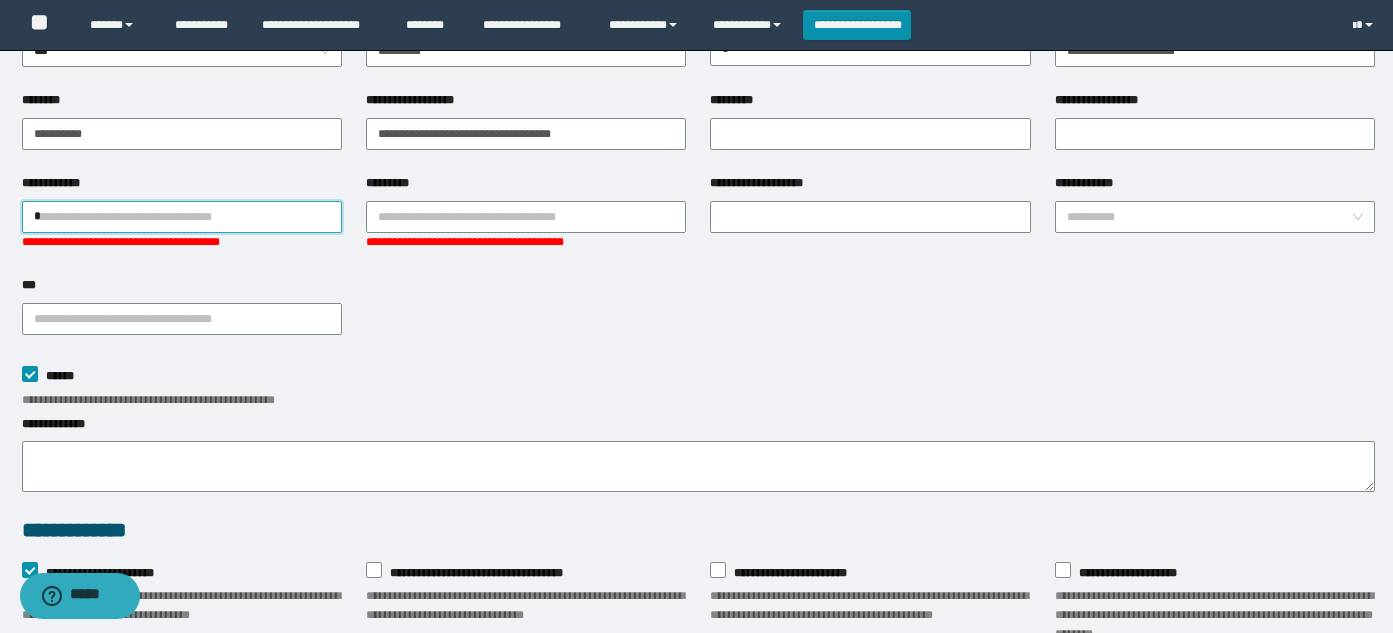 type on "**" 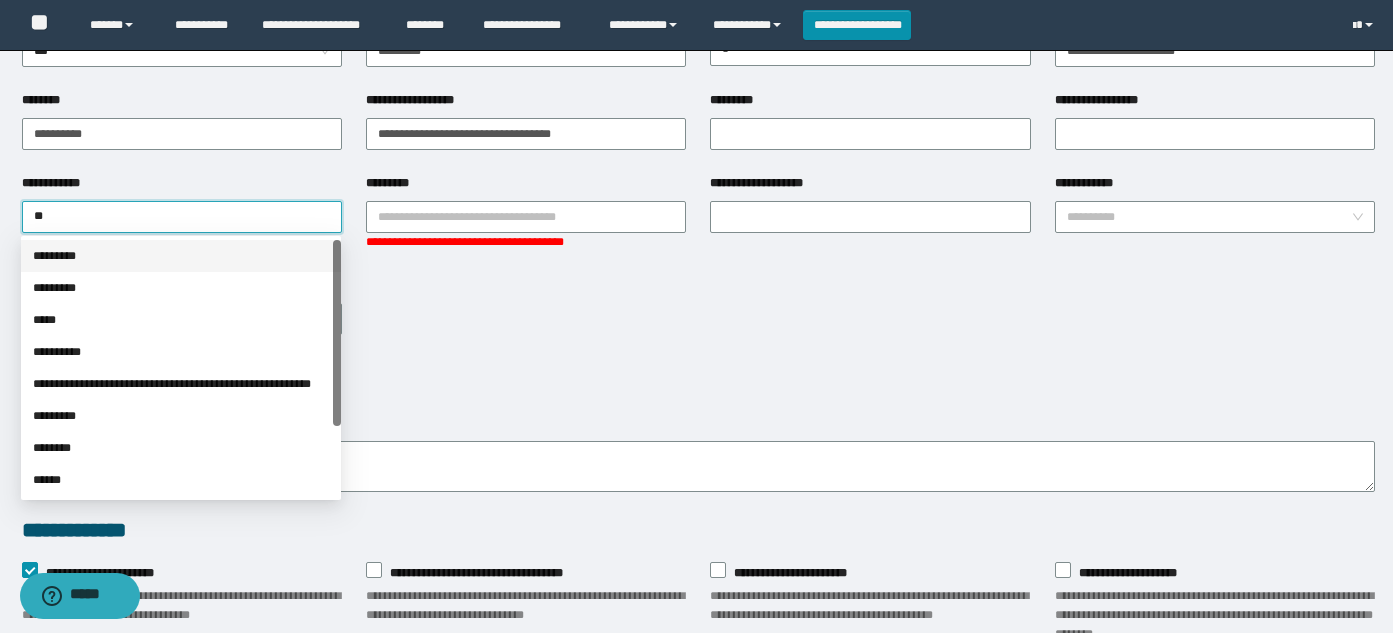 click on "*********" at bounding box center (181, 256) 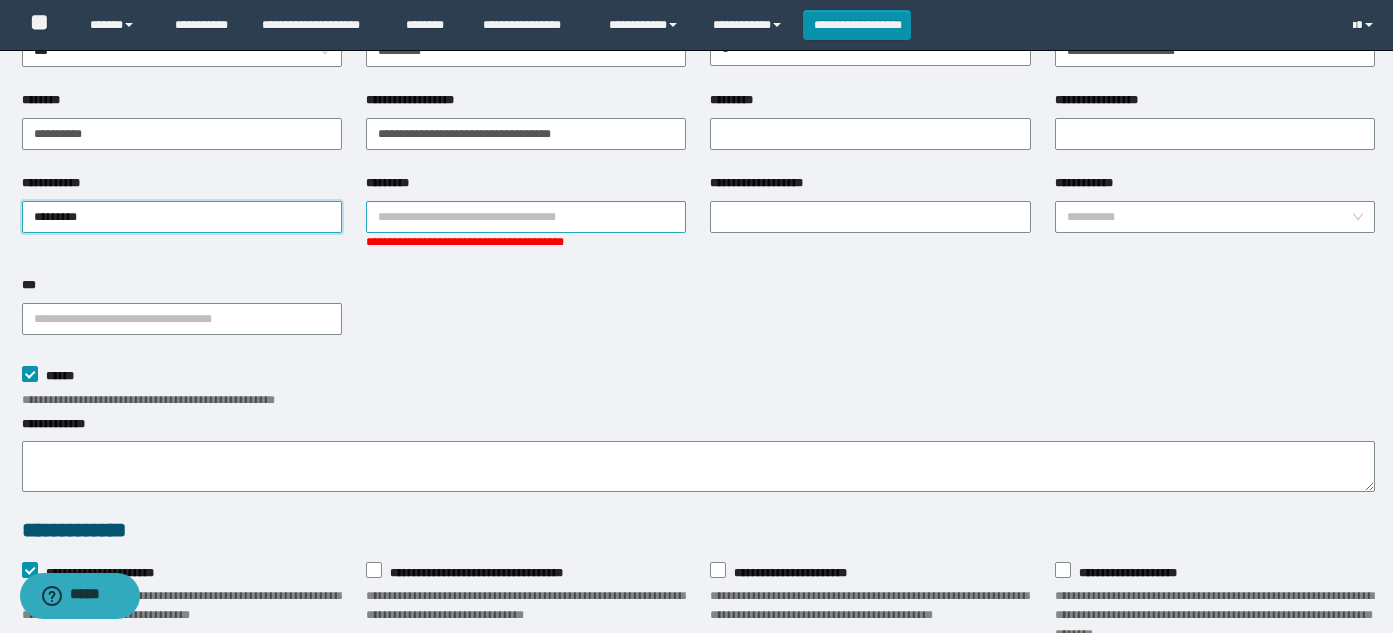 click on "*********" at bounding box center (526, 217) 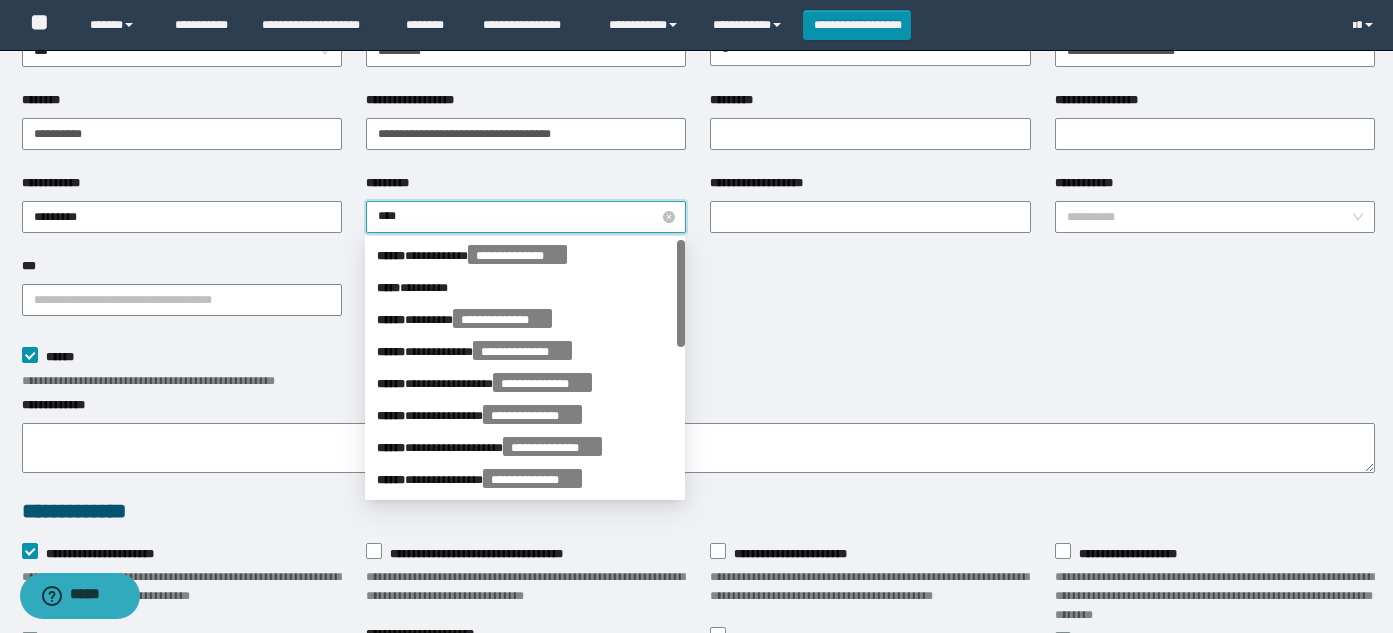 type on "*****" 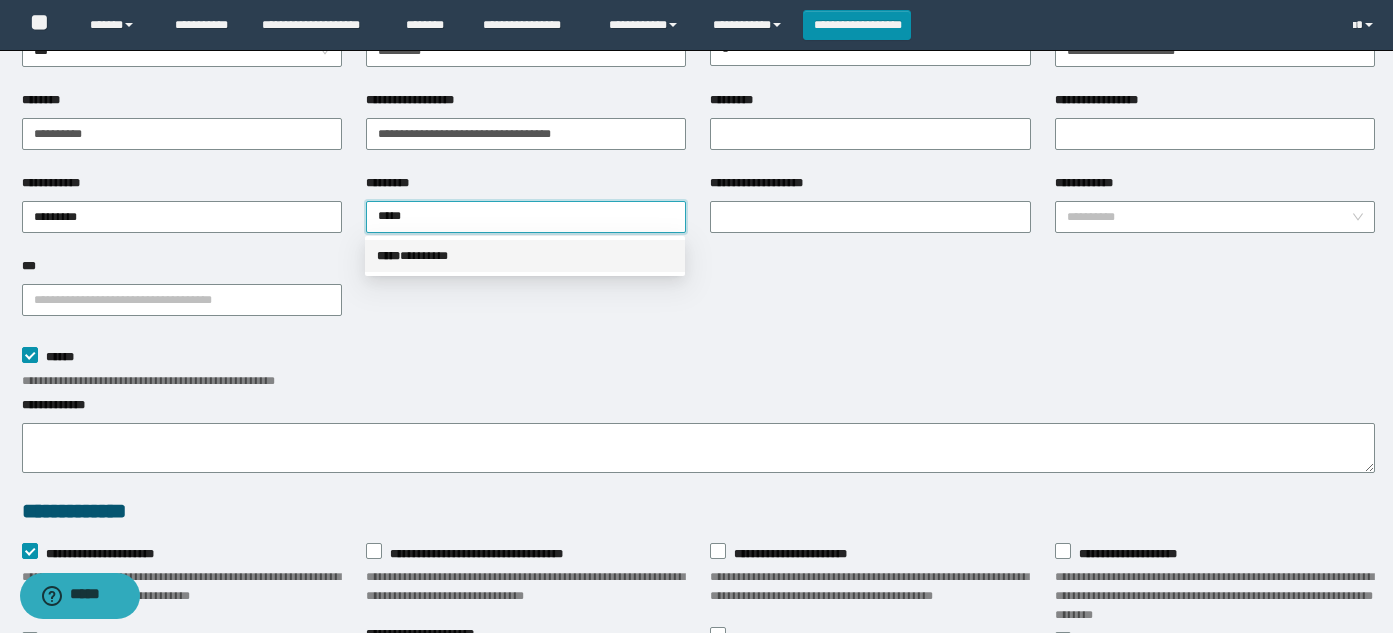 click on "***** * *******" at bounding box center [525, 256] 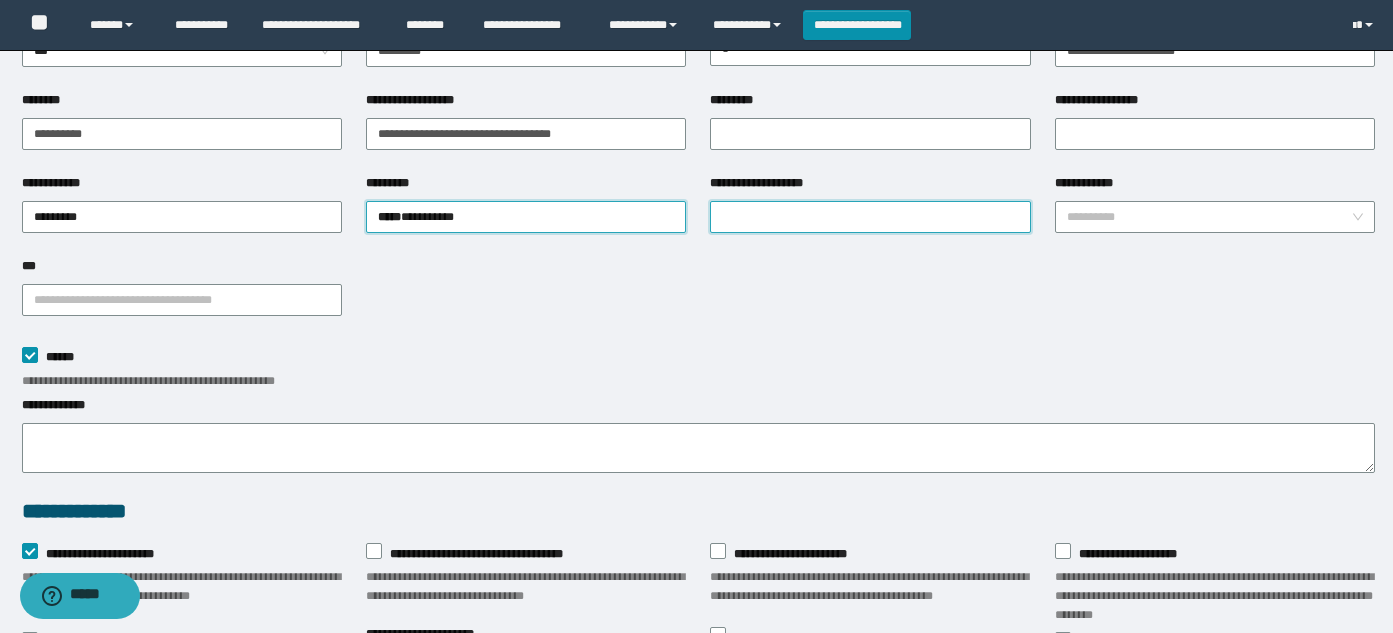 click on "**********" at bounding box center [870, 217] 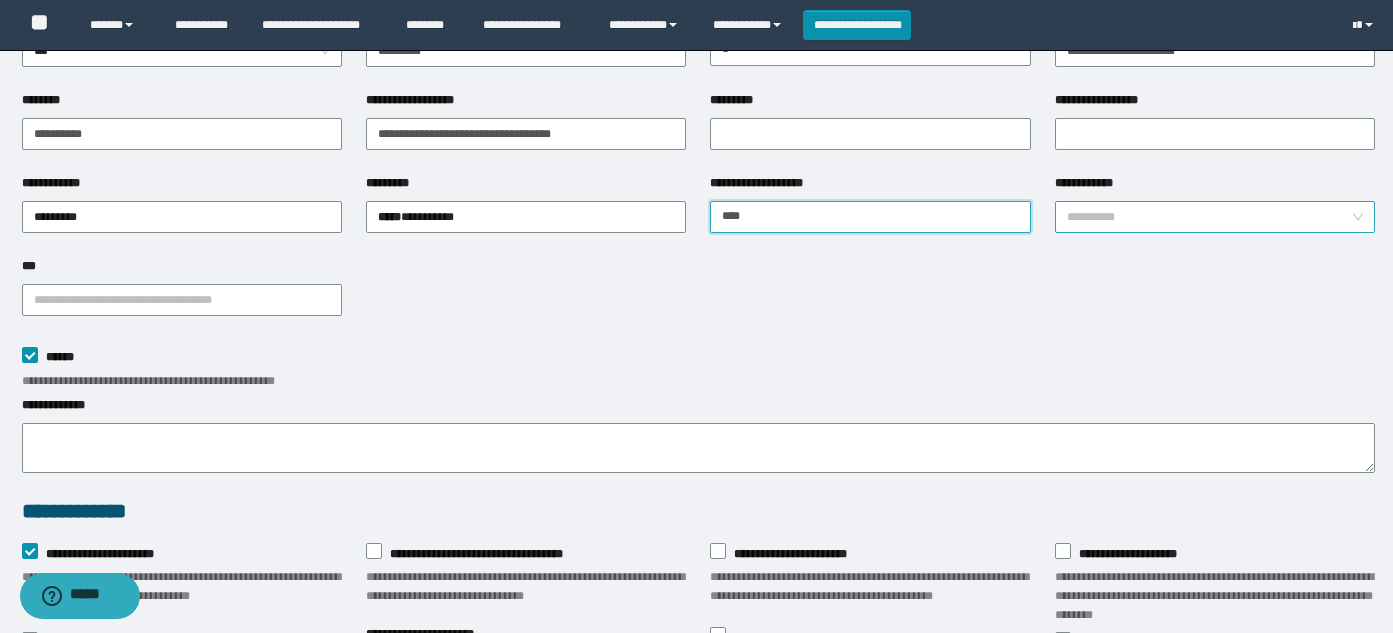 type on "****" 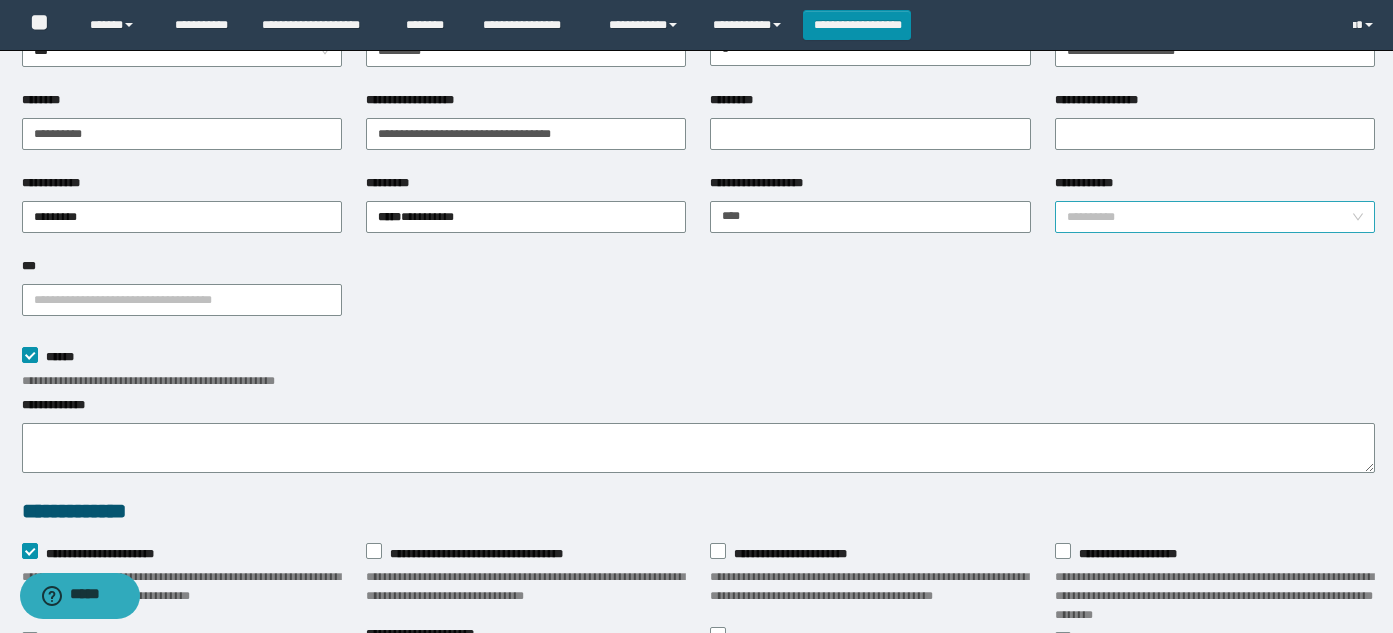 click on "**********" at bounding box center [1209, 217] 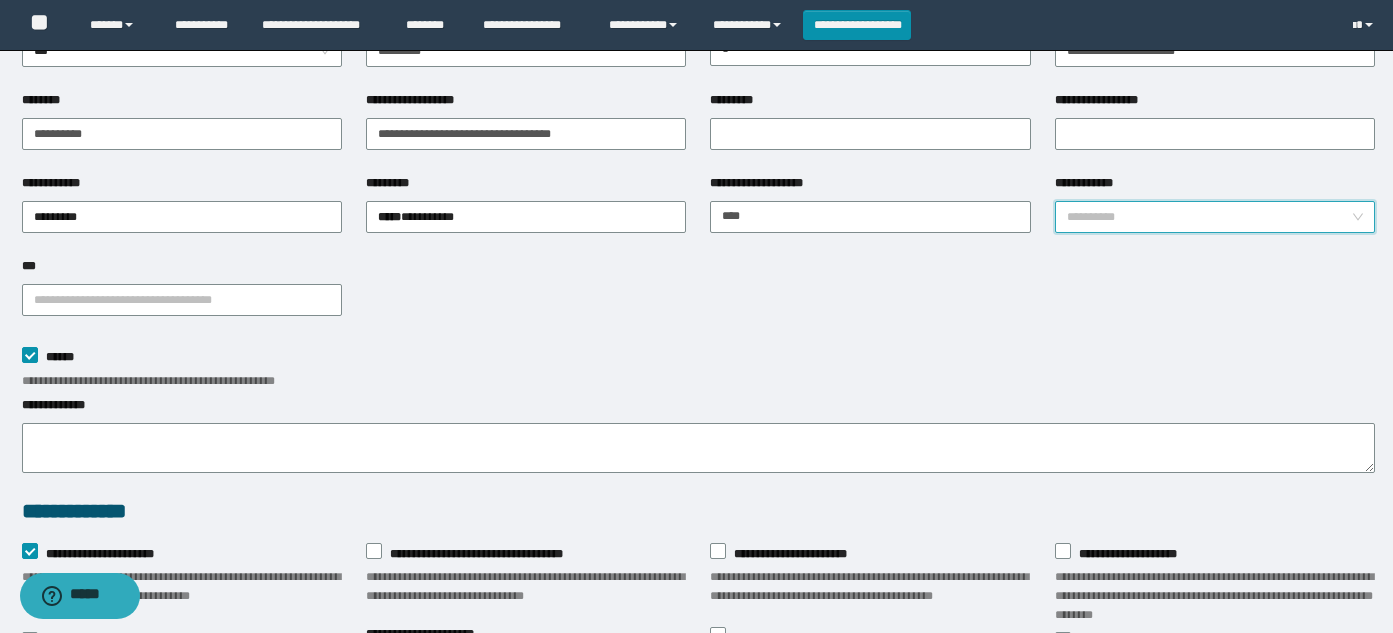 click on "**********" at bounding box center [1209, 217] 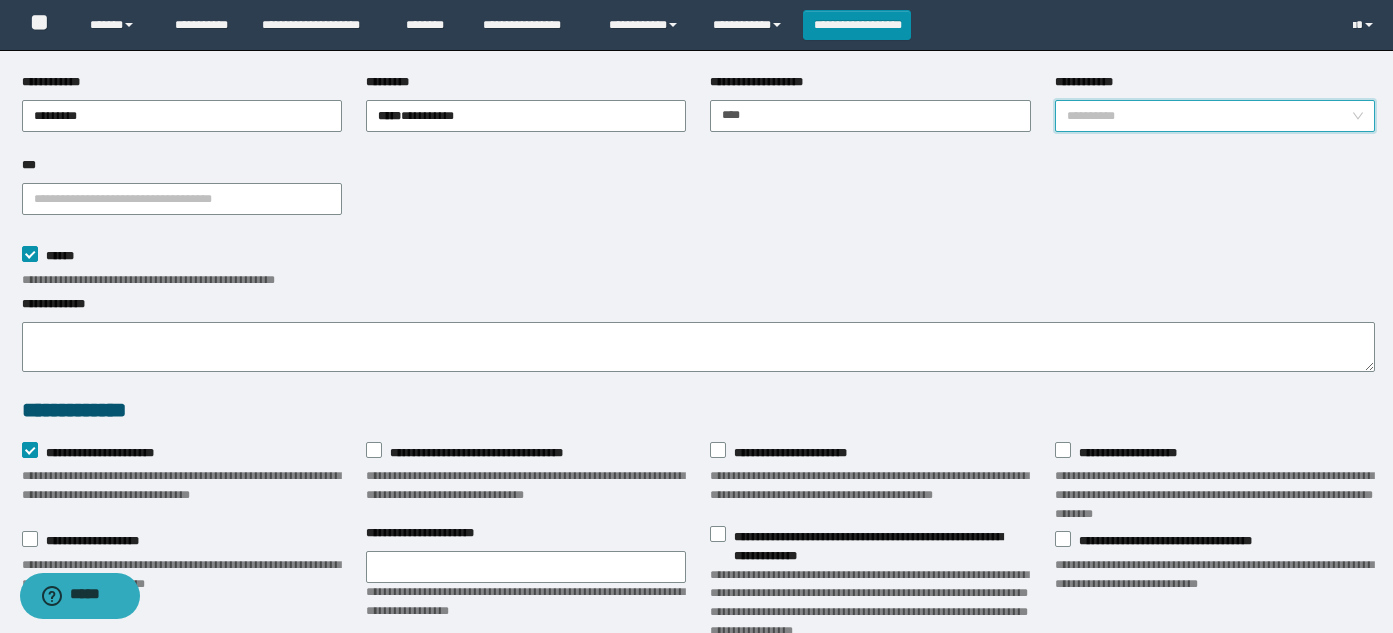 scroll, scrollTop: 200, scrollLeft: 0, axis: vertical 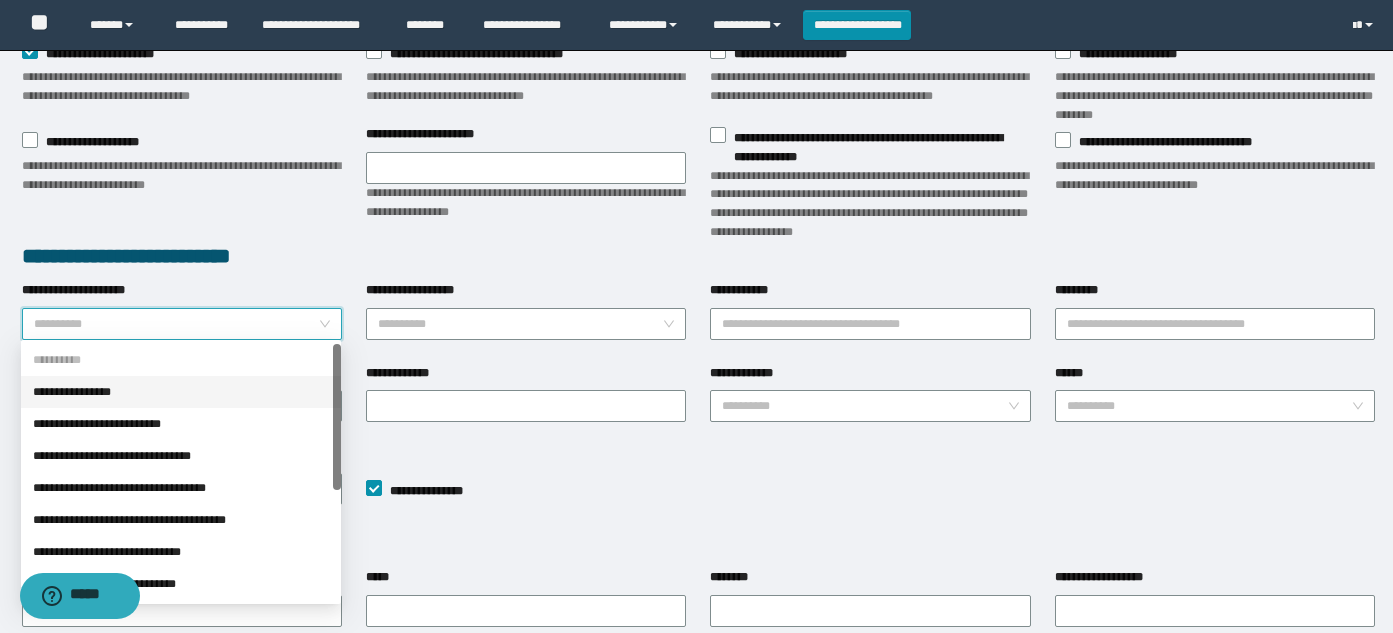 click on "**********" at bounding box center (176, 324) 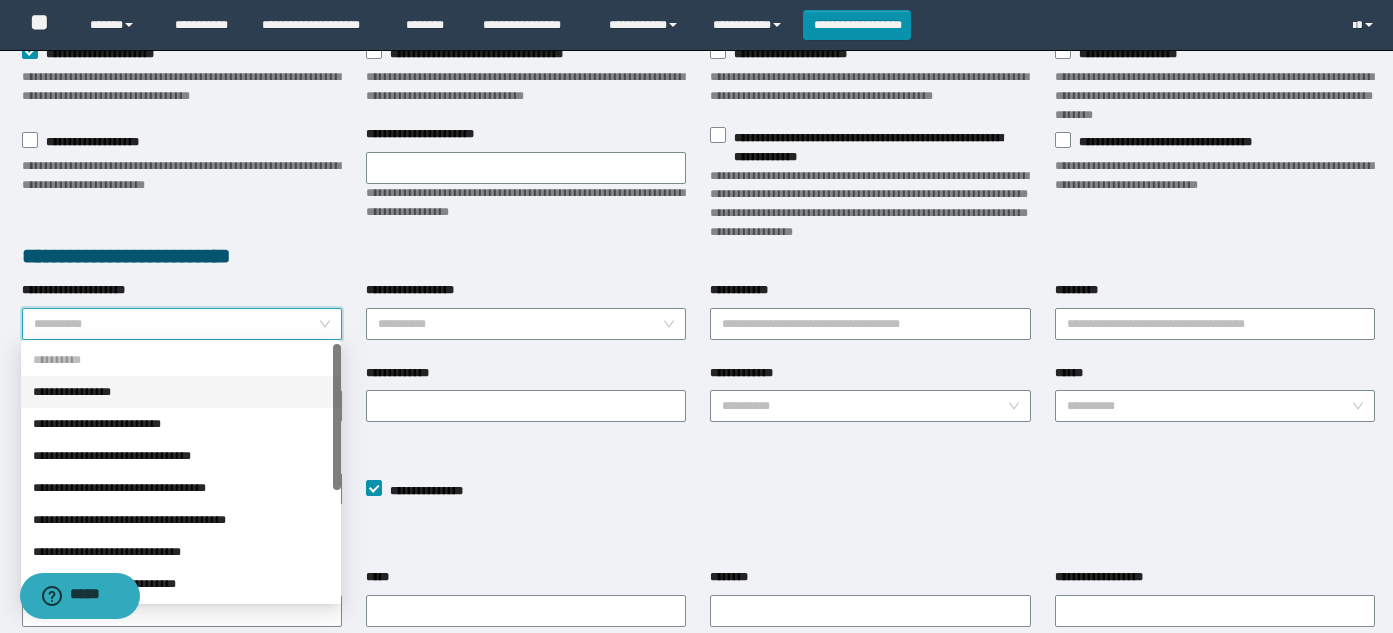 click on "**********" at bounding box center [181, 392] 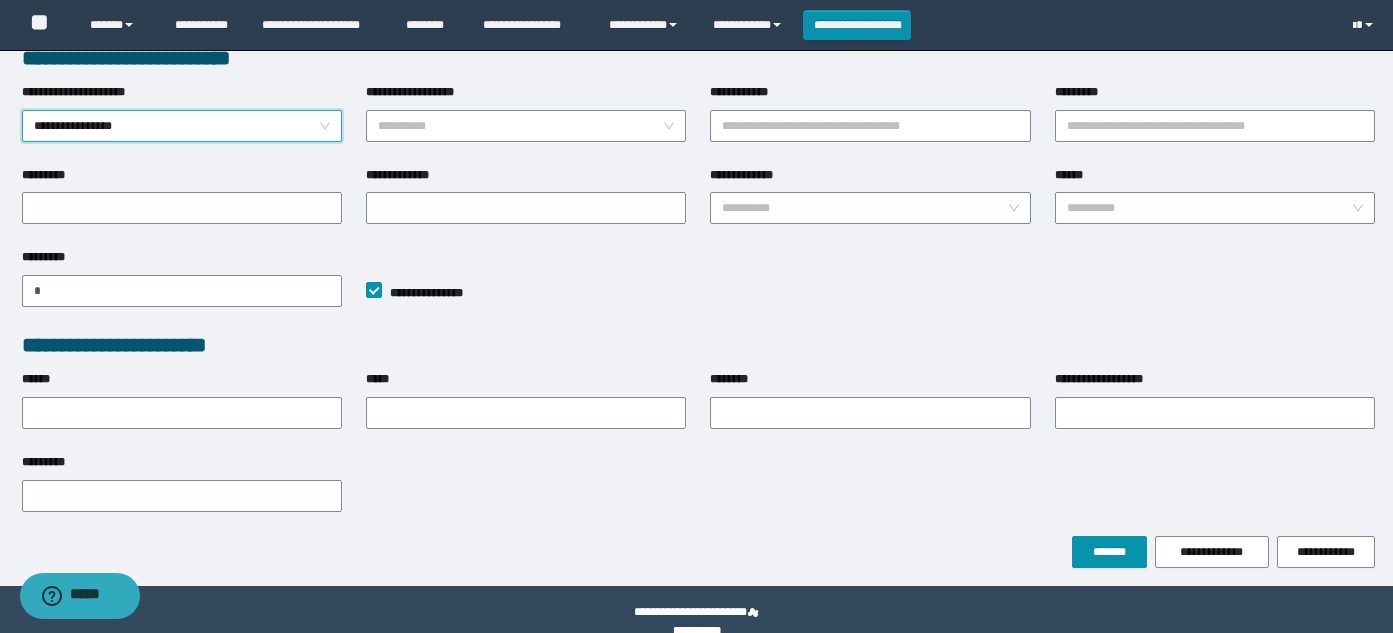 scroll, scrollTop: 800, scrollLeft: 0, axis: vertical 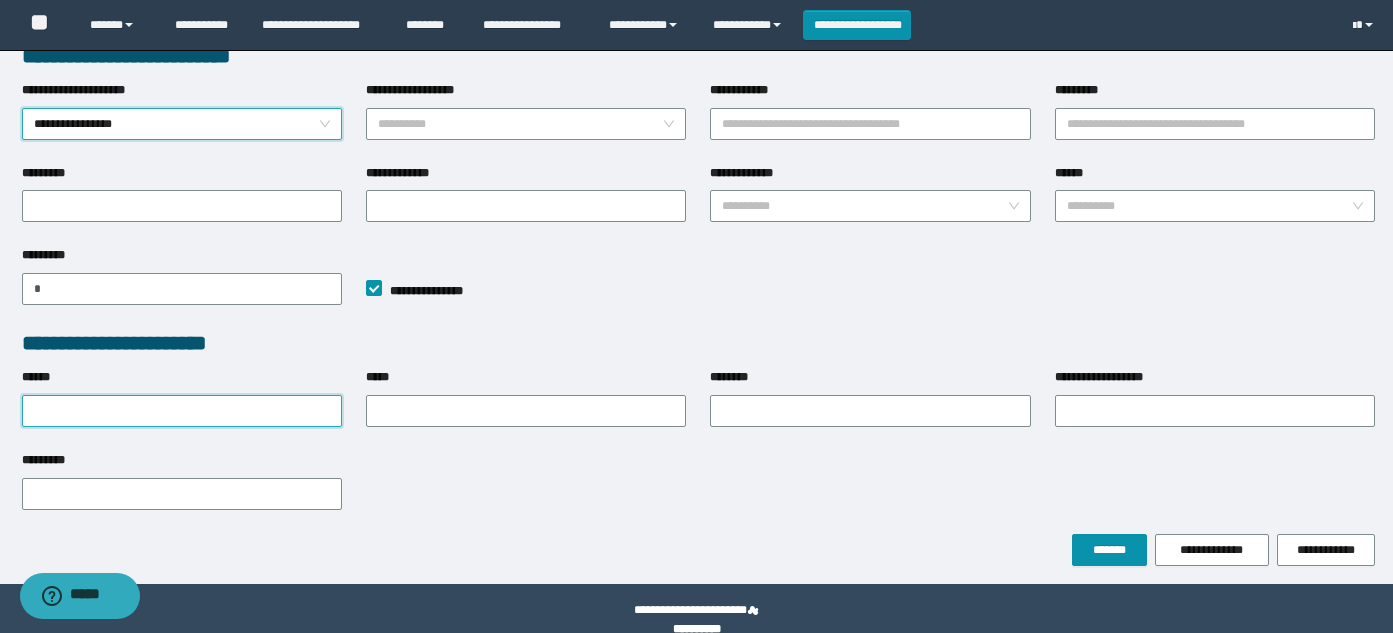 click on "******" at bounding box center [182, 411] 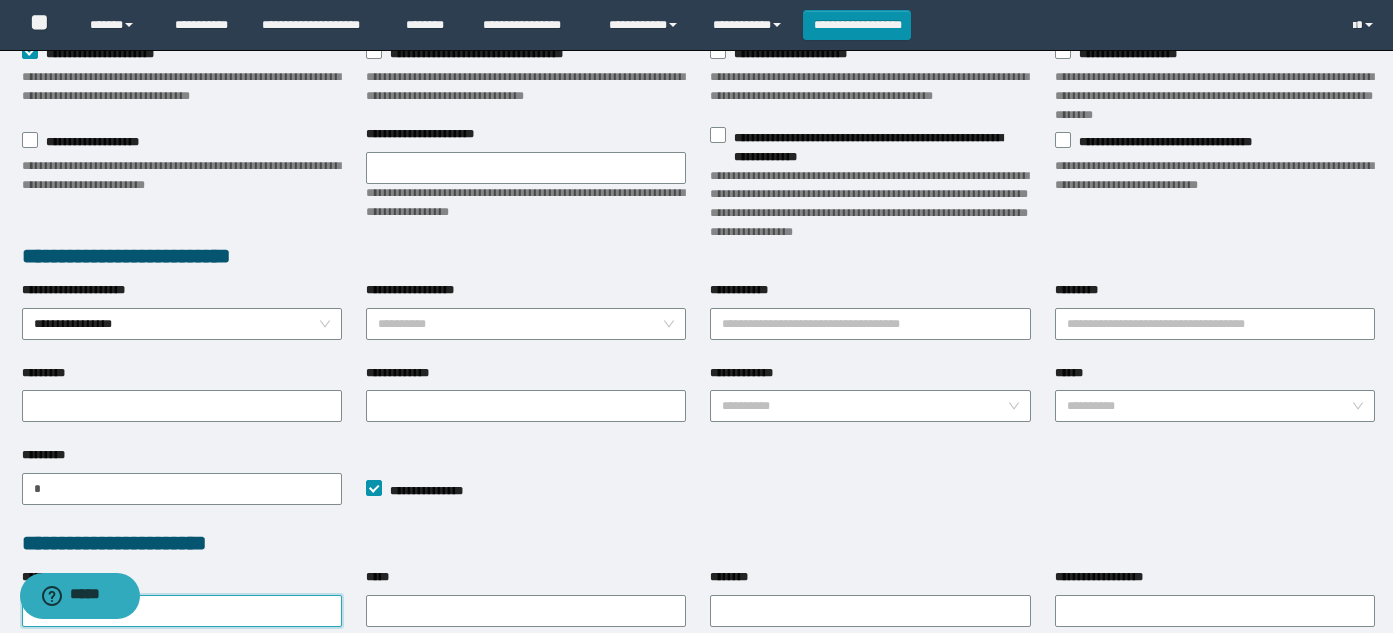 scroll, scrollTop: 826, scrollLeft: 0, axis: vertical 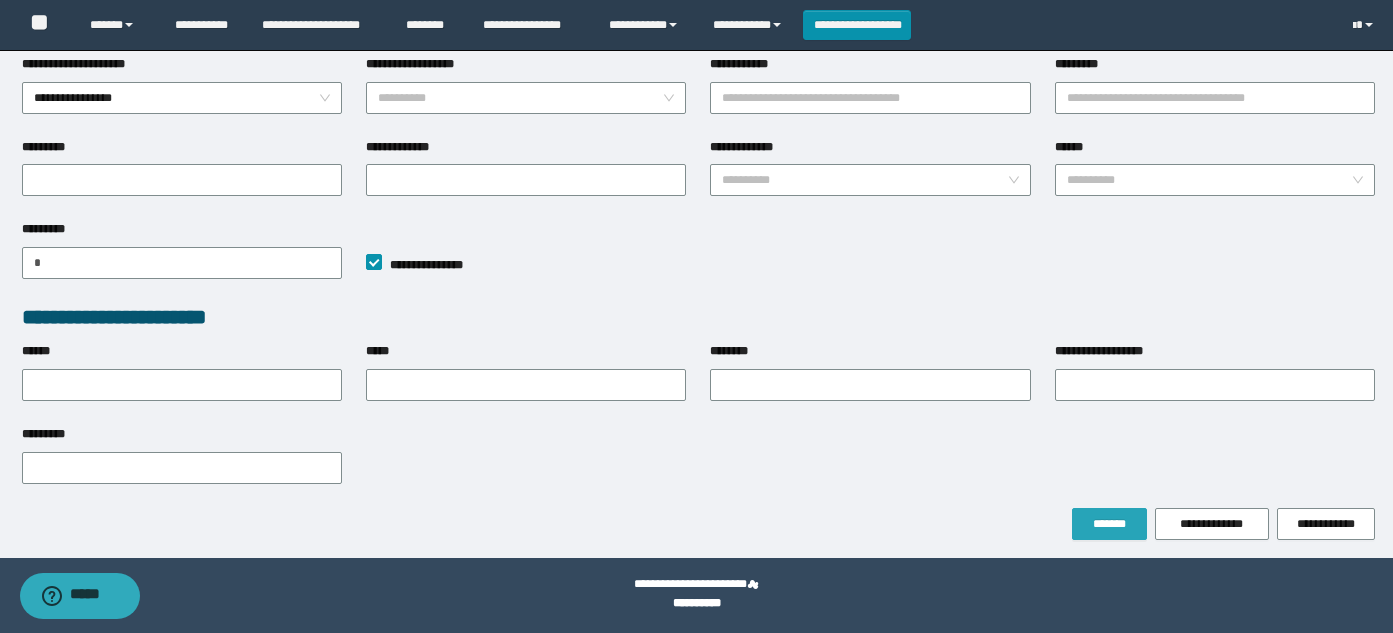 click on "*******" at bounding box center (1109, 524) 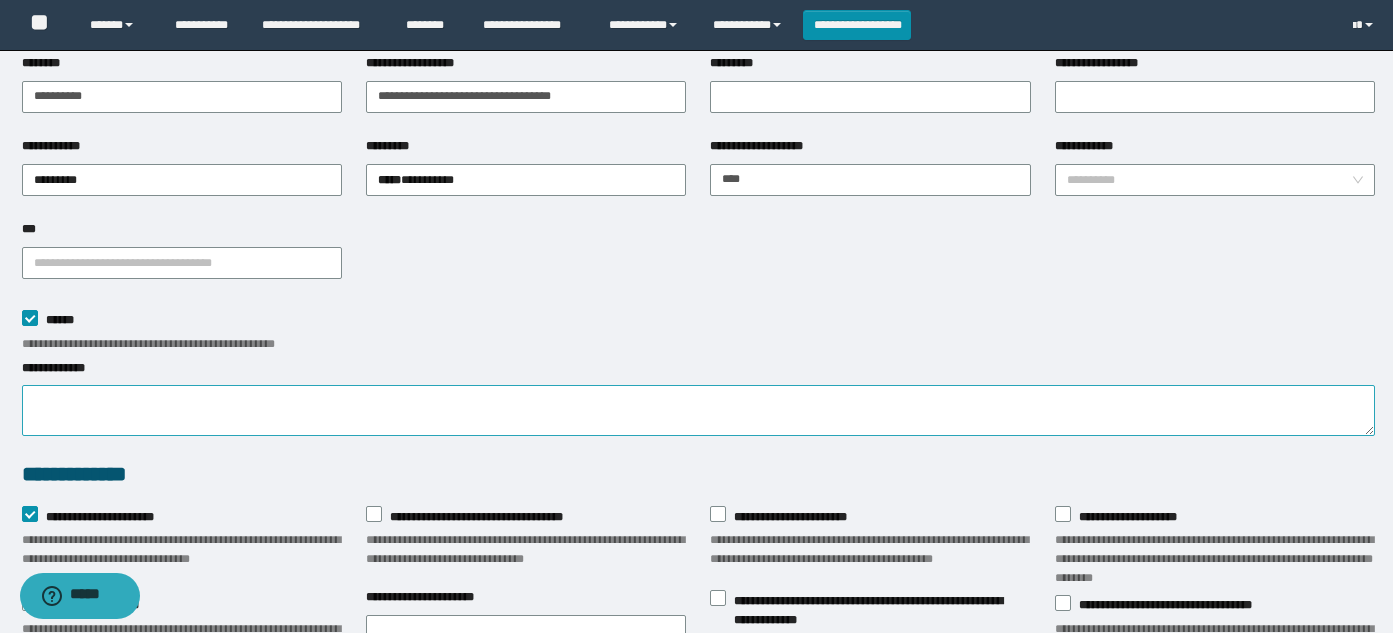 scroll, scrollTop: 0, scrollLeft: 0, axis: both 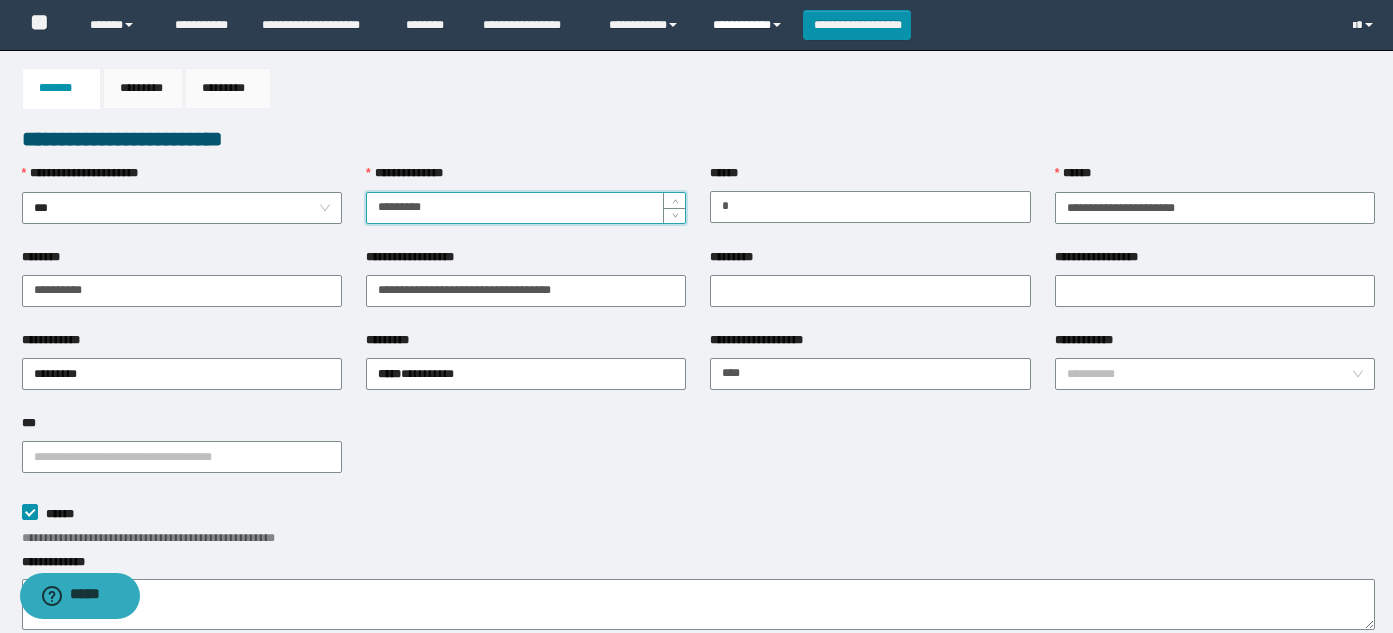 click on "**********" at bounding box center (750, 25) 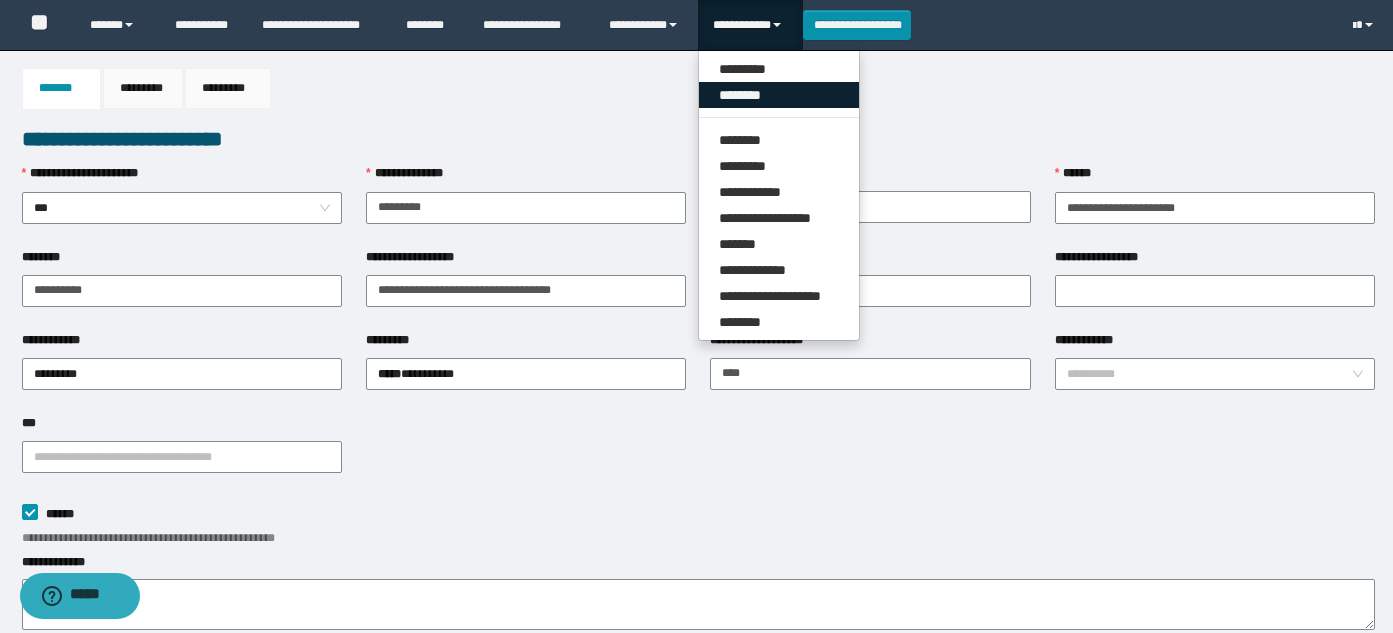 click on "********" at bounding box center [779, 95] 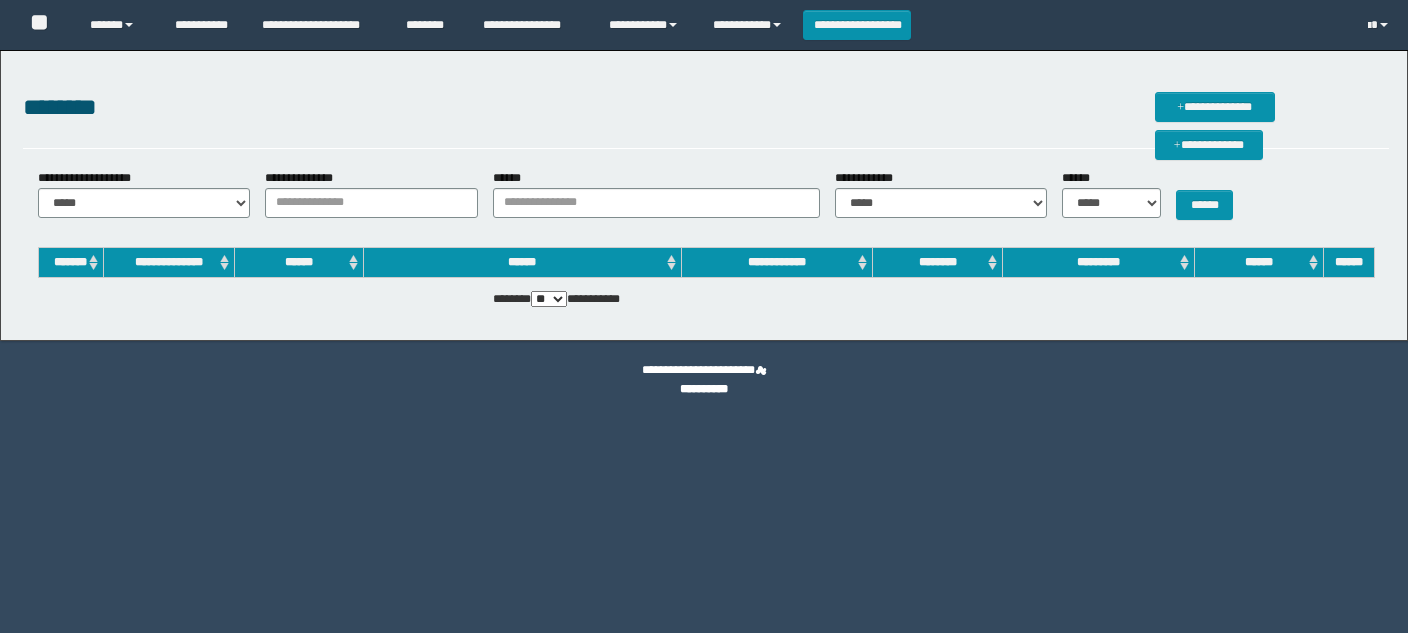 scroll, scrollTop: 0, scrollLeft: 0, axis: both 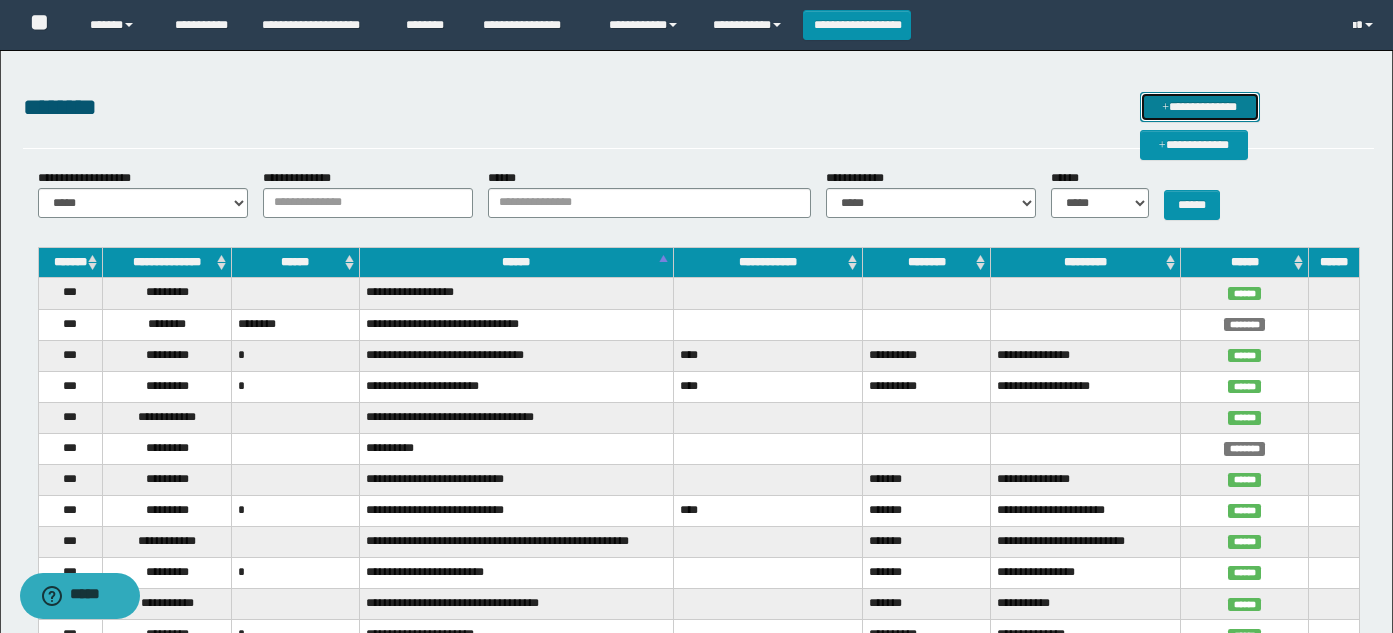 click on "**********" at bounding box center [1200, 107] 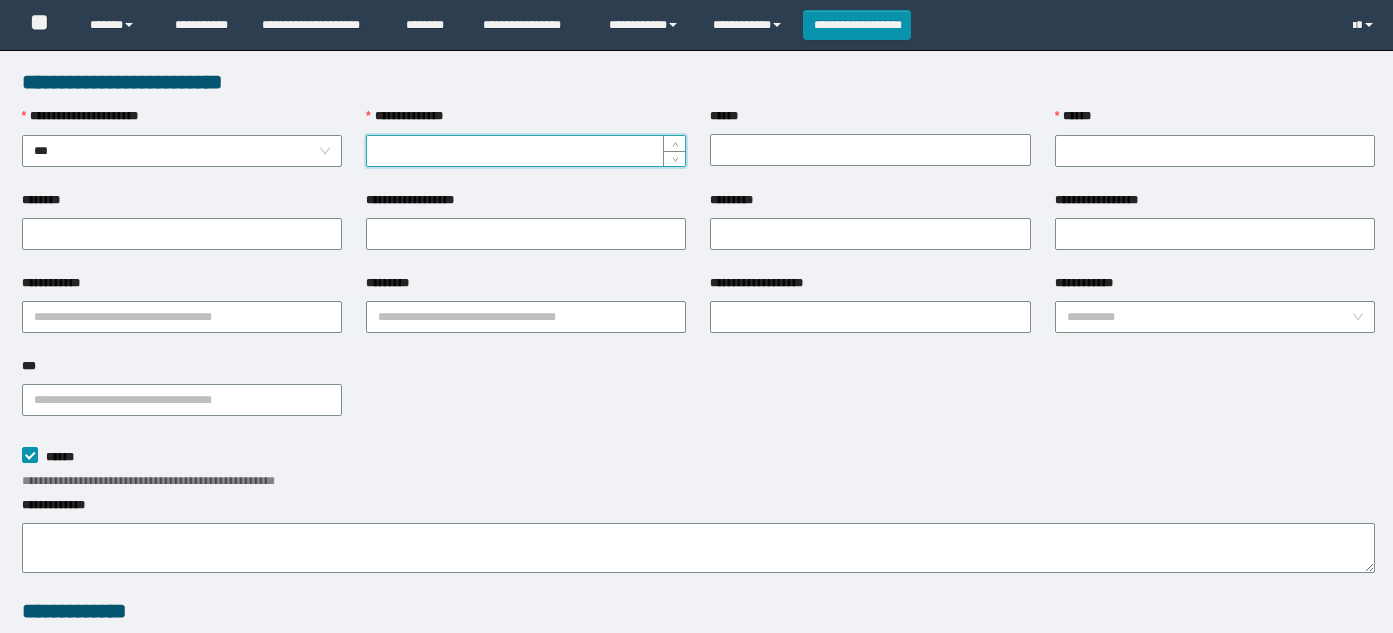scroll, scrollTop: 0, scrollLeft: 0, axis: both 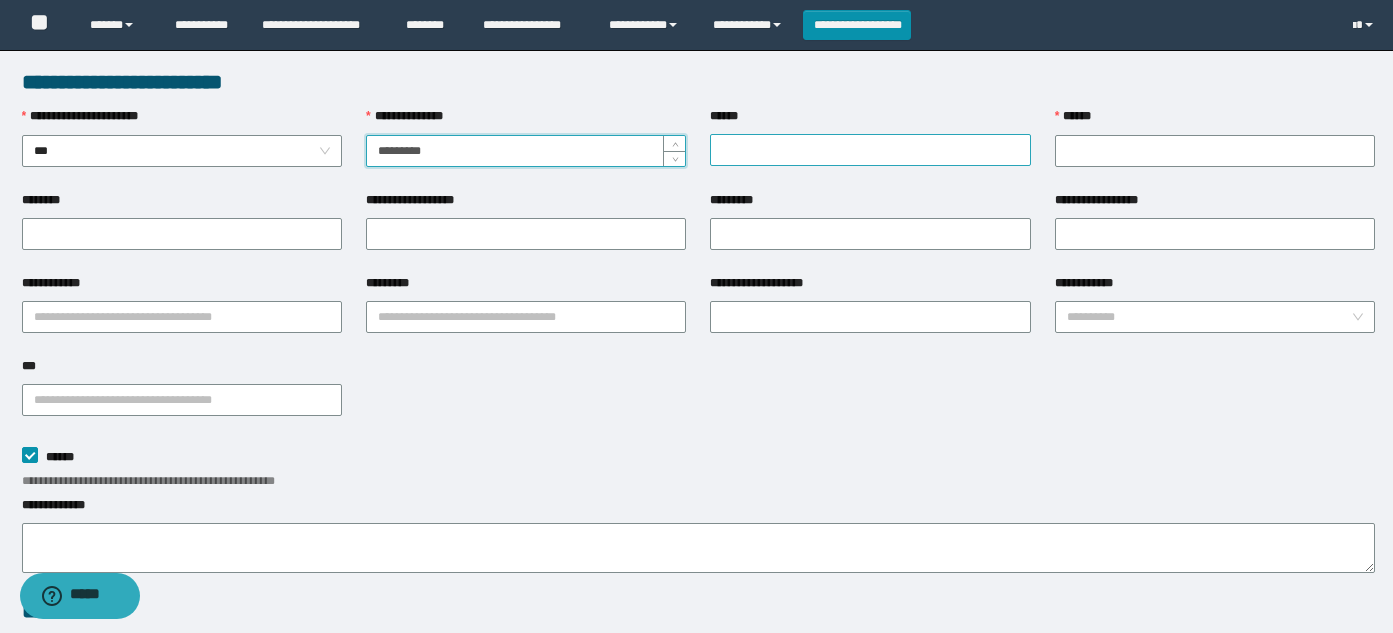 type on "*********" 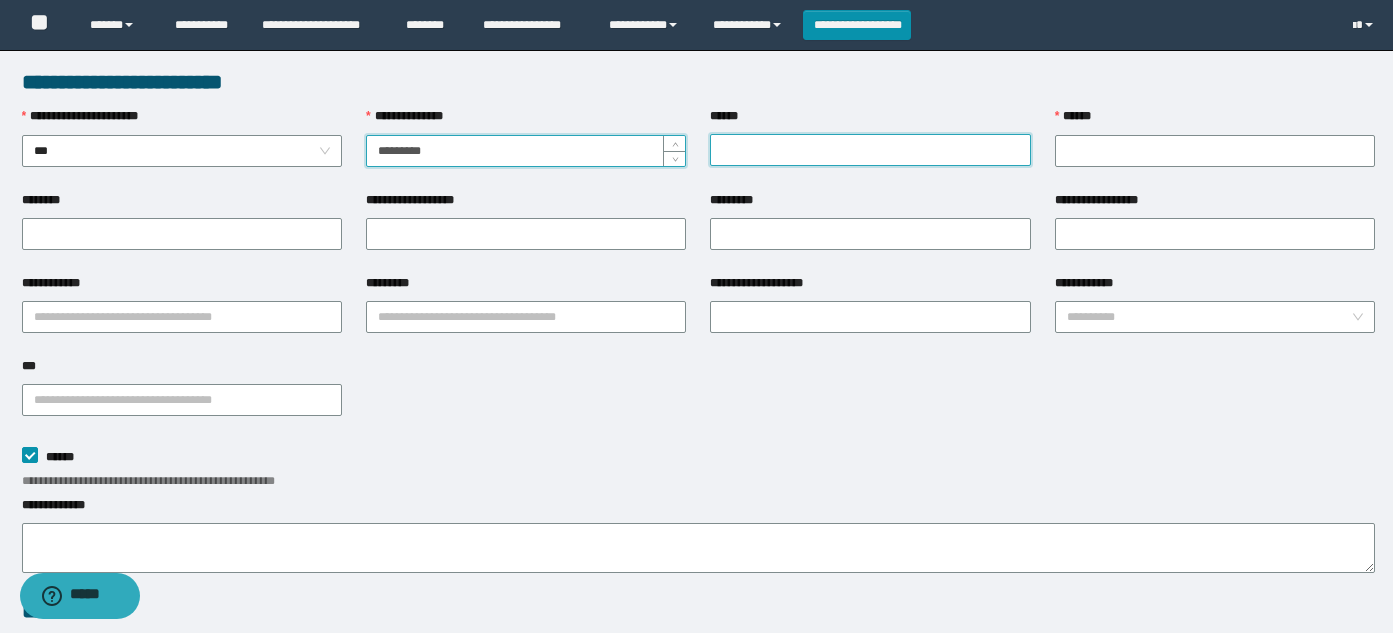 click on "******" at bounding box center [870, 150] 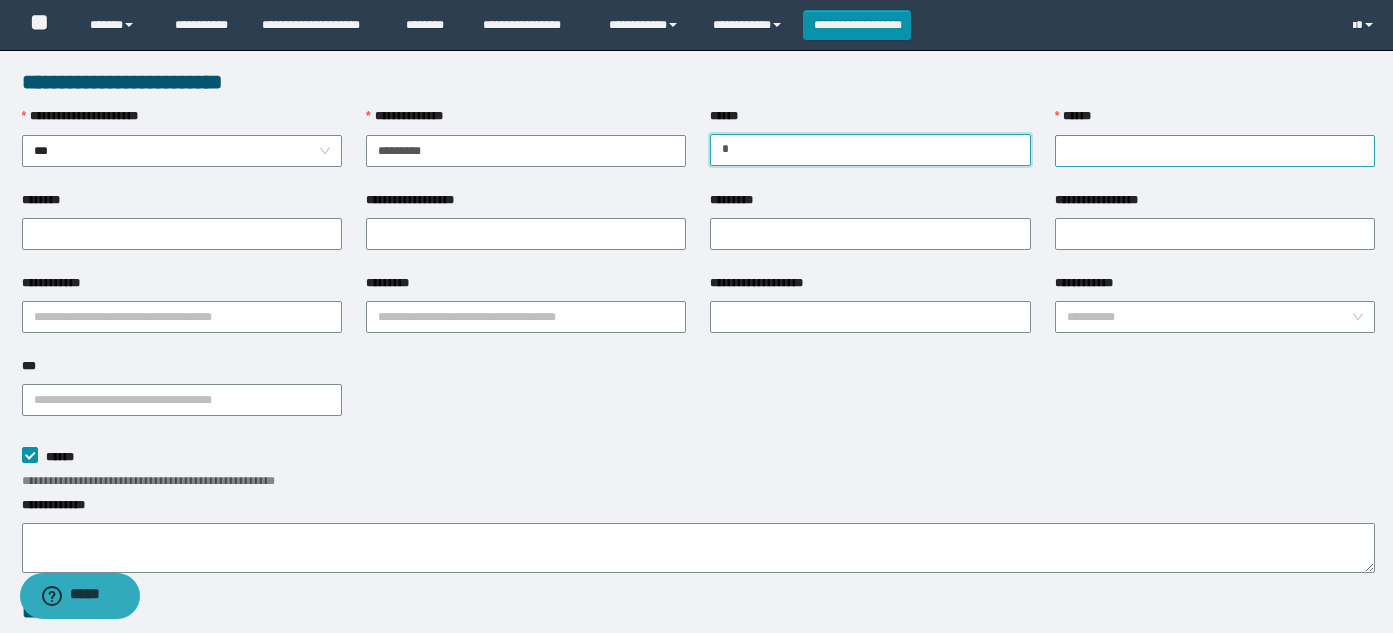 type on "*" 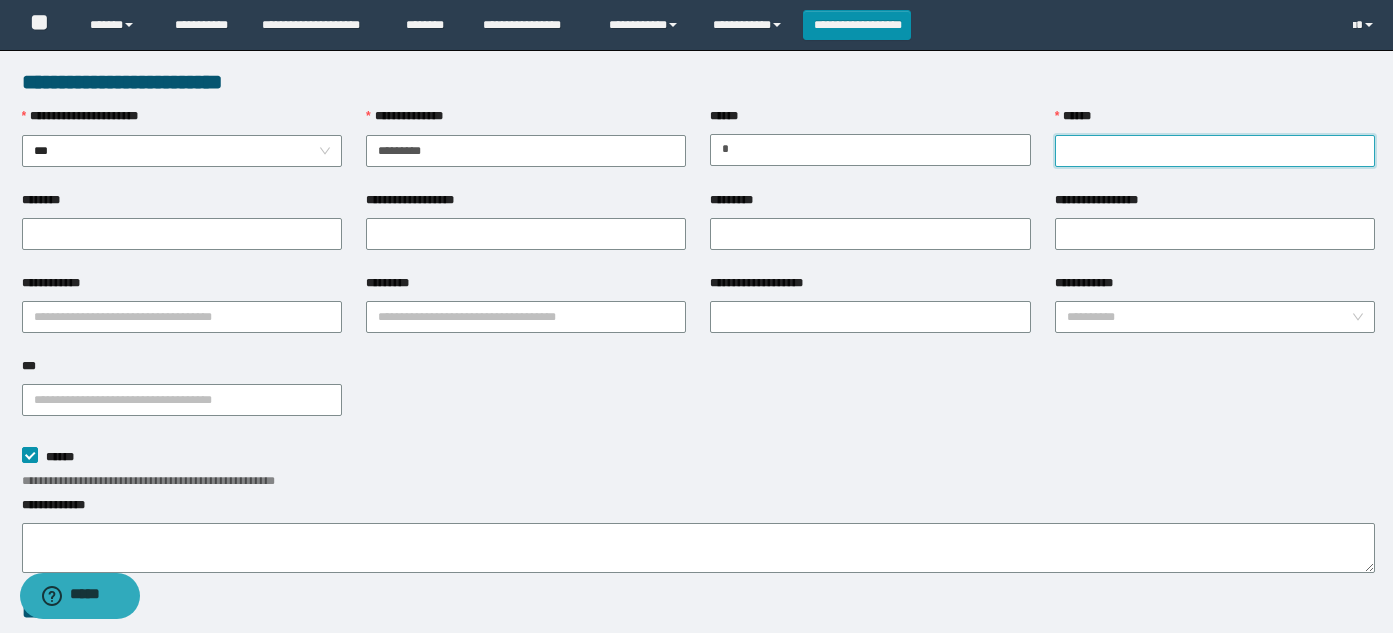 click on "******" at bounding box center [1215, 151] 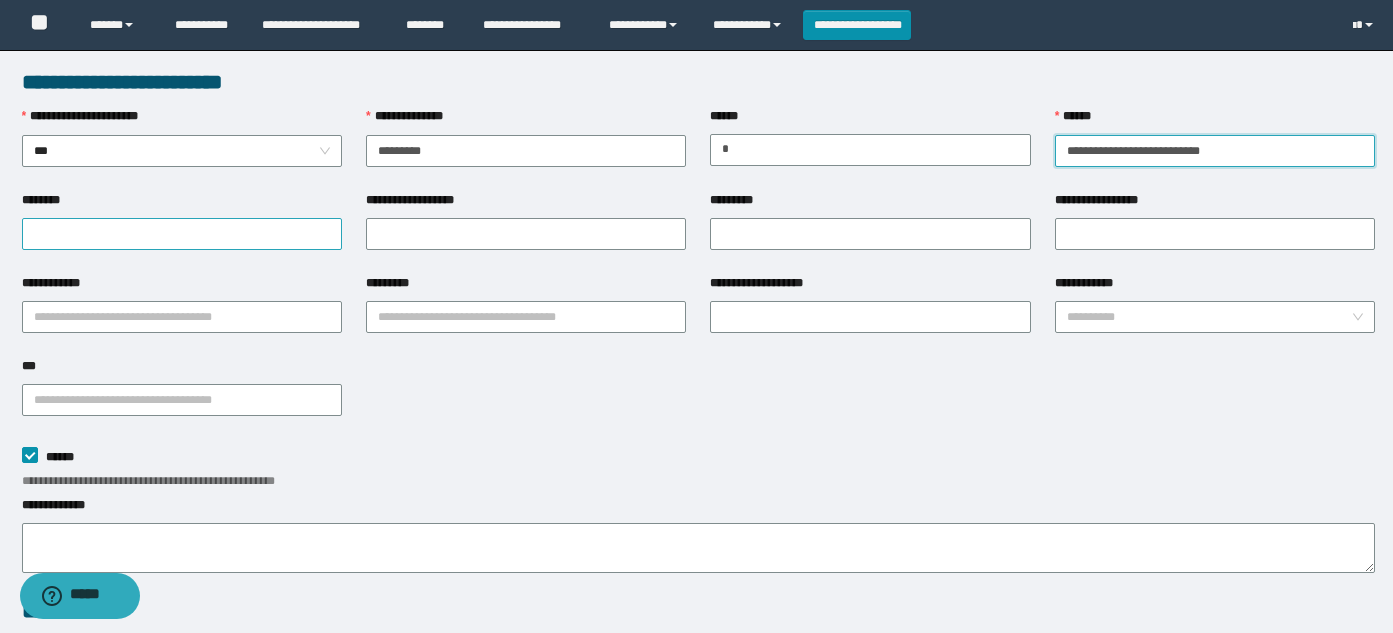 type on "**********" 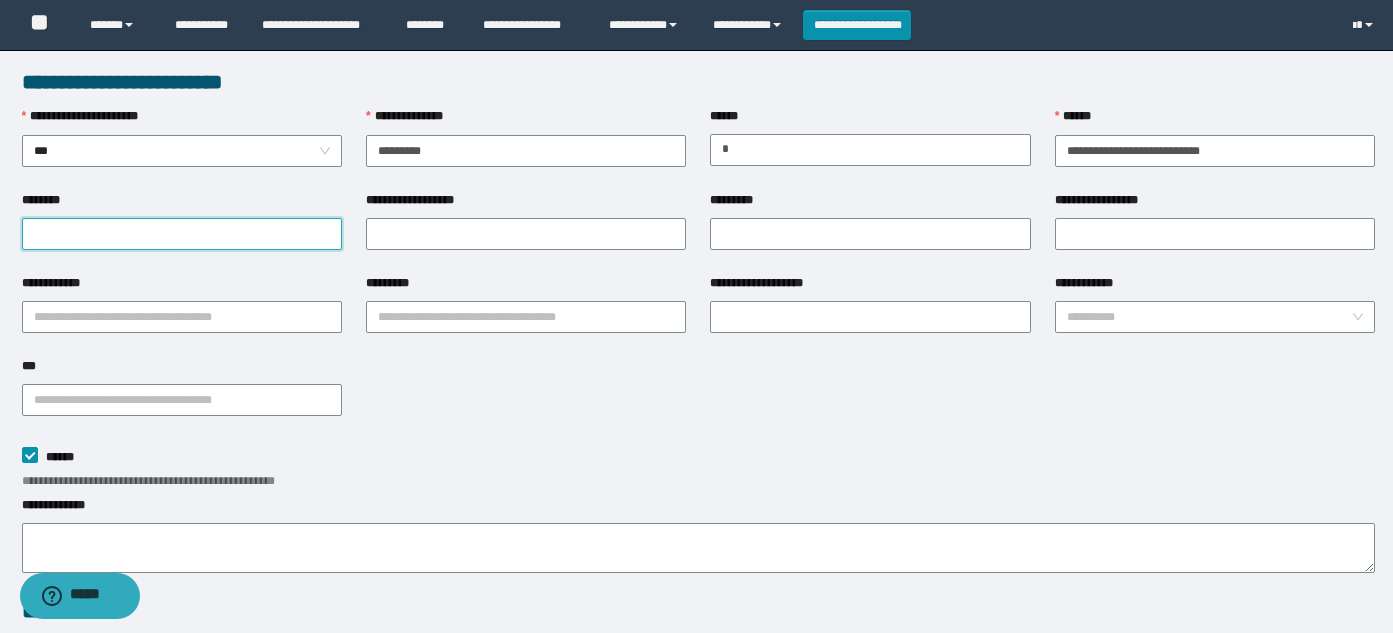 click on "********" at bounding box center [182, 234] 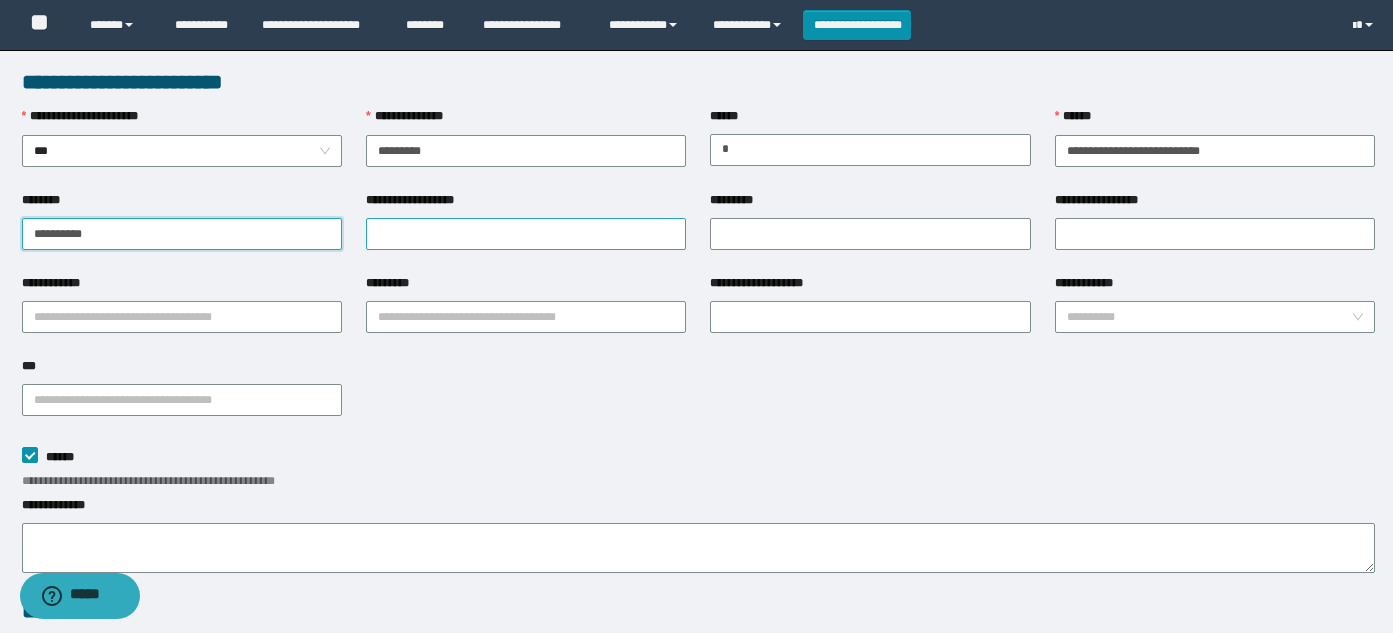 type on "**********" 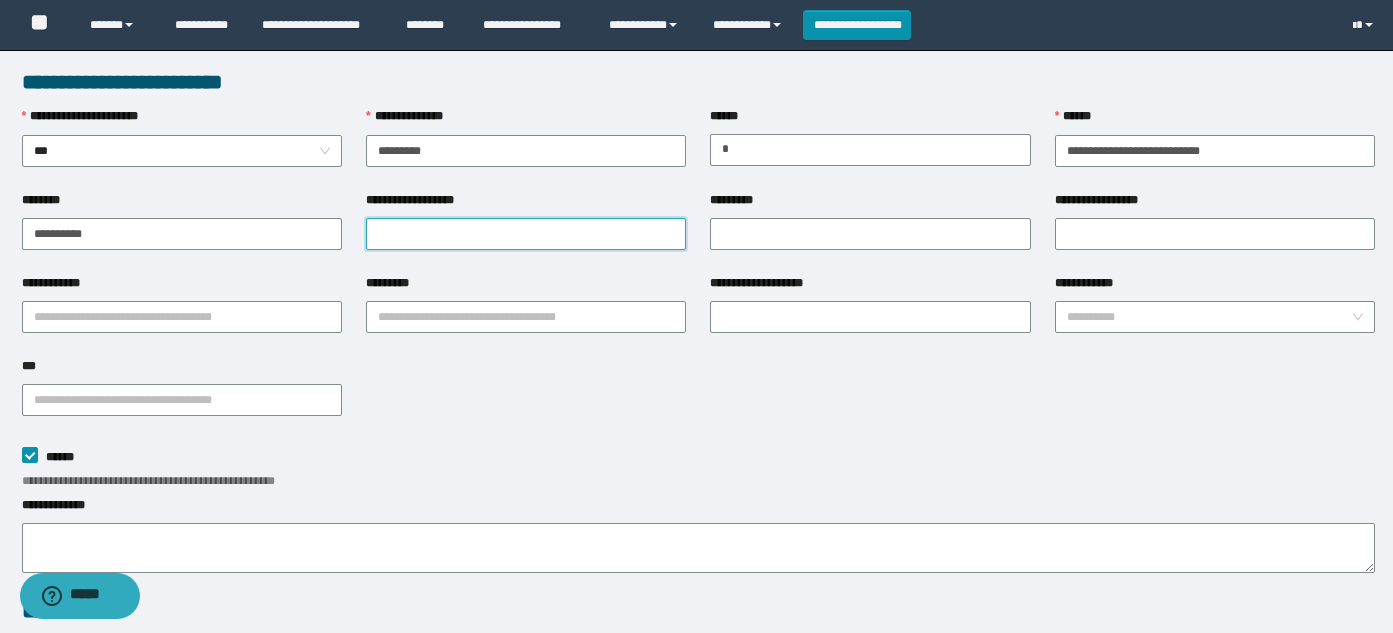 click on "**********" at bounding box center (526, 234) 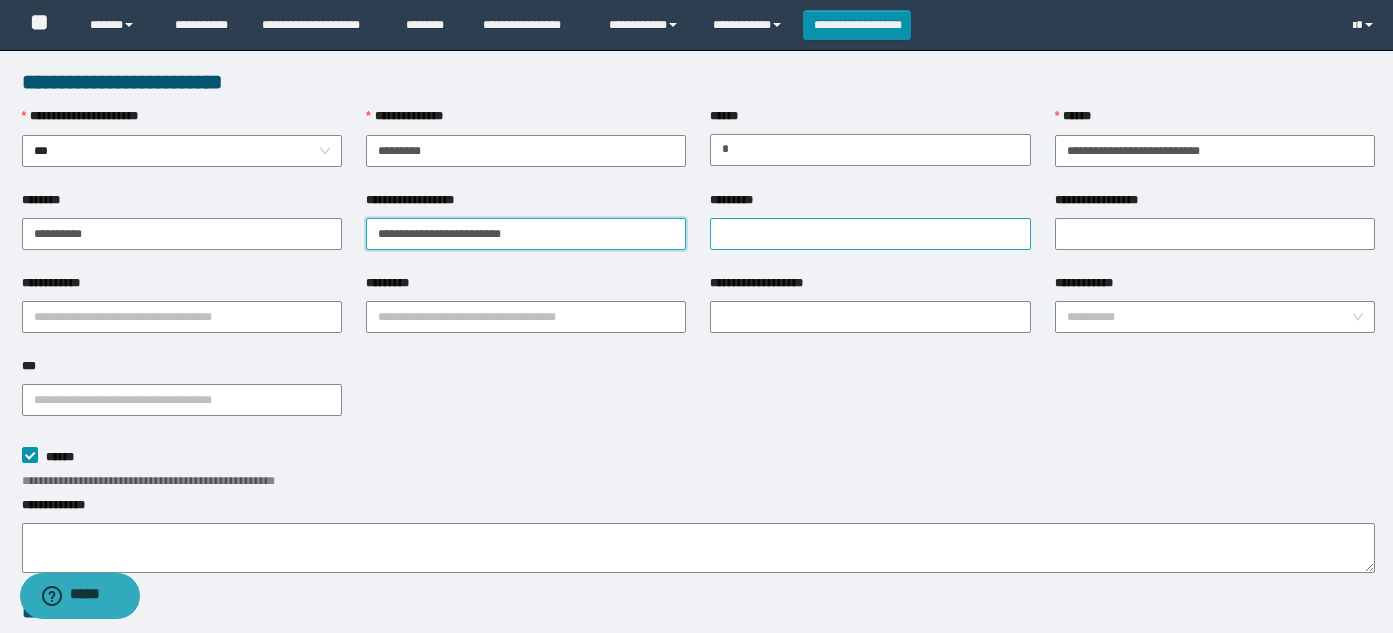 type on "**********" 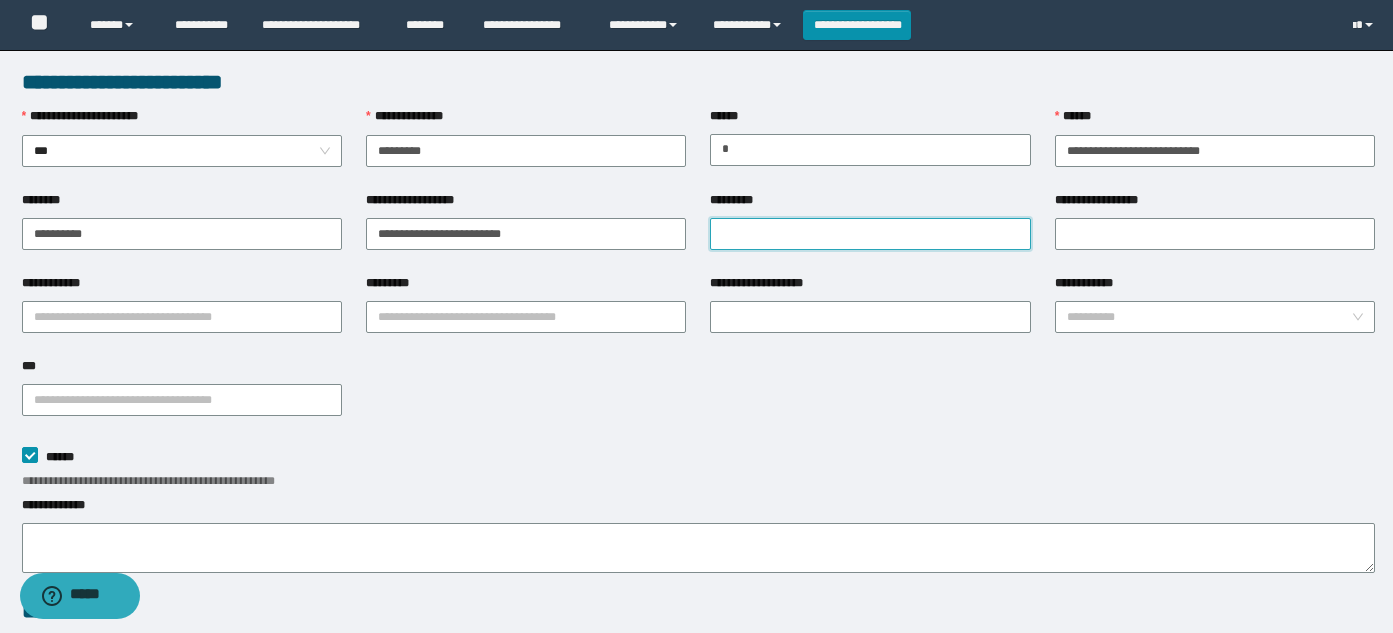 click on "*********" at bounding box center (870, 234) 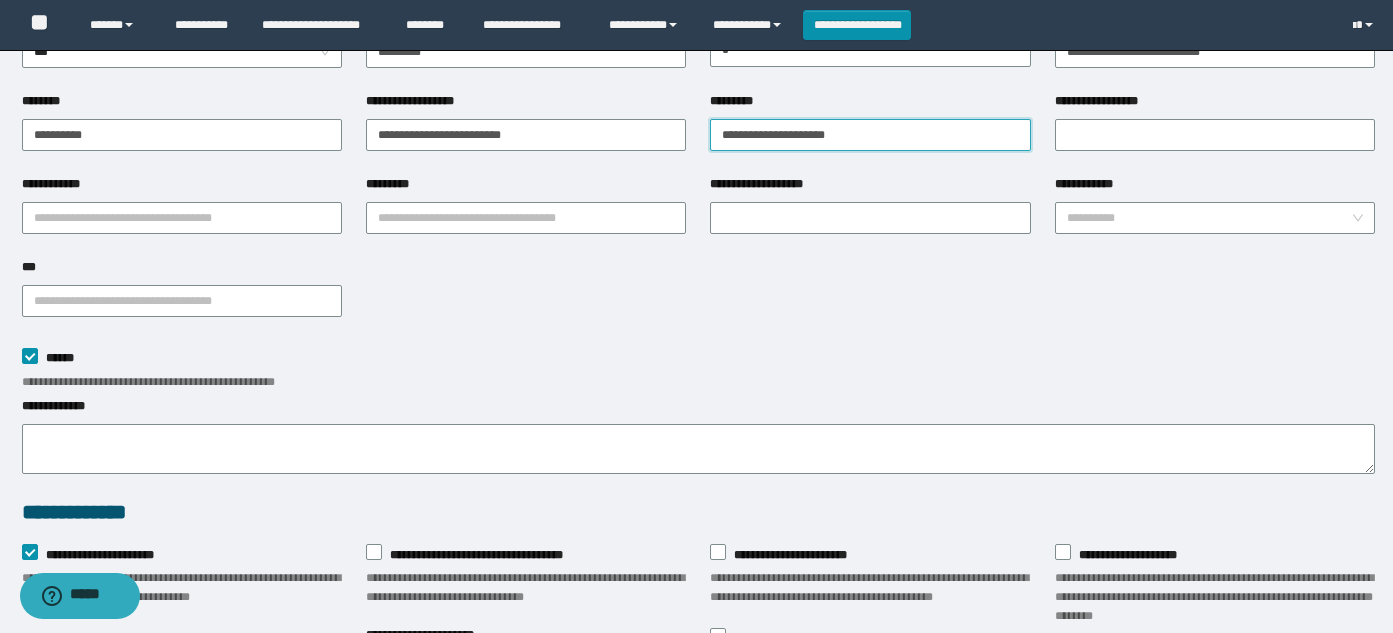 scroll, scrollTop: 100, scrollLeft: 0, axis: vertical 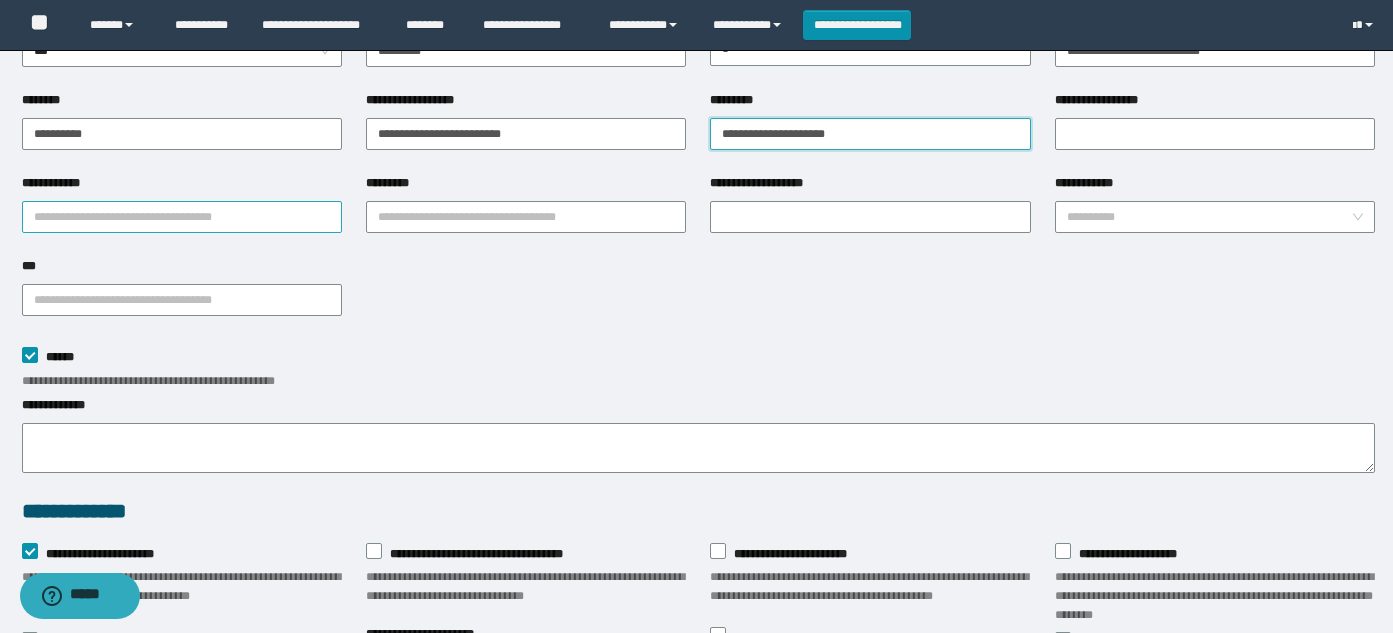 type on "**********" 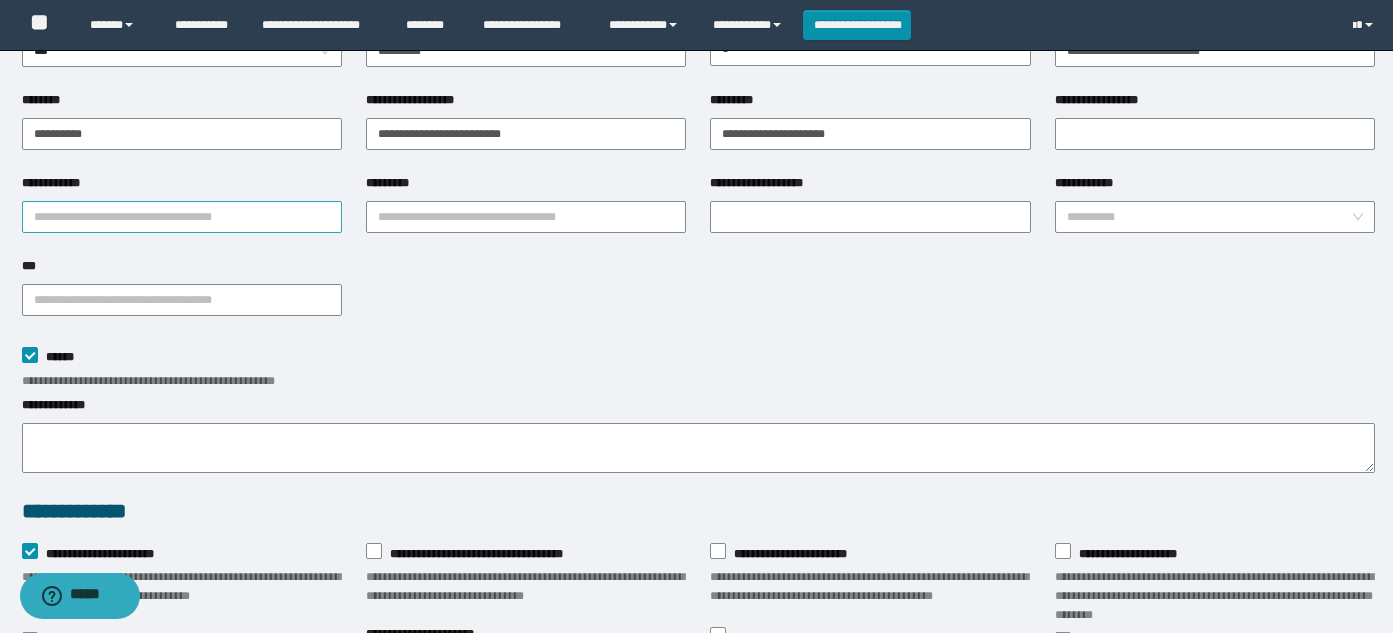 click on "**********" at bounding box center [182, 217] 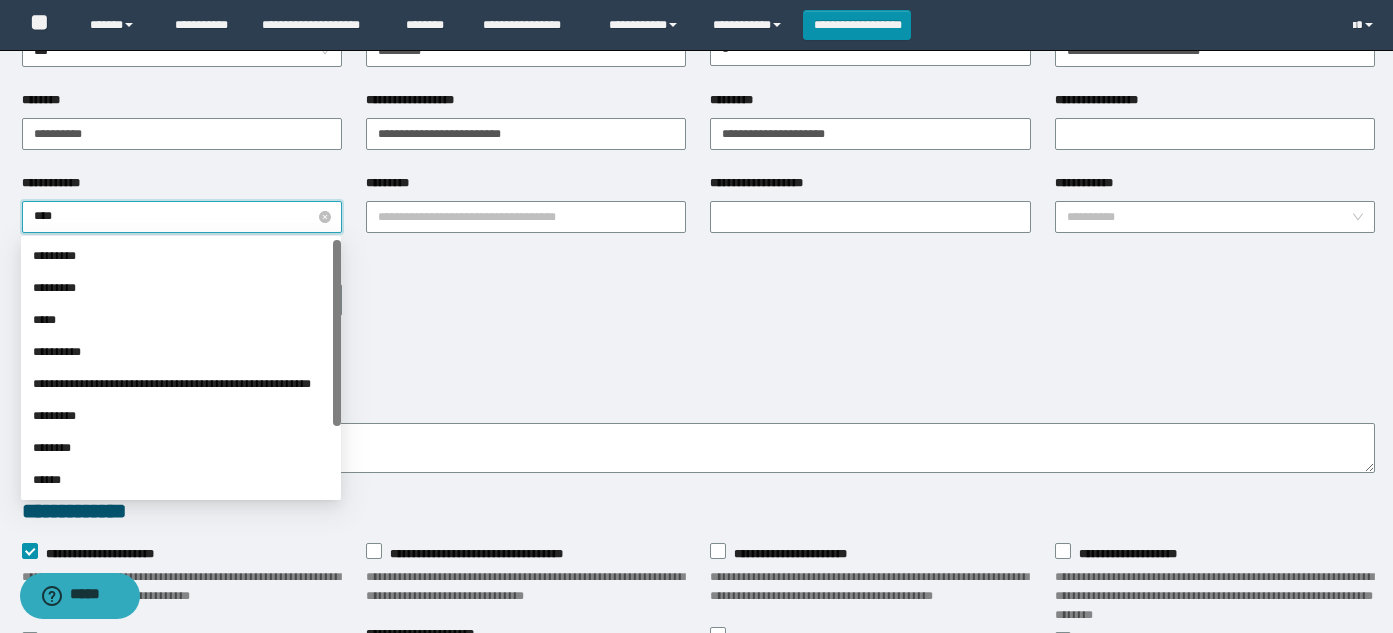 type on "*****" 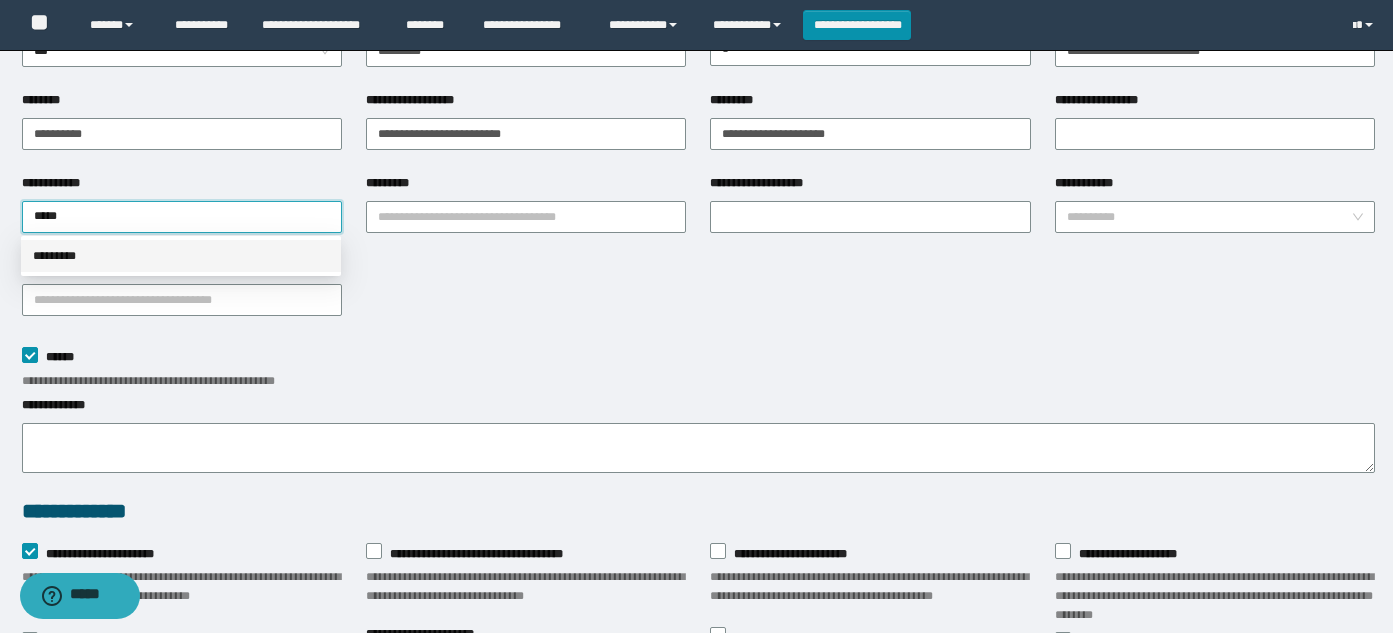 click on "*********" at bounding box center [181, 256] 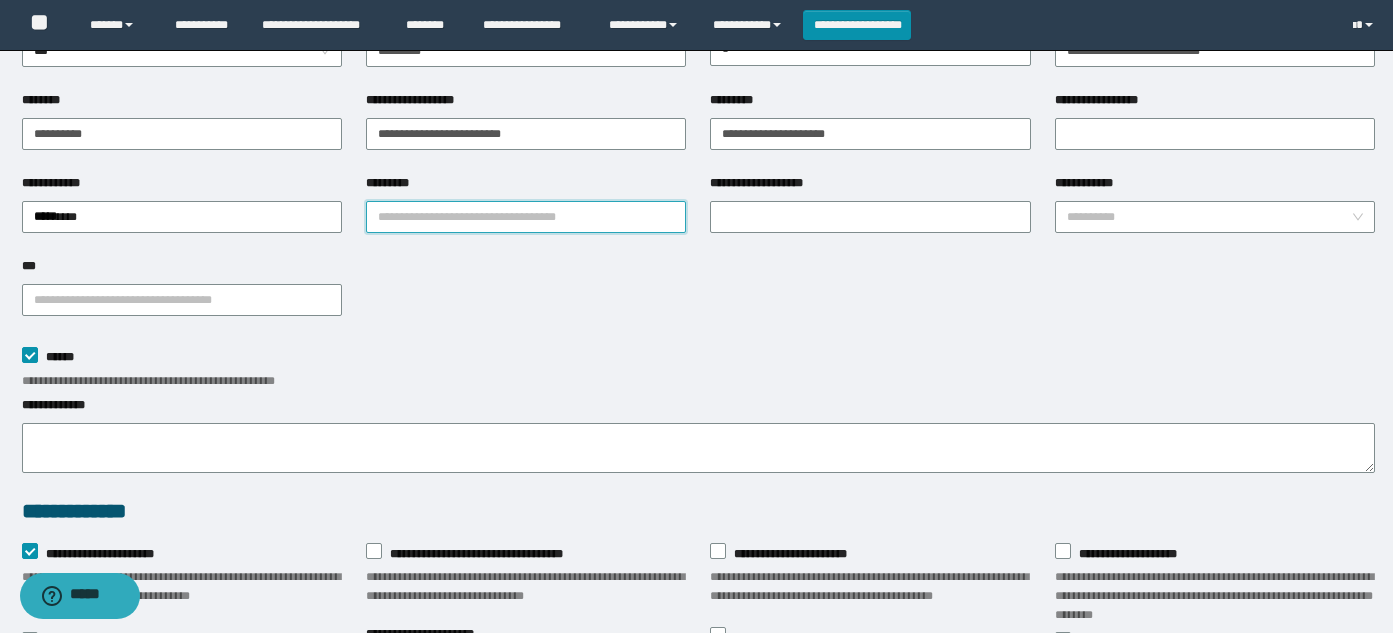 click on "*********" at bounding box center (526, 217) 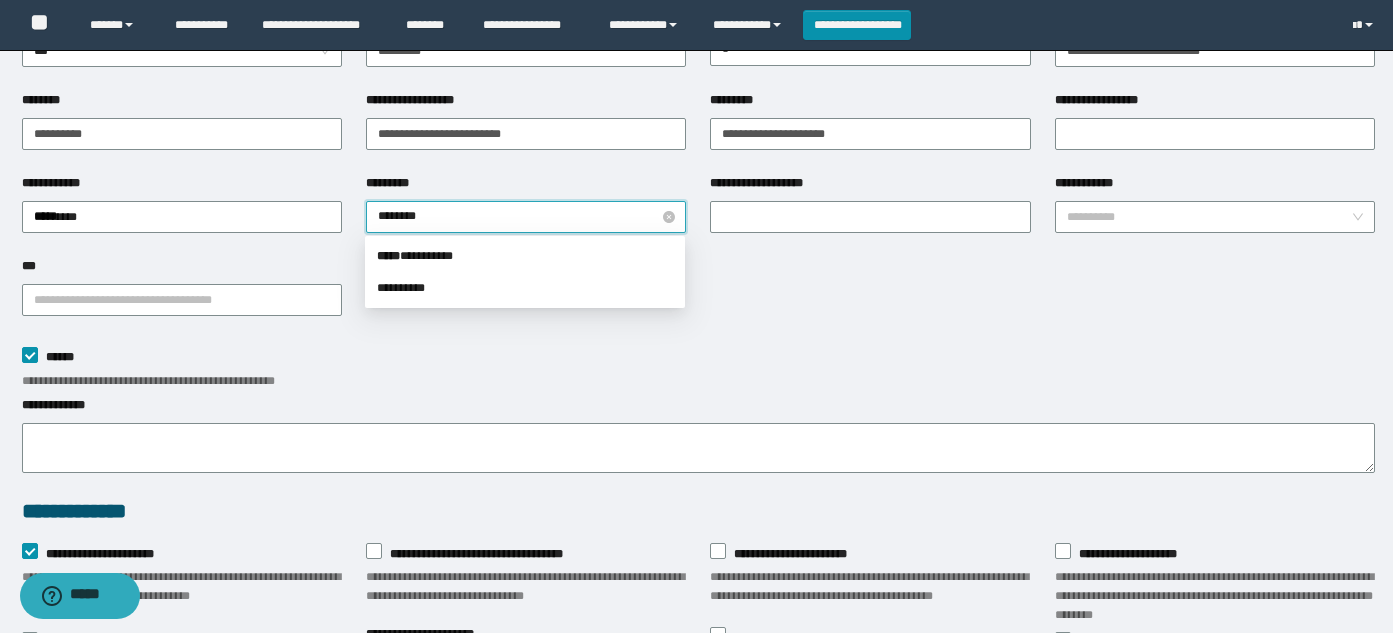 type on "*******" 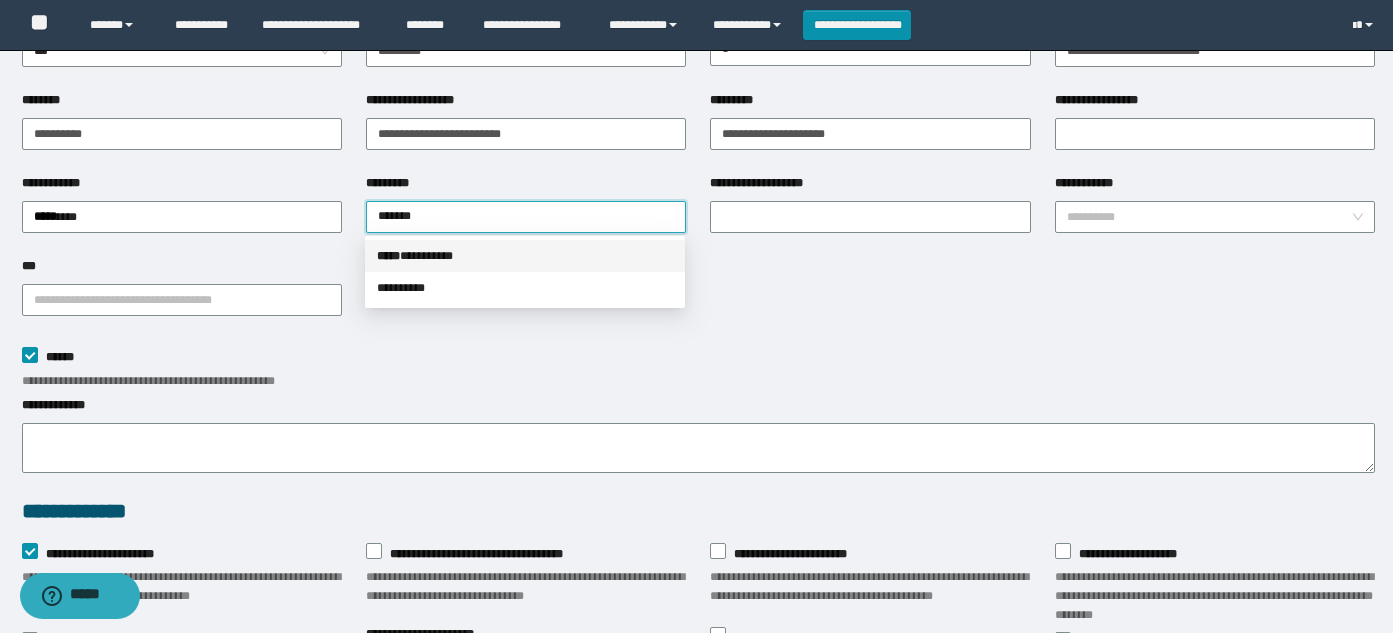 click on "***** * ********" at bounding box center (525, 256) 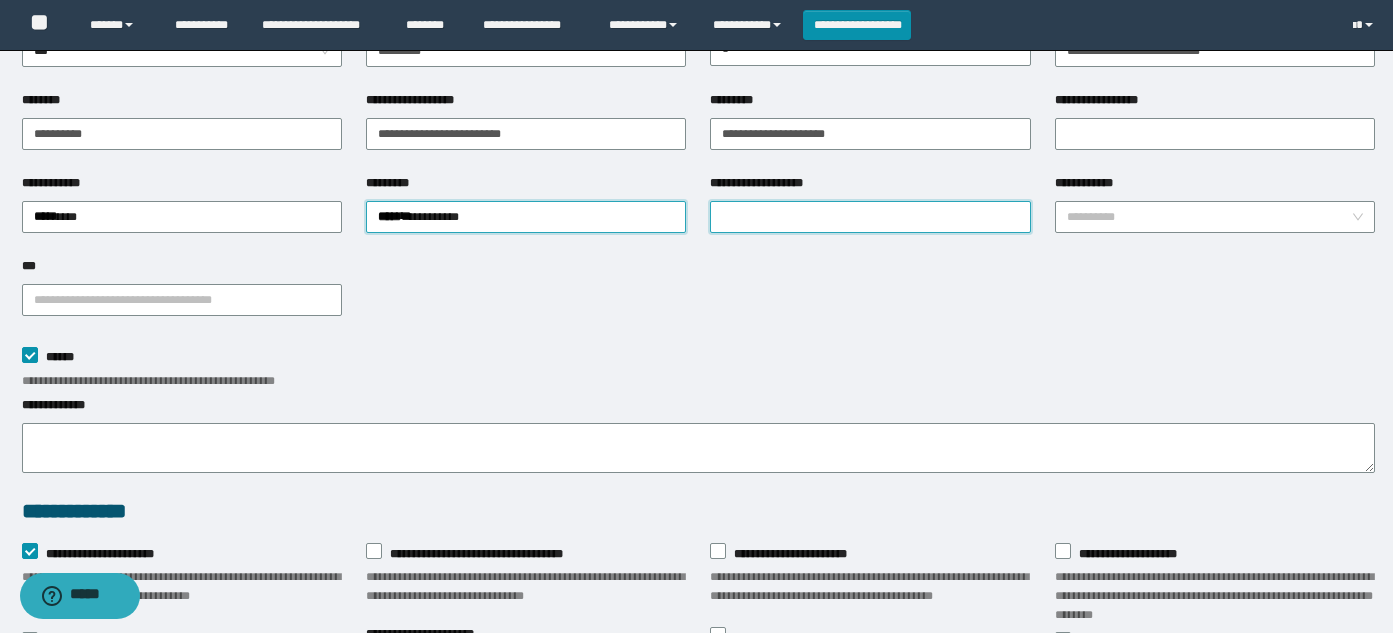 click on "**********" at bounding box center [870, 217] 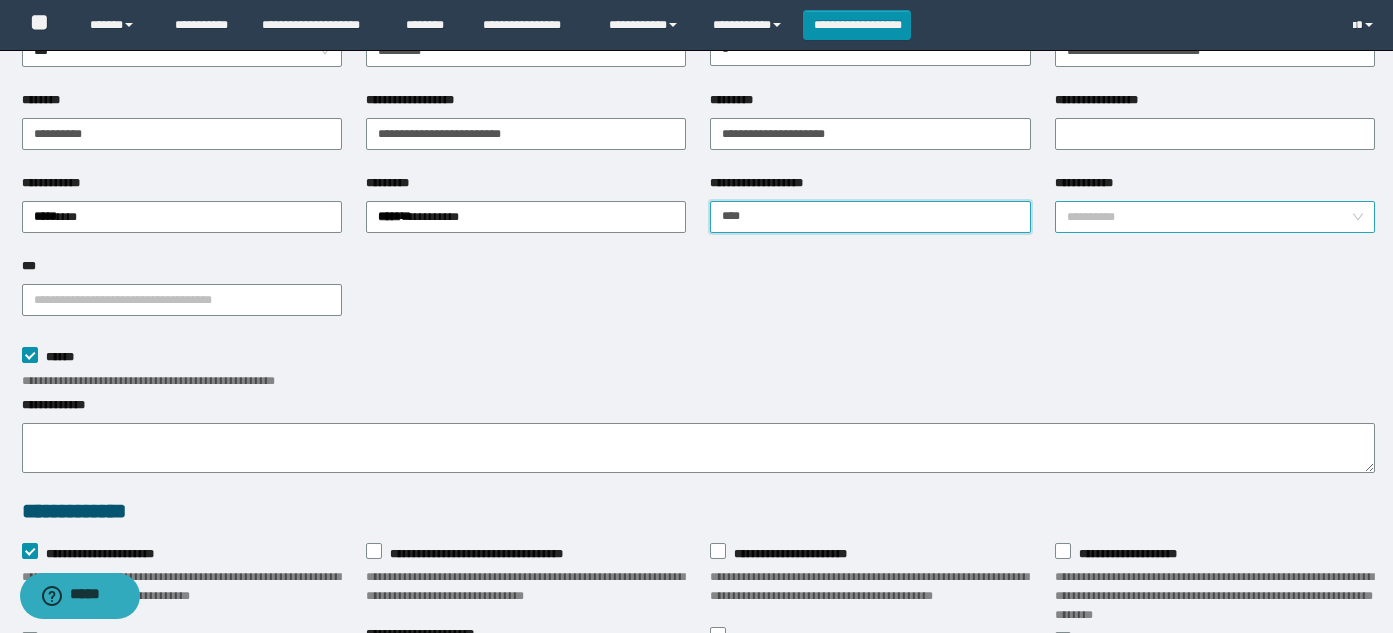 type on "****" 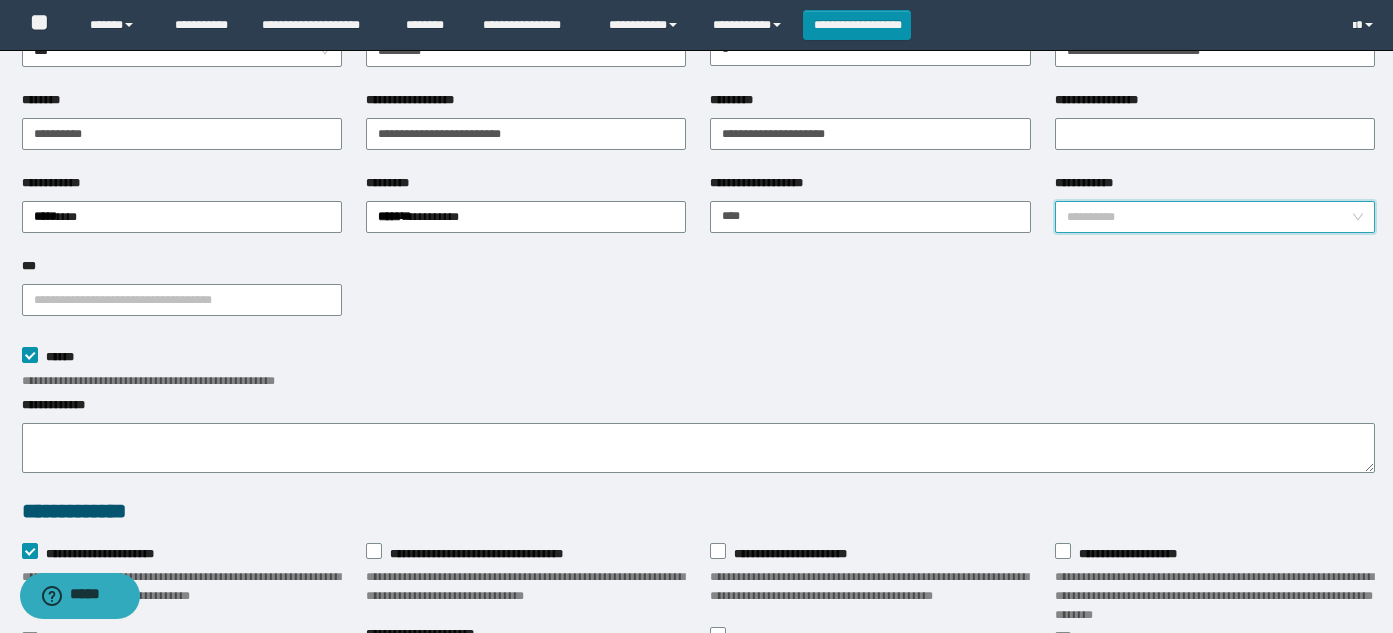 click on "**********" at bounding box center [1209, 217] 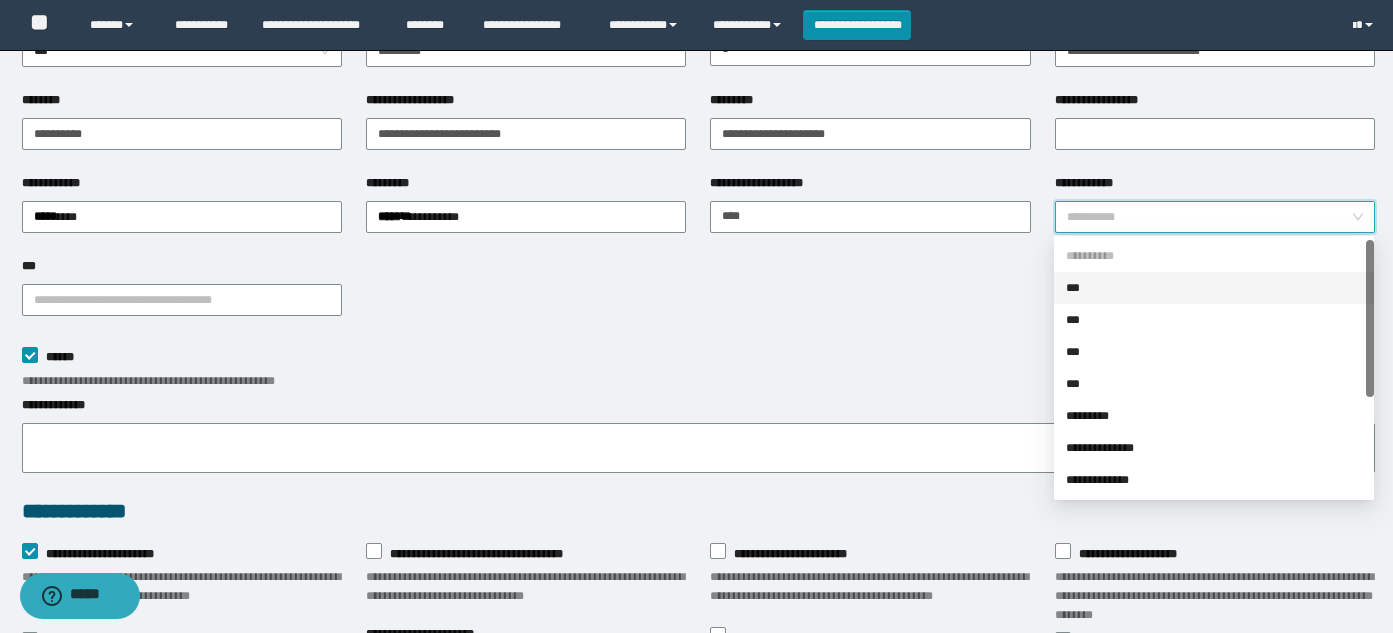 click on "**********" at bounding box center (698, 368) 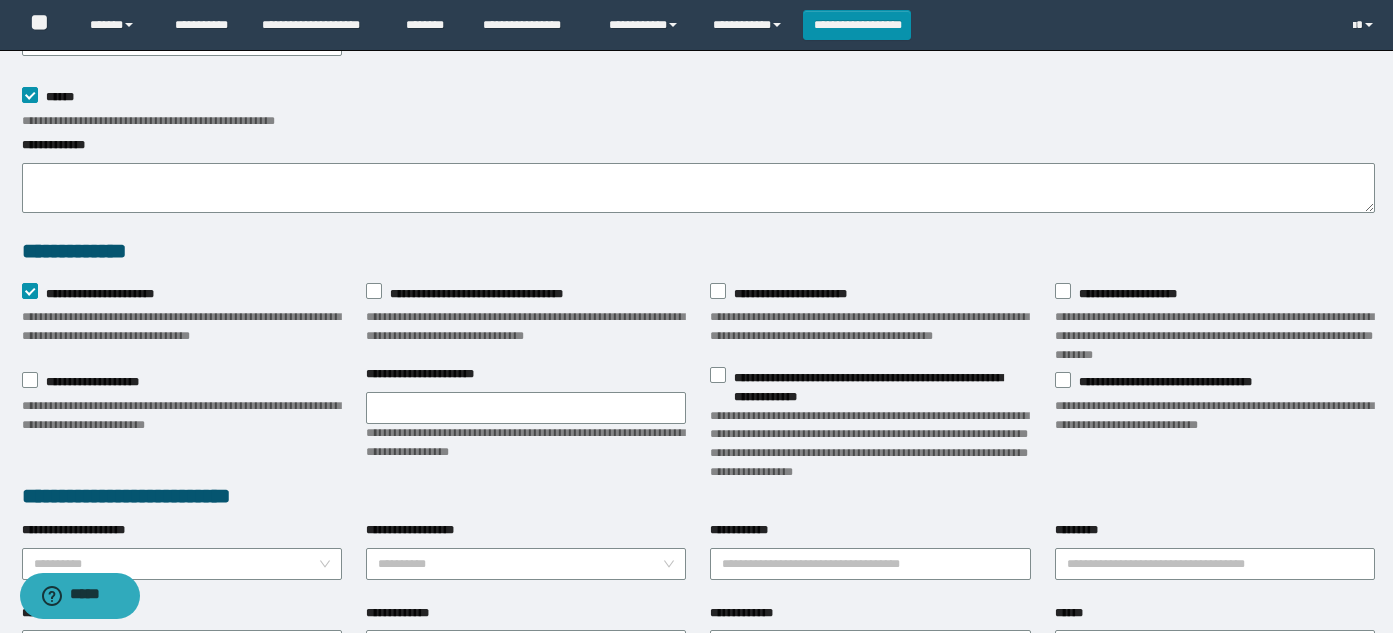 scroll, scrollTop: 400, scrollLeft: 0, axis: vertical 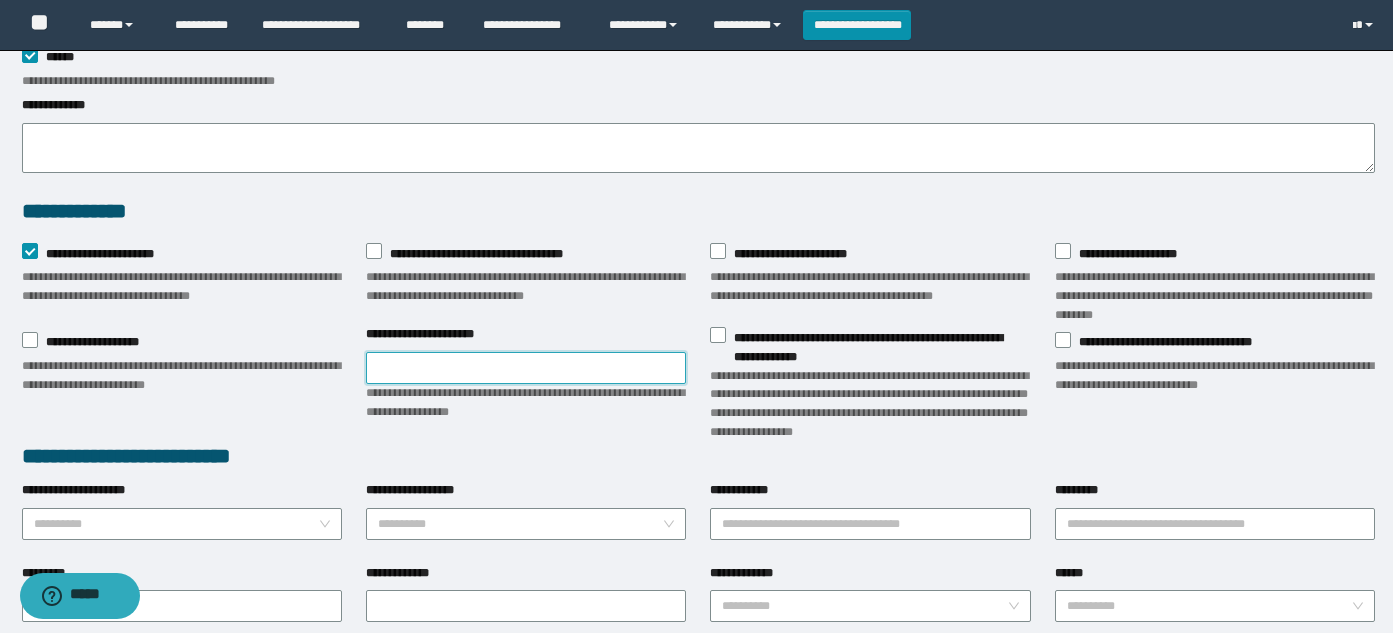 click on "**********" at bounding box center (526, 368) 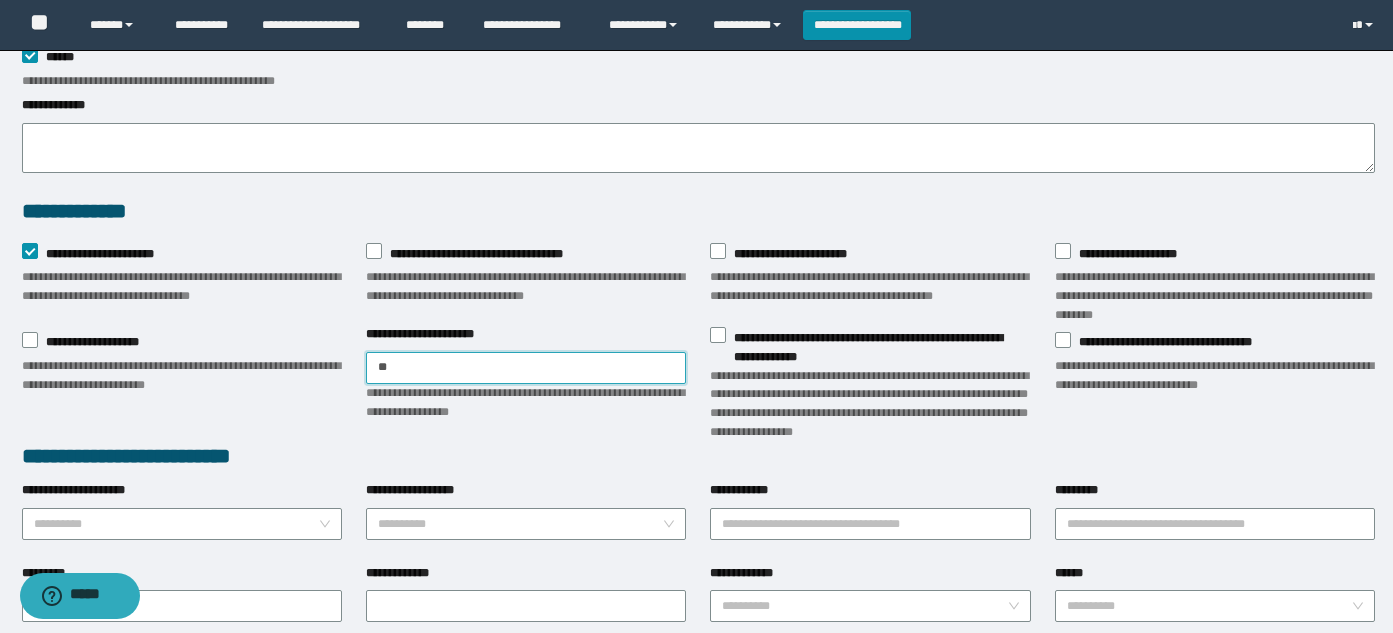 type on "*" 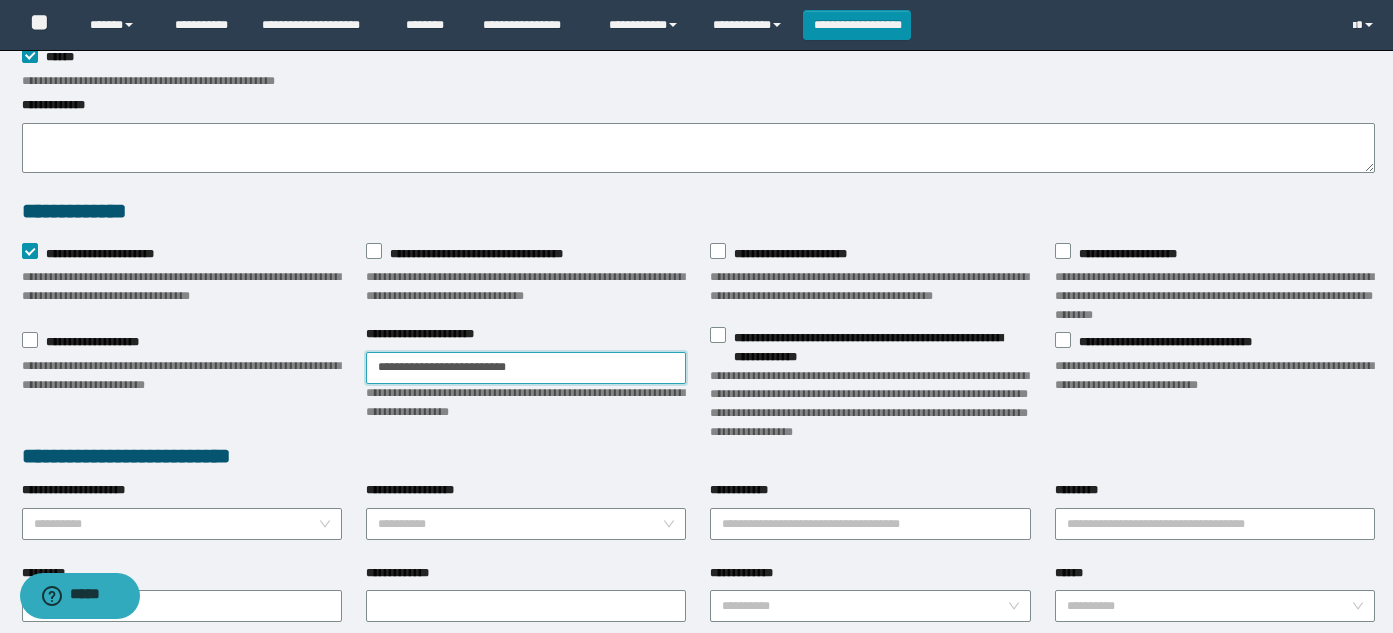 type on "**********" 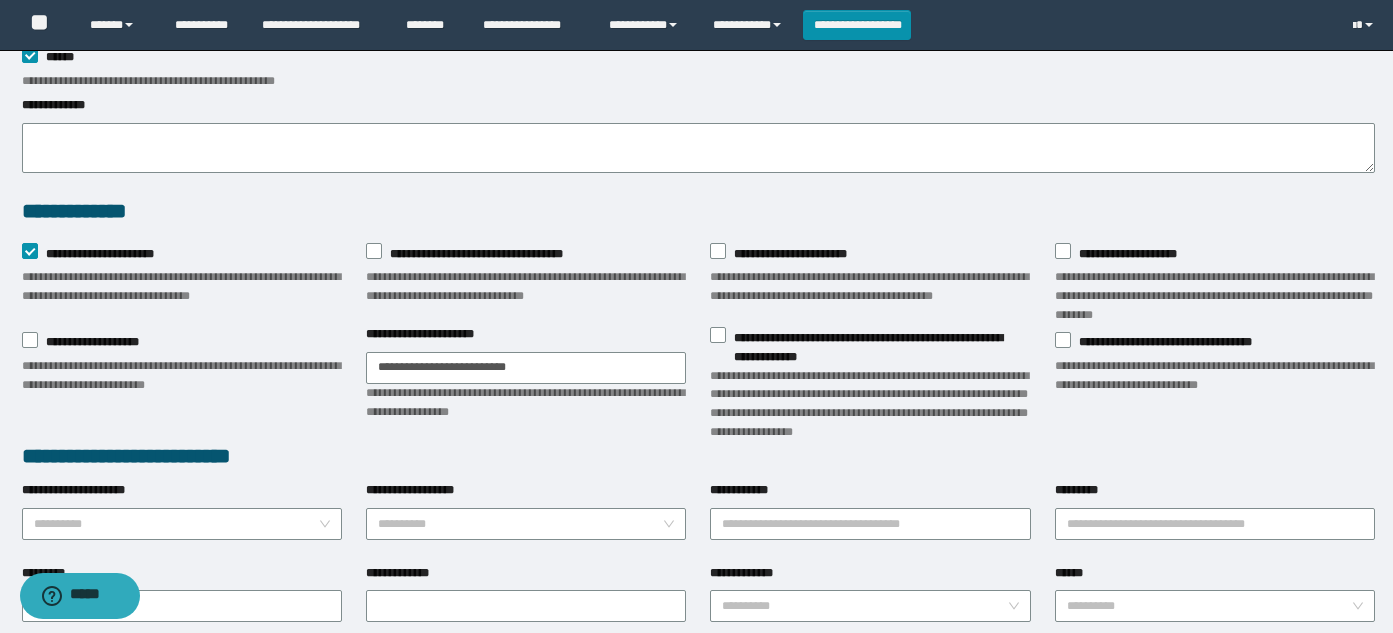 click on "**********" at bounding box center (698, 456) 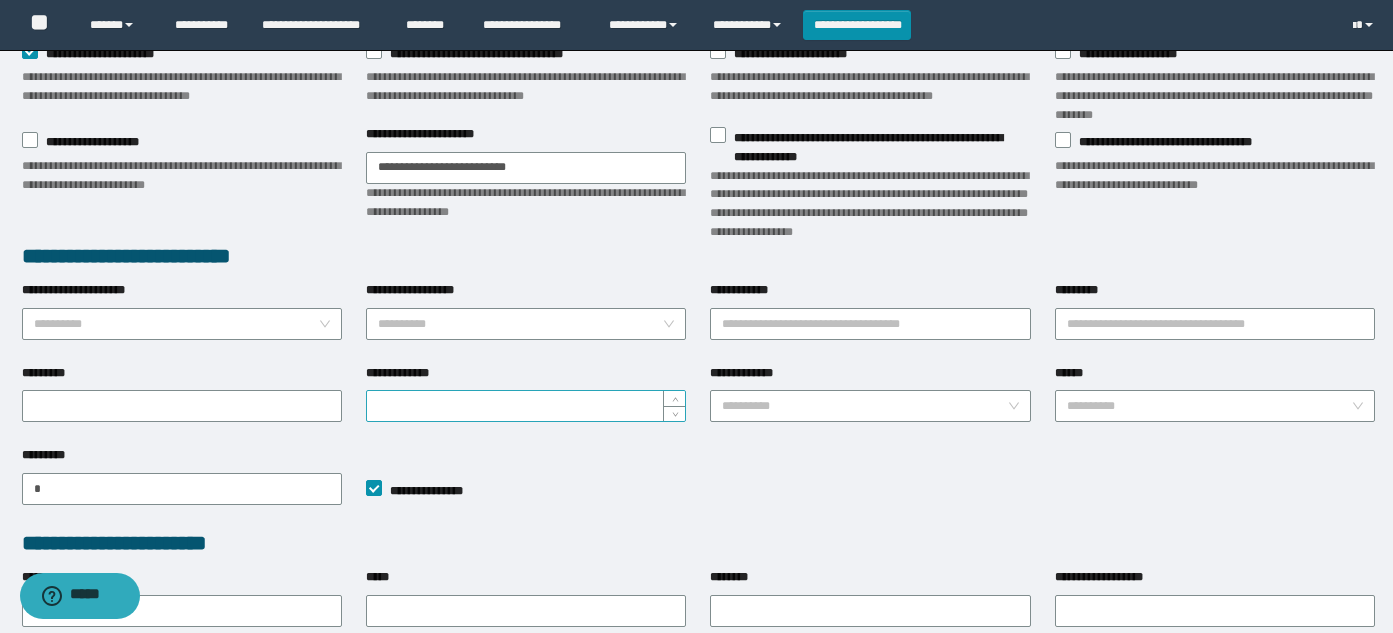 scroll, scrollTop: 700, scrollLeft: 0, axis: vertical 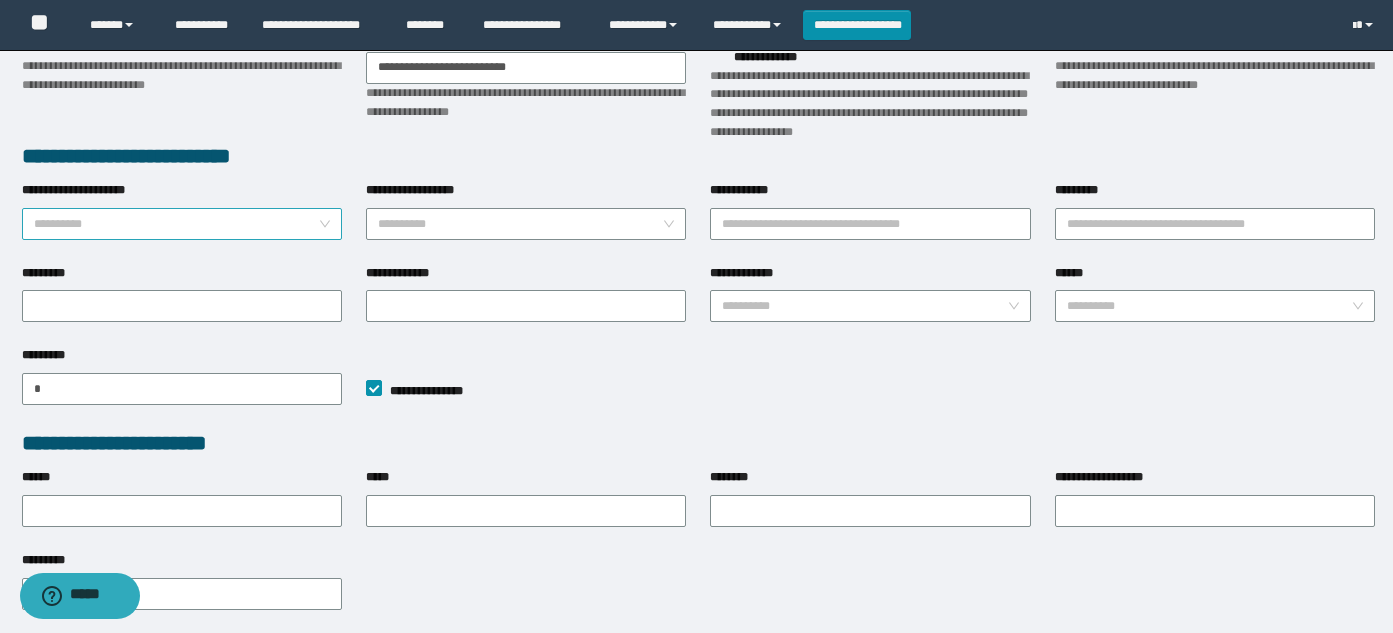 click on "**********" at bounding box center [182, 224] 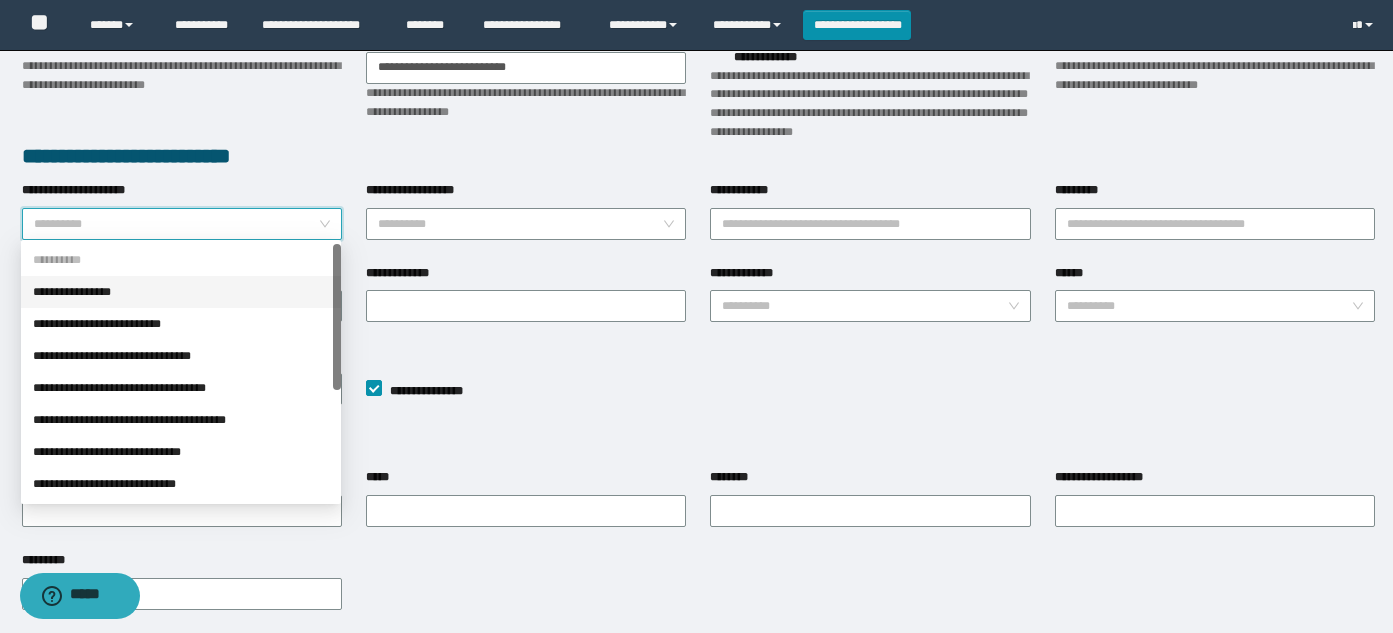 click on "**********" at bounding box center [181, 292] 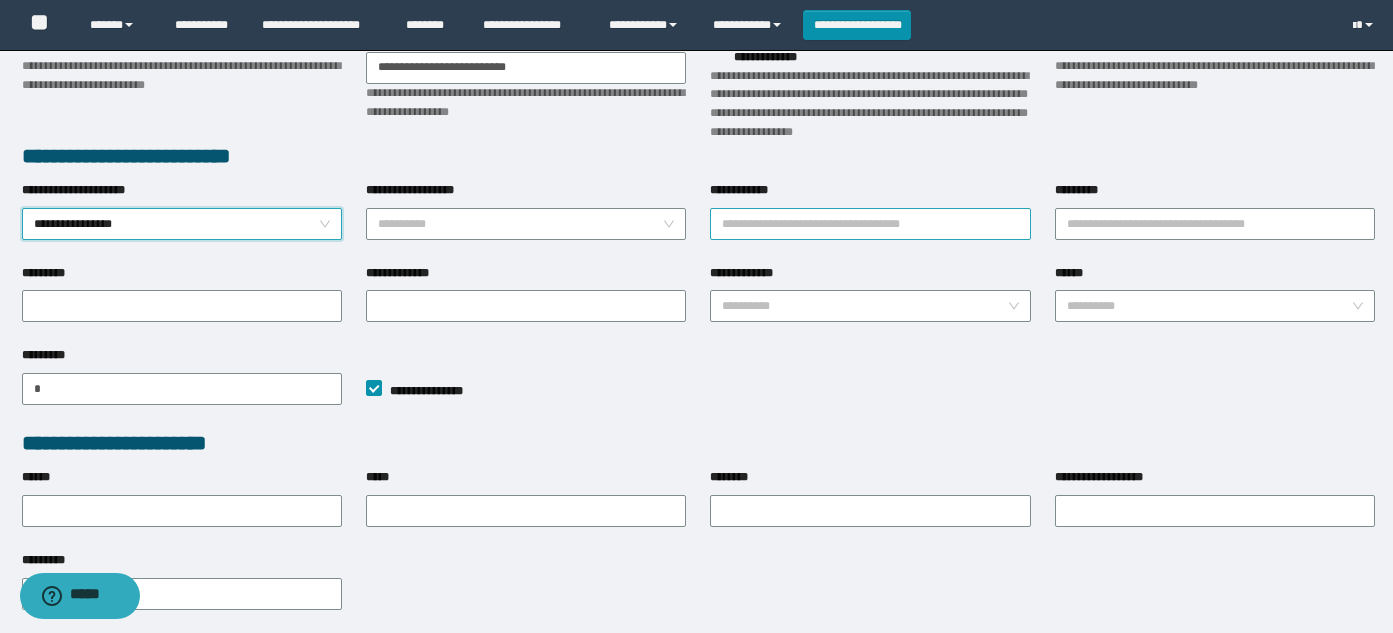 click on "**********" at bounding box center [870, 224] 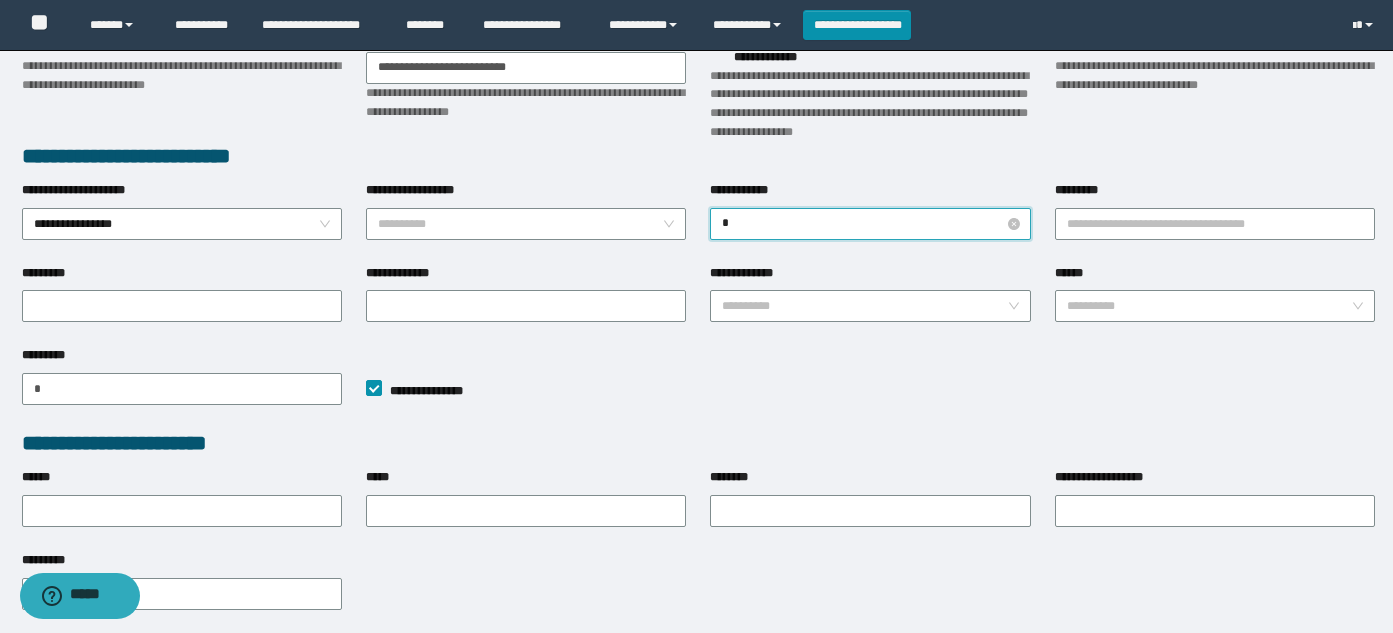 type on "**" 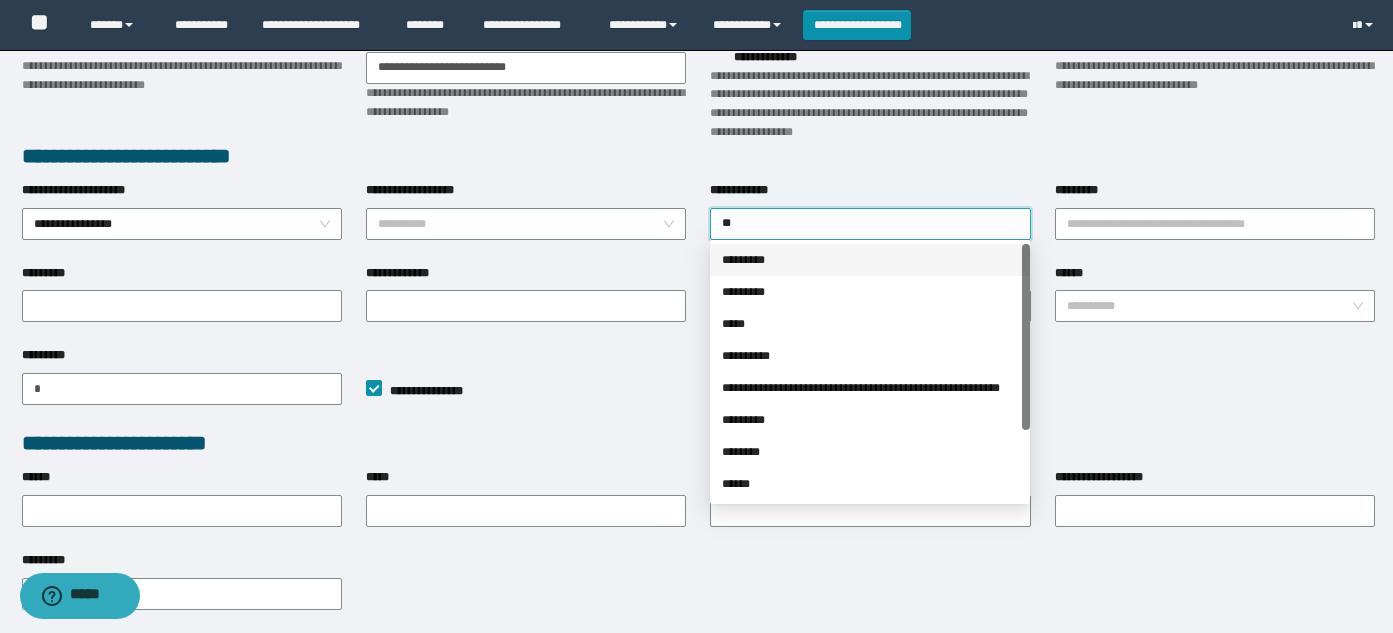 click on "*********" at bounding box center (870, 260) 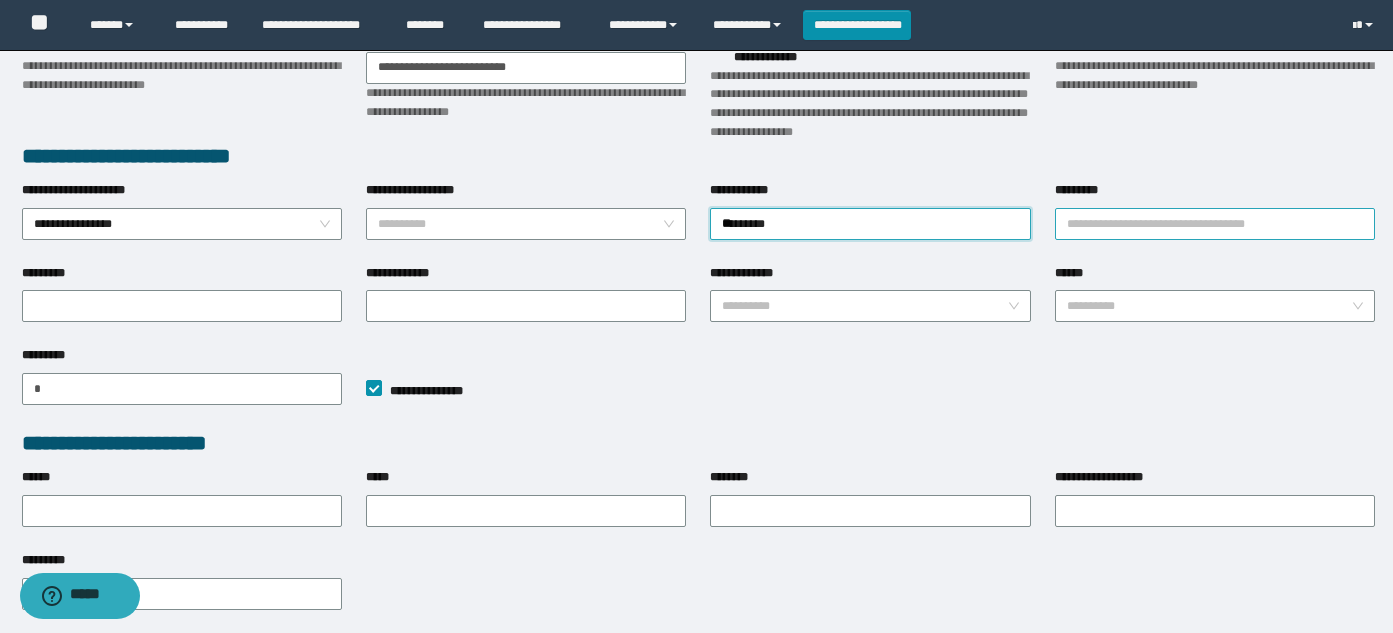 click on "*********" at bounding box center [1215, 224] 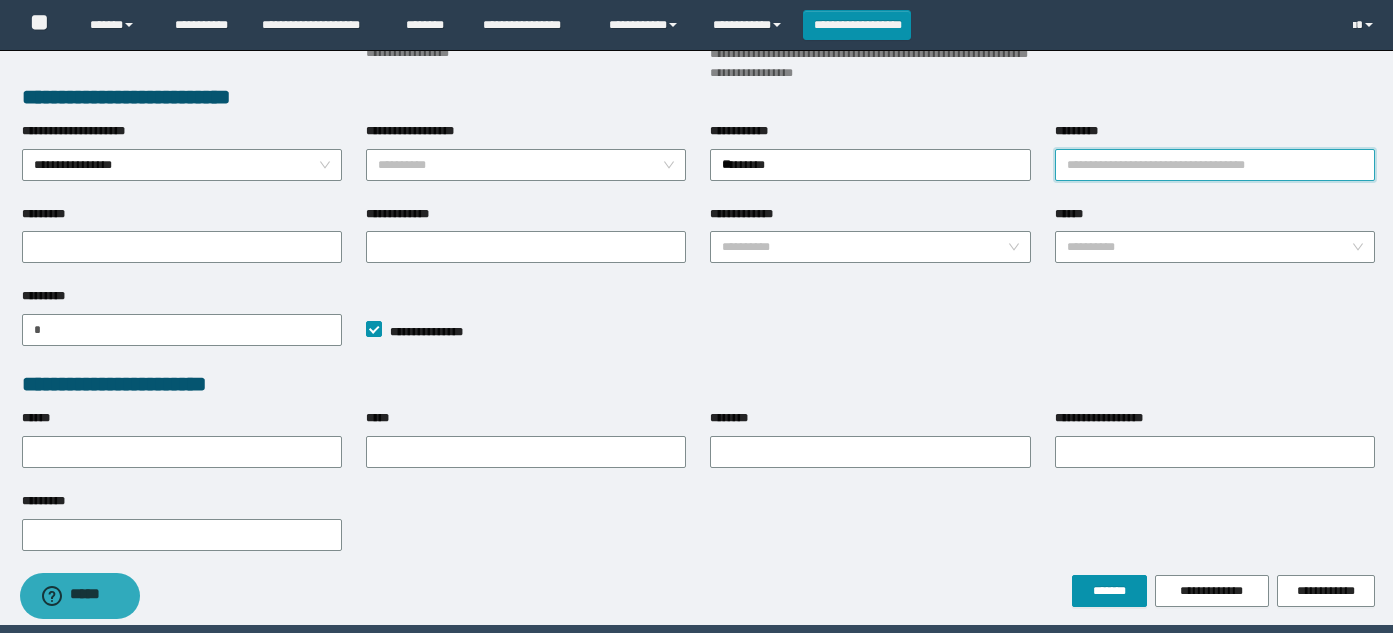 scroll, scrollTop: 800, scrollLeft: 0, axis: vertical 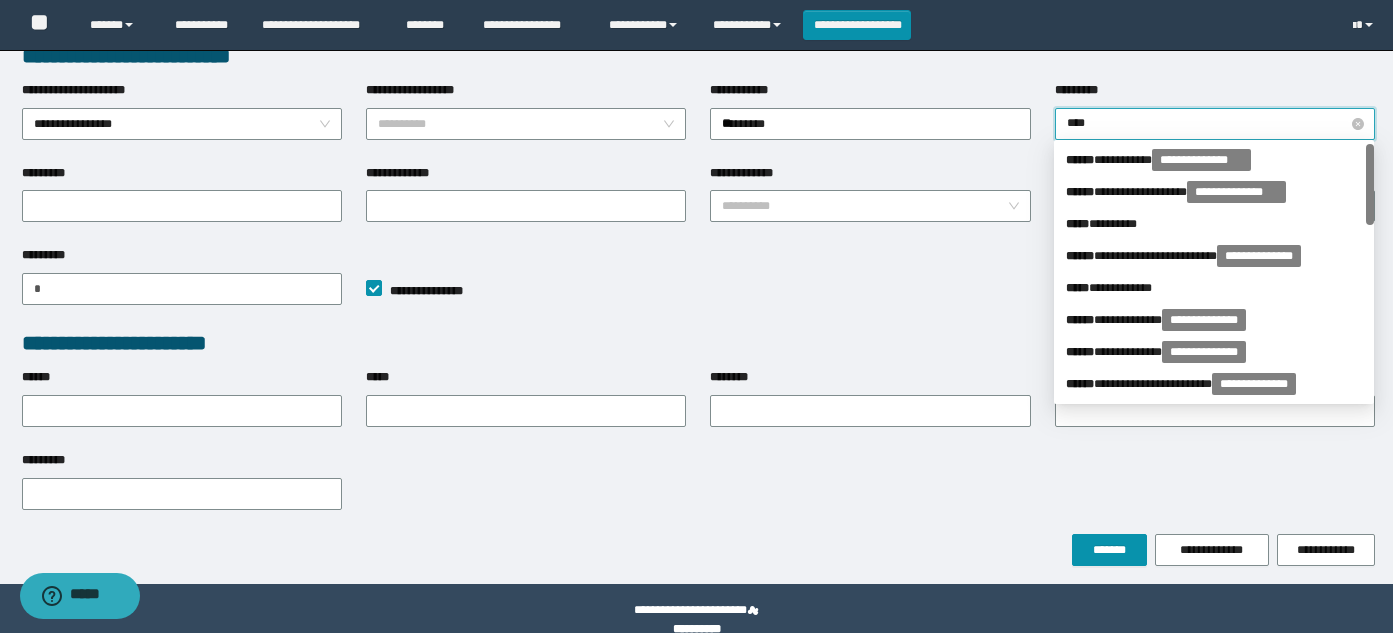 type on "*****" 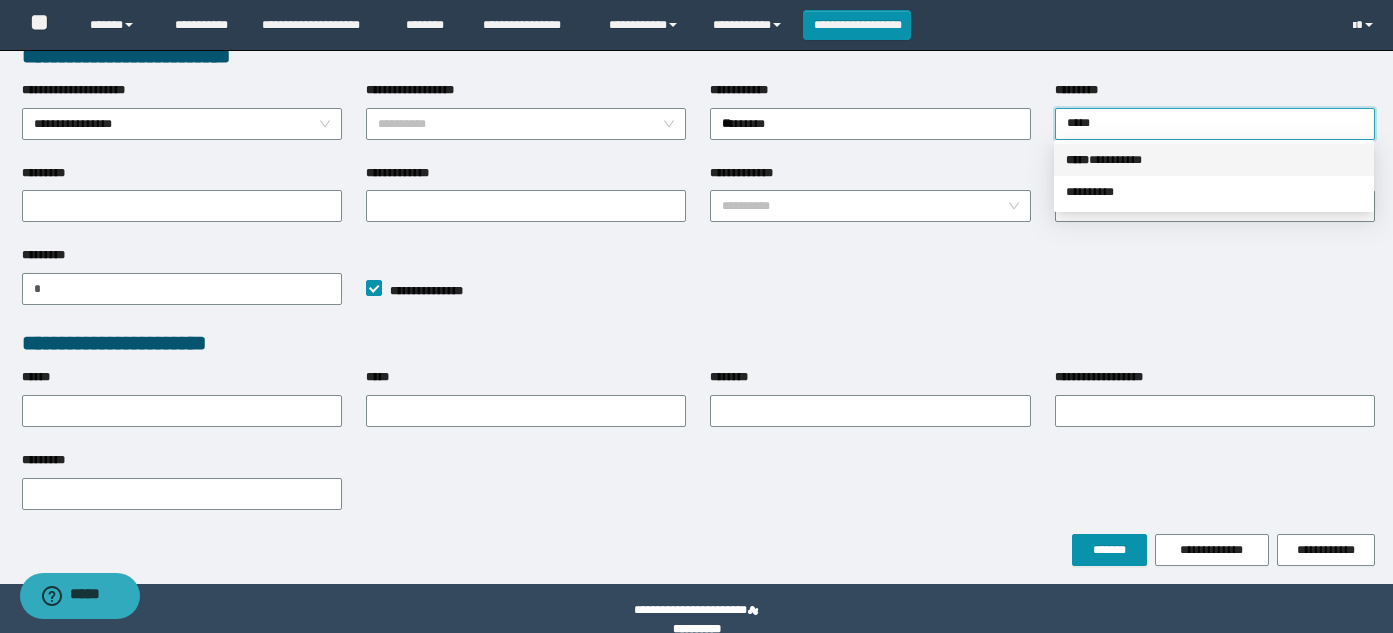 click on "***** * ********" at bounding box center [1214, 160] 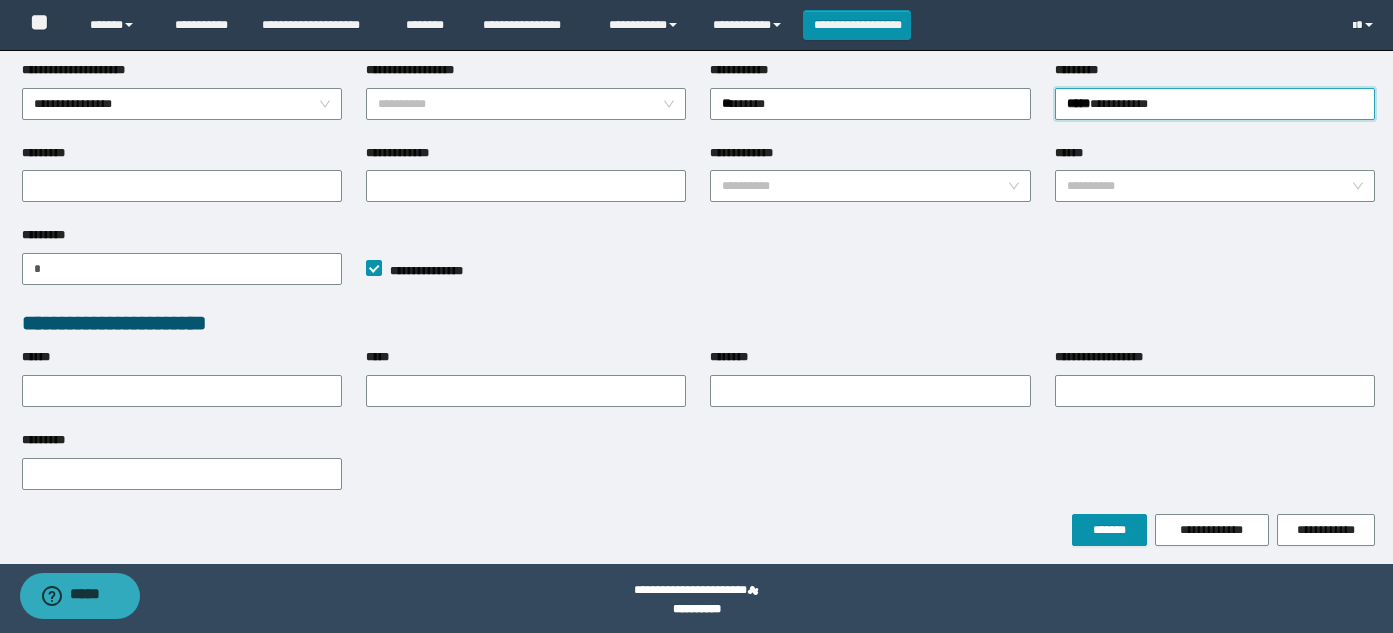 scroll, scrollTop: 826, scrollLeft: 0, axis: vertical 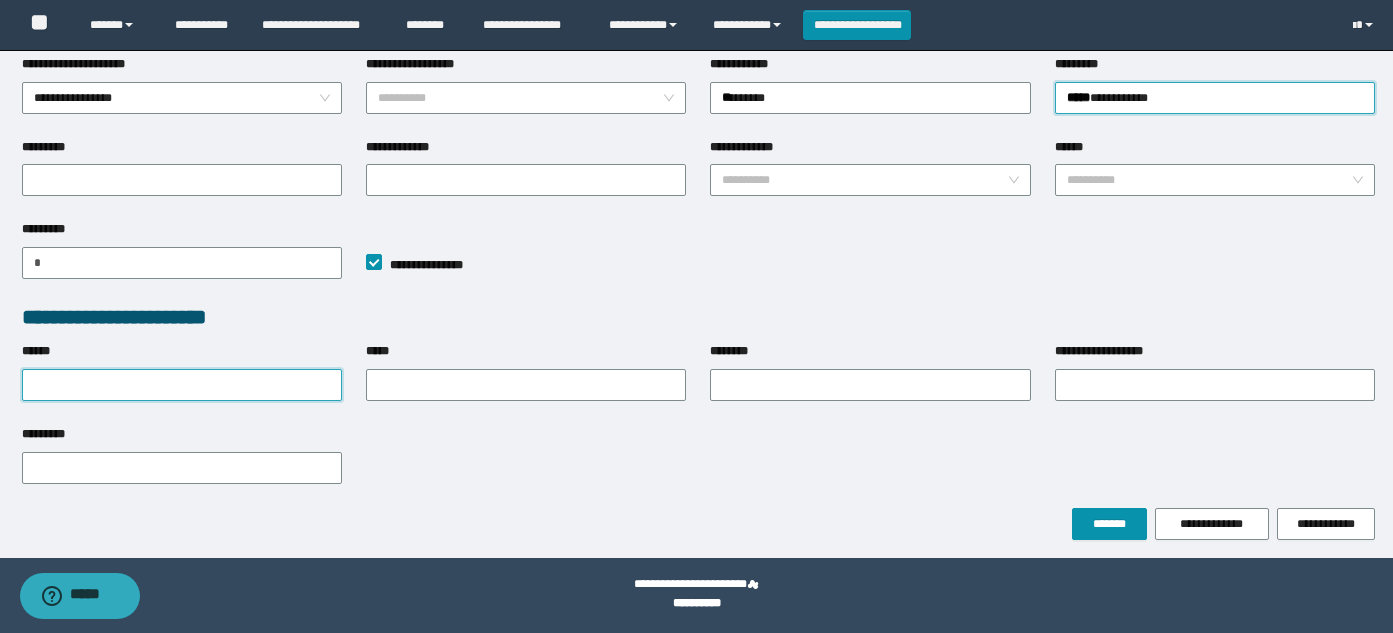 click on "******" at bounding box center (182, 385) 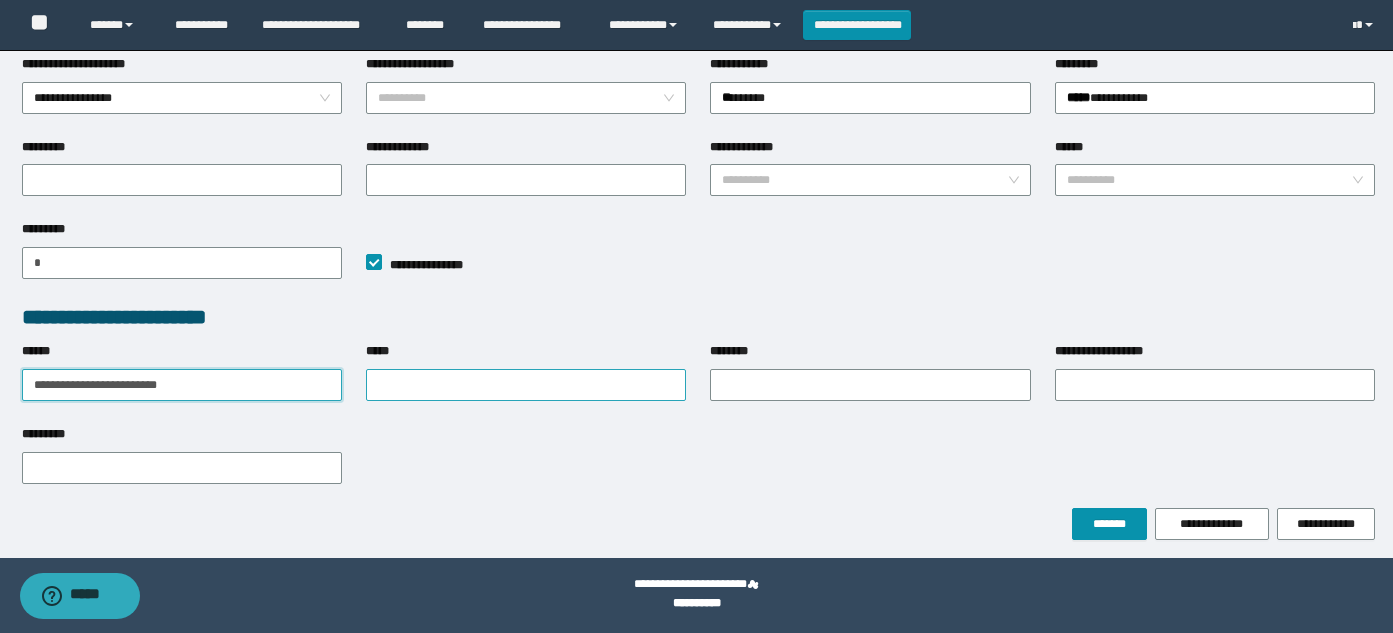type on "**********" 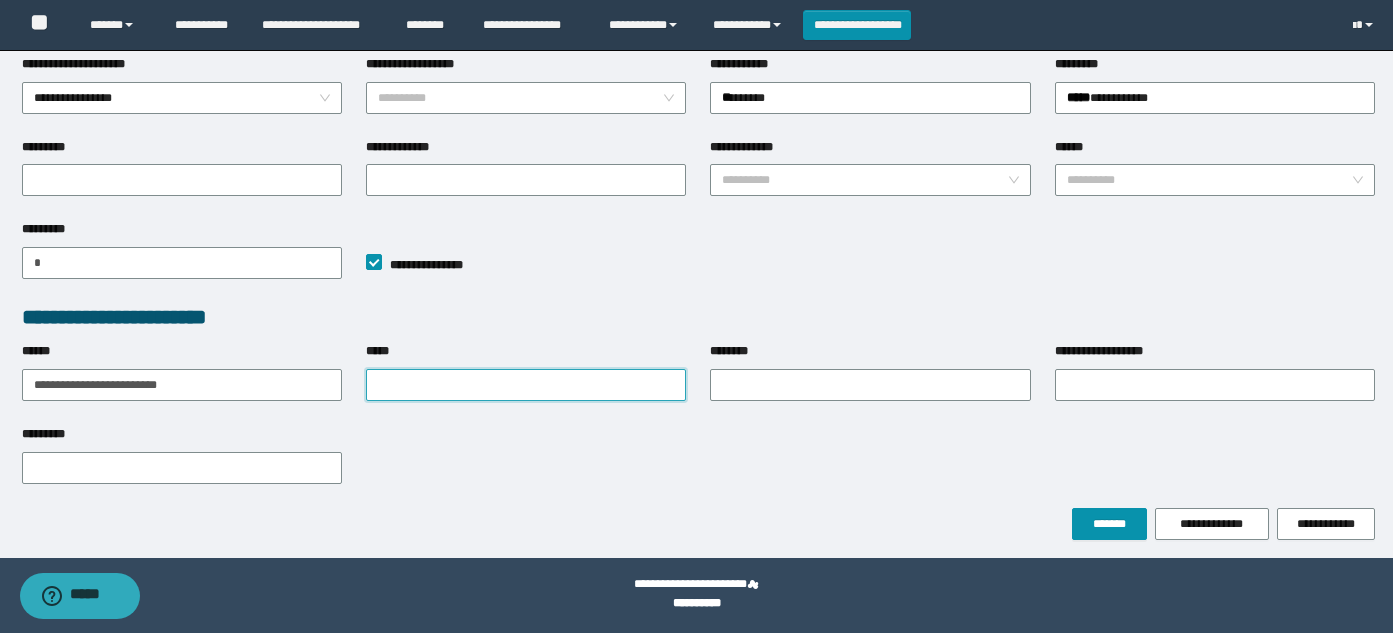 click on "*****" at bounding box center [526, 385] 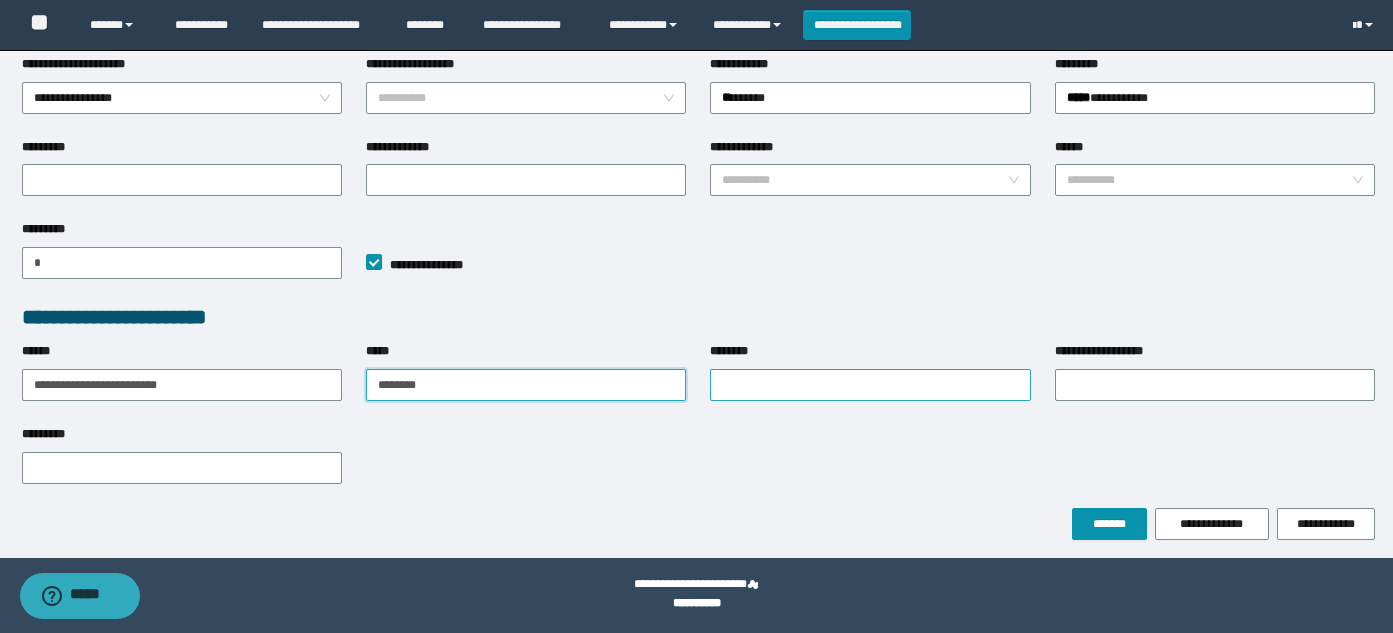 type on "*******" 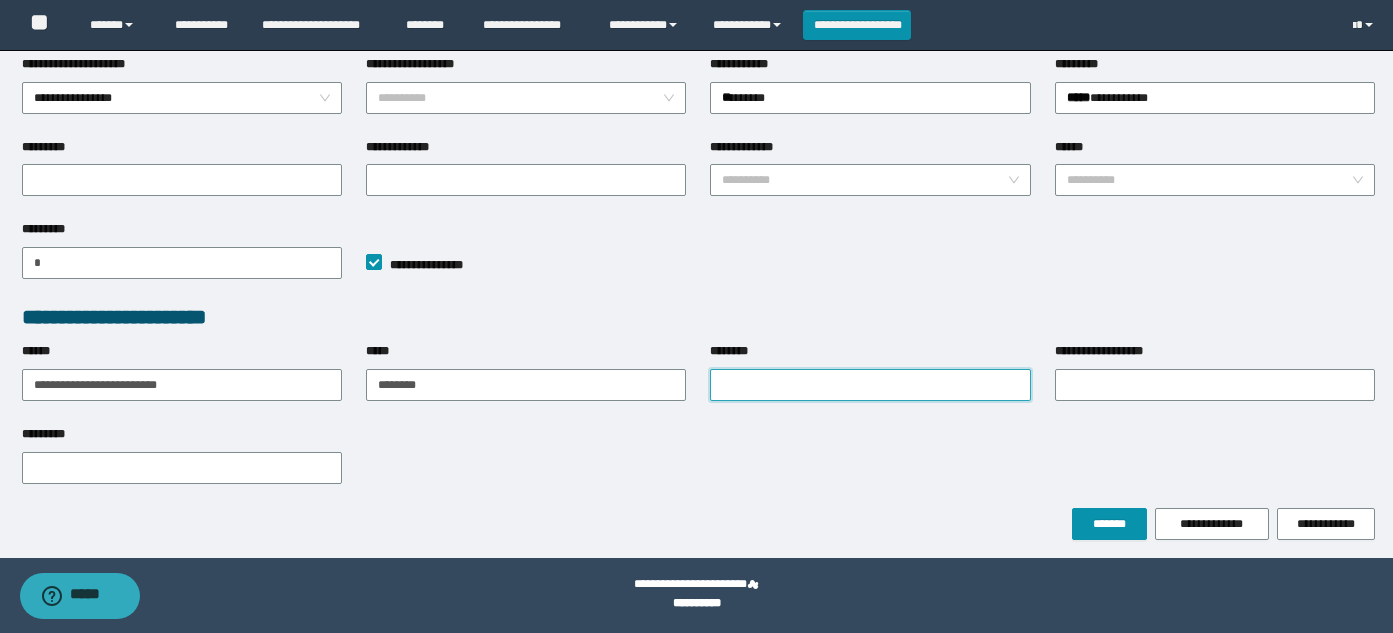 click on "********" at bounding box center [870, 385] 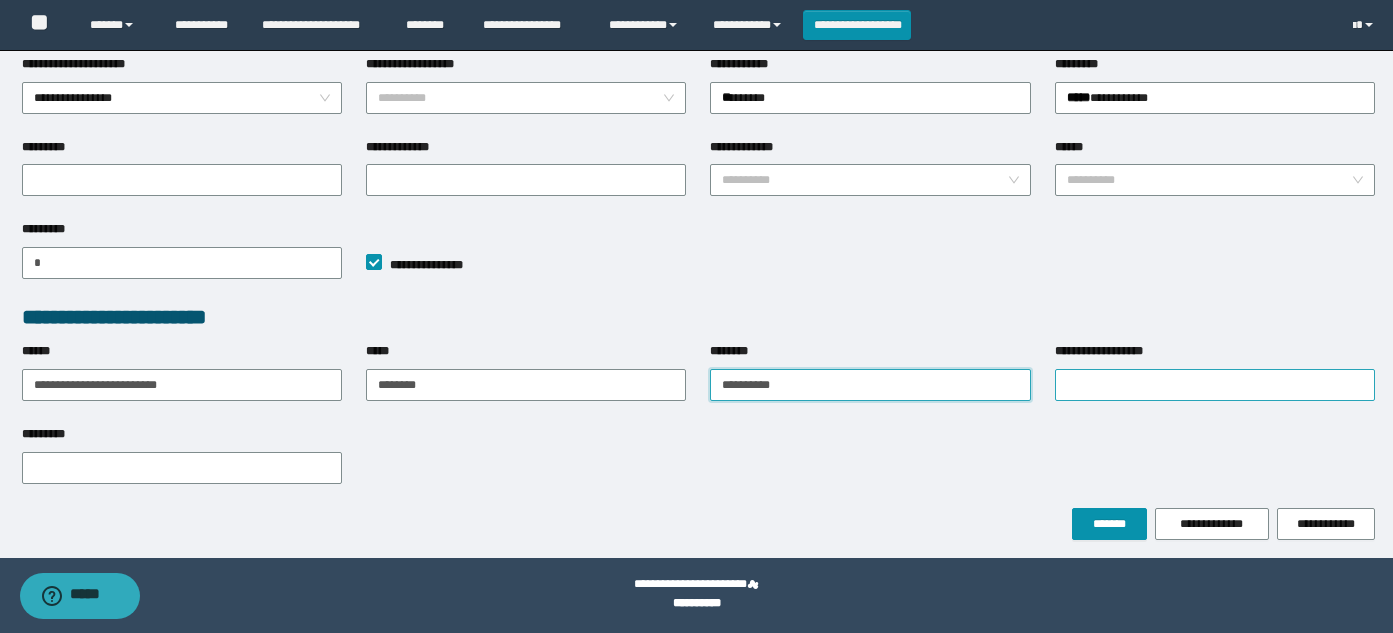 type on "**********" 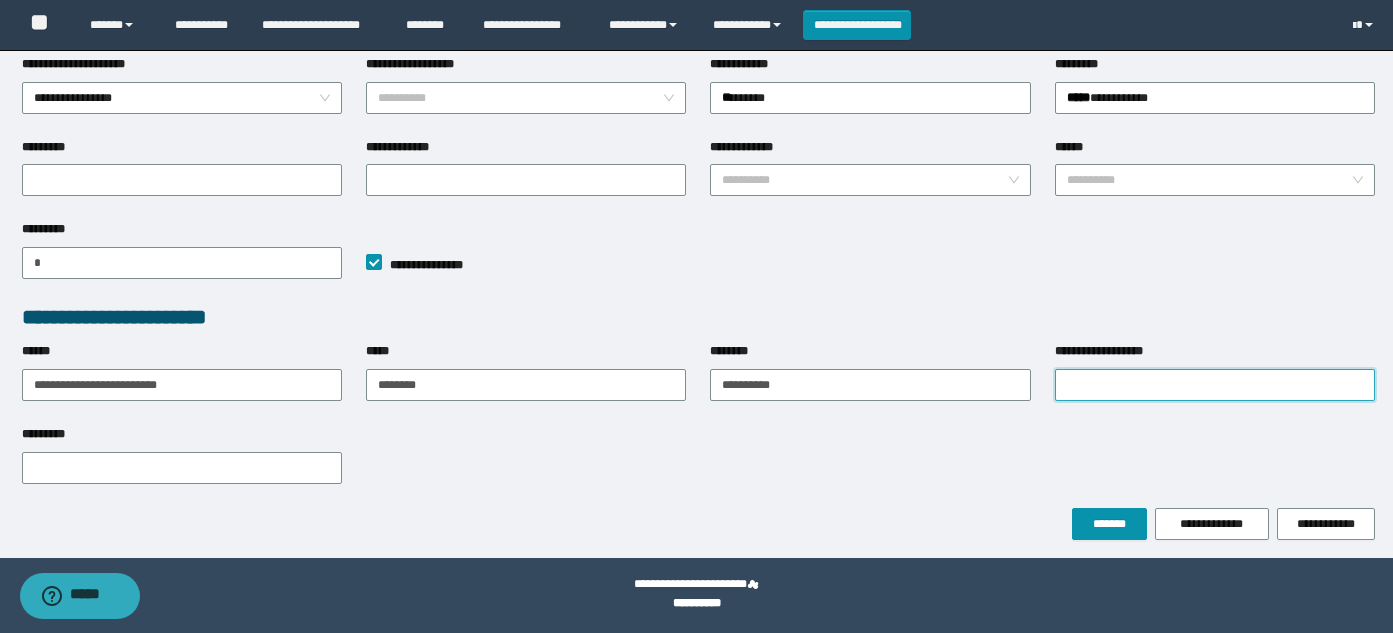click on "**********" at bounding box center (1215, 385) 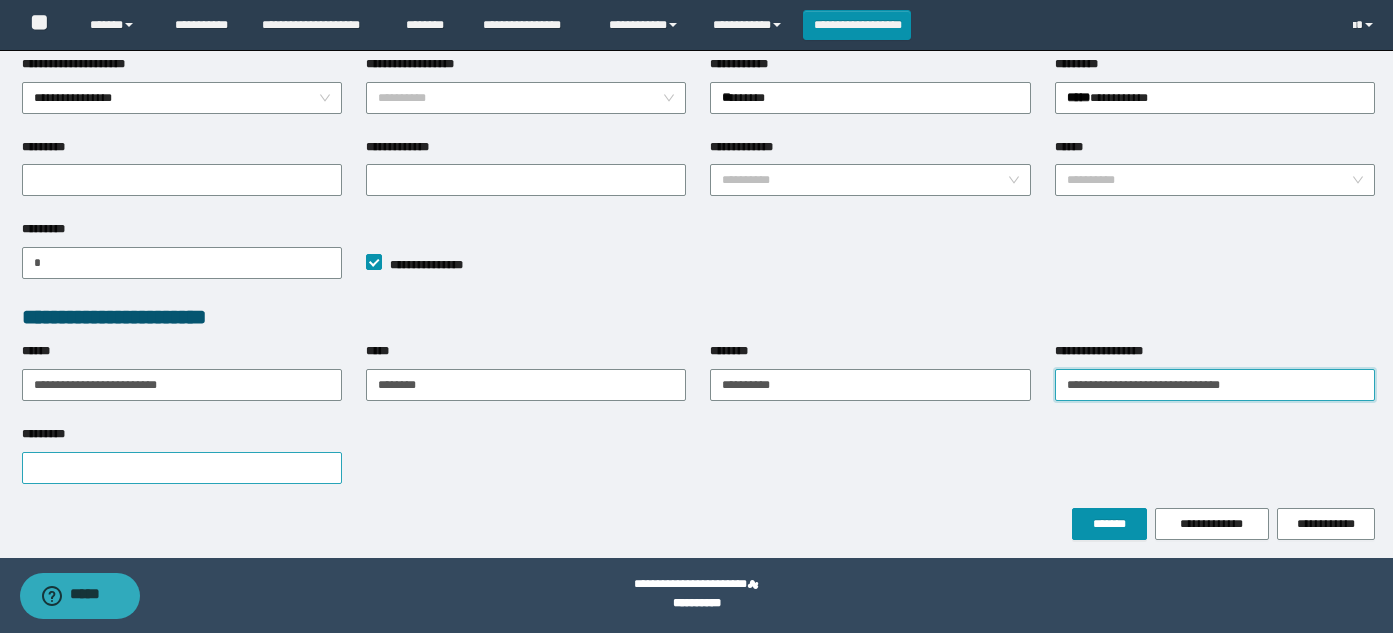 type on "**********" 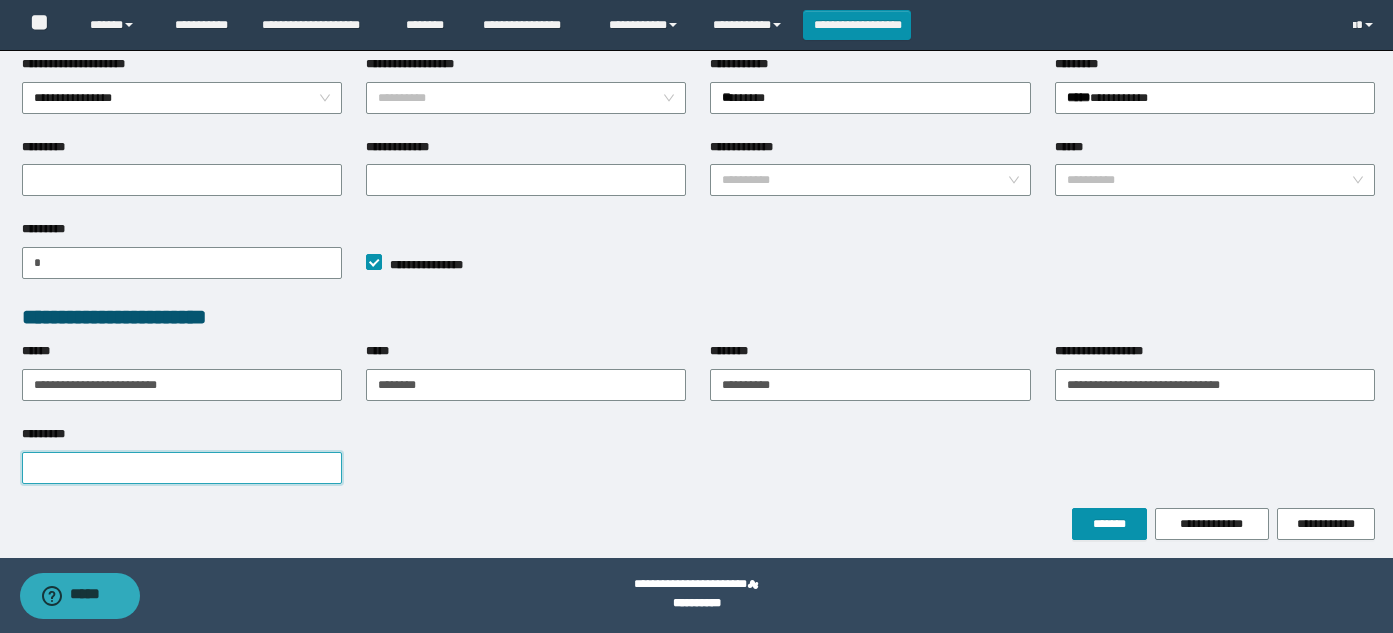 click on "*********" at bounding box center [182, 468] 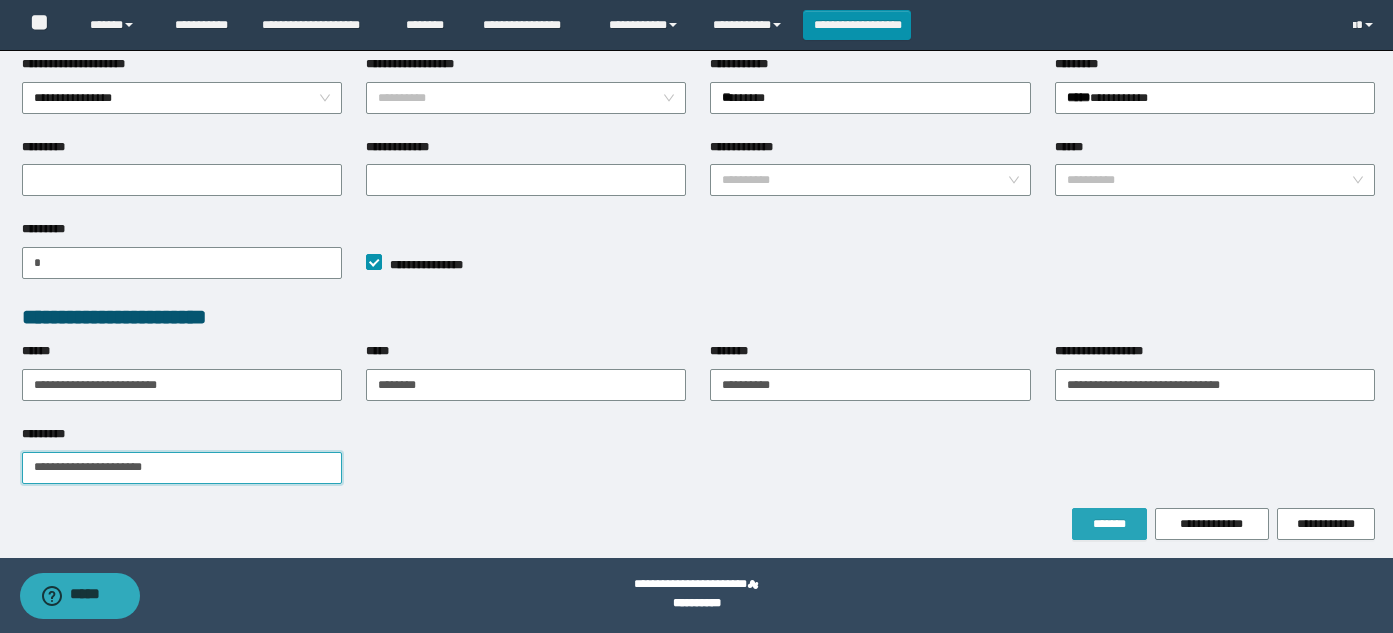 type on "**********" 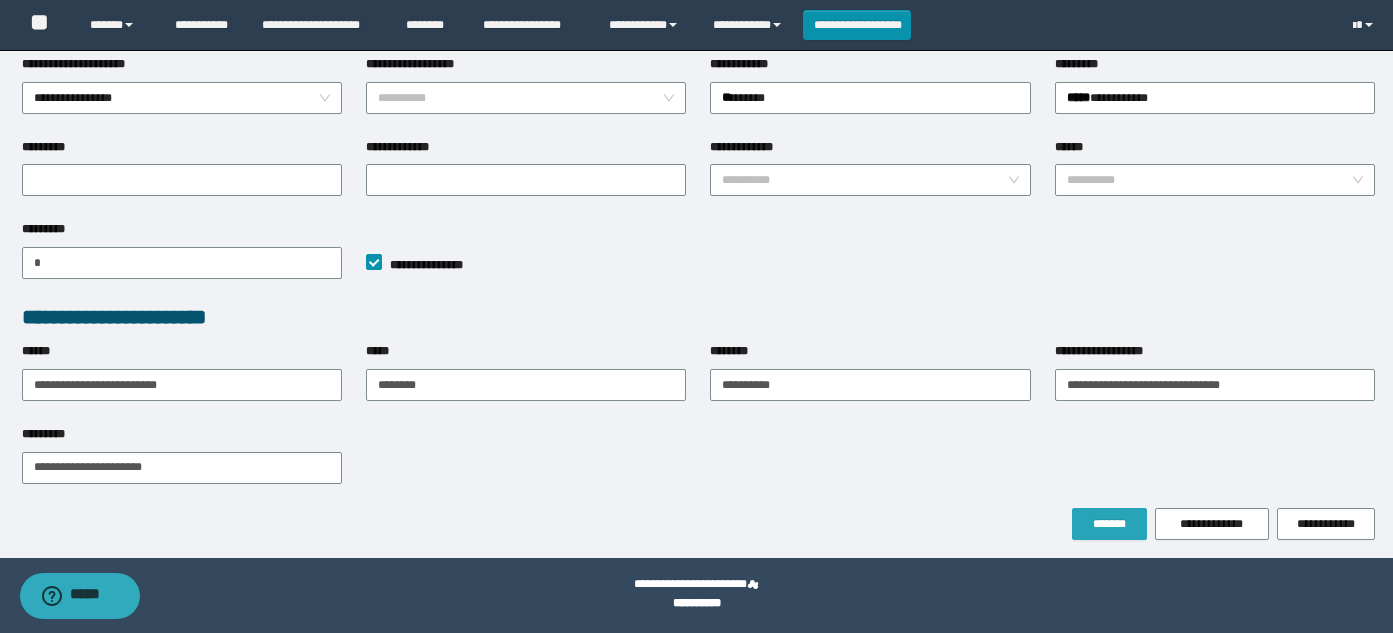 click on "*******" at bounding box center [1109, 524] 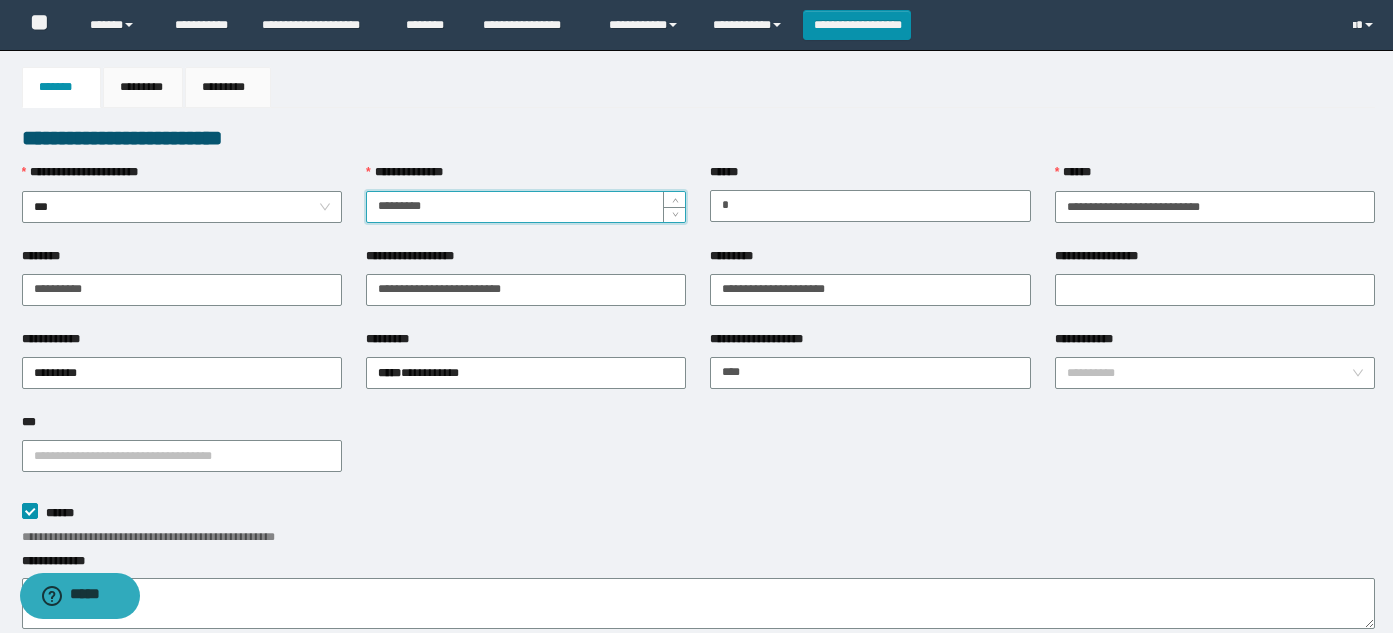 scroll, scrollTop: 0, scrollLeft: 0, axis: both 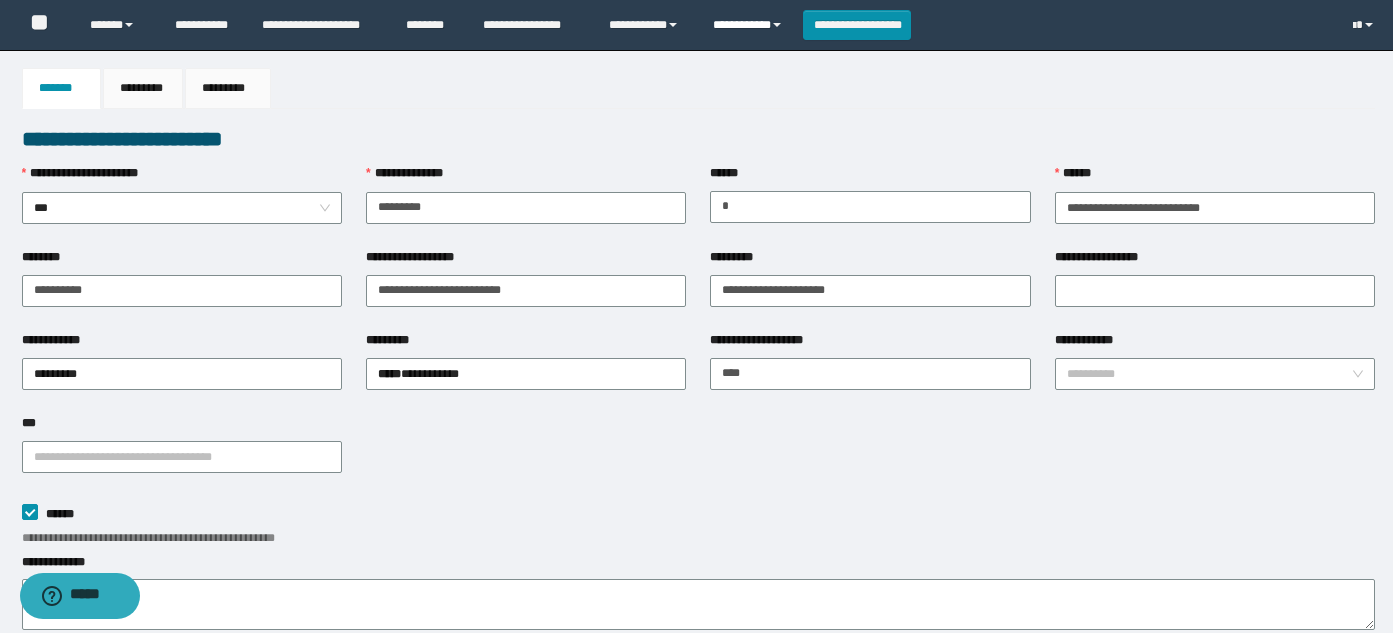 click on "**********" at bounding box center (750, 25) 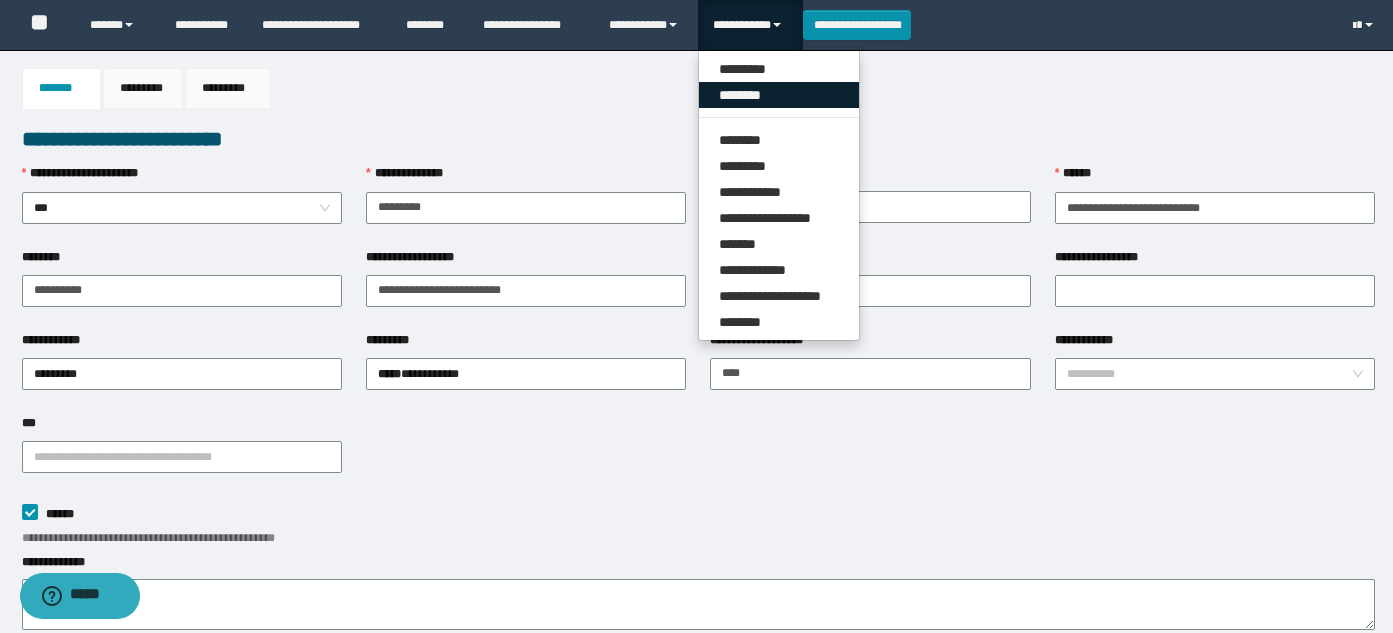 click on "********" at bounding box center [779, 95] 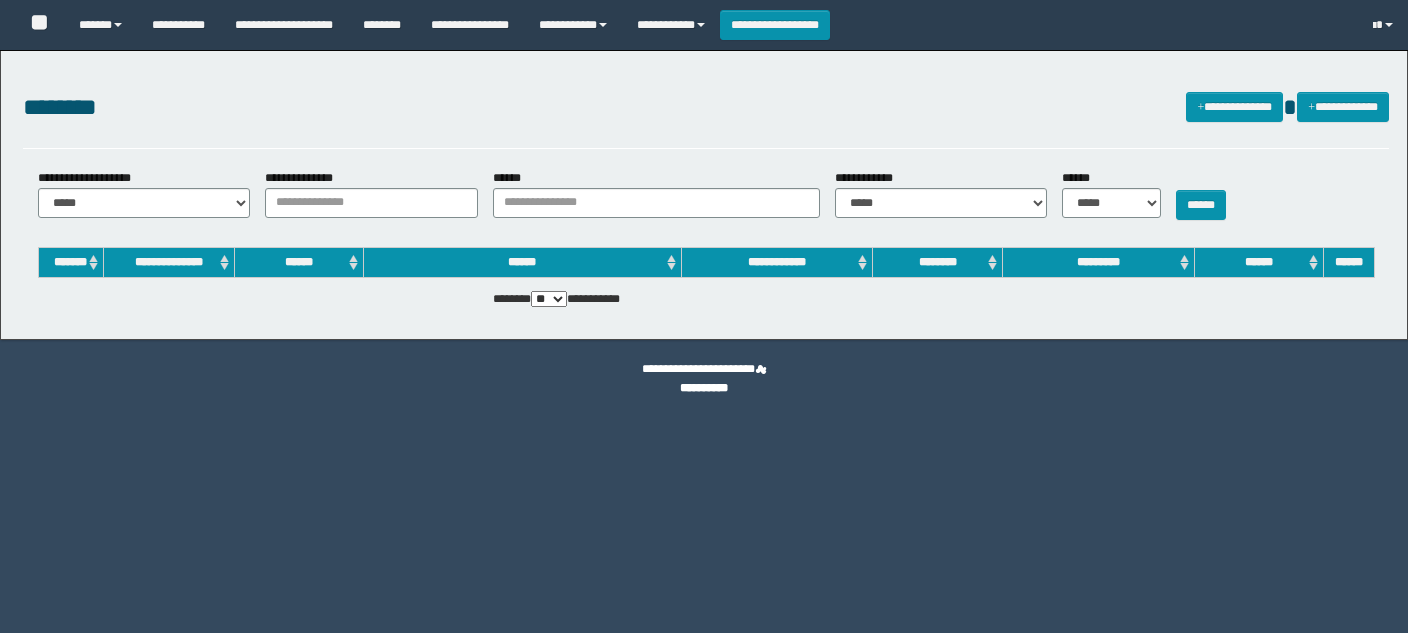 scroll, scrollTop: 0, scrollLeft: 0, axis: both 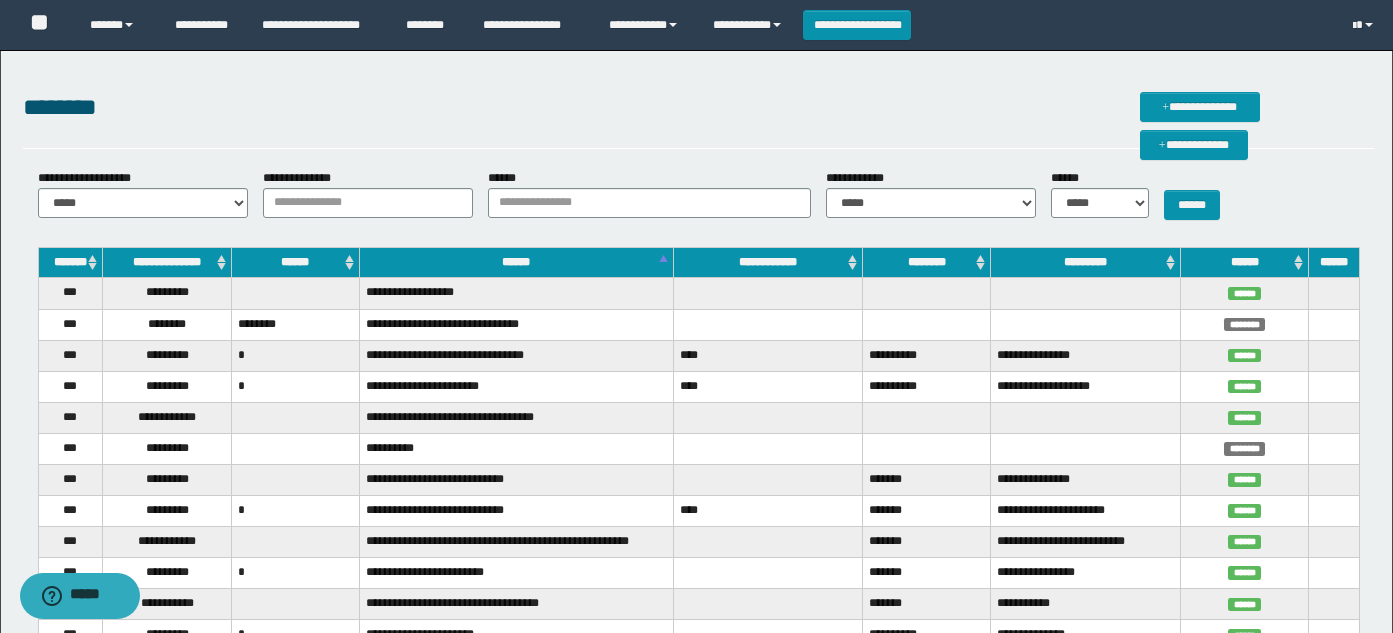 drag, startPoint x: 595, startPoint y: 218, endPoint x: 594, endPoint y: 207, distance: 11.045361 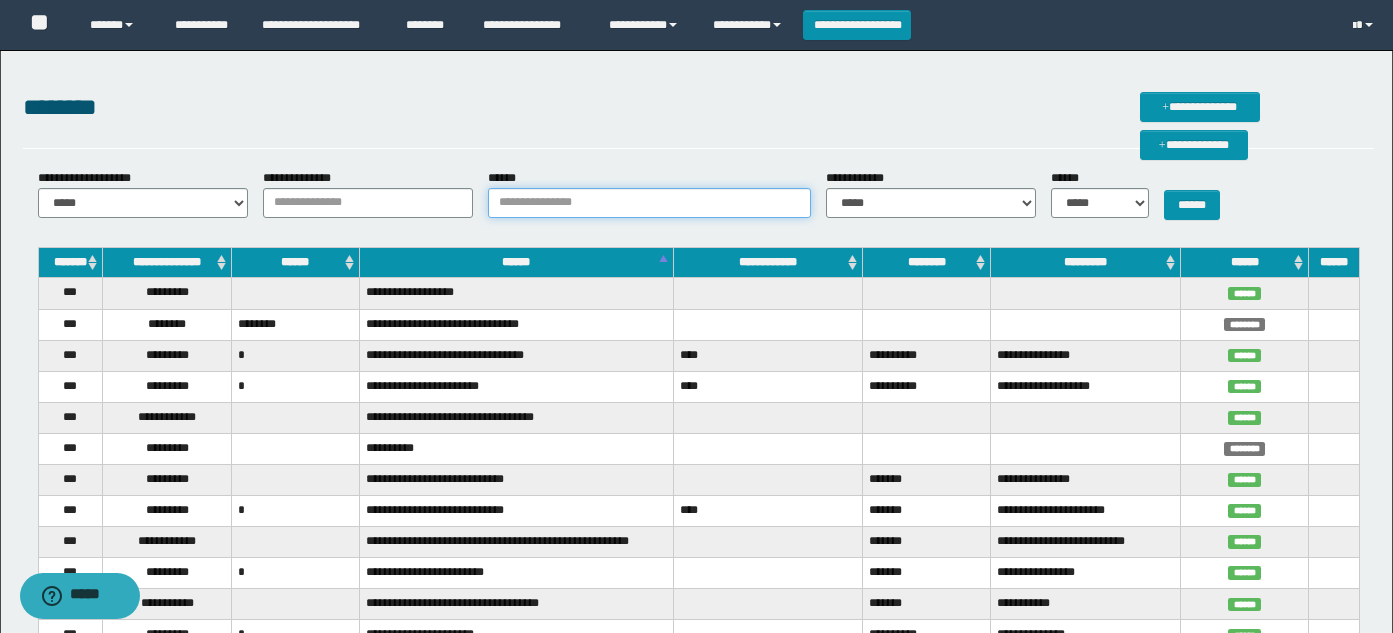 click on "******" at bounding box center [649, 203] 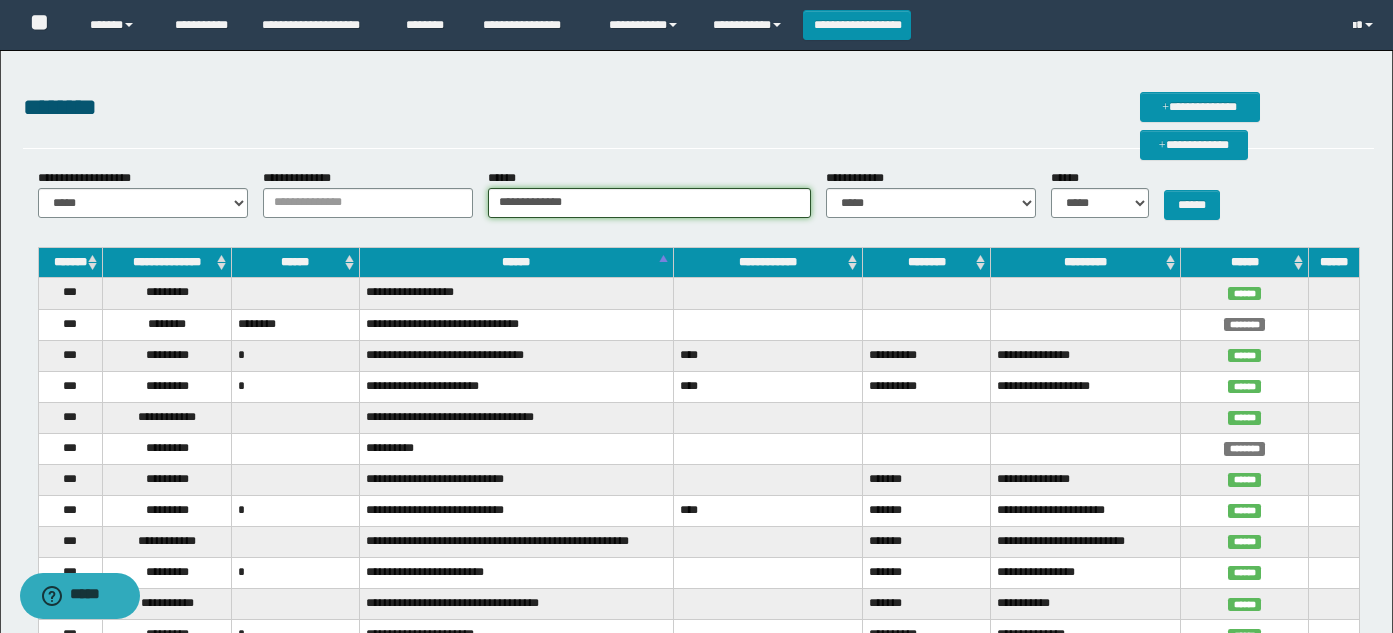 type on "**********" 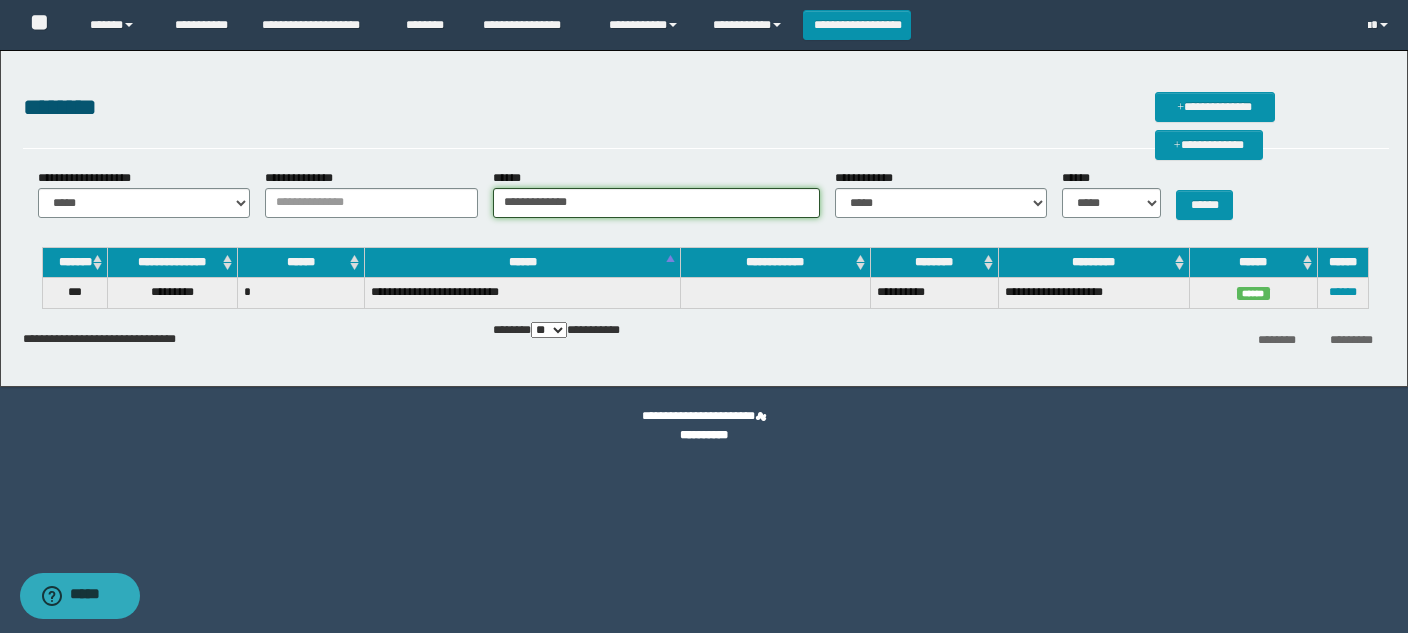 click on "**********" at bounding box center (656, 203) 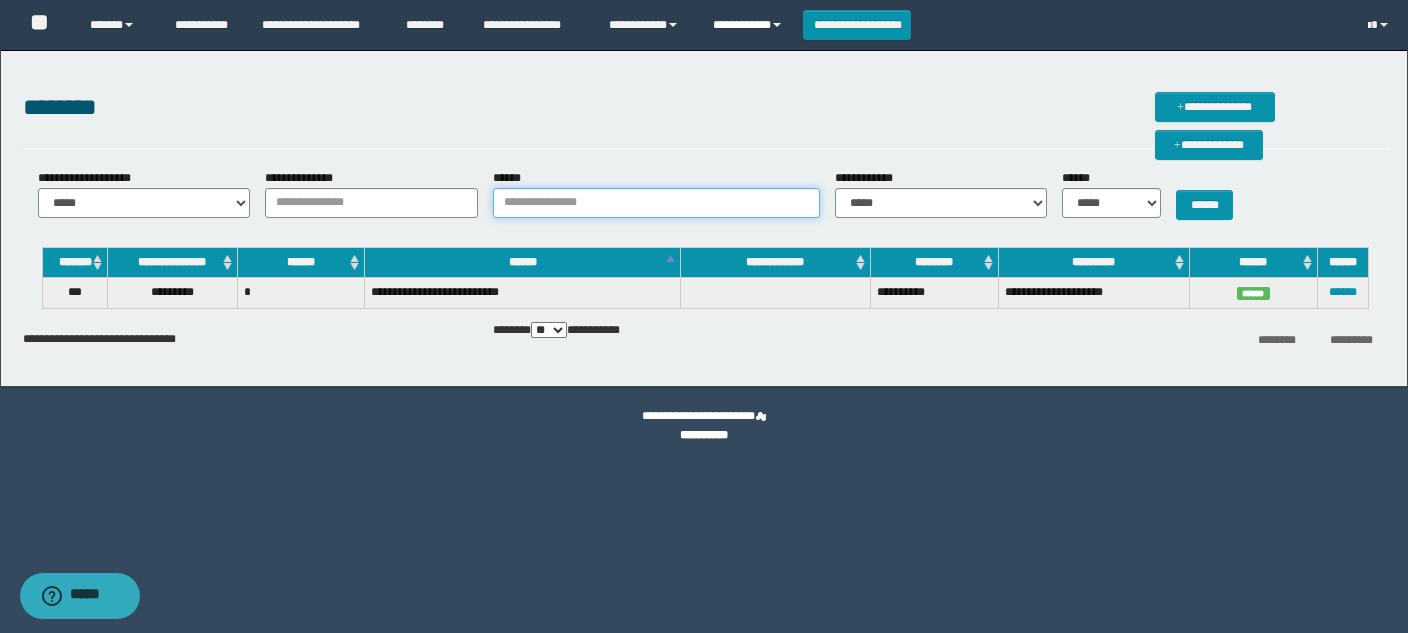 type 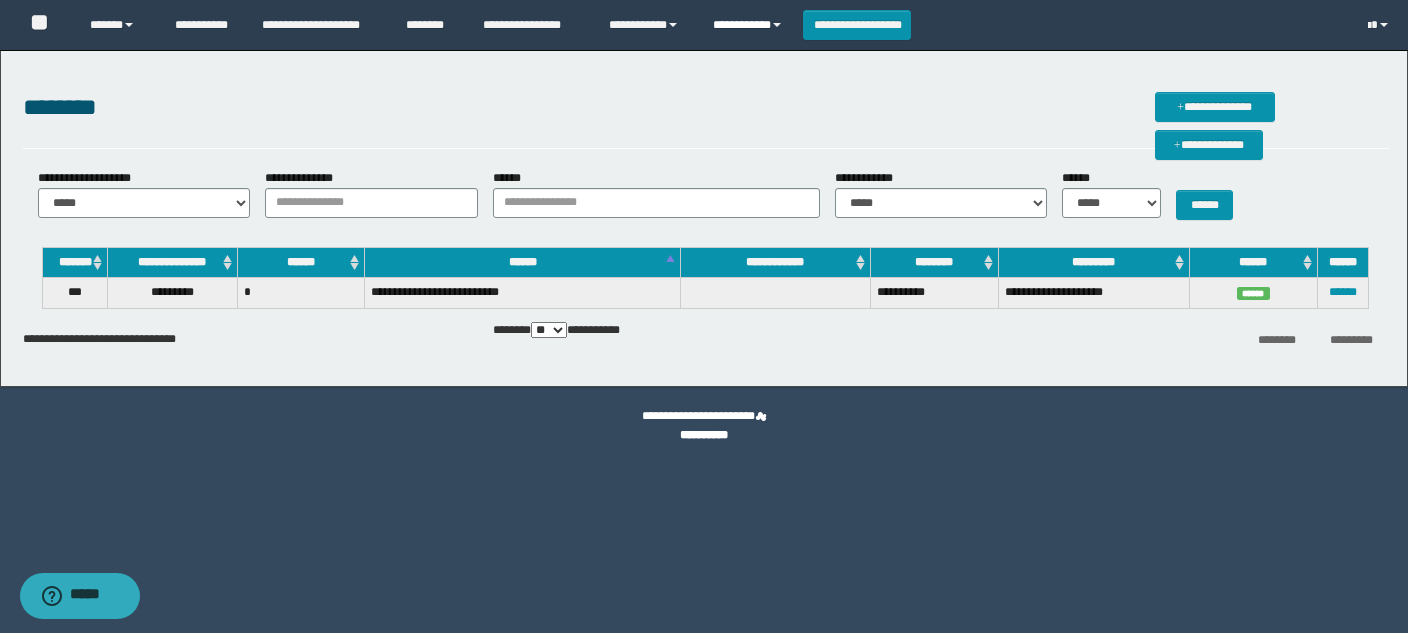 click on "**********" at bounding box center (750, 25) 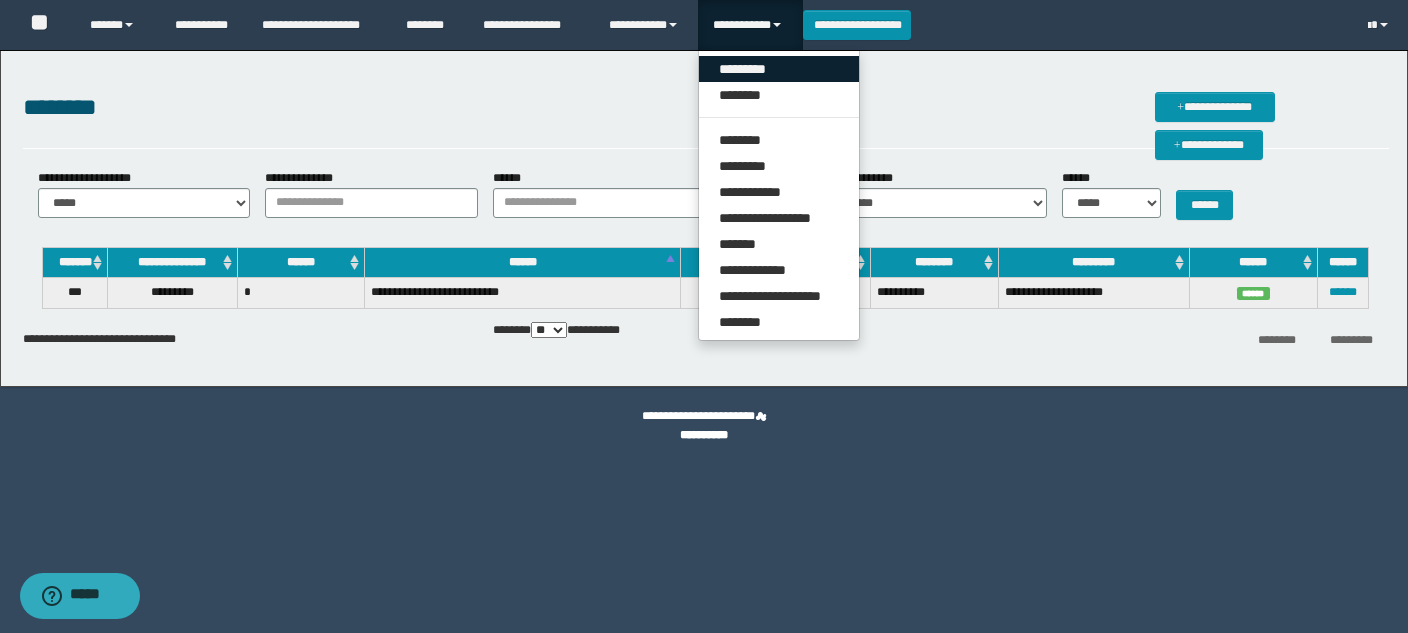click on "*********" at bounding box center [779, 69] 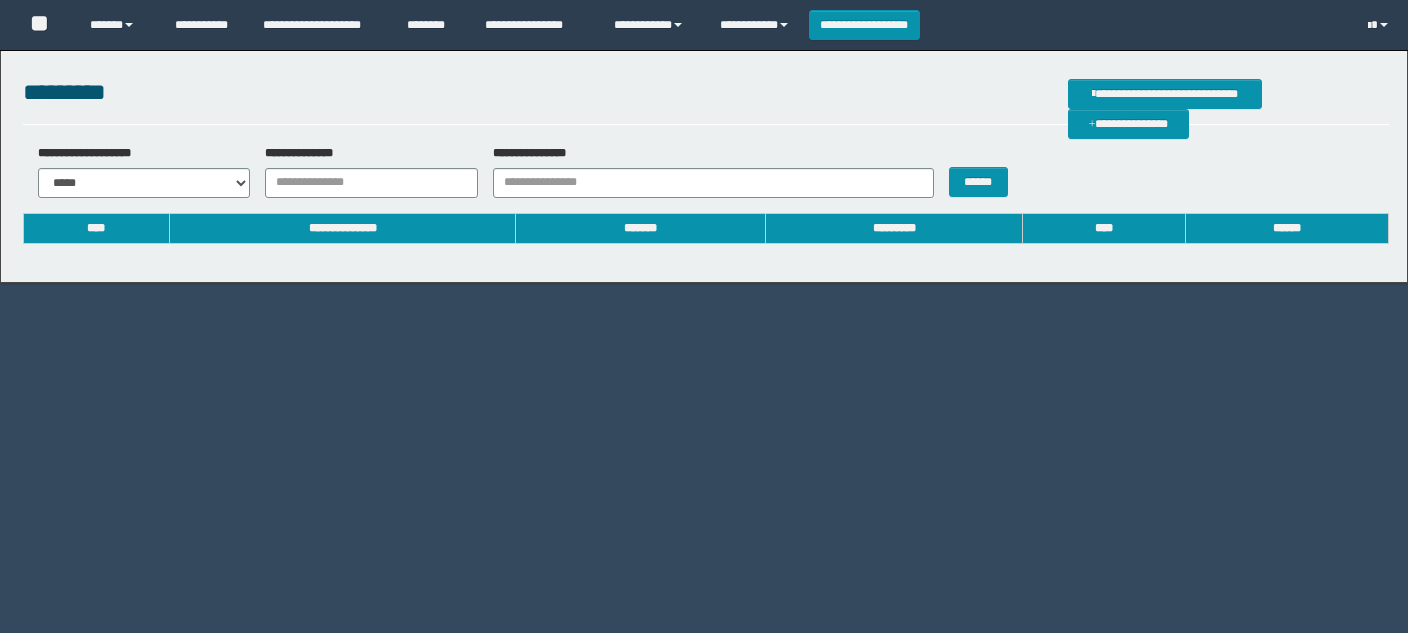 scroll, scrollTop: 0, scrollLeft: 0, axis: both 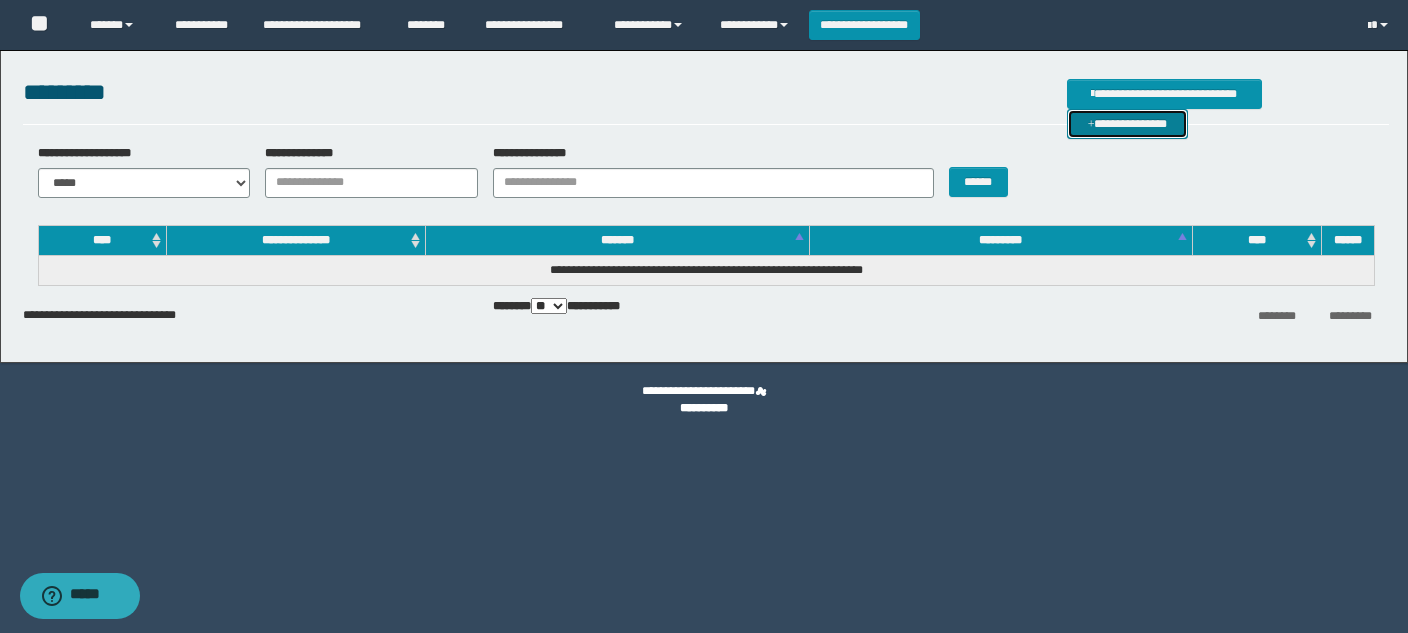 click on "**********" at bounding box center [1127, 124] 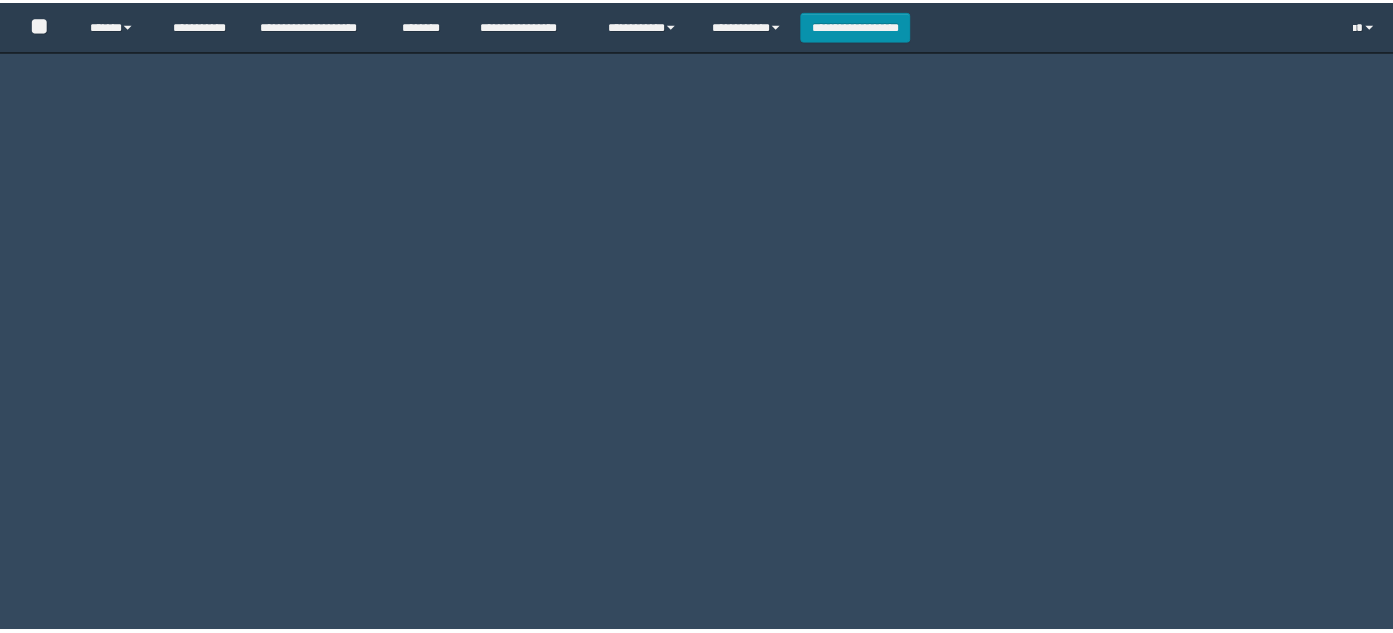 scroll, scrollTop: 0, scrollLeft: 0, axis: both 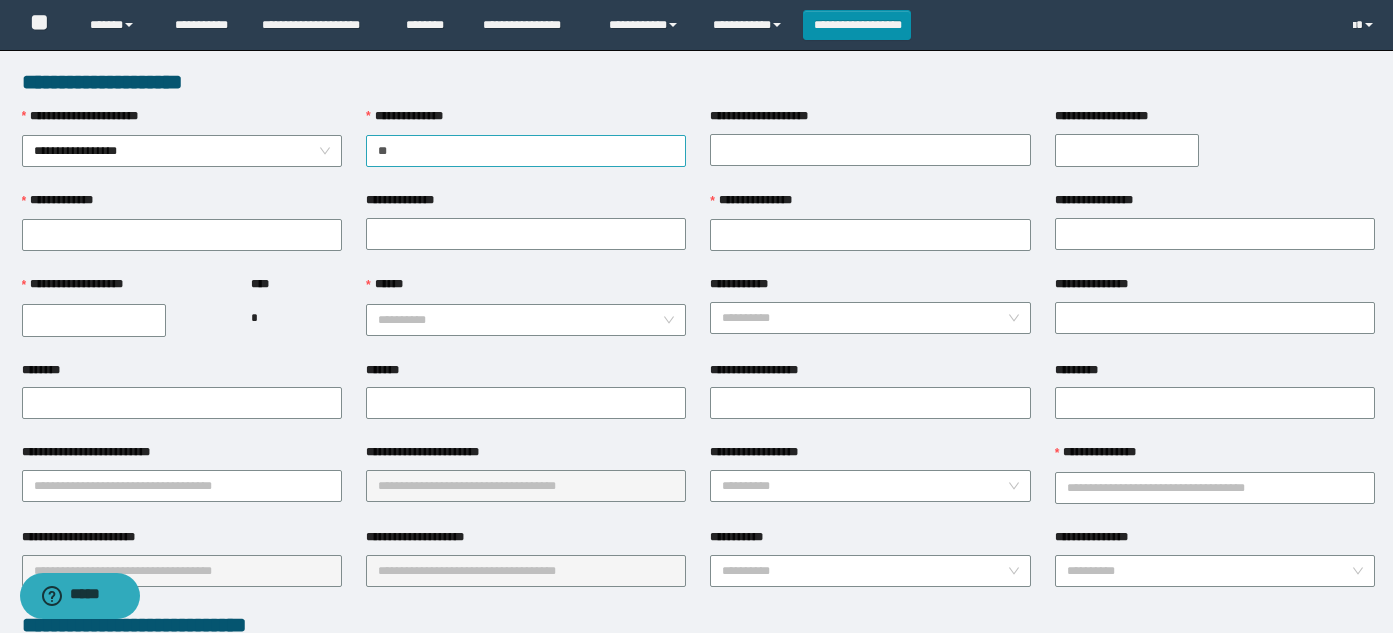 type on "*" 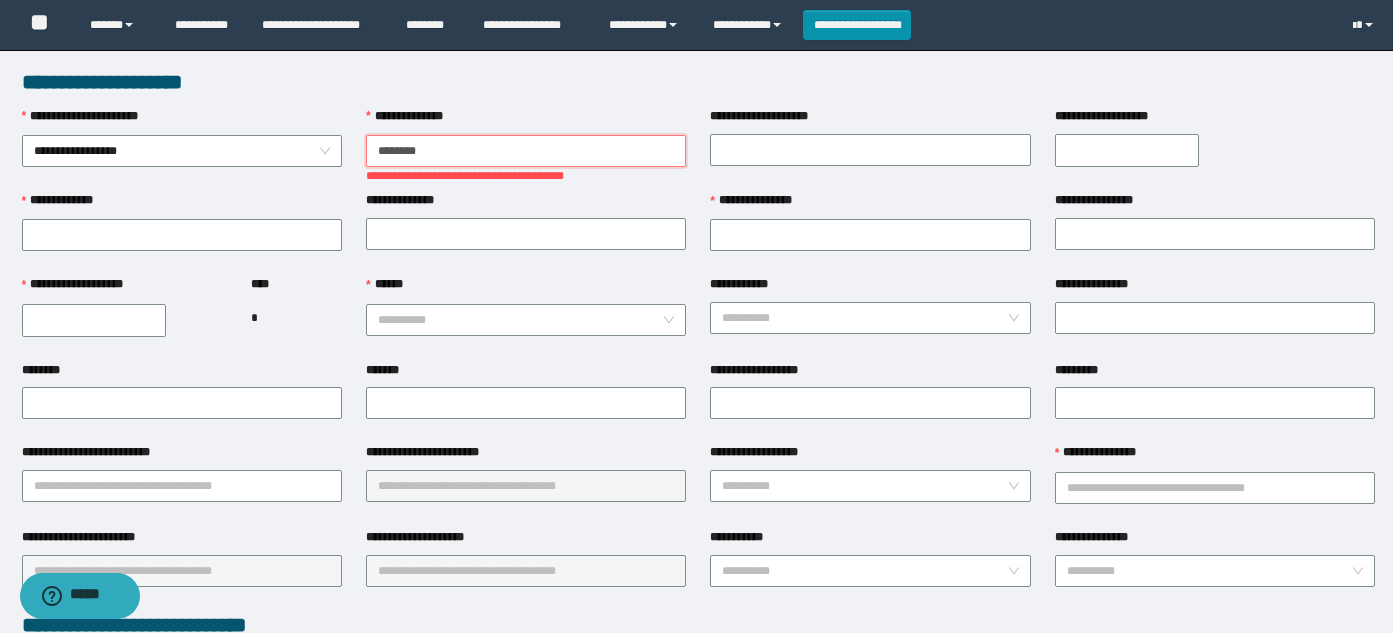 click on "*******" at bounding box center [526, 151] 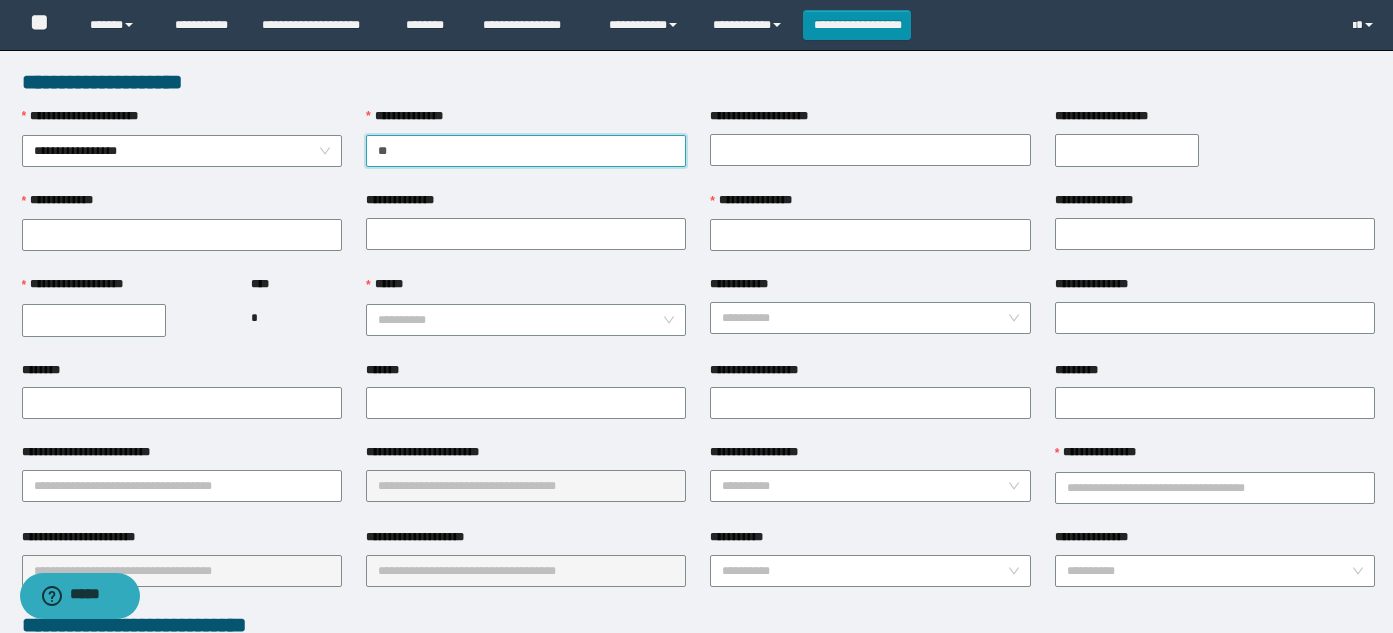 type on "*" 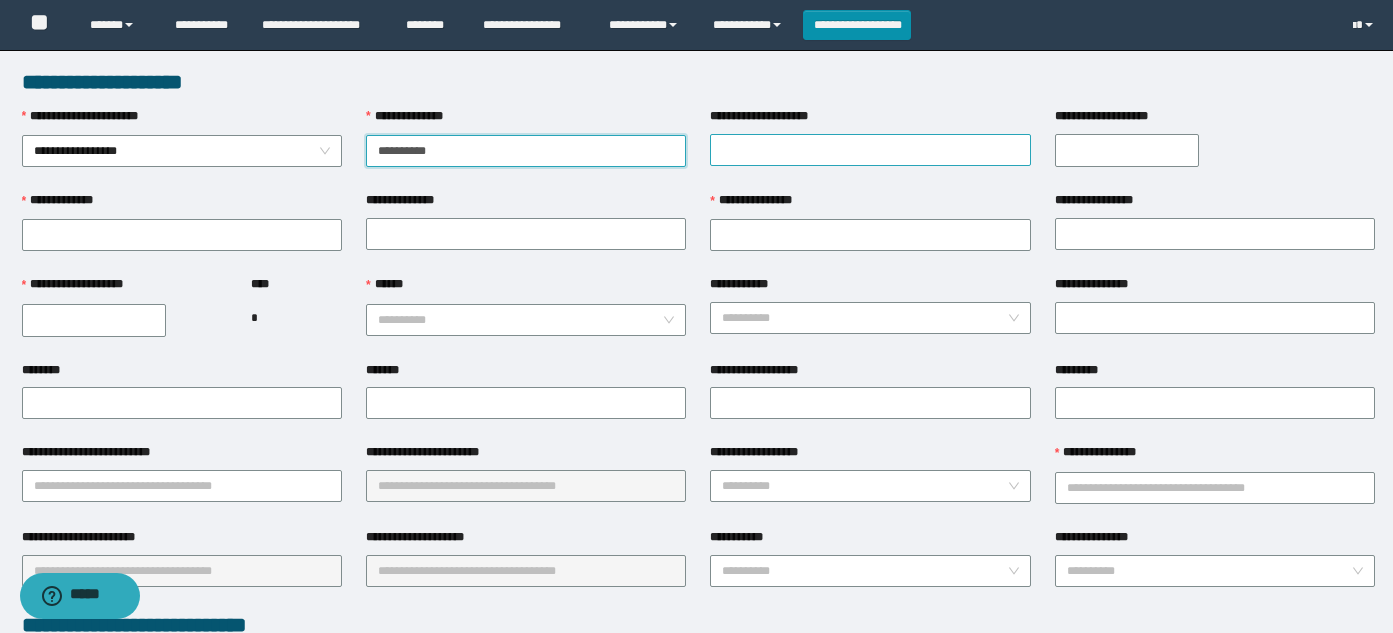 type on "**********" 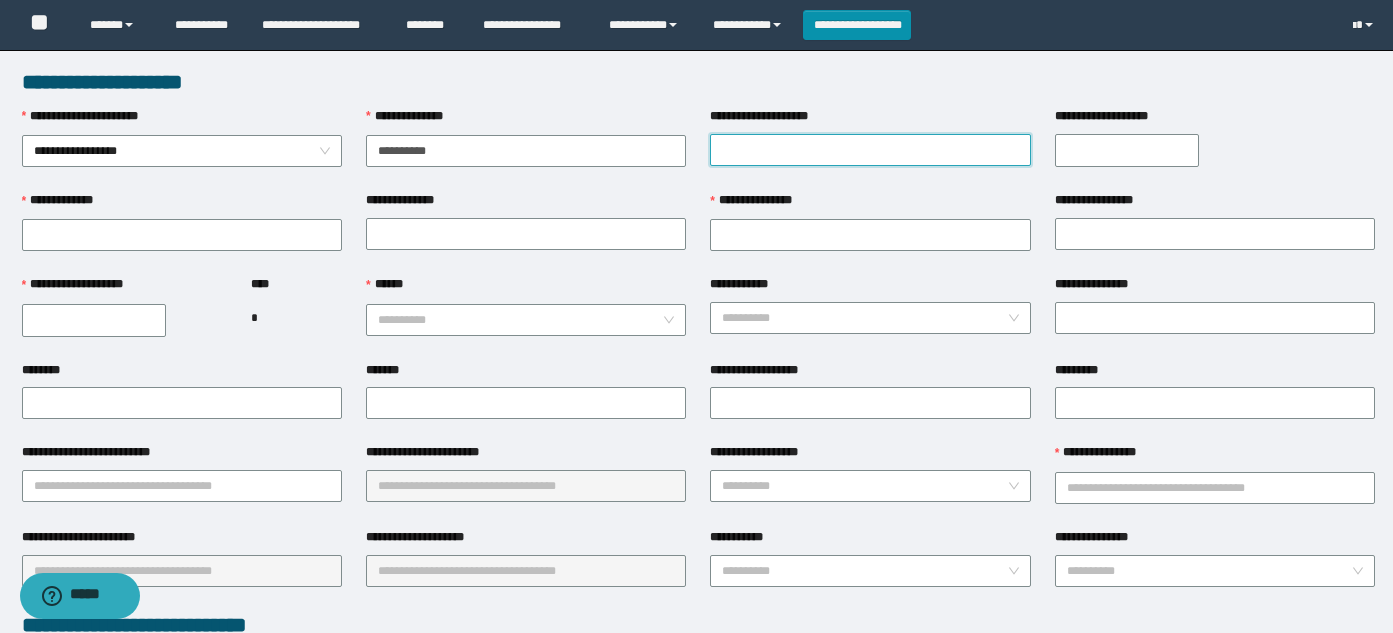 click on "**********" at bounding box center (870, 150) 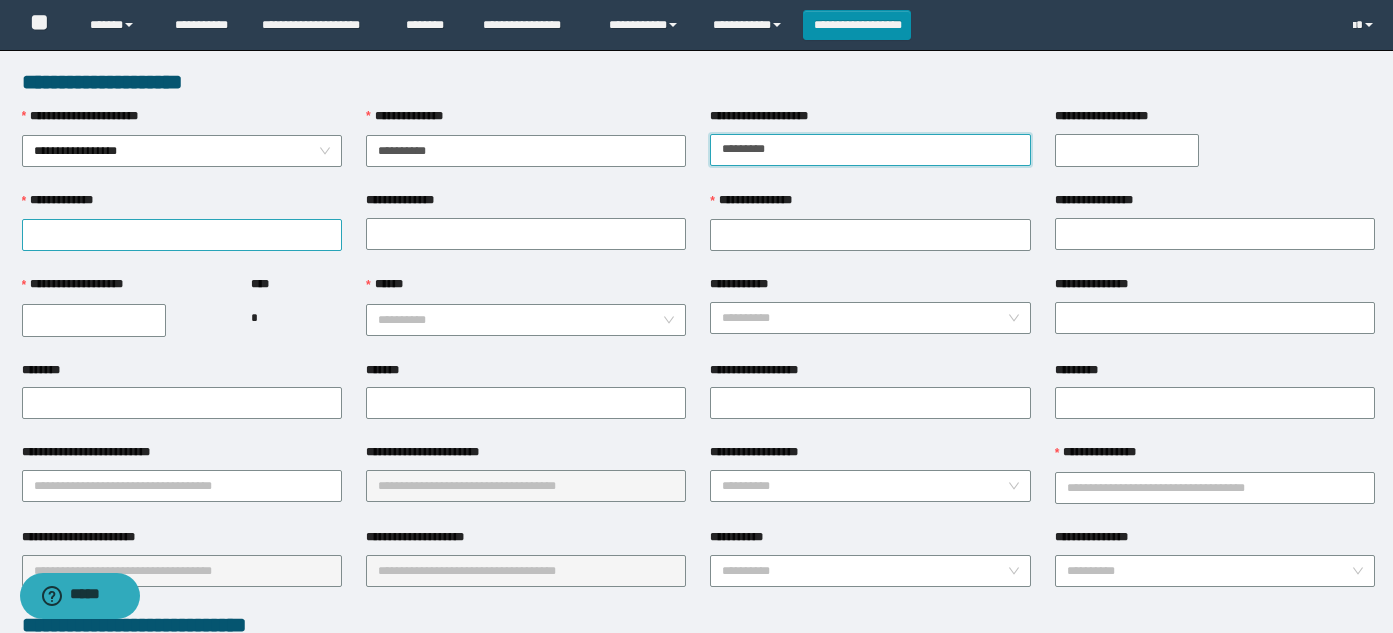 type on "********" 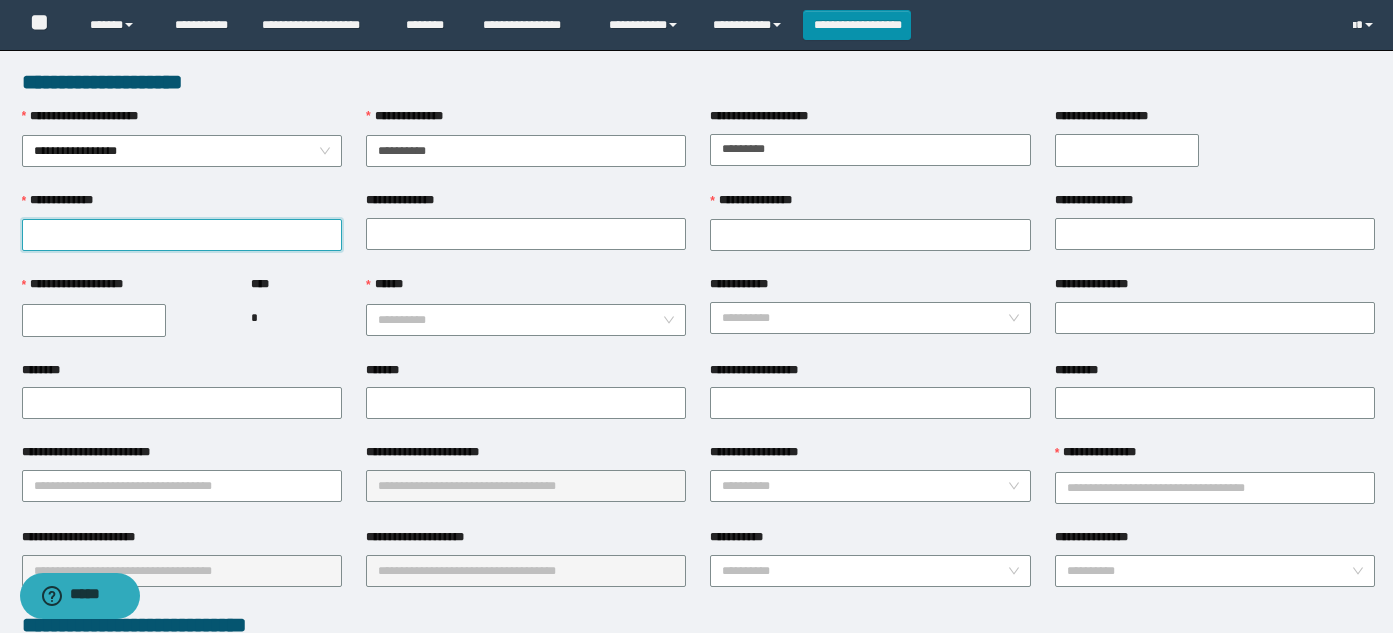 click on "**********" at bounding box center [182, 235] 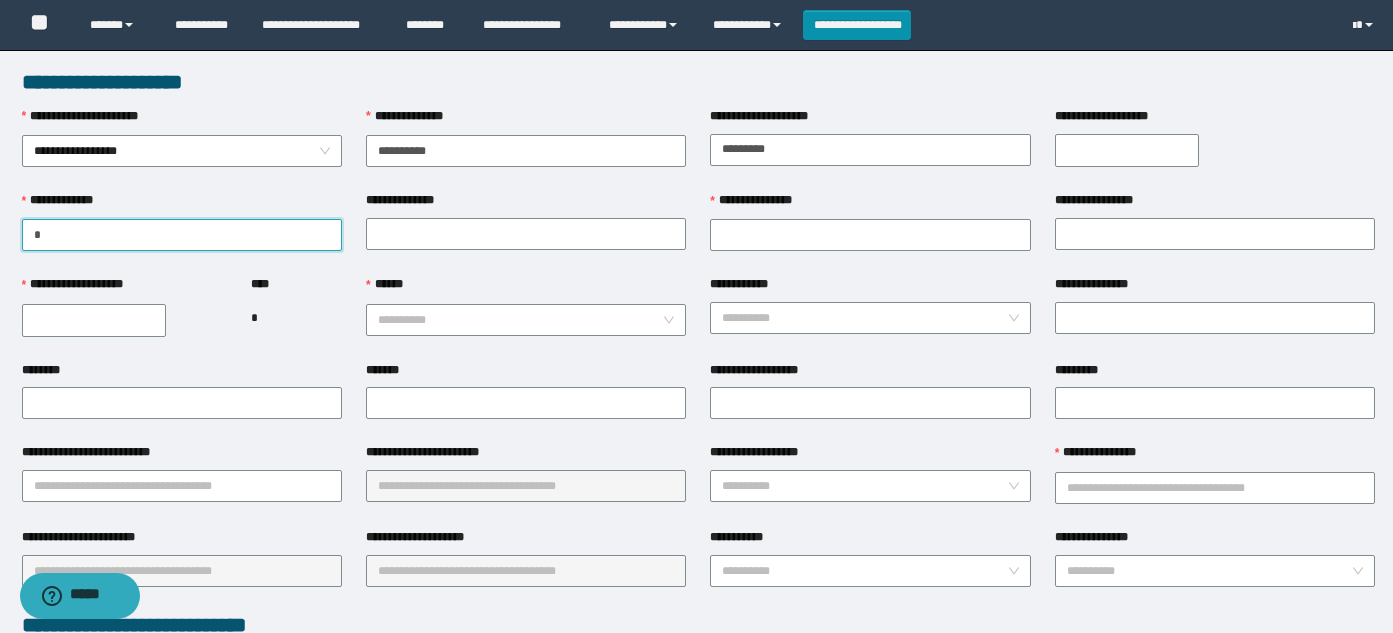 type on "*******" 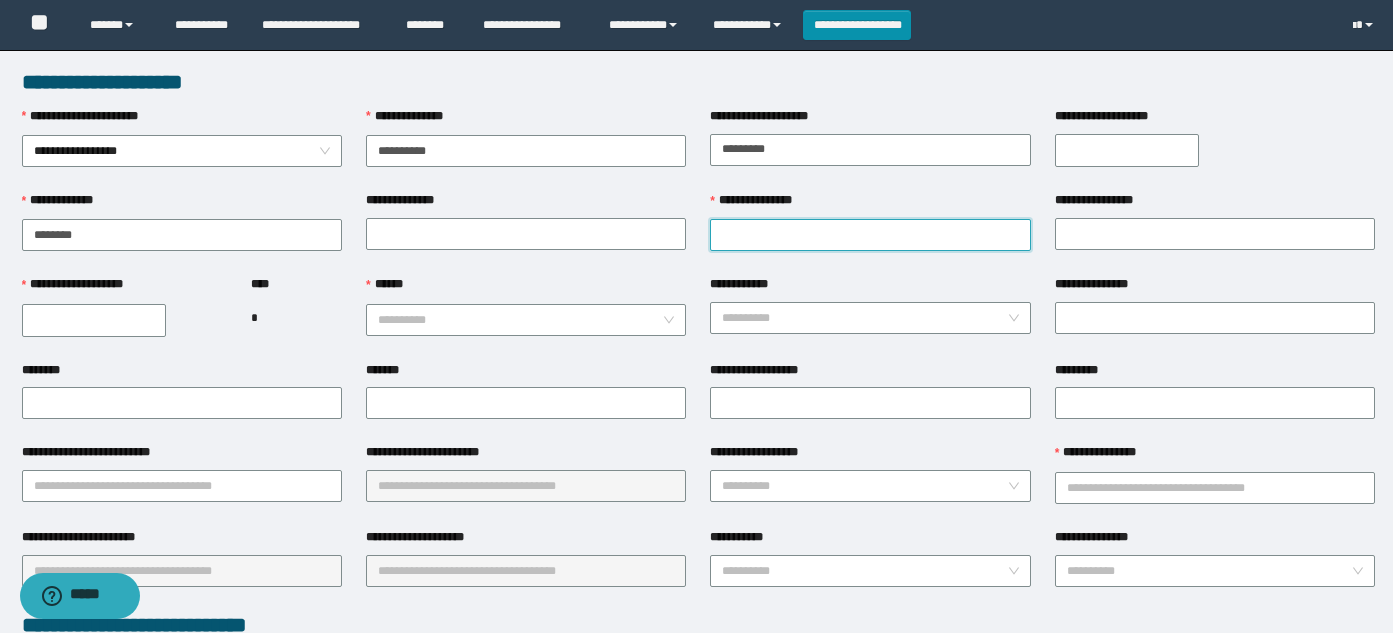 click on "**********" at bounding box center [870, 235] 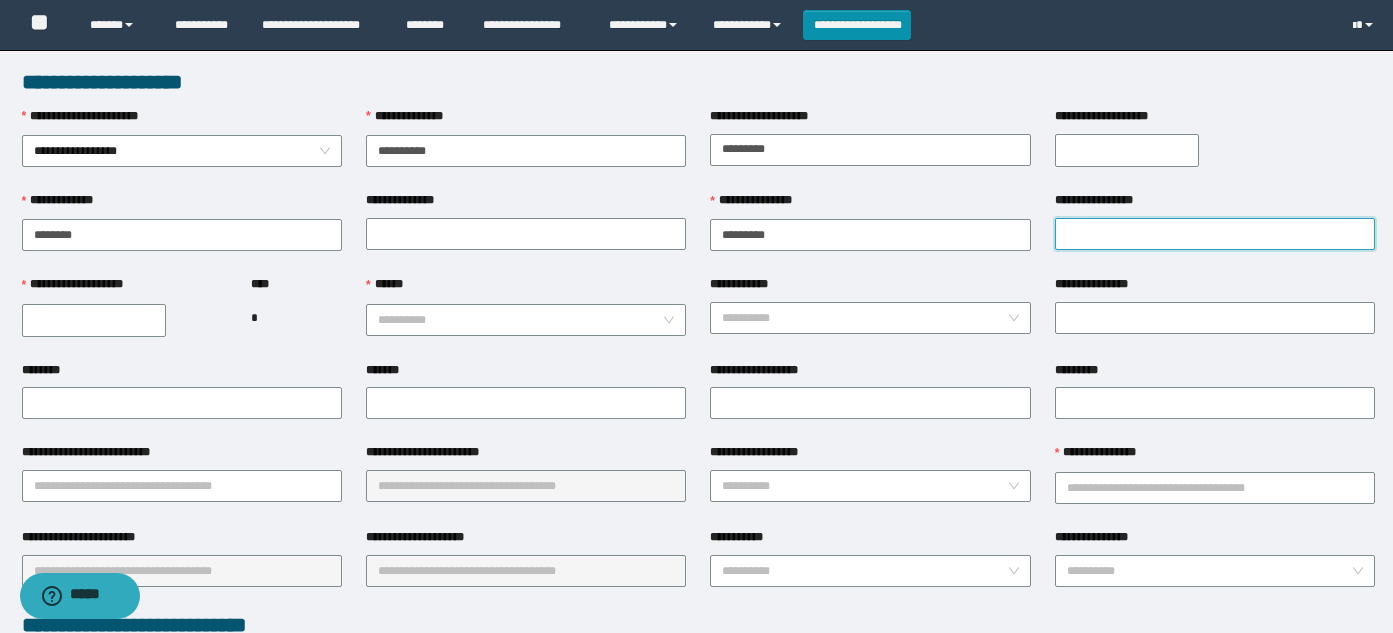click on "**********" at bounding box center [1215, 234] 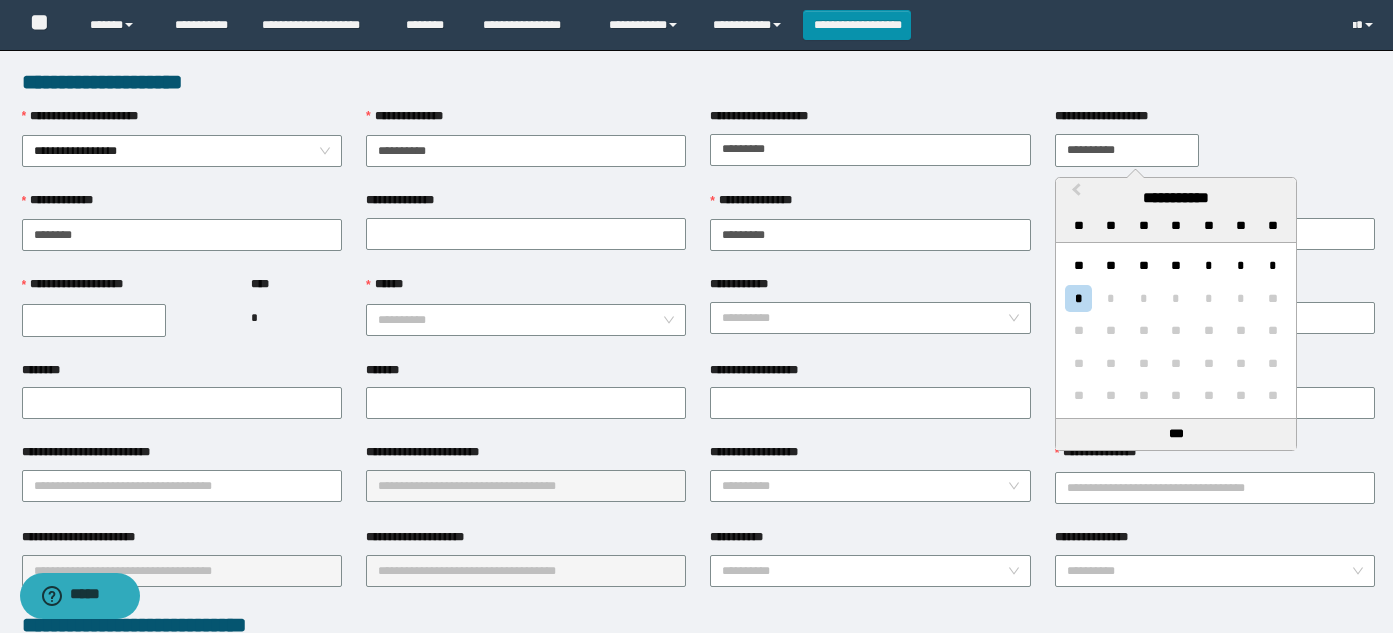 click on "**********" at bounding box center [1127, 150] 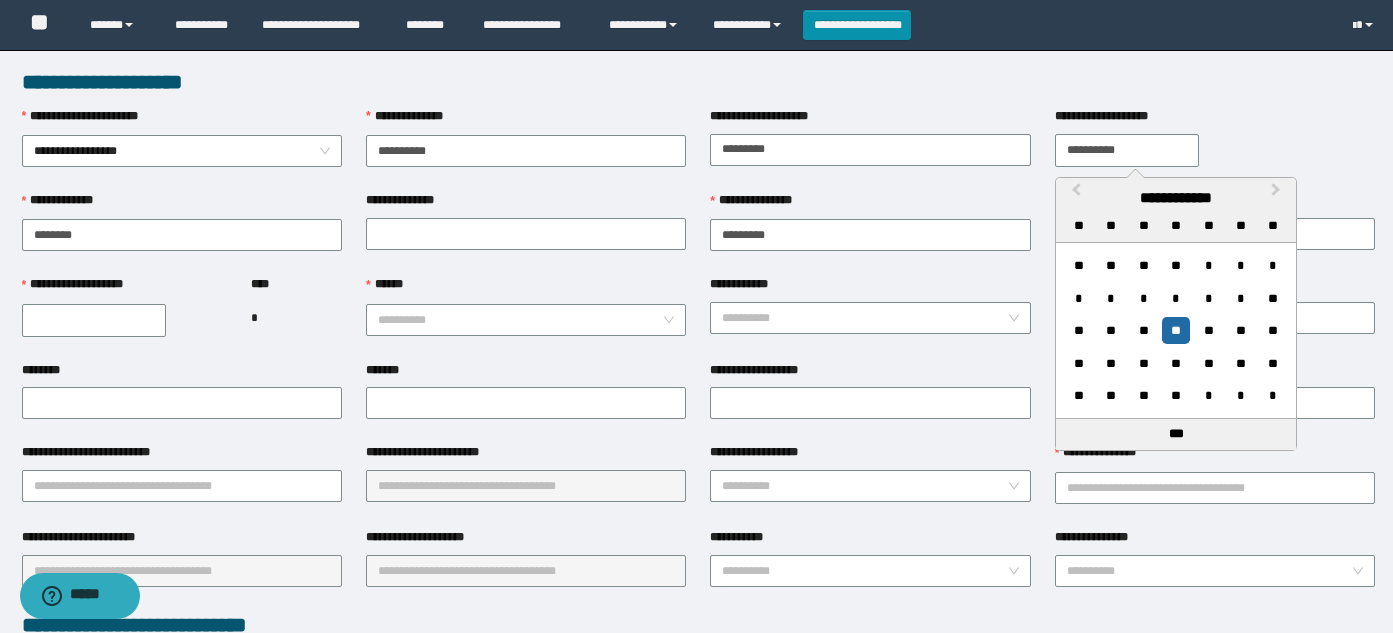 type on "**********" 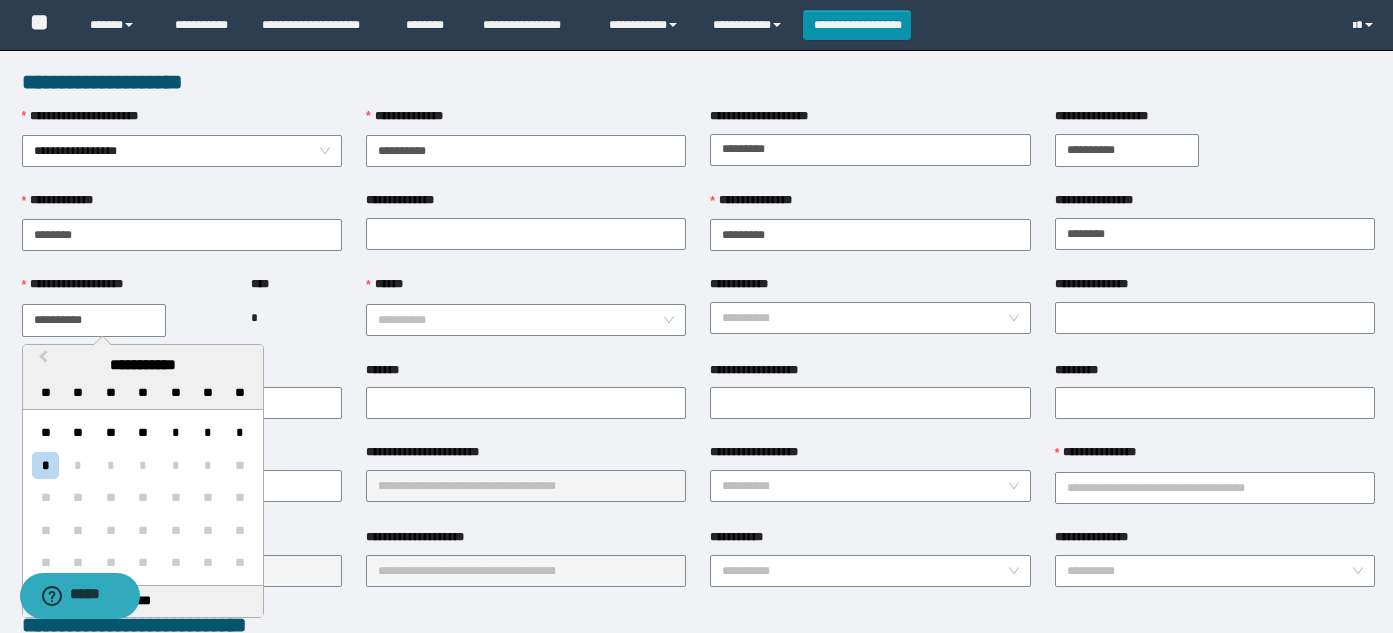 click on "**********" at bounding box center (94, 320) 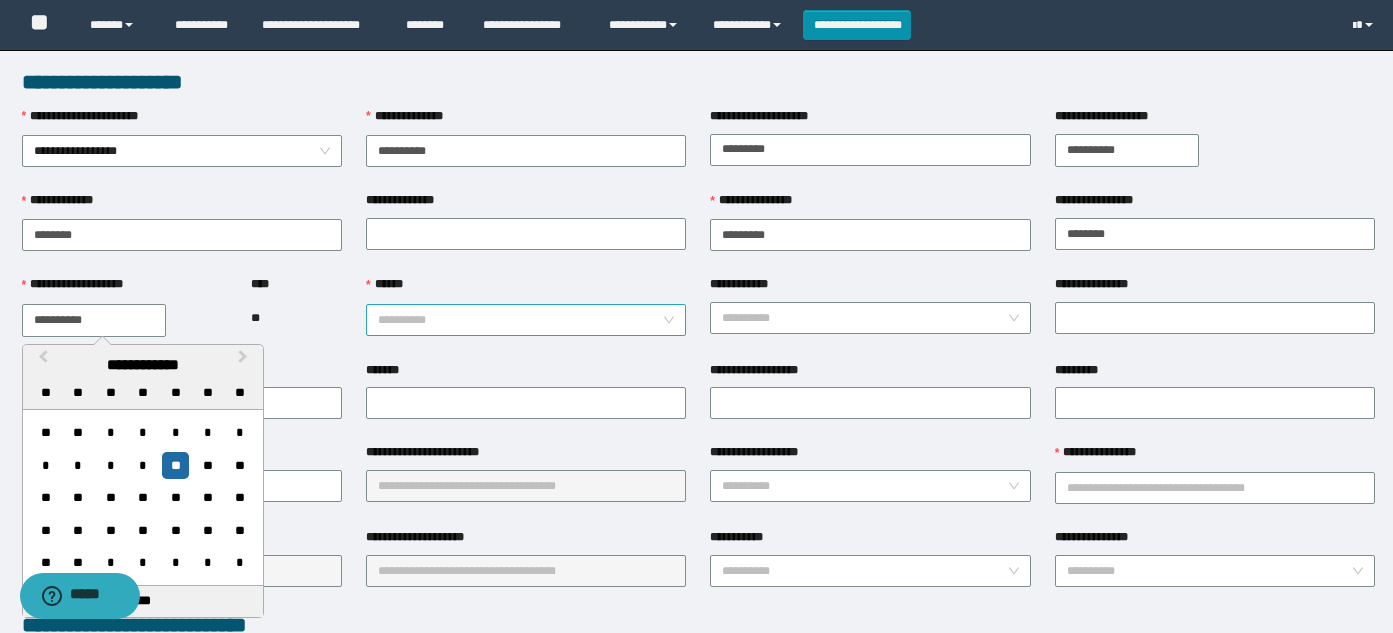 type on "**********" 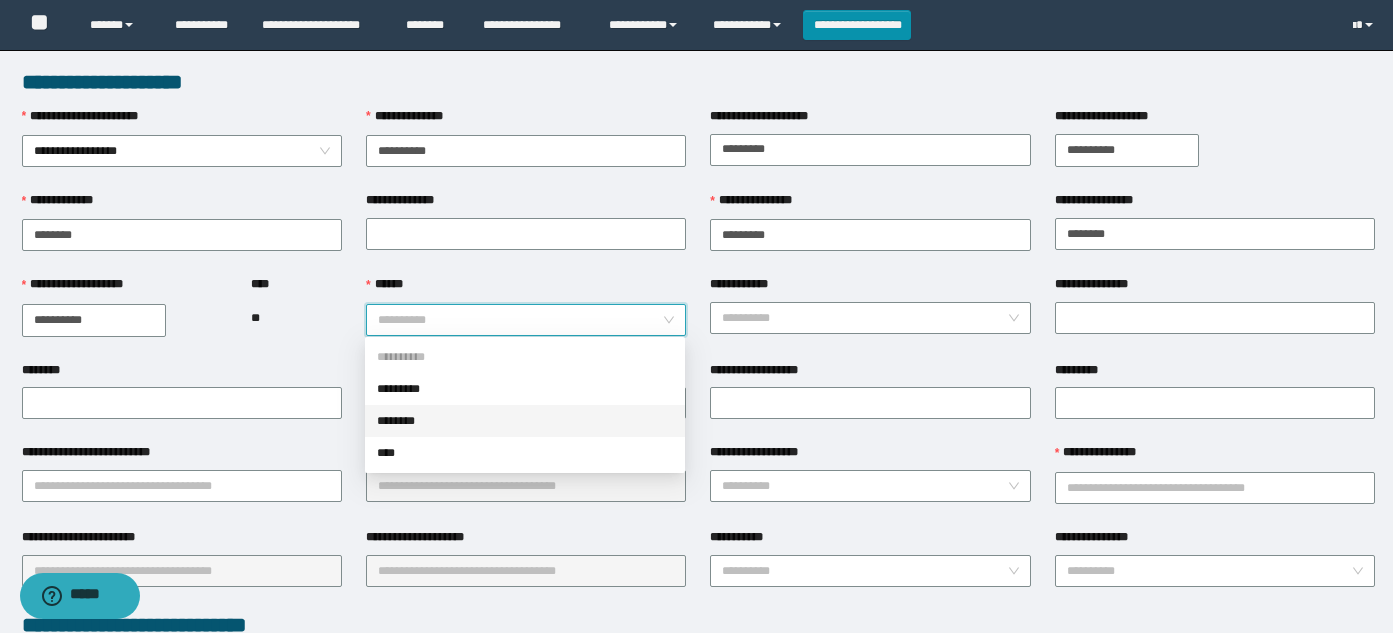 click on "********" at bounding box center (525, 421) 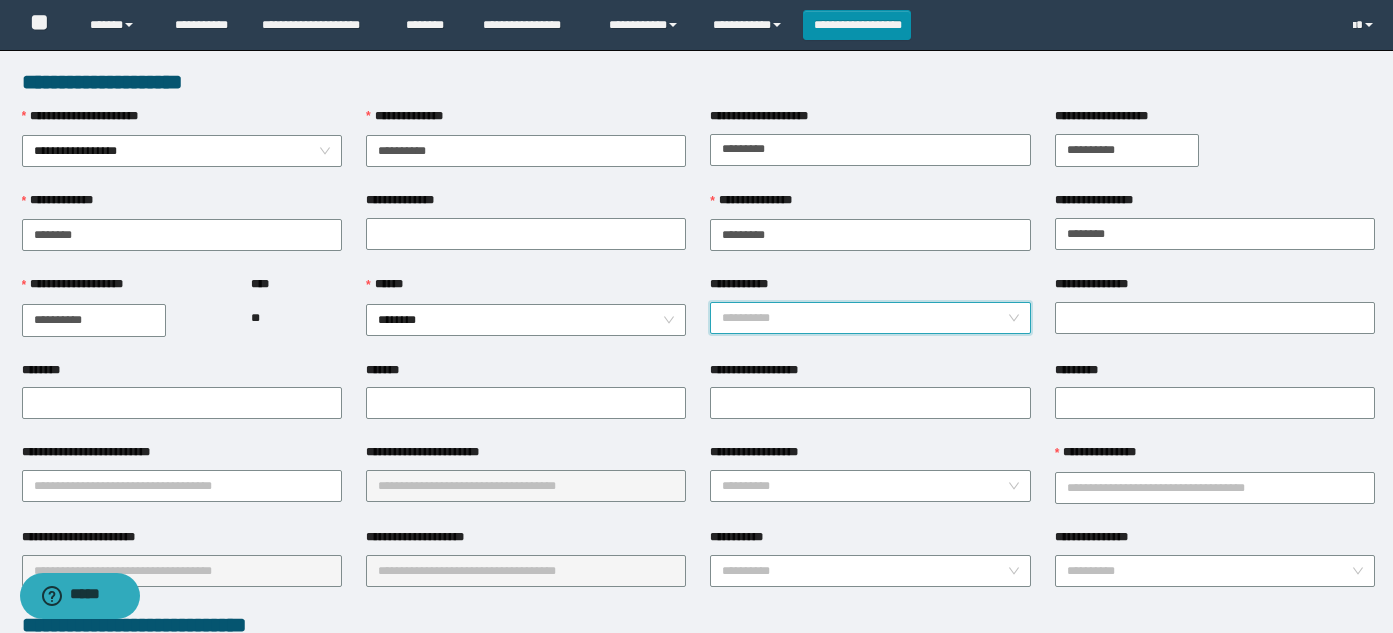click on "**********" at bounding box center (864, 318) 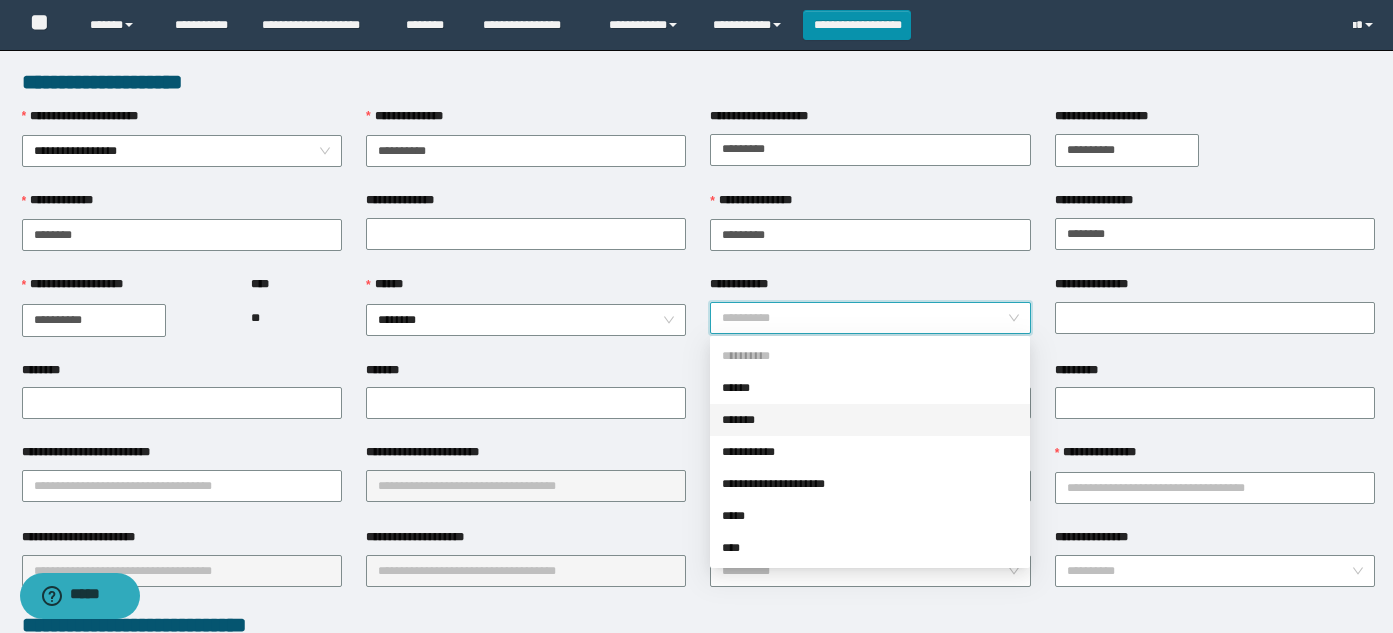 drag, startPoint x: 781, startPoint y: 413, endPoint x: 900, endPoint y: 361, distance: 129.86531 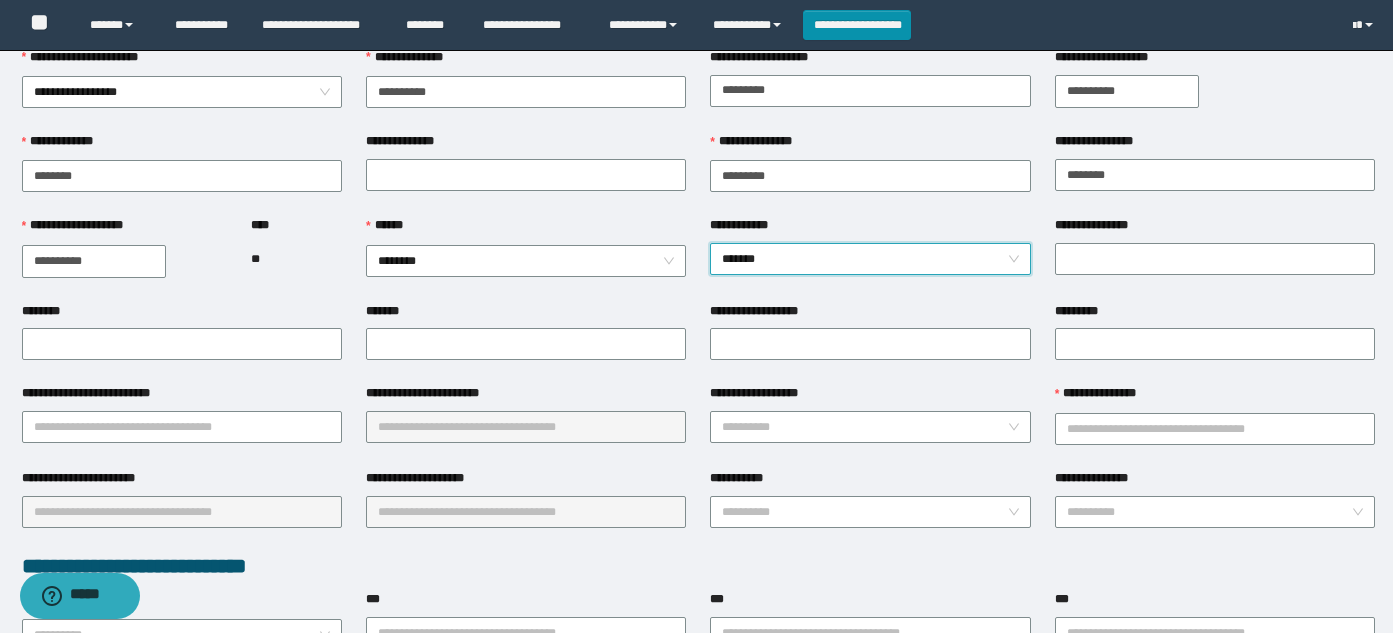 scroll, scrollTop: 100, scrollLeft: 0, axis: vertical 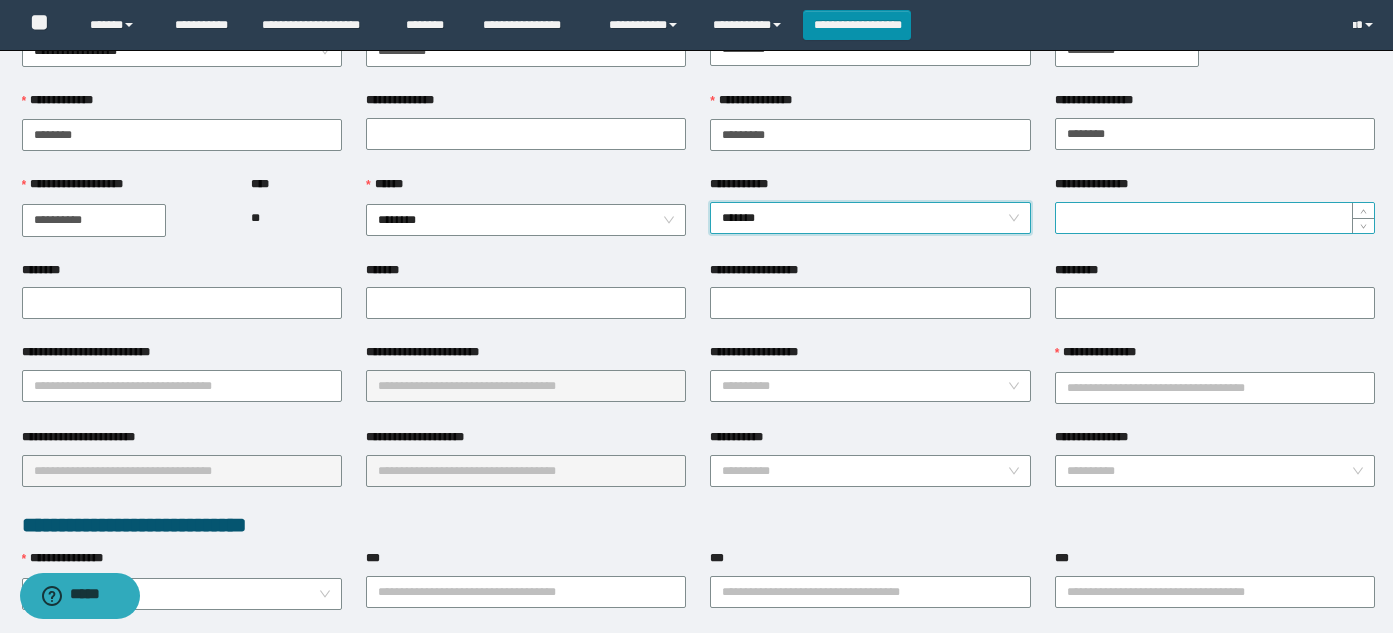 click on "**********" at bounding box center [1215, 218] 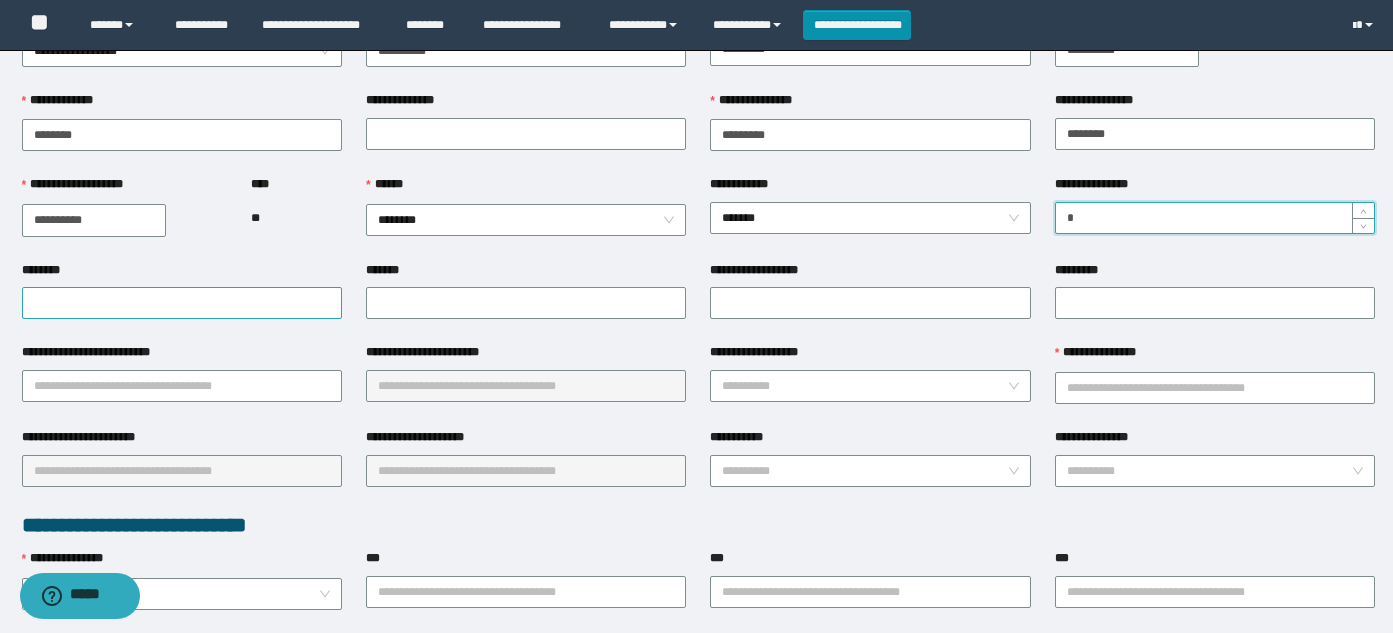 type on "*" 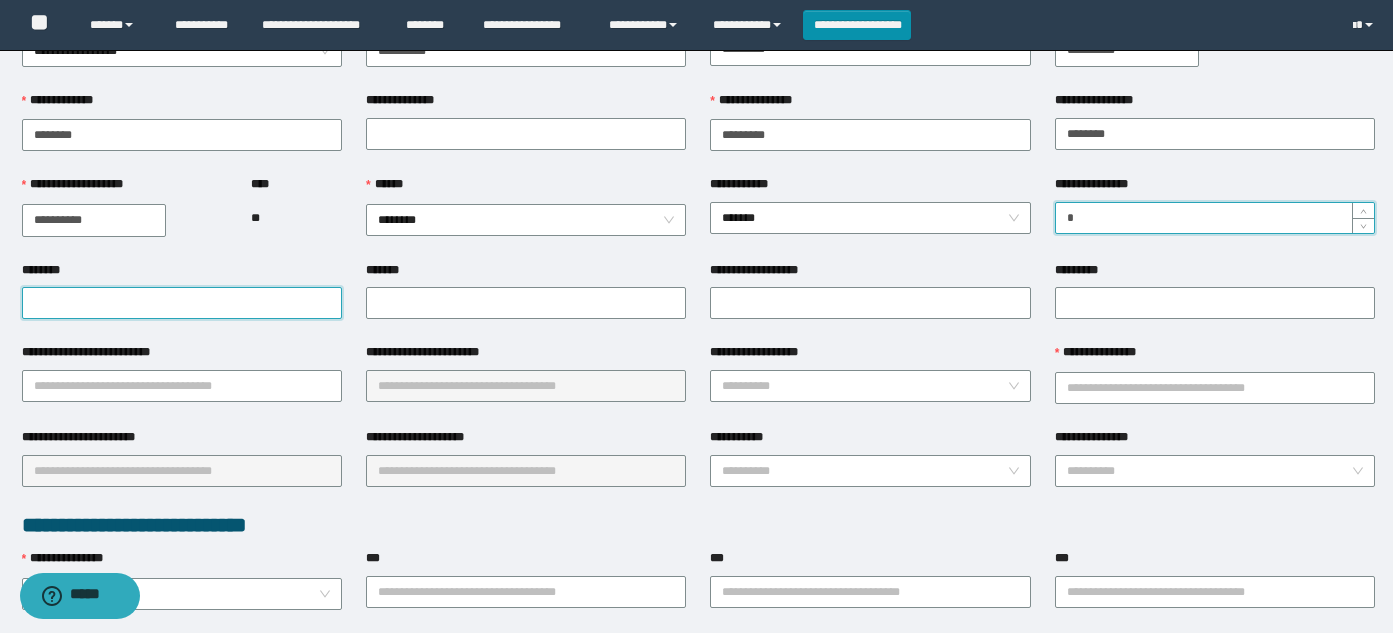 click on "********" at bounding box center (182, 303) 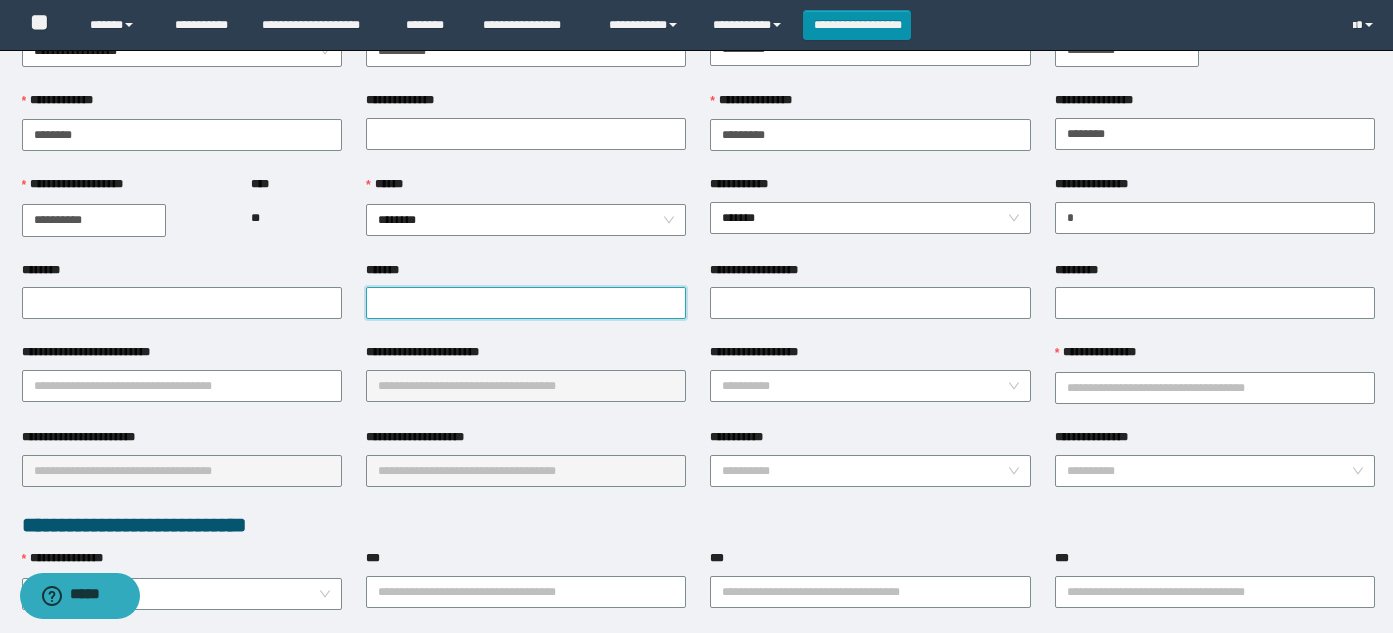 click on "*******" at bounding box center [526, 303] 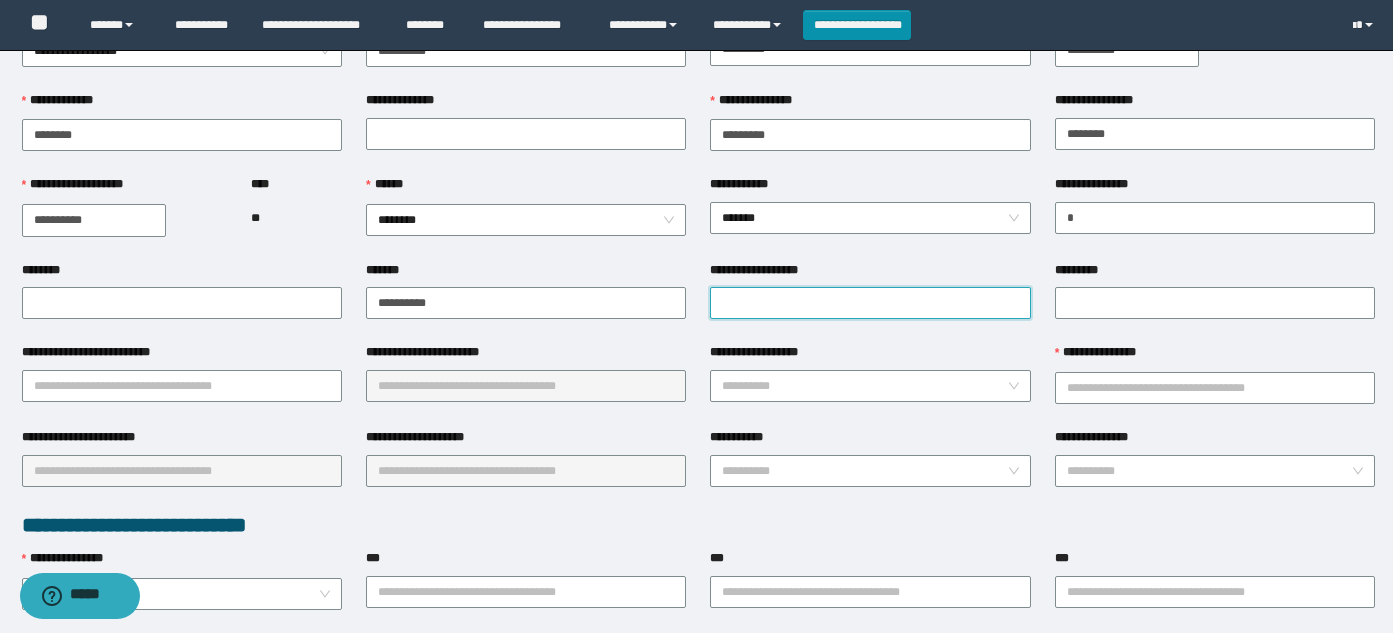 click on "**********" at bounding box center [870, 303] 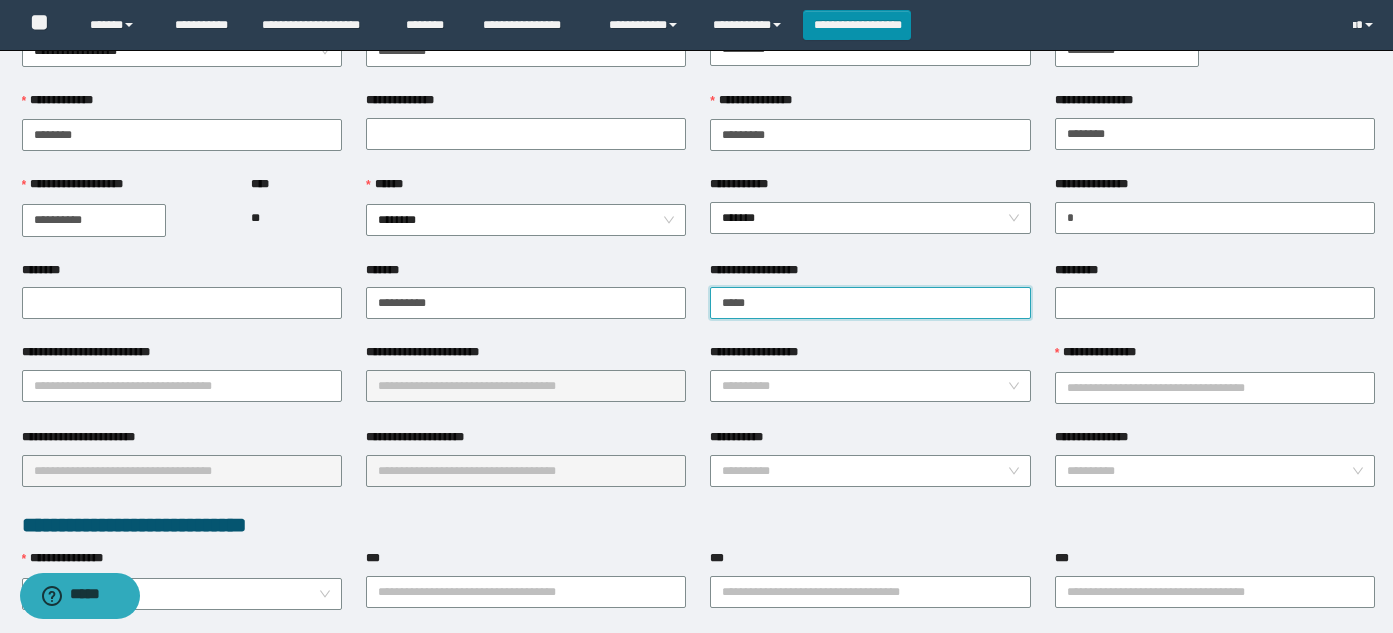 type on "**********" 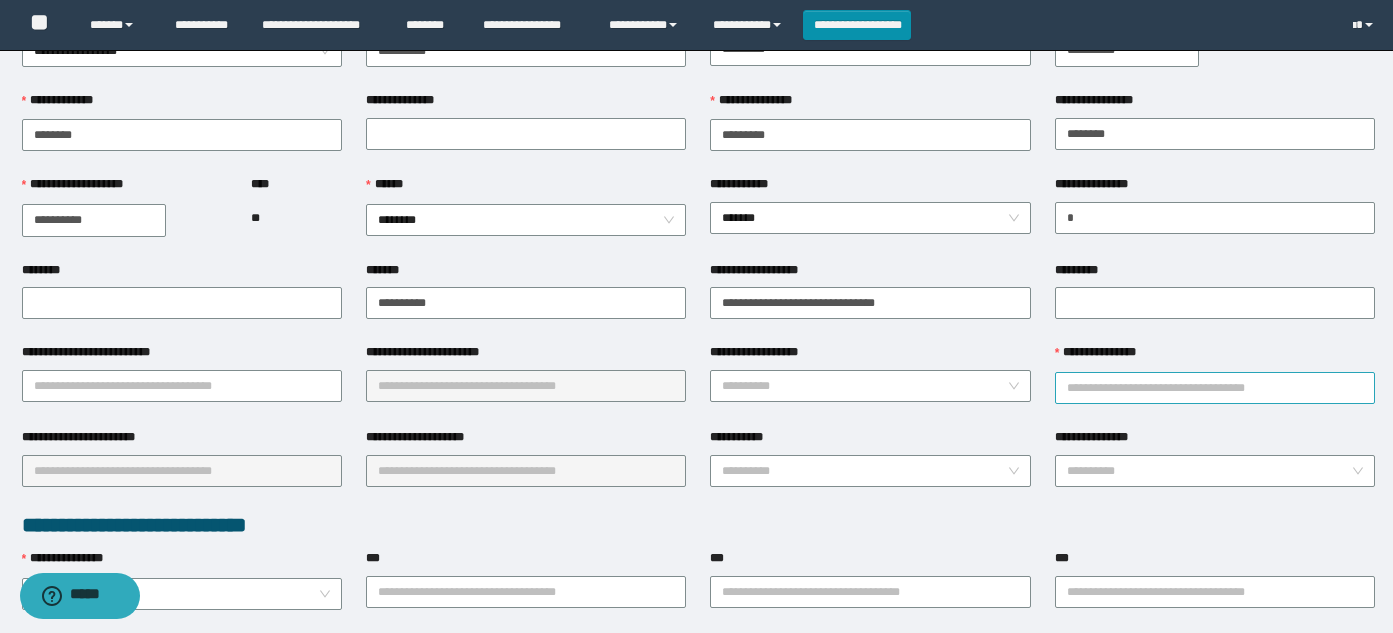 click on "**********" at bounding box center [1215, 388] 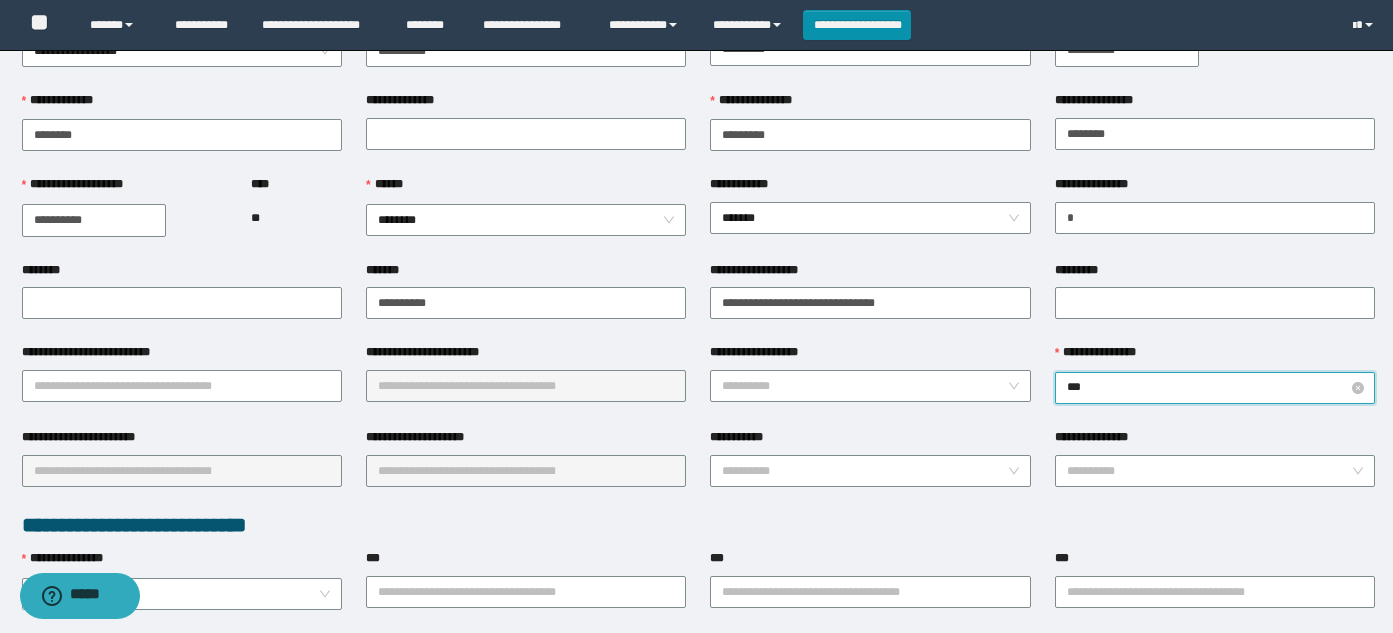 type on "****" 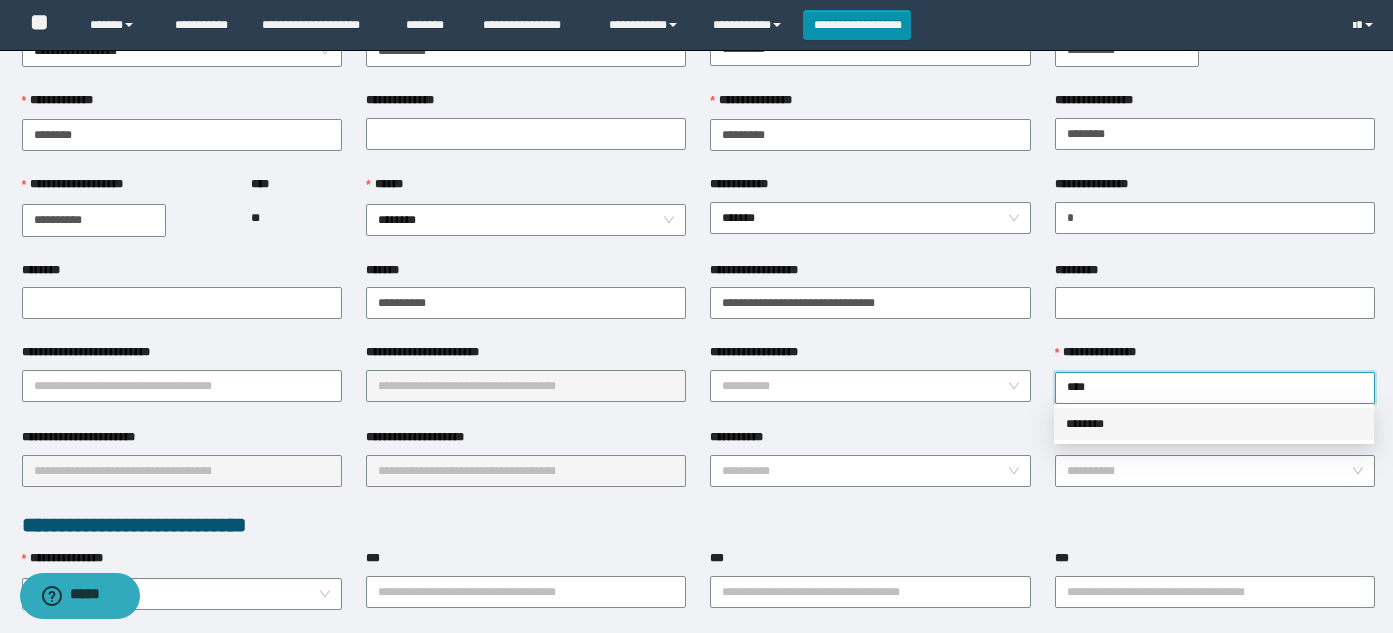 click on "********" at bounding box center [1214, 424] 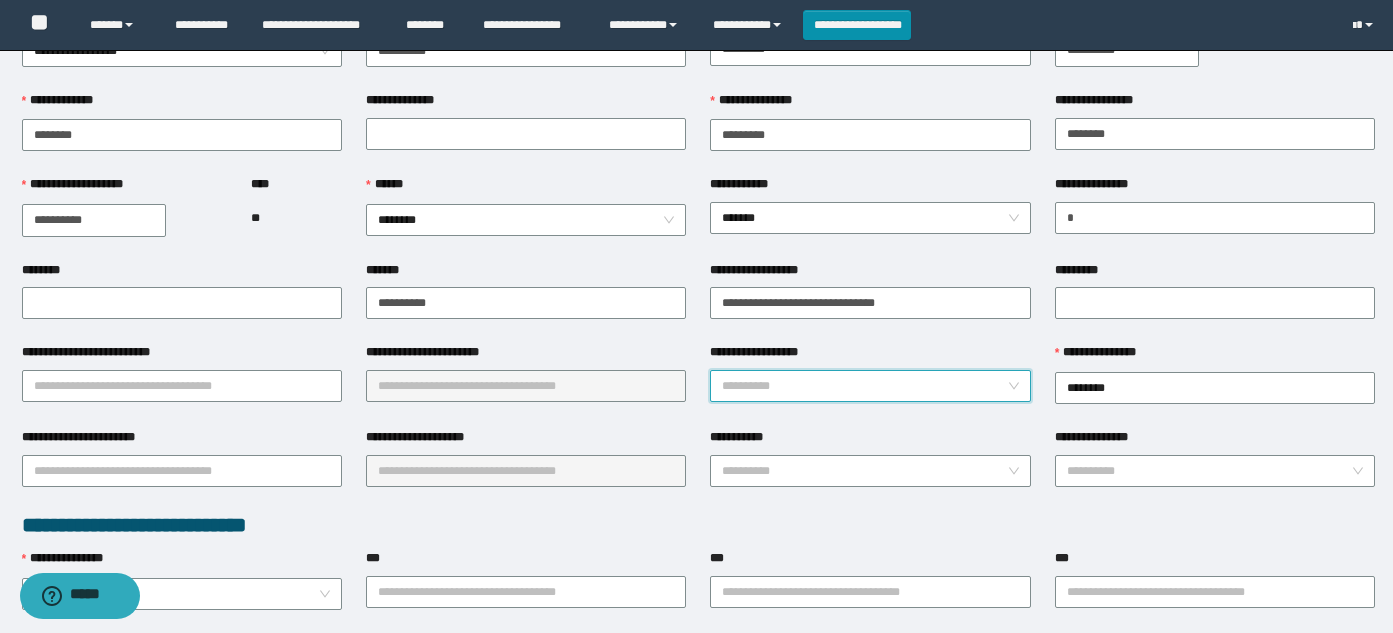 click on "**********" at bounding box center (864, 386) 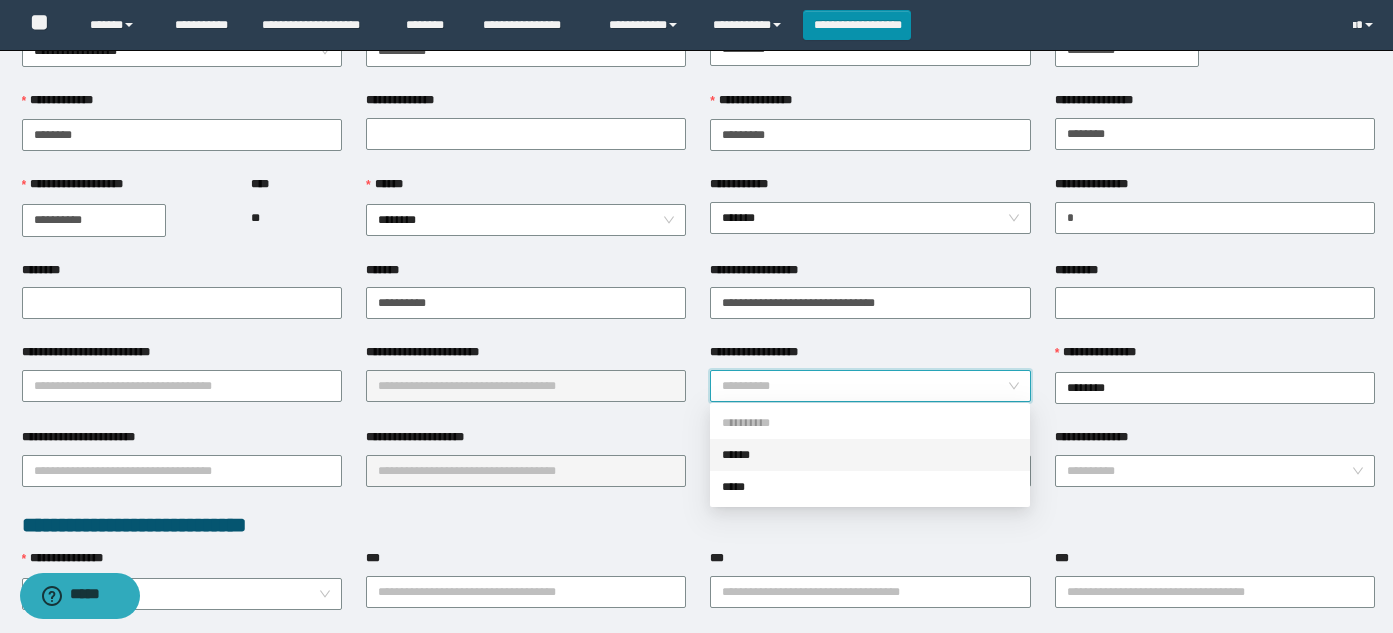 click on "******" at bounding box center (870, 455) 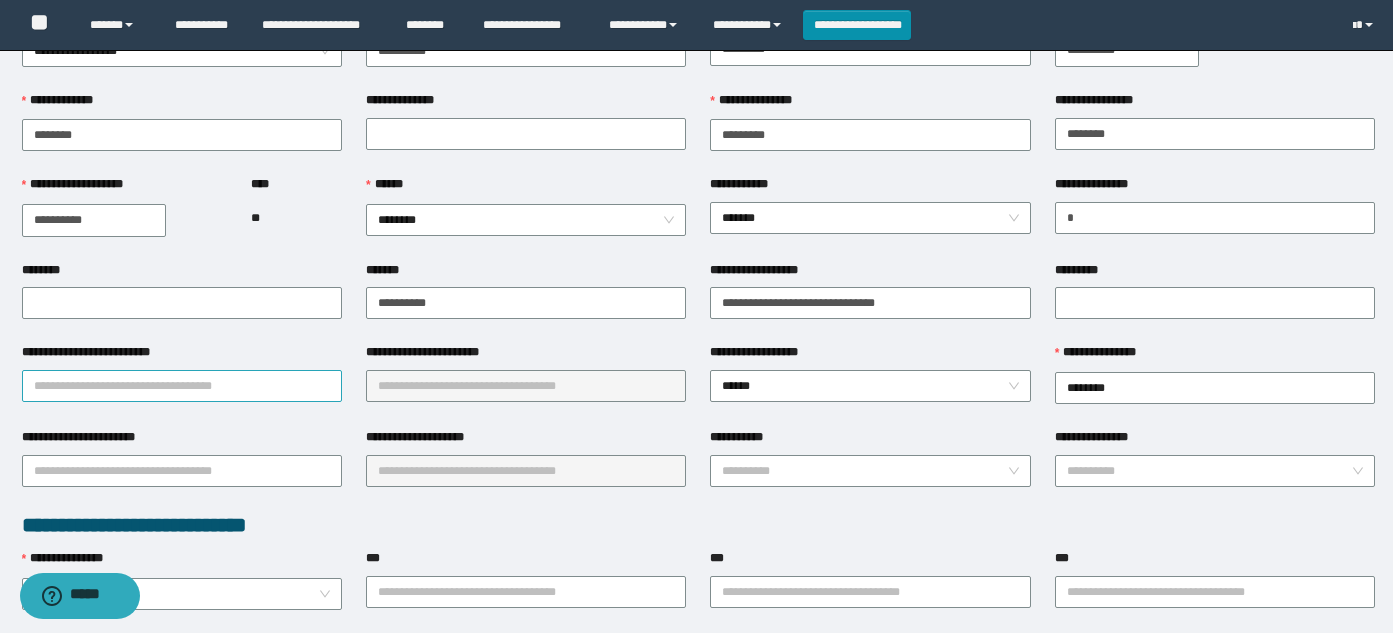 click on "**********" at bounding box center [182, 386] 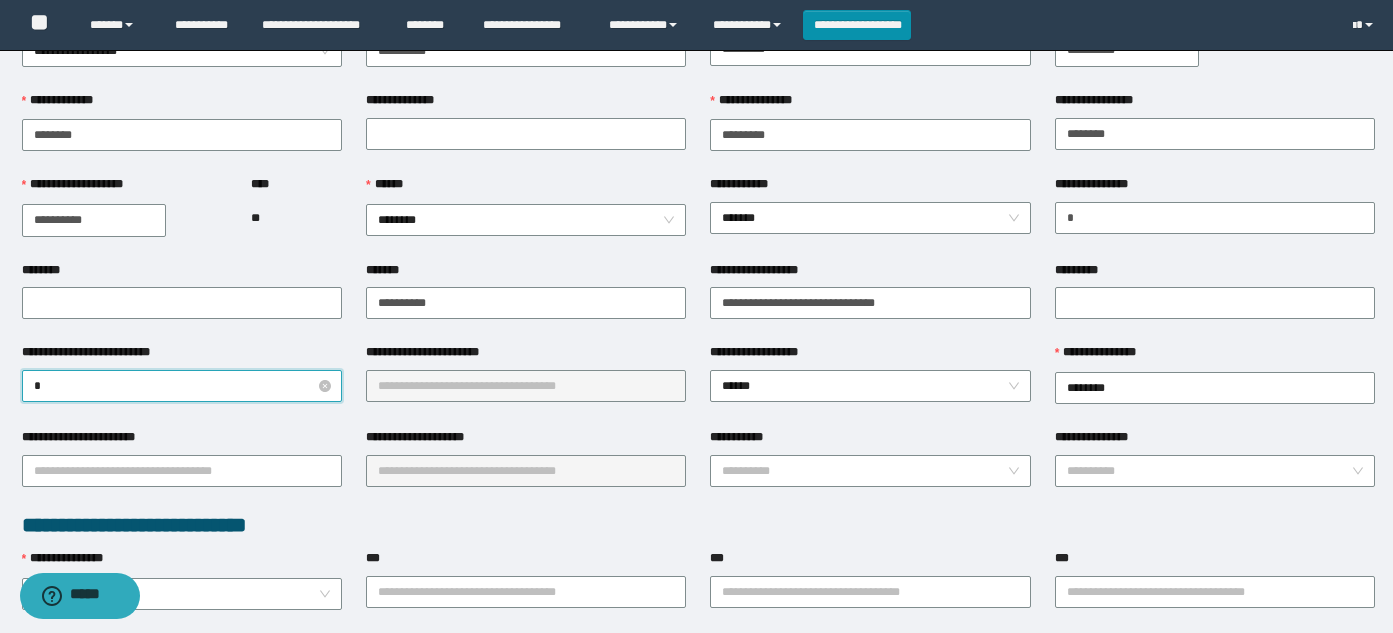 type on "**" 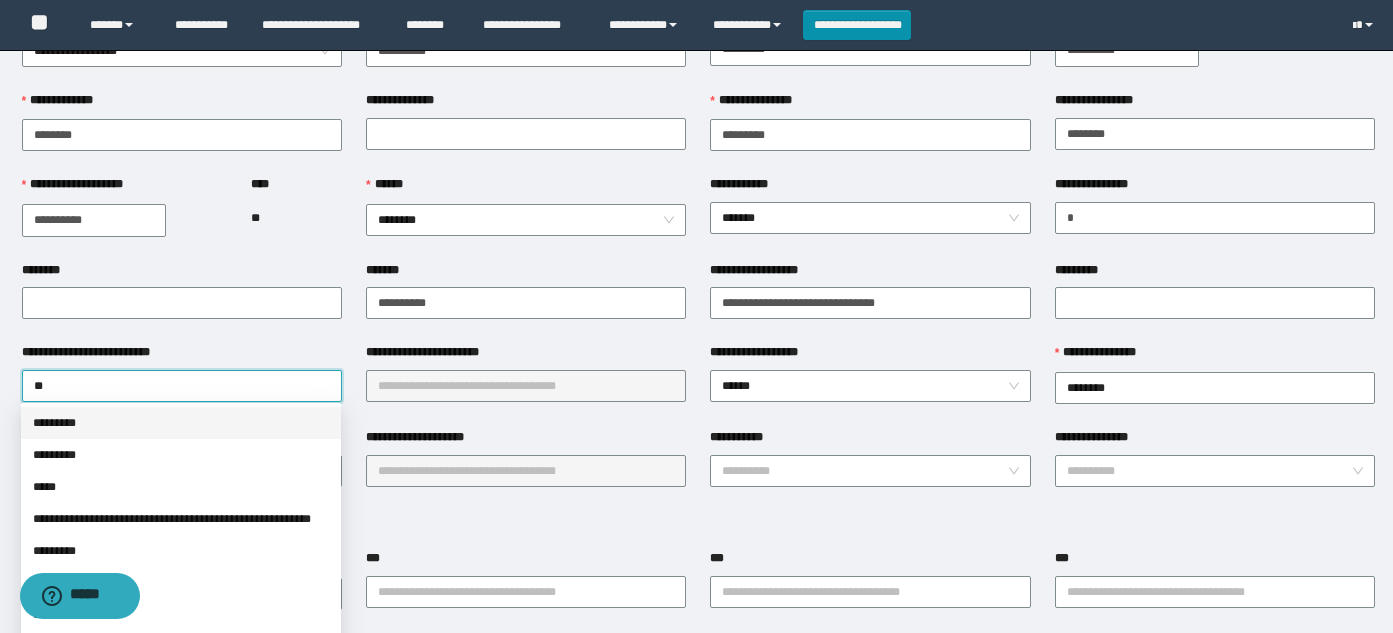 drag, startPoint x: 80, startPoint y: 417, endPoint x: 463, endPoint y: 334, distance: 391.8903 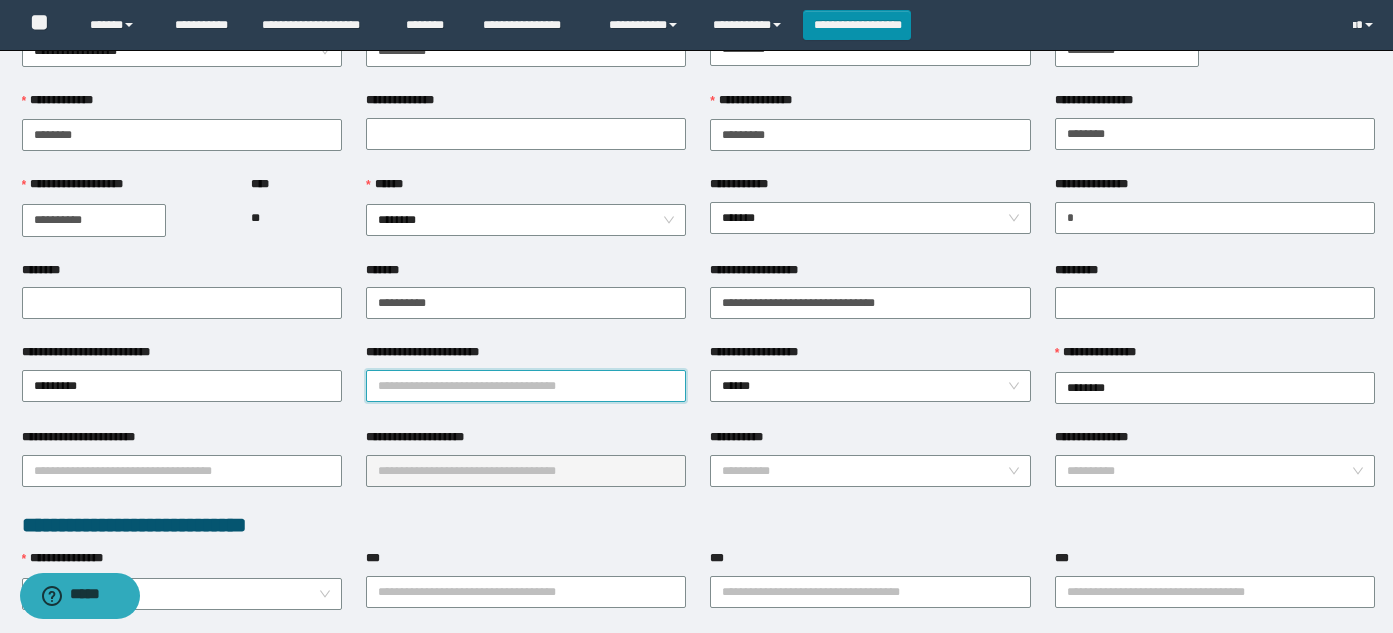 click on "**********" at bounding box center (526, 386) 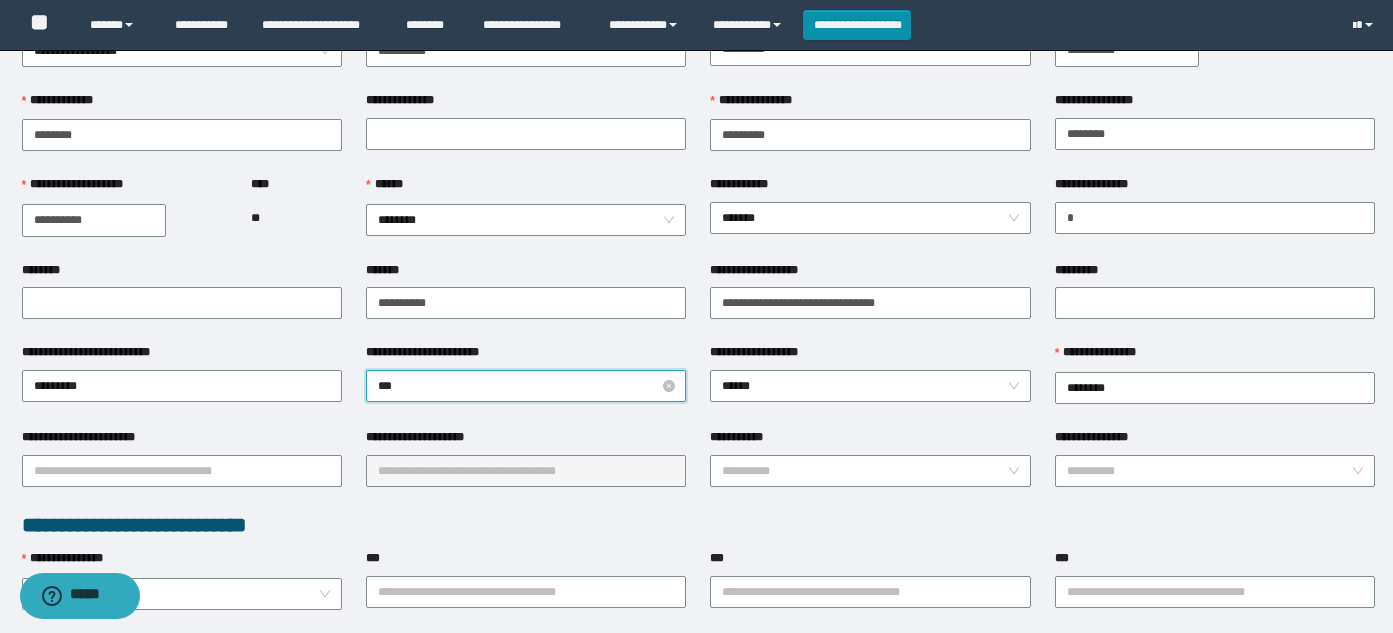 type on "****" 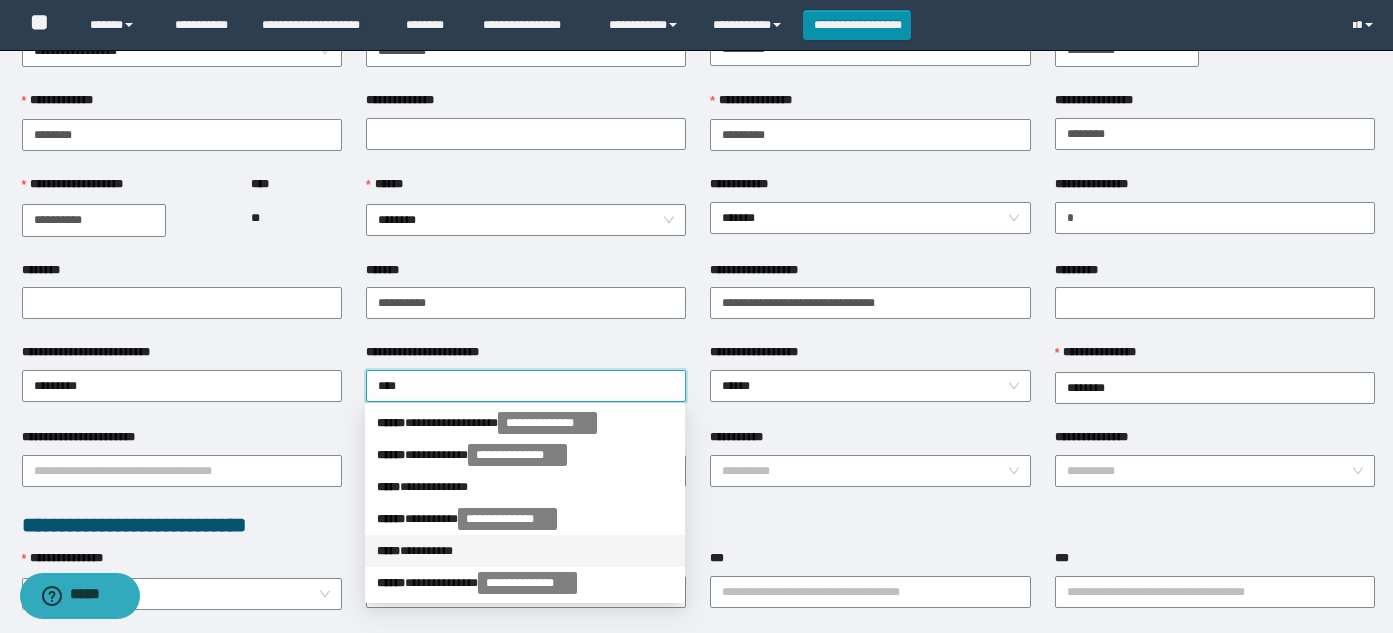 click on "***** * ********" at bounding box center [525, 551] 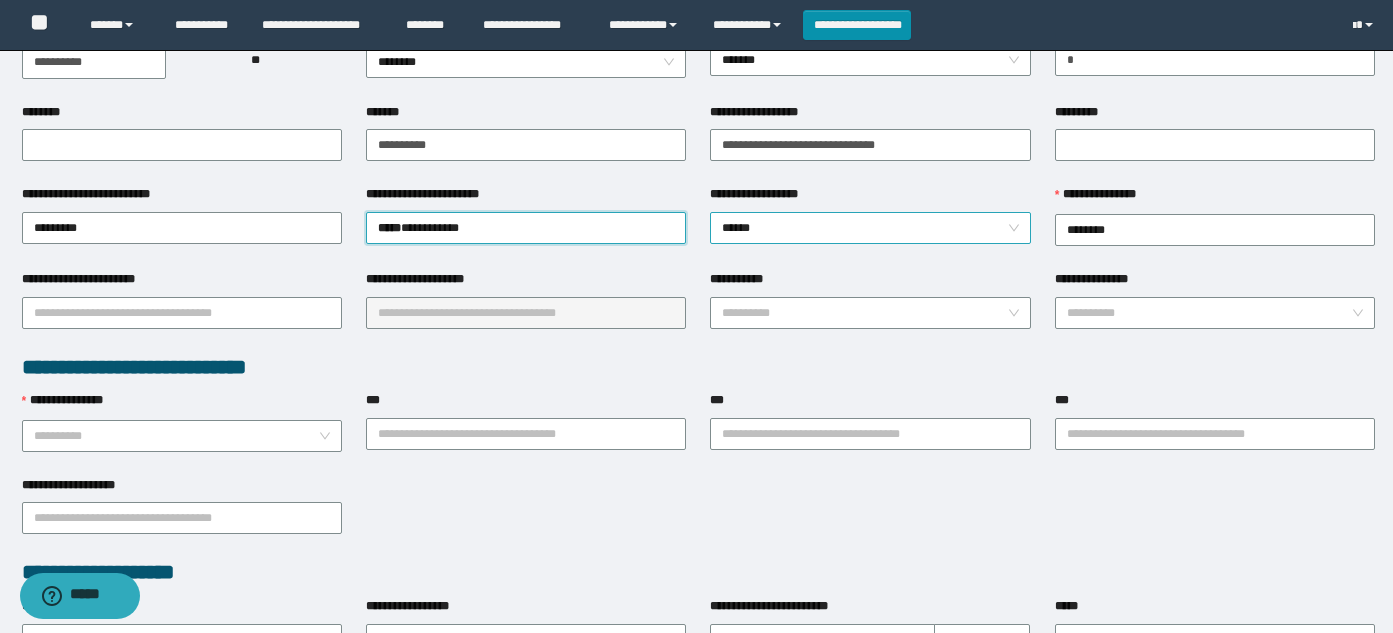 scroll, scrollTop: 300, scrollLeft: 0, axis: vertical 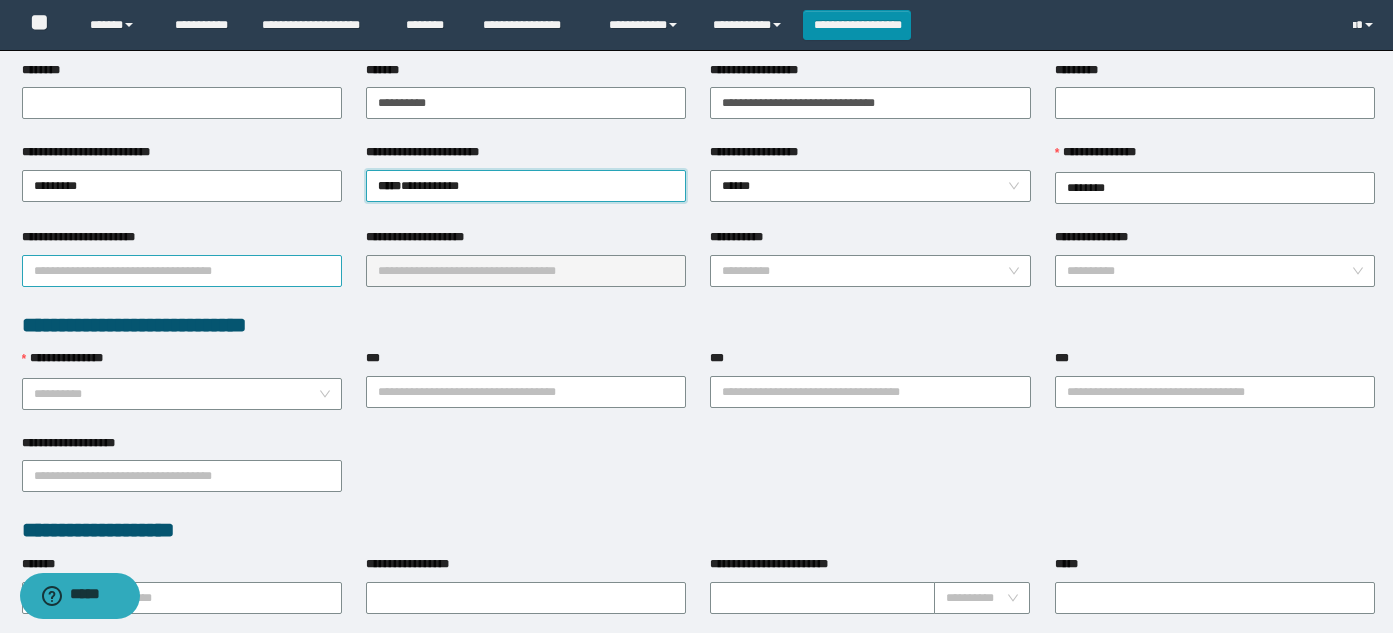 click on "**********" at bounding box center [182, 271] 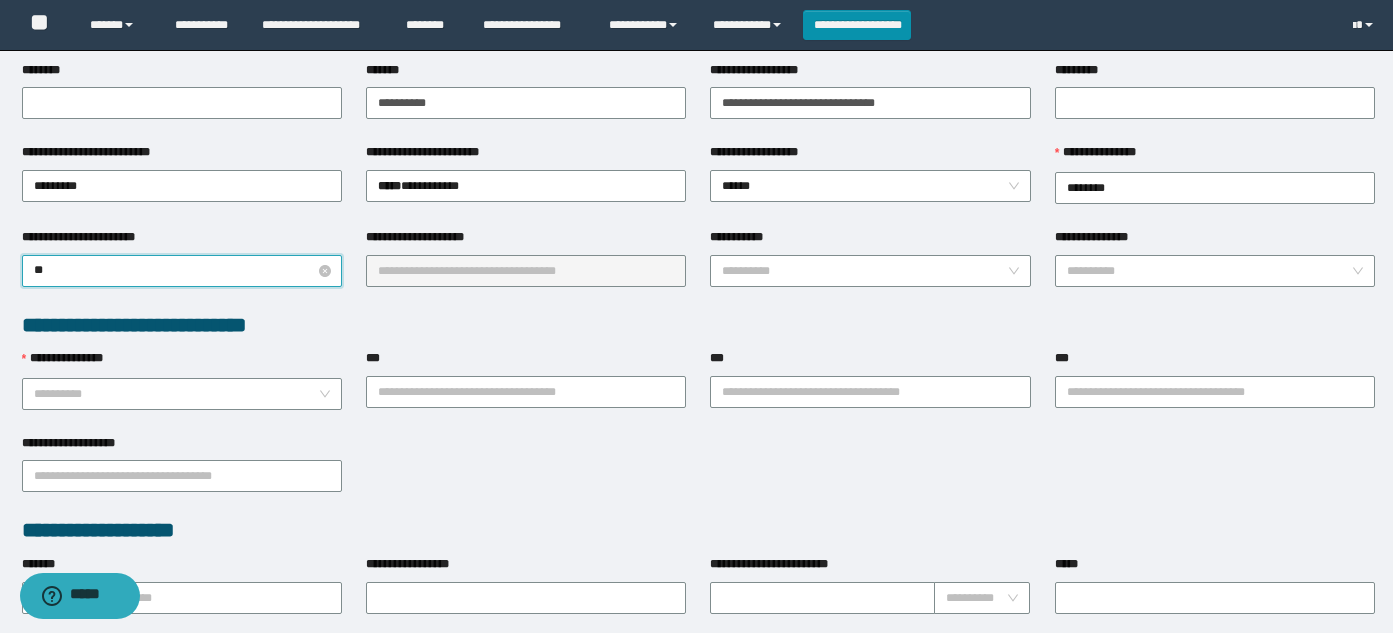 type on "***" 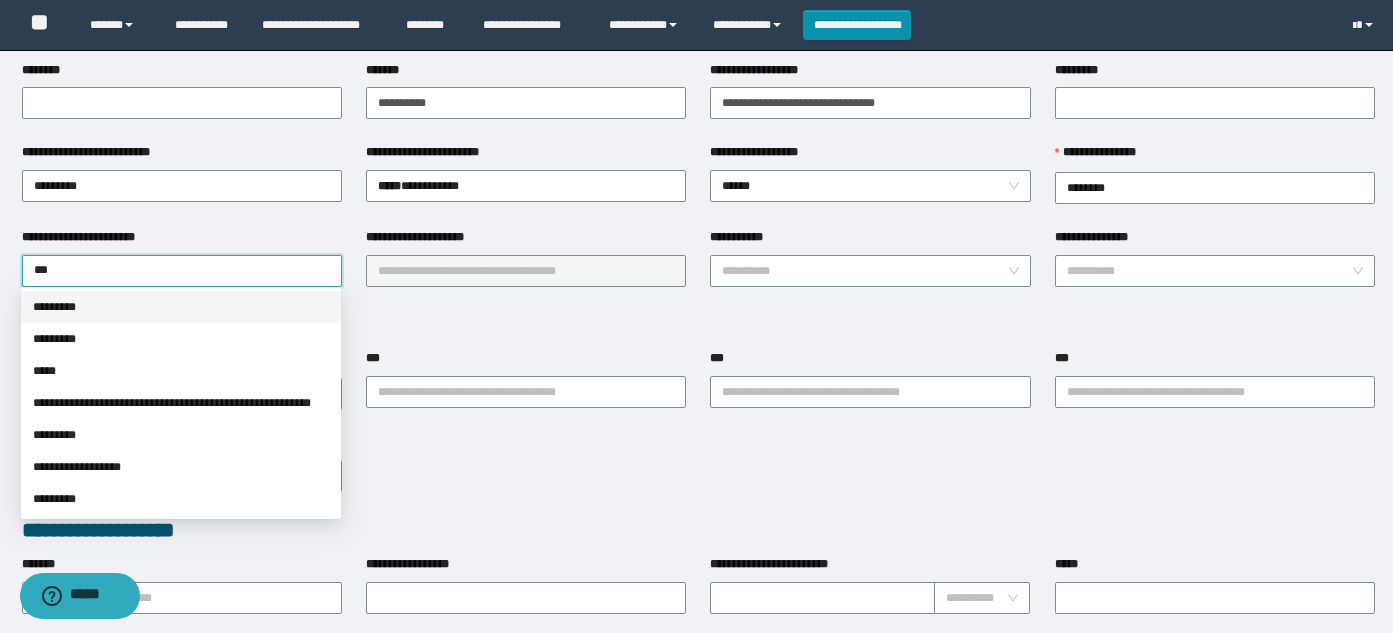 click on "*********" at bounding box center (181, 307) 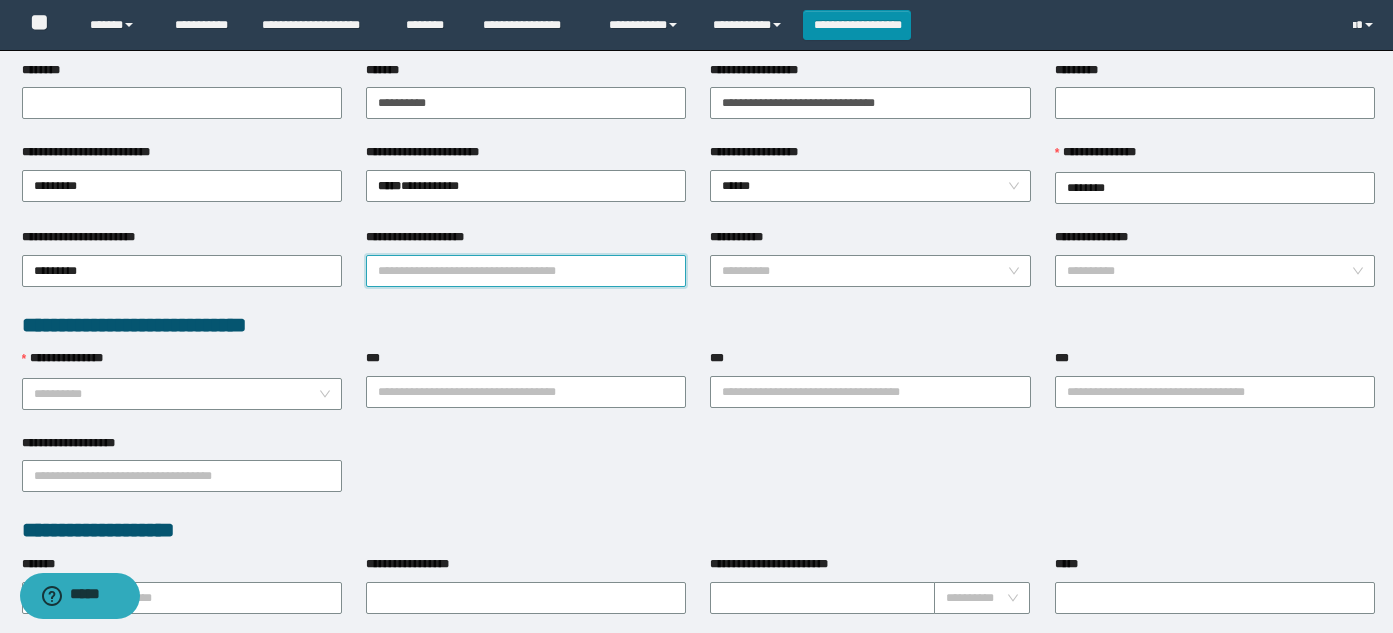 click on "**********" at bounding box center [526, 271] 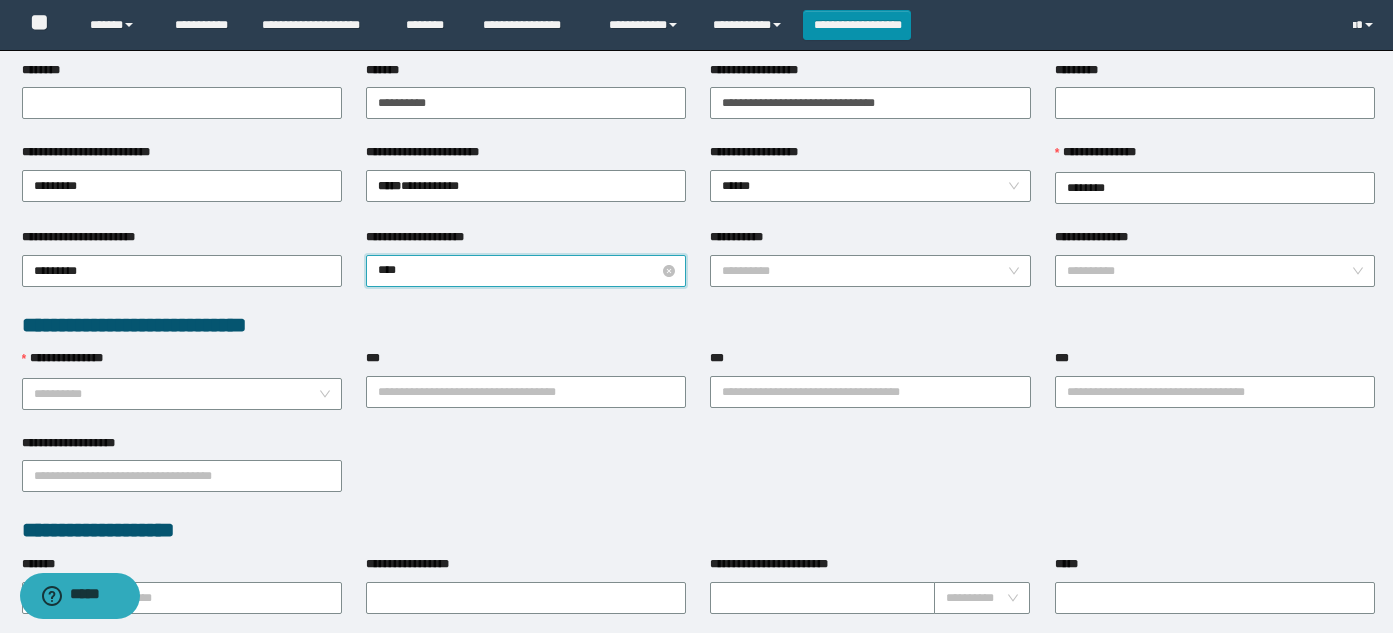 type on "*****" 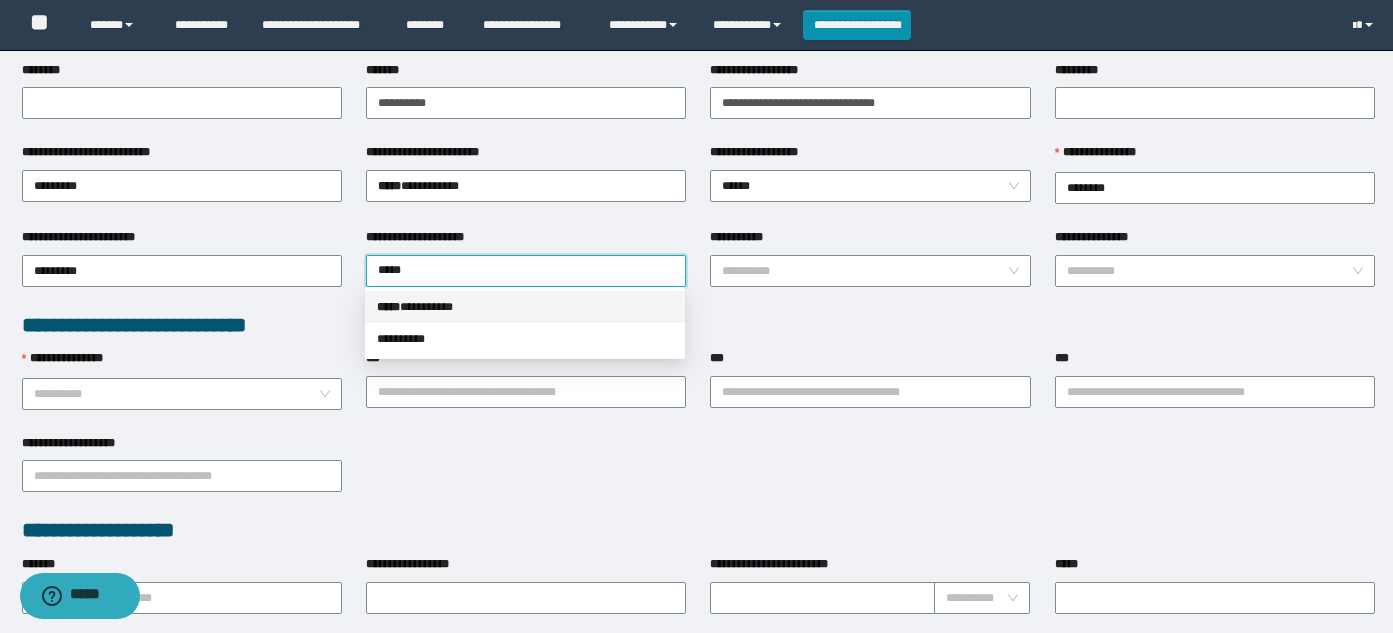 click on "***** * ********" at bounding box center (525, 307) 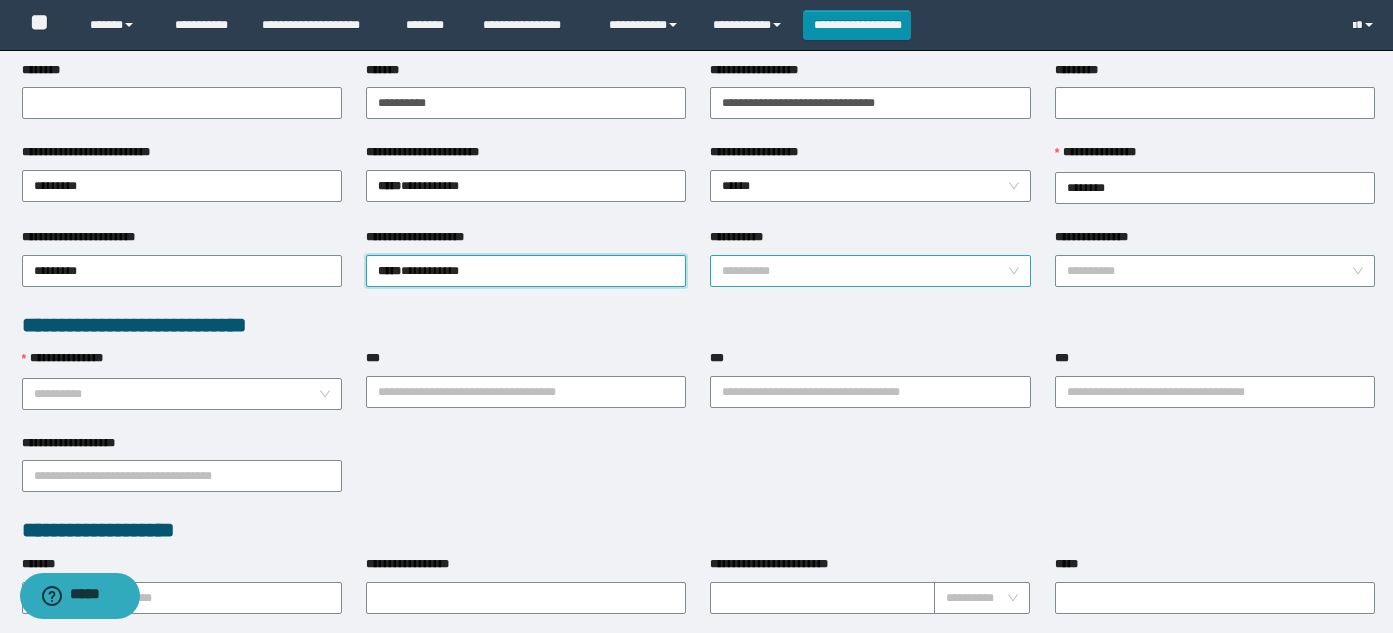 click on "**********" at bounding box center [864, 271] 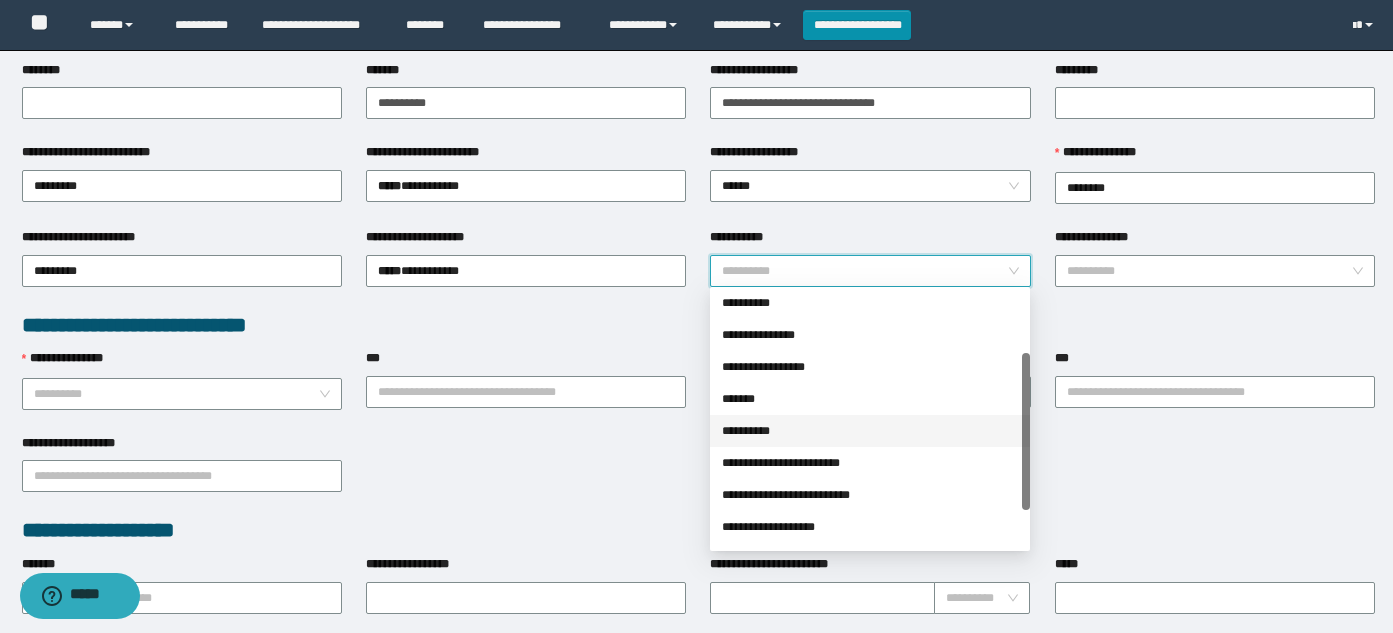 scroll, scrollTop: 160, scrollLeft: 0, axis: vertical 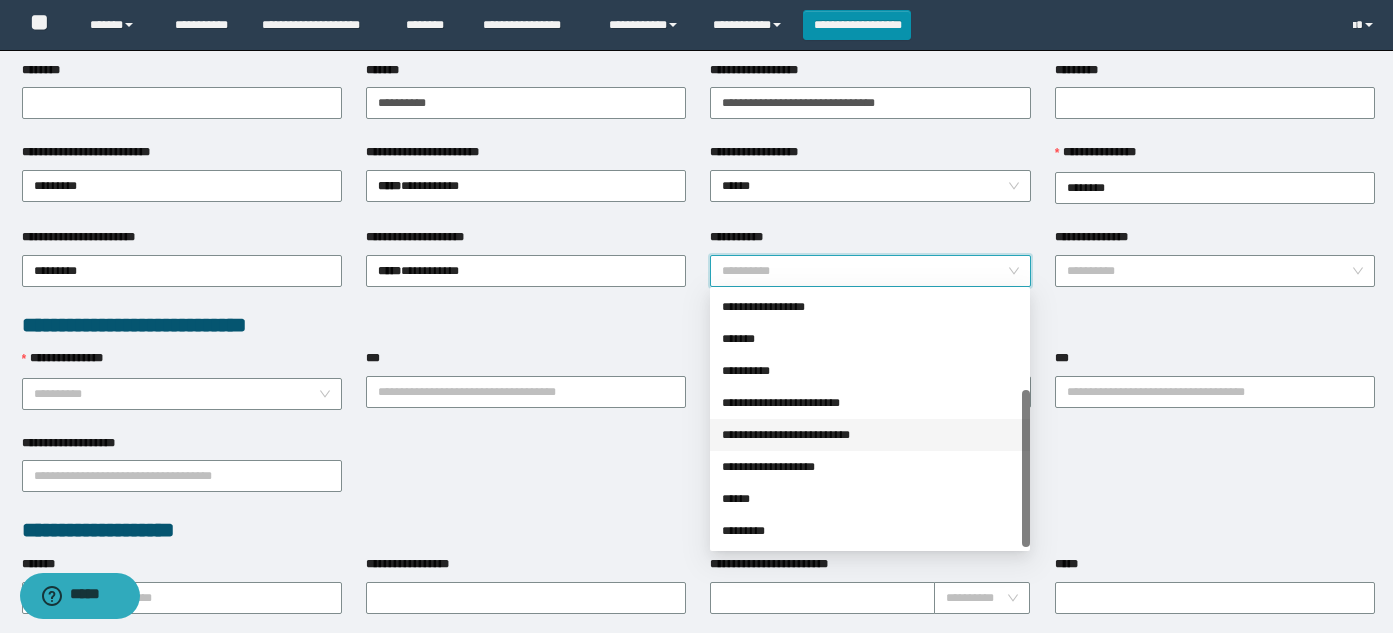 click on "**********" at bounding box center [870, 435] 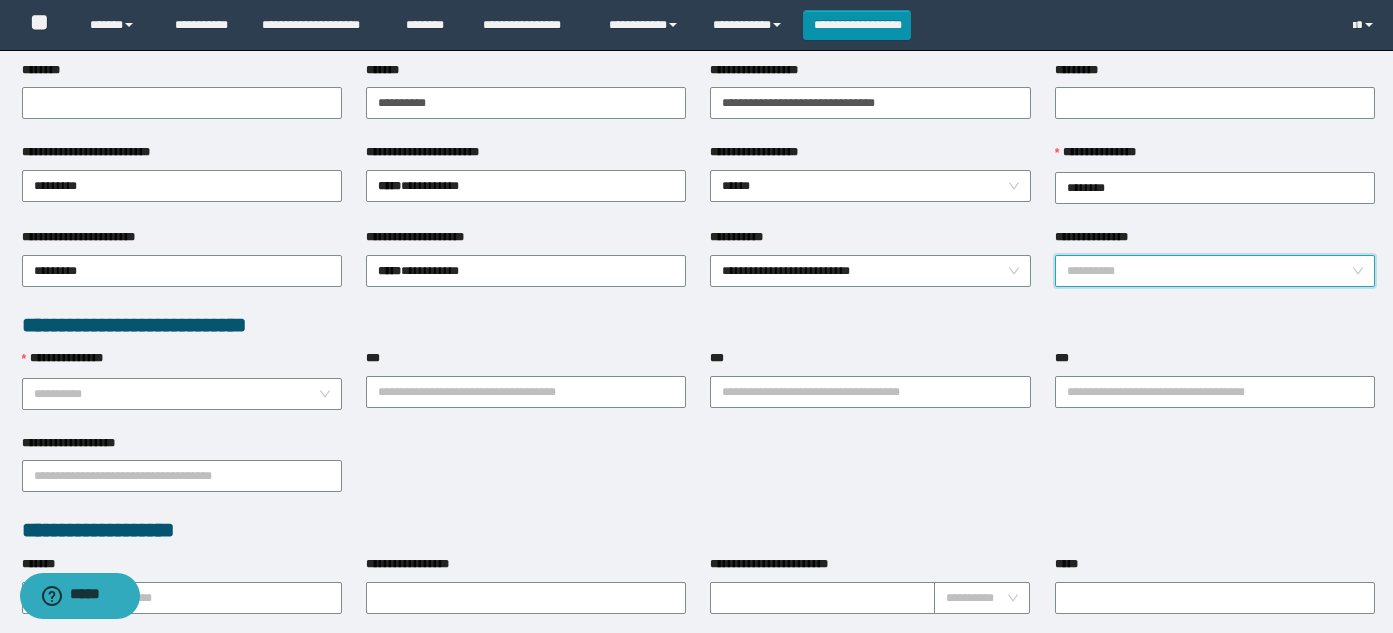 click on "**********" at bounding box center (1209, 271) 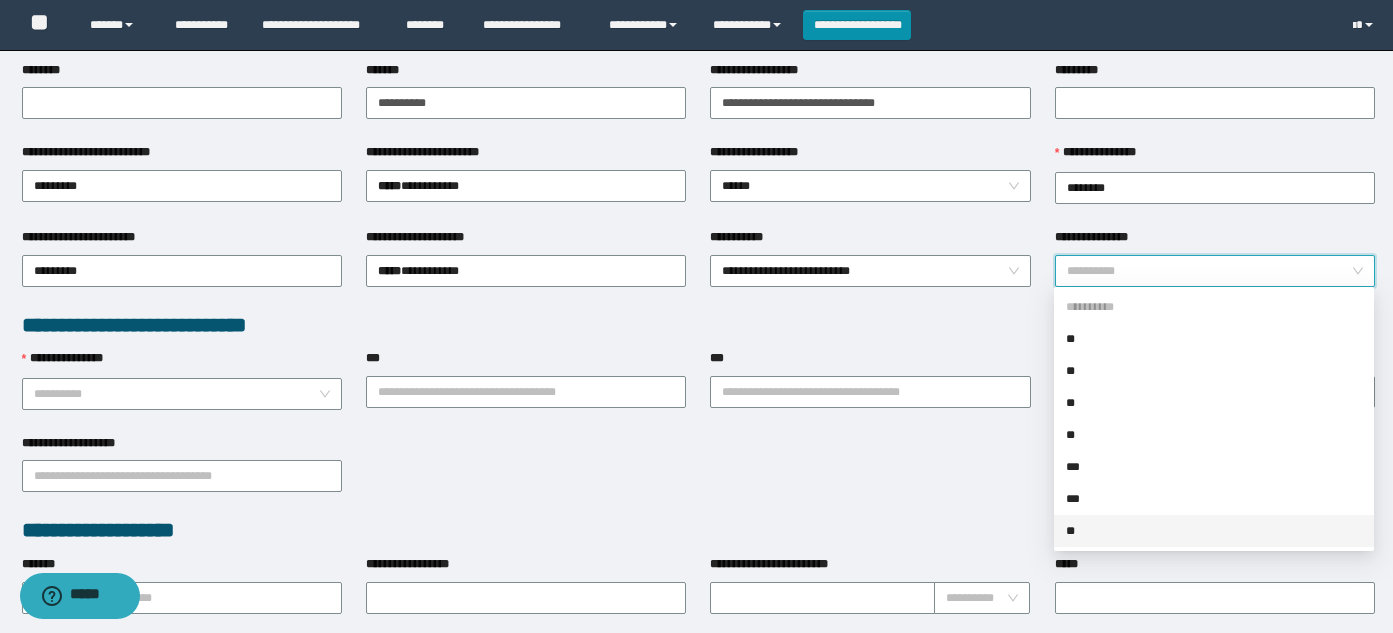 click on "**" at bounding box center [1214, 531] 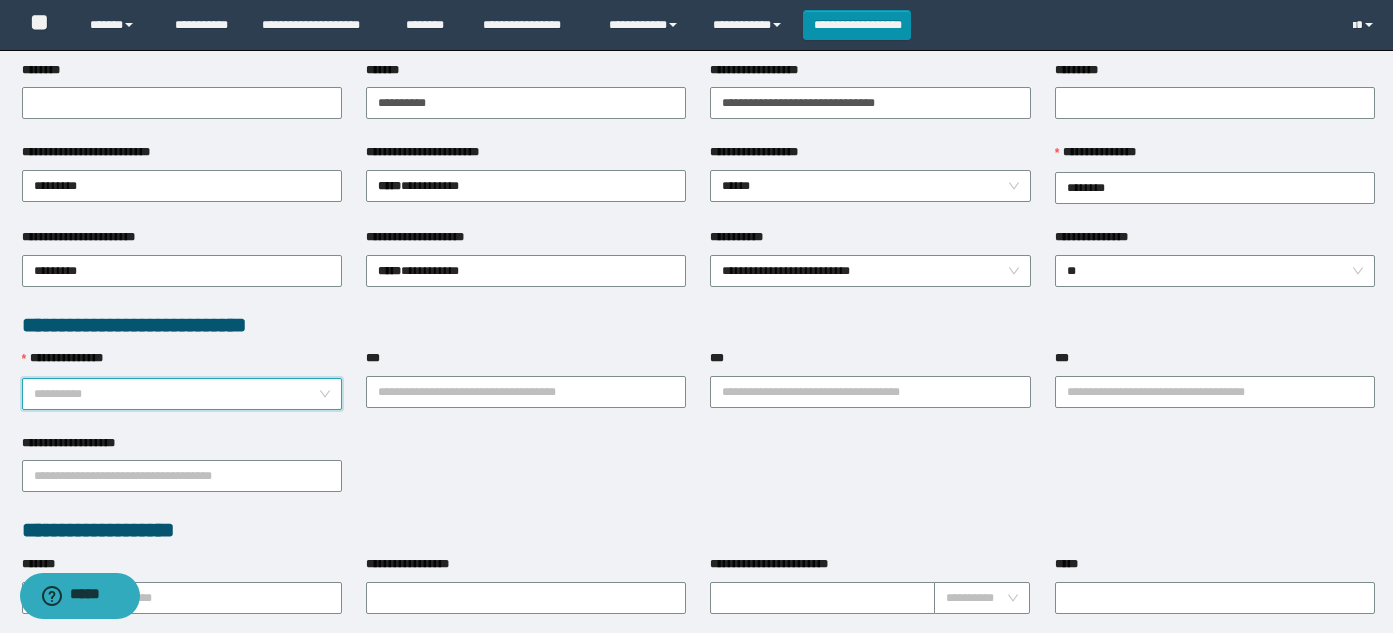 click on "**********" at bounding box center [176, 394] 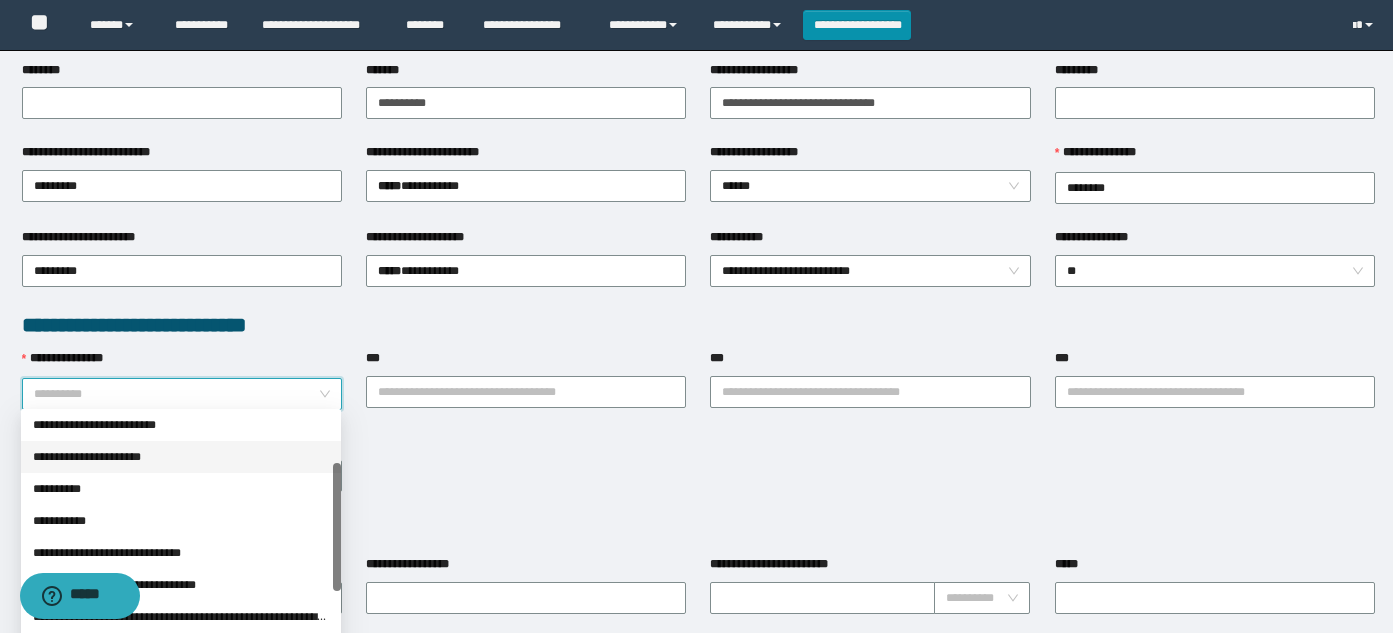 scroll, scrollTop: 0, scrollLeft: 0, axis: both 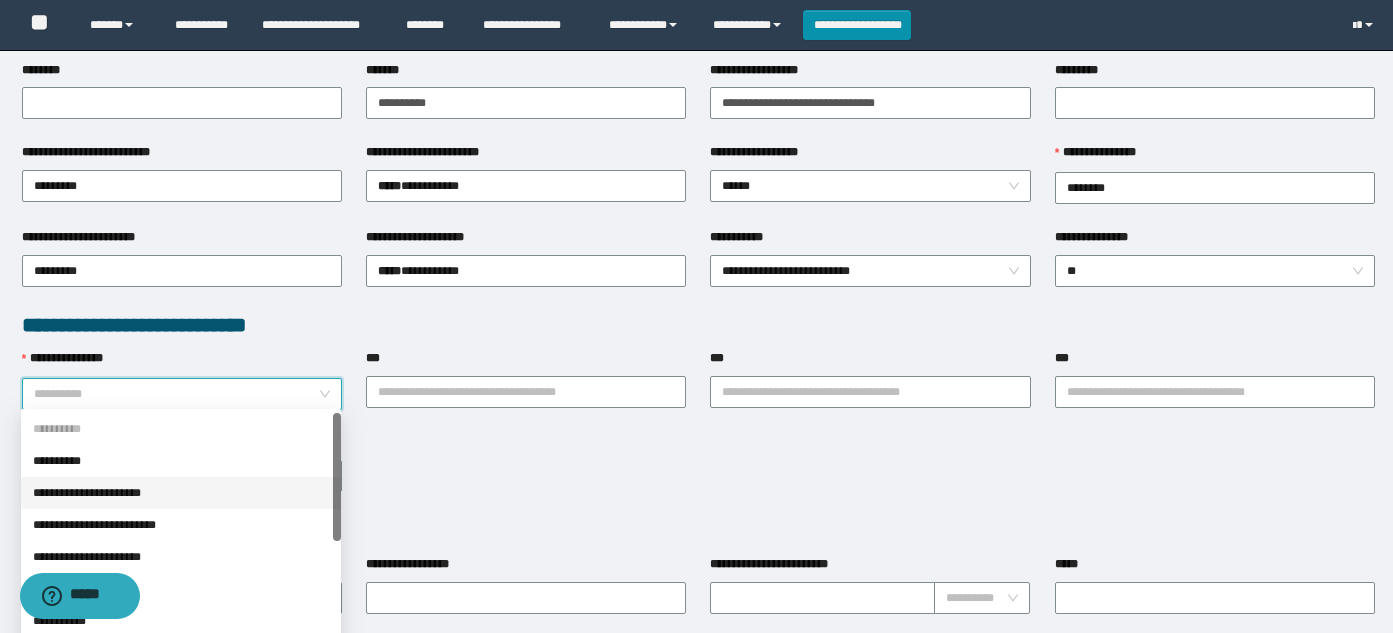 click on "**********" at bounding box center (181, 493) 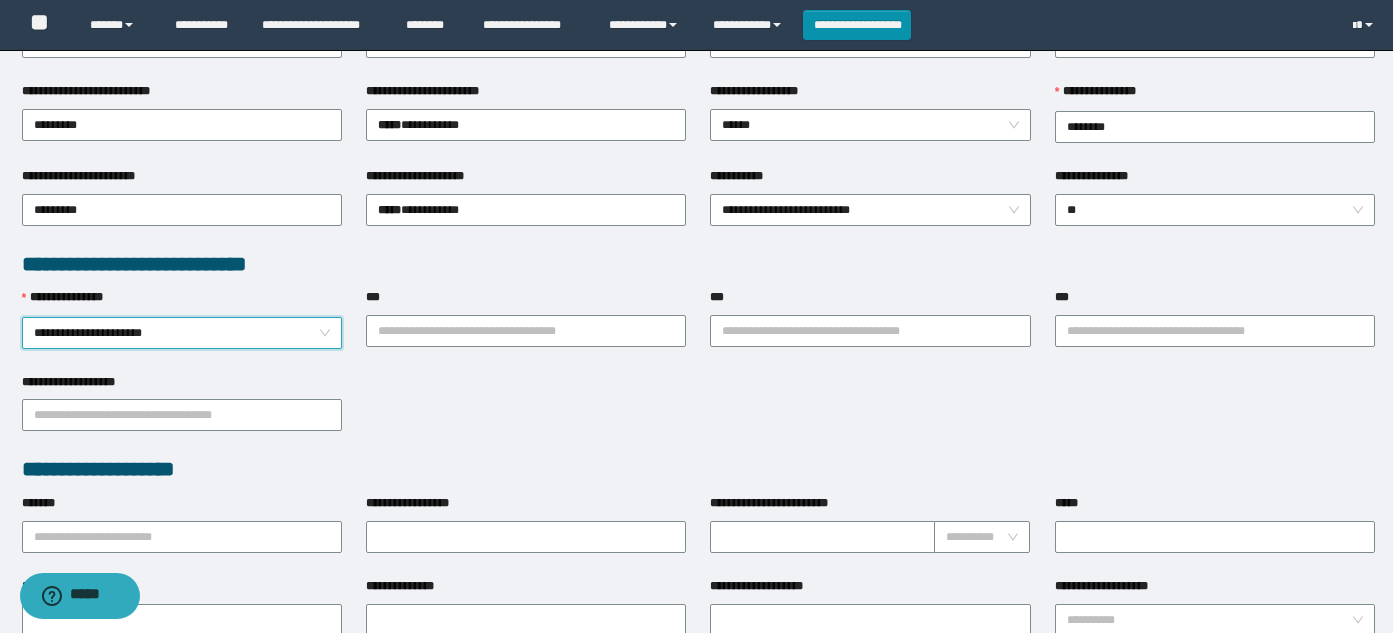 scroll, scrollTop: 400, scrollLeft: 0, axis: vertical 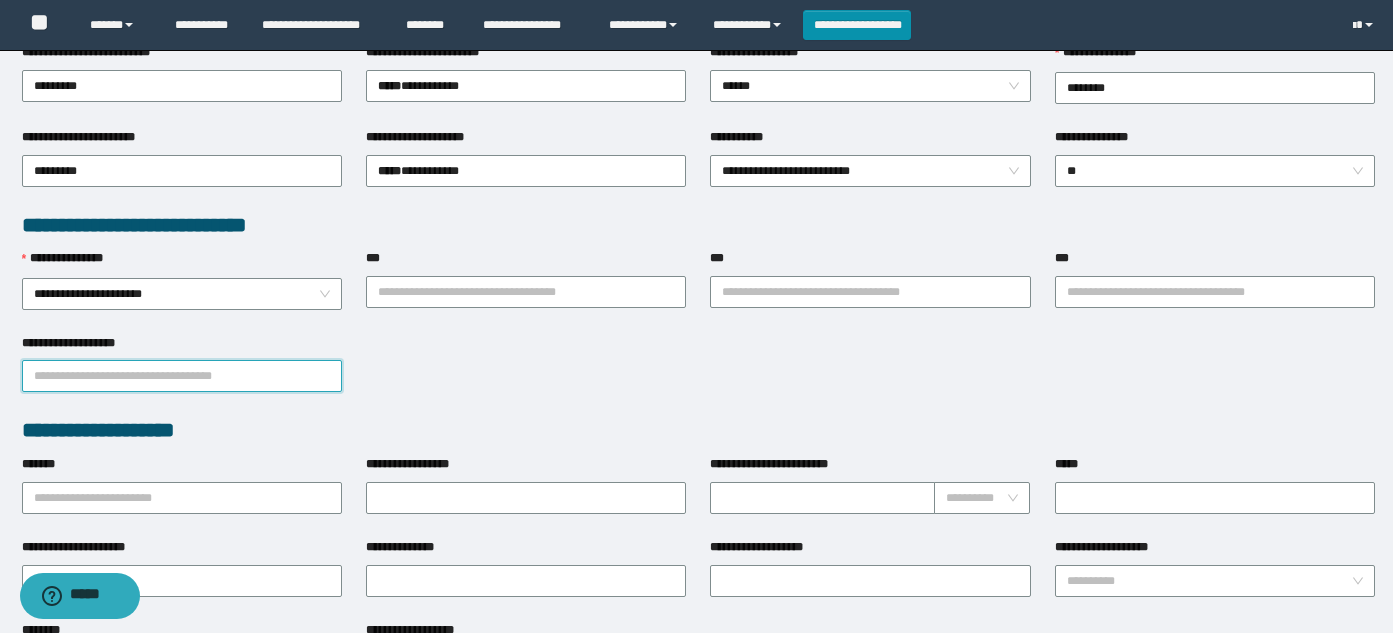 click on "**********" at bounding box center (182, 376) 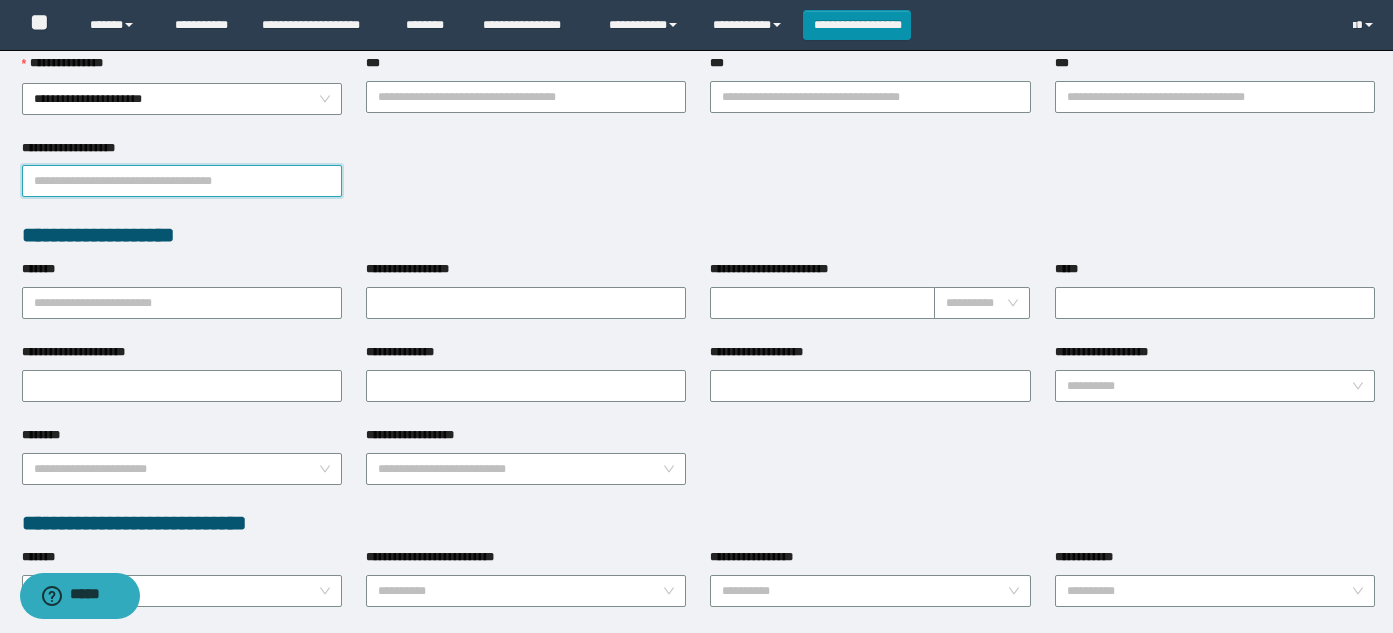 scroll, scrollTop: 600, scrollLeft: 0, axis: vertical 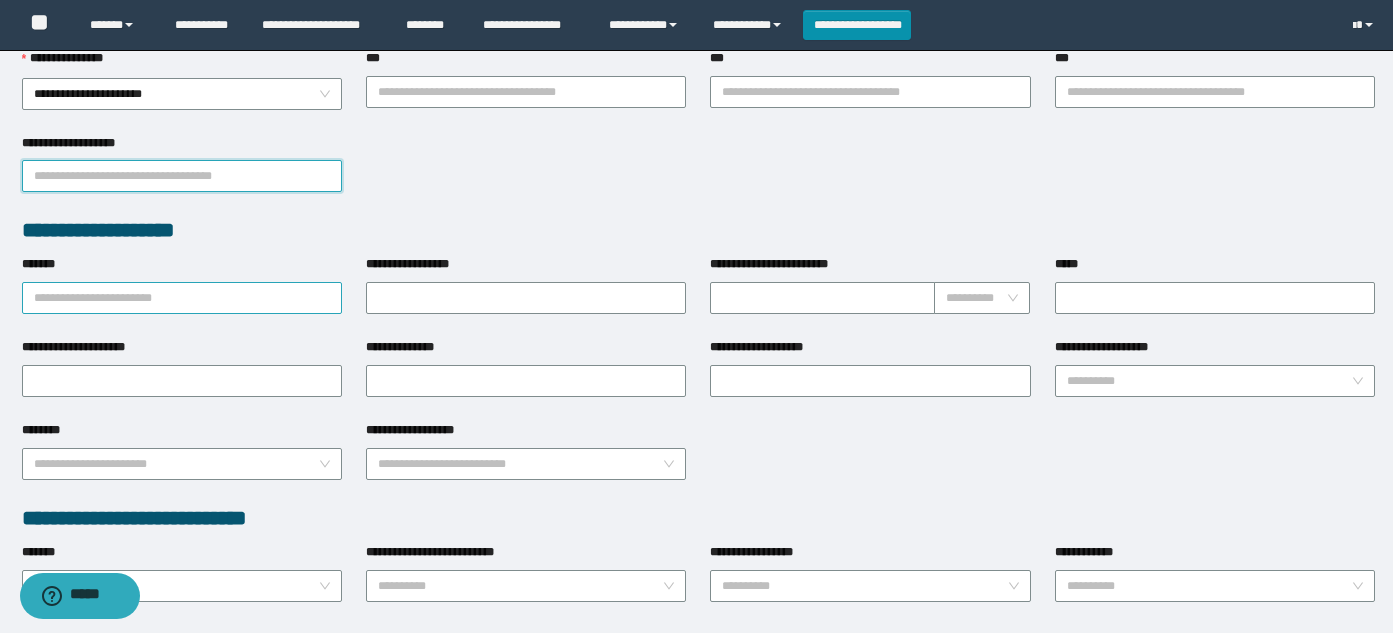 click on "*******" at bounding box center (182, 298) 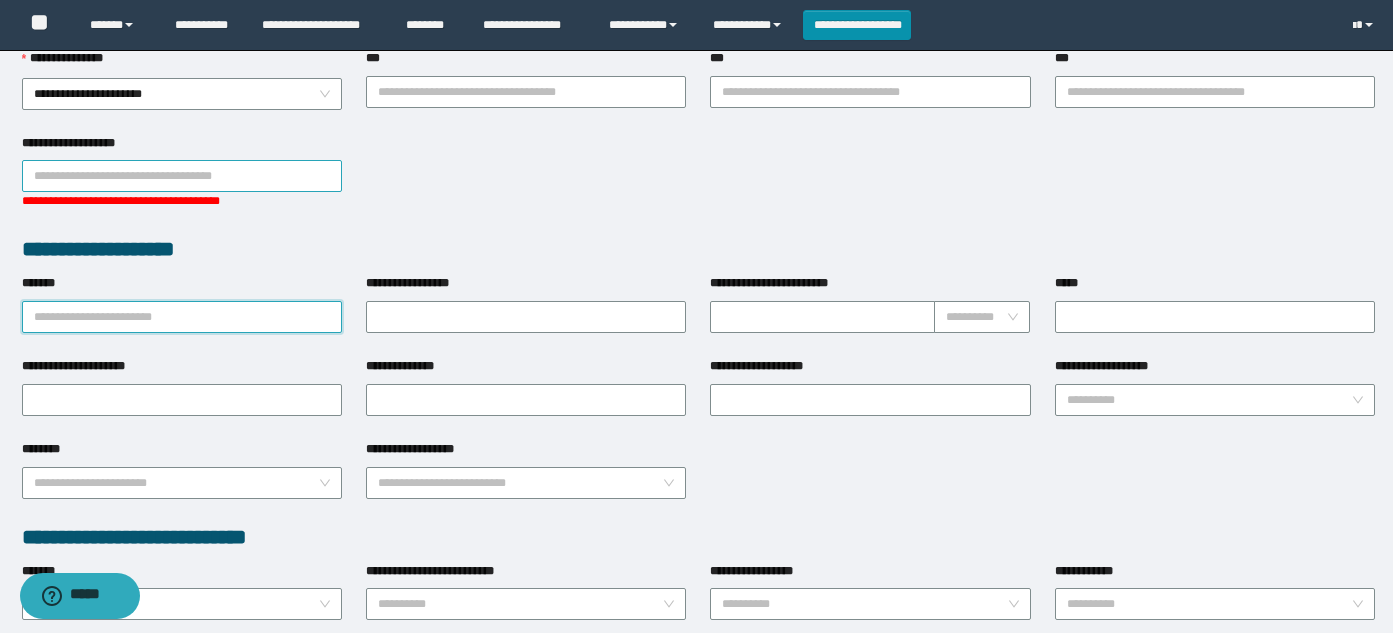 click on "**********" at bounding box center [182, 176] 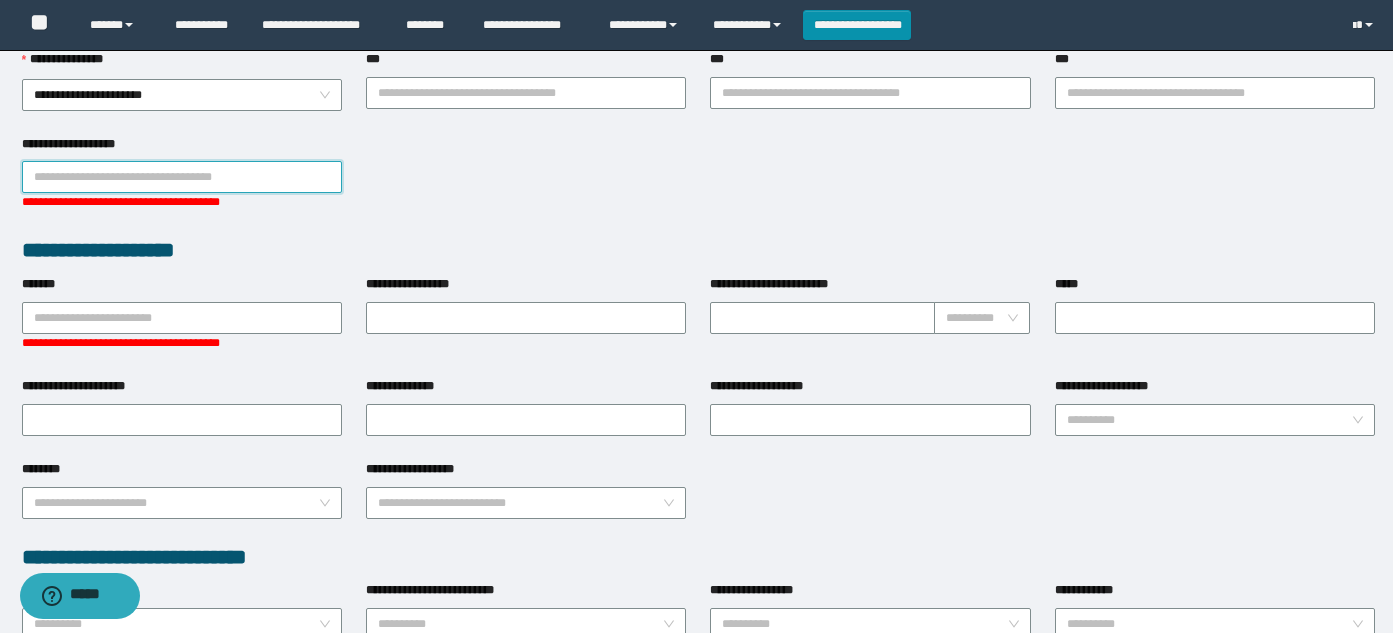 scroll, scrollTop: 500, scrollLeft: 0, axis: vertical 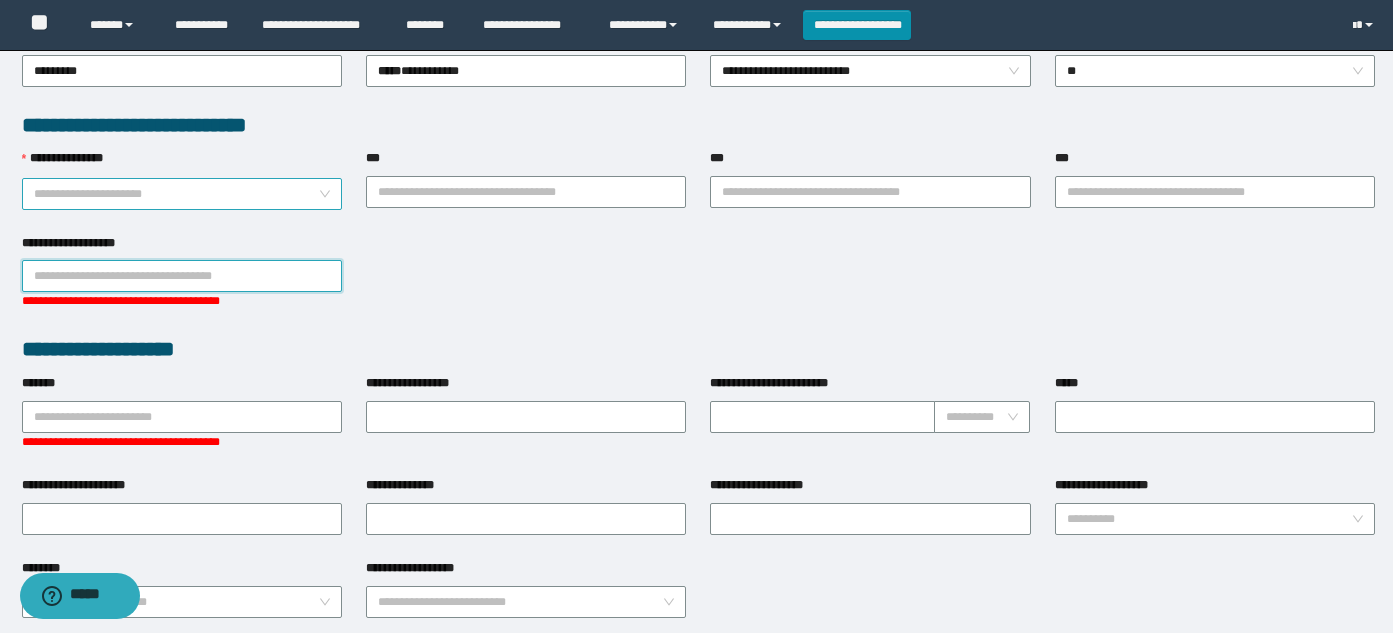 click on "**********" at bounding box center [182, 194] 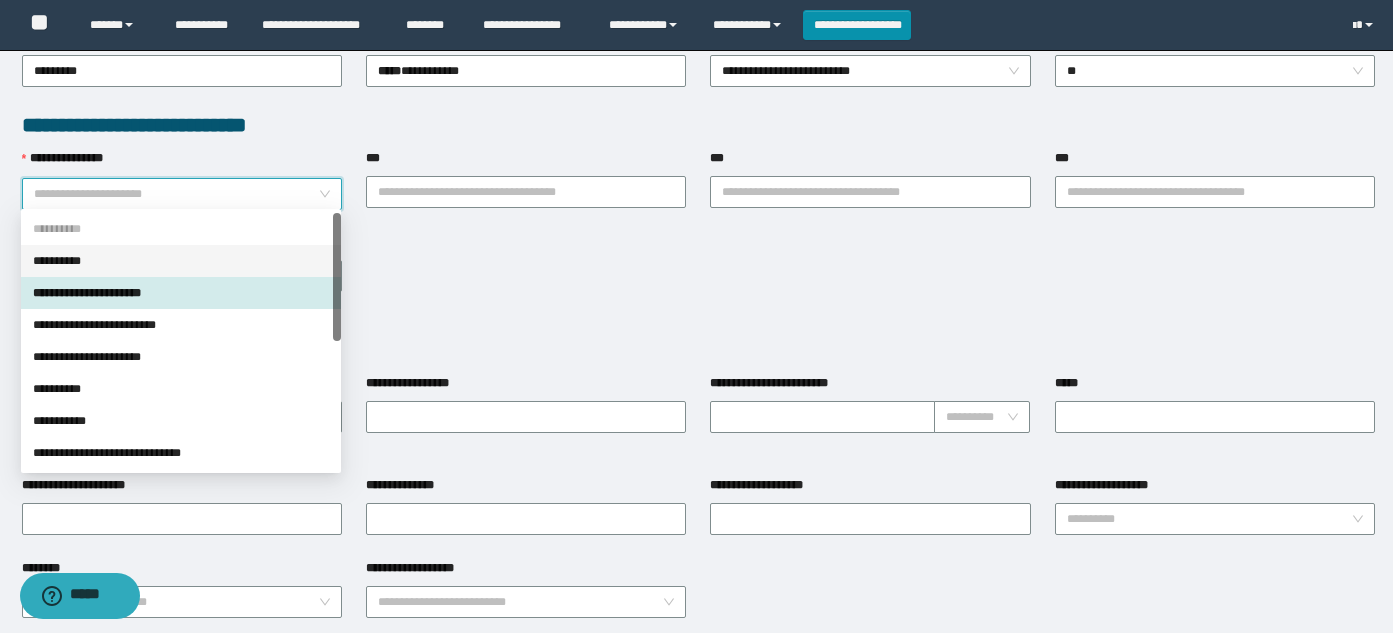 click on "**********" at bounding box center (181, 261) 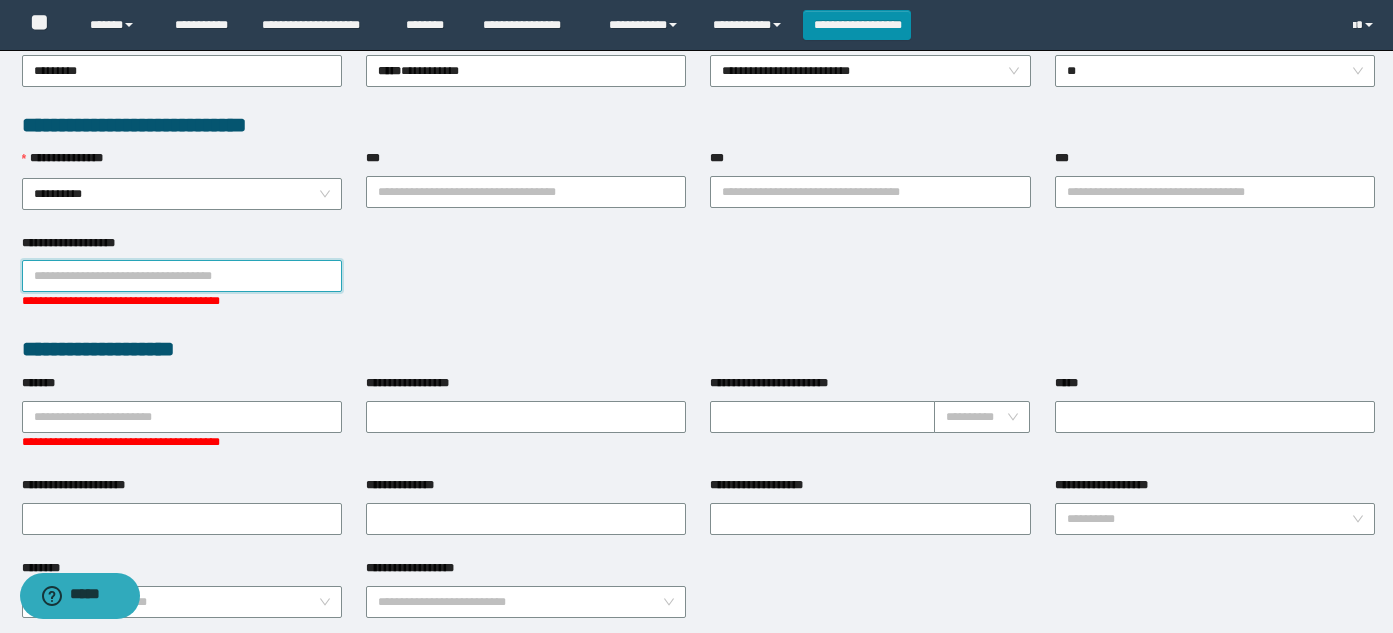 click on "**********" at bounding box center (182, 276) 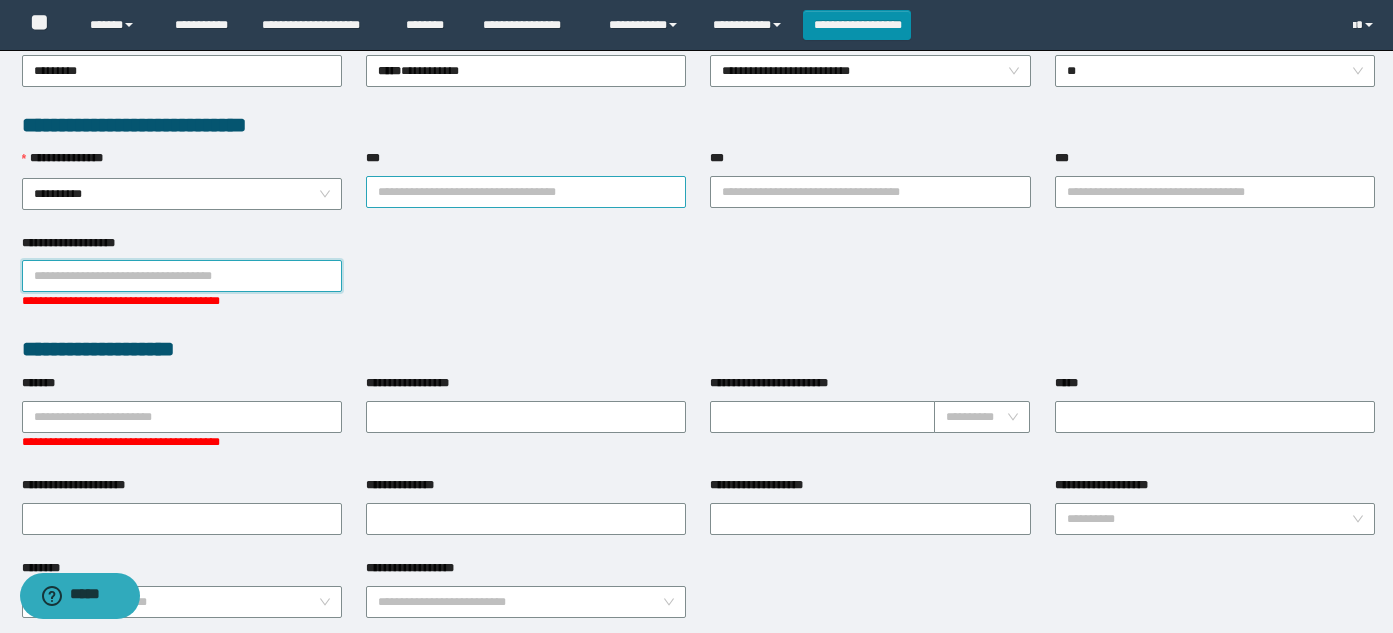 click on "***" at bounding box center (526, 192) 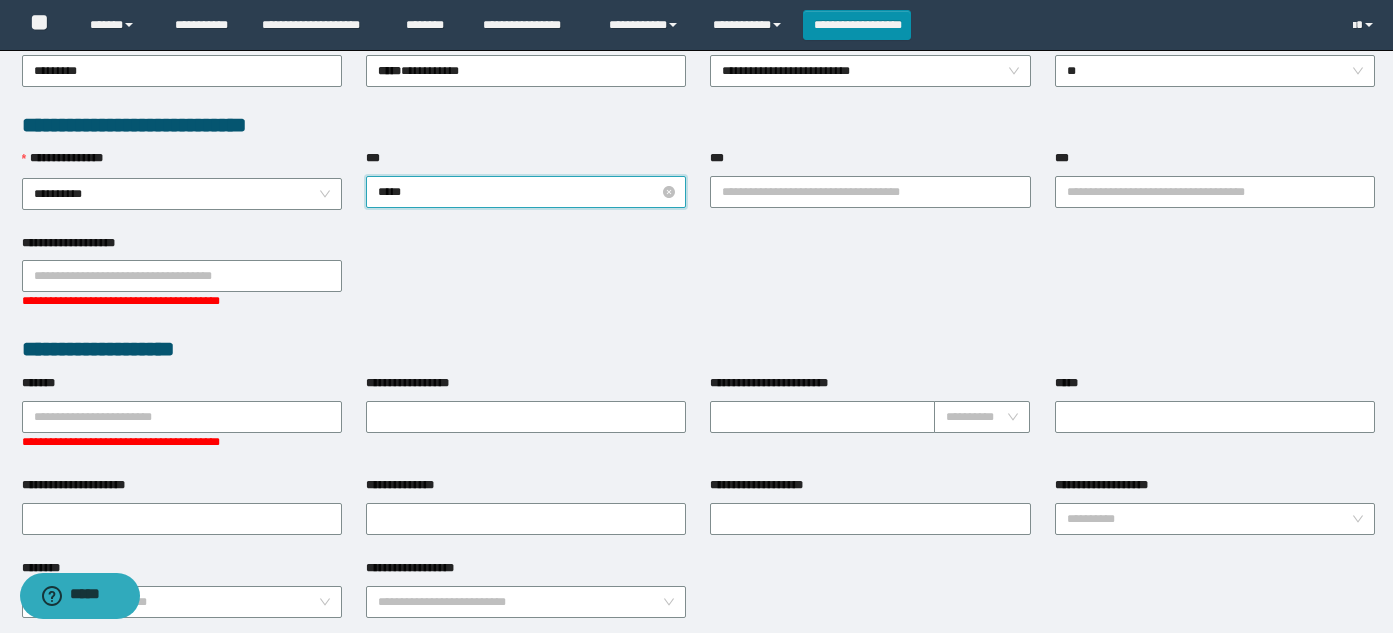 type on "****" 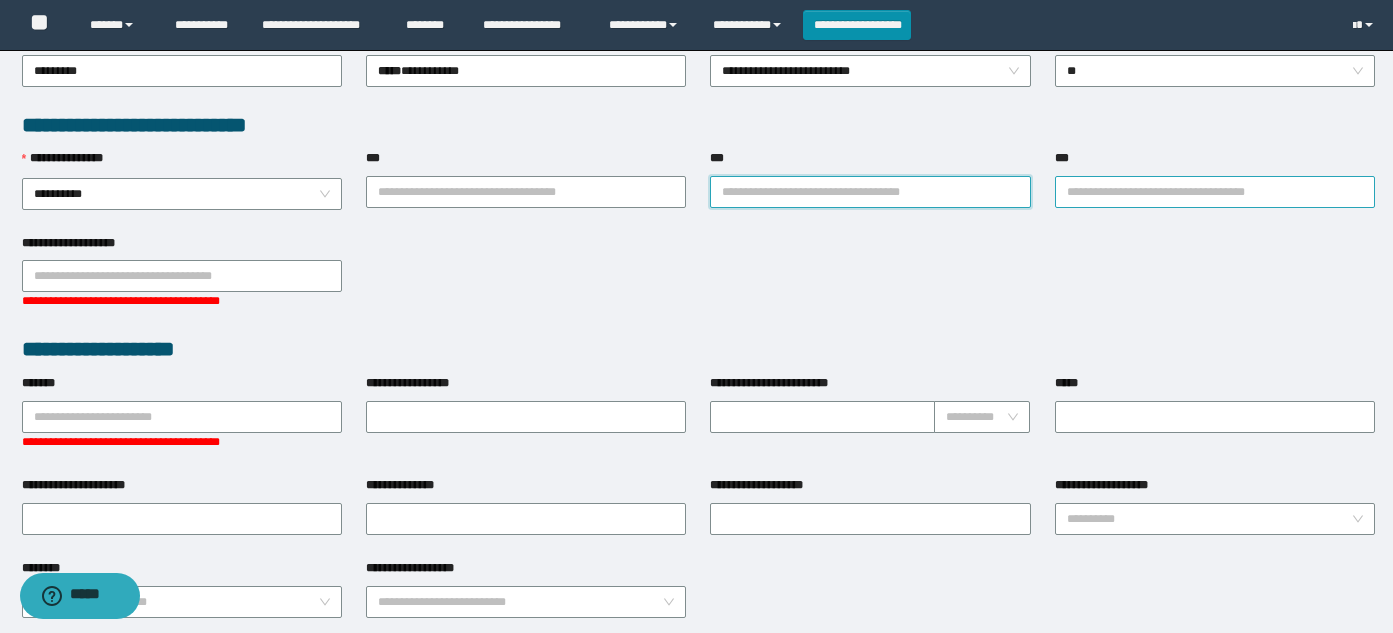 click on "***" at bounding box center (1215, 192) 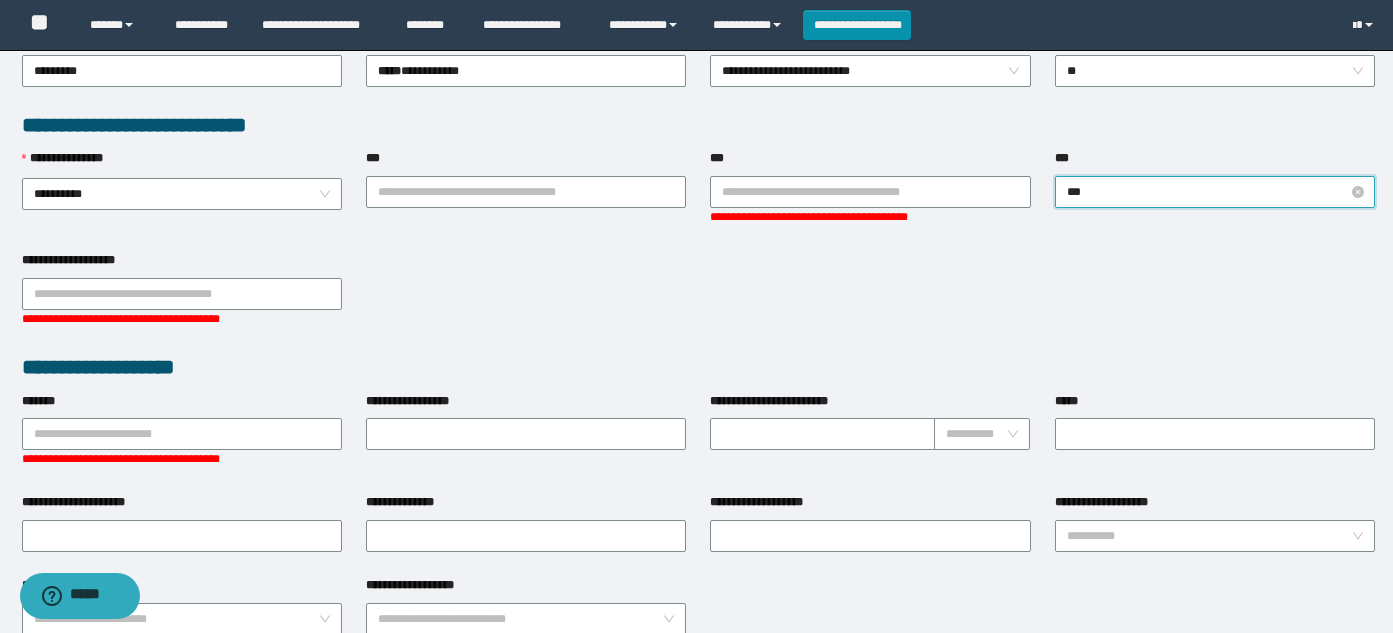 type on "****" 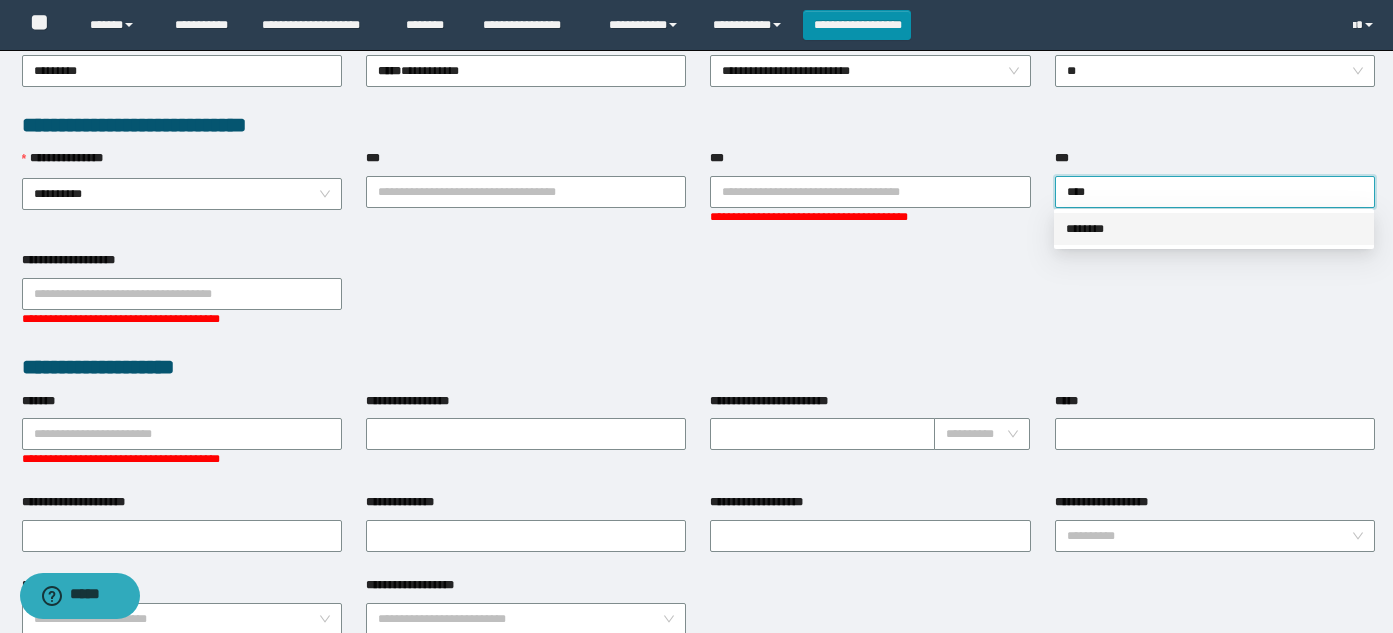 click on "********" at bounding box center [1214, 229] 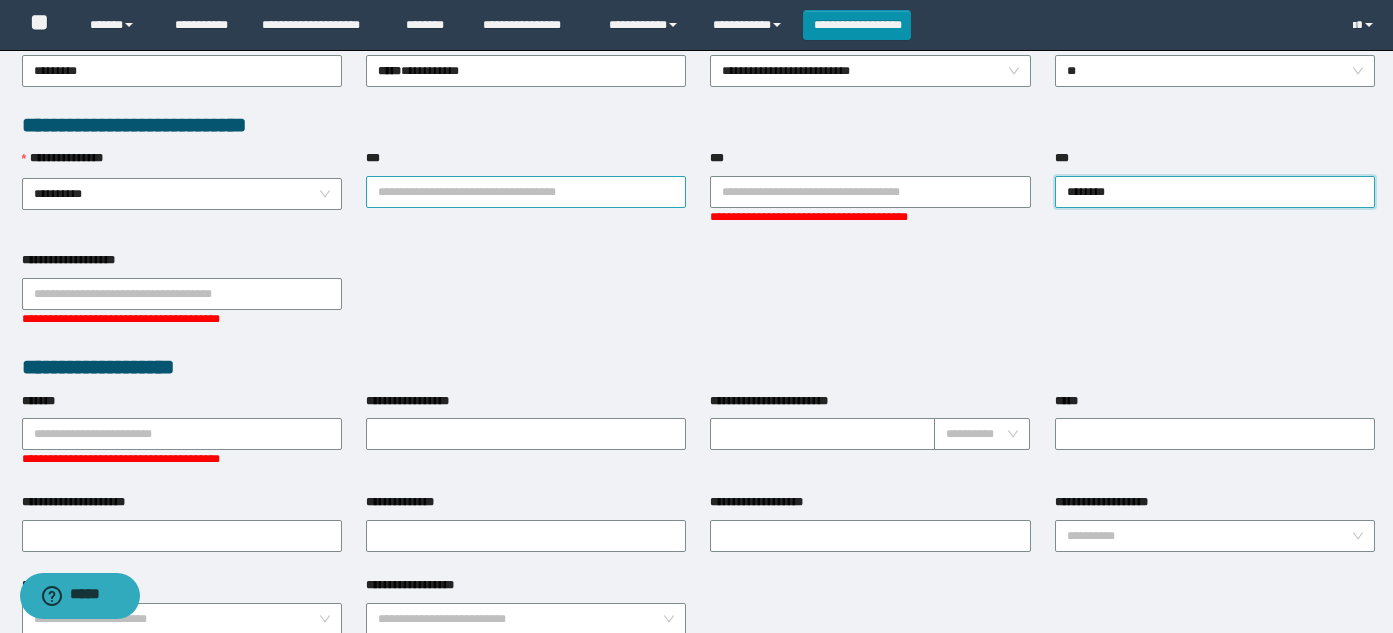 click on "***" at bounding box center [526, 192] 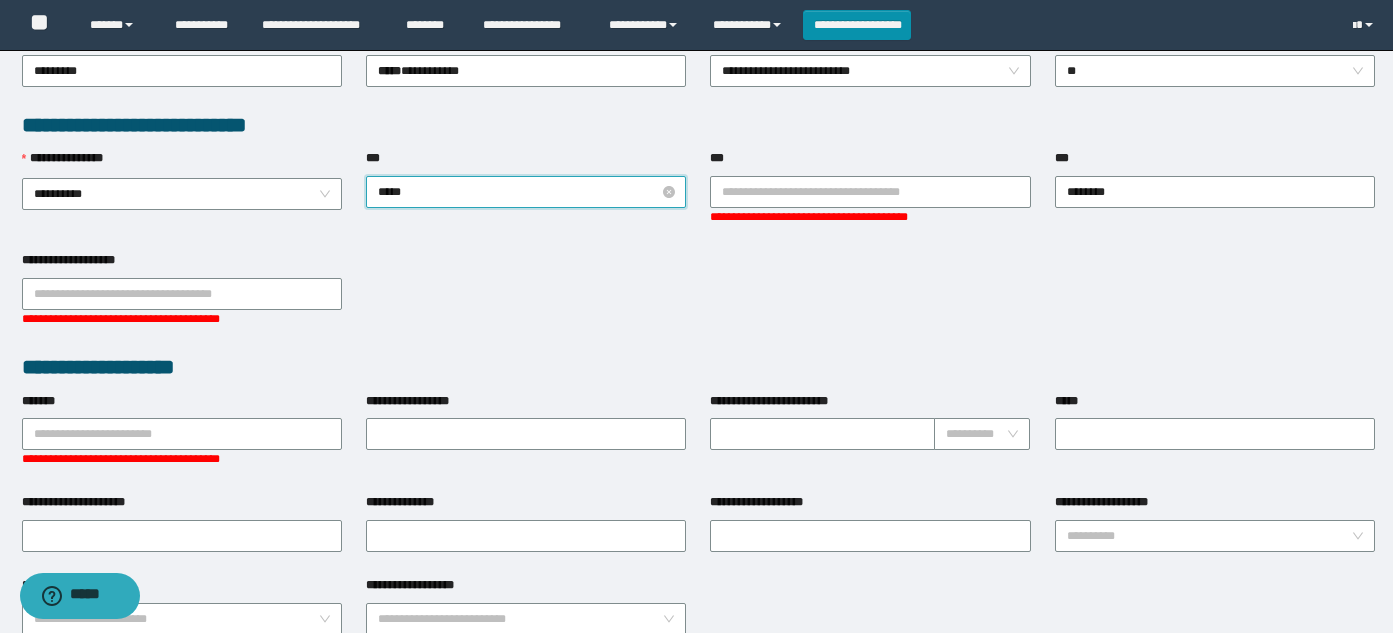 type on "****" 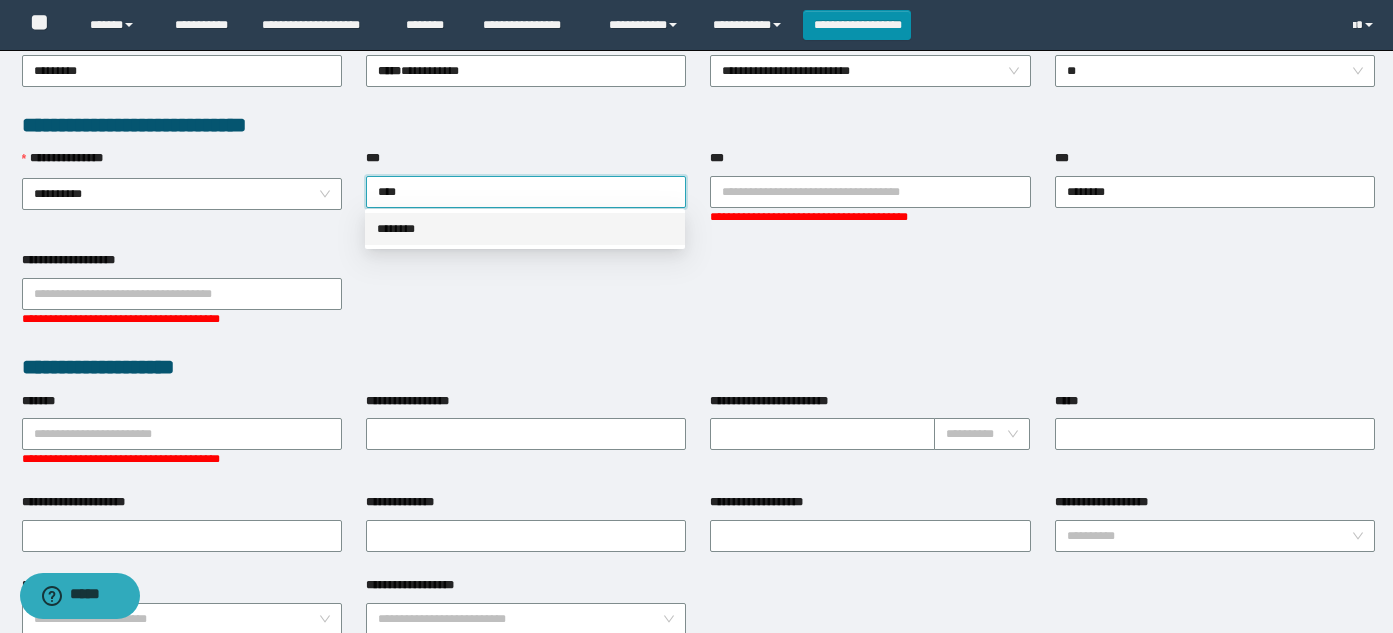 click on "********" at bounding box center [525, 229] 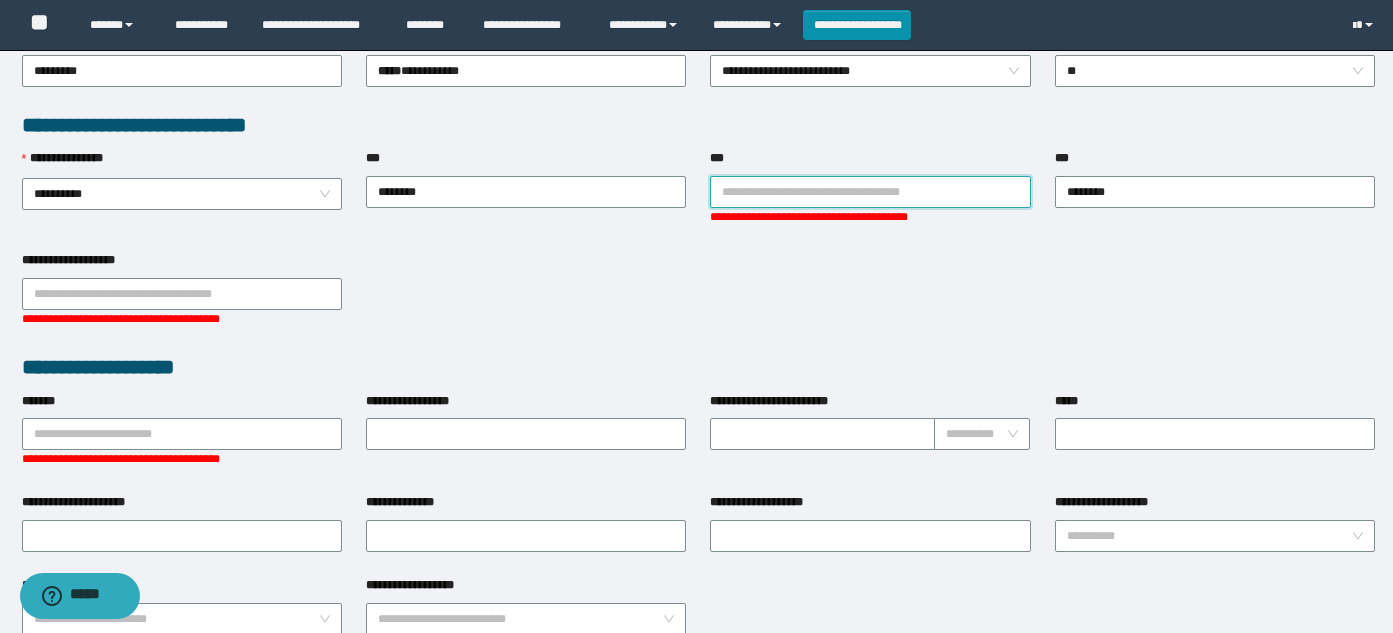 click on "***" at bounding box center (870, 192) 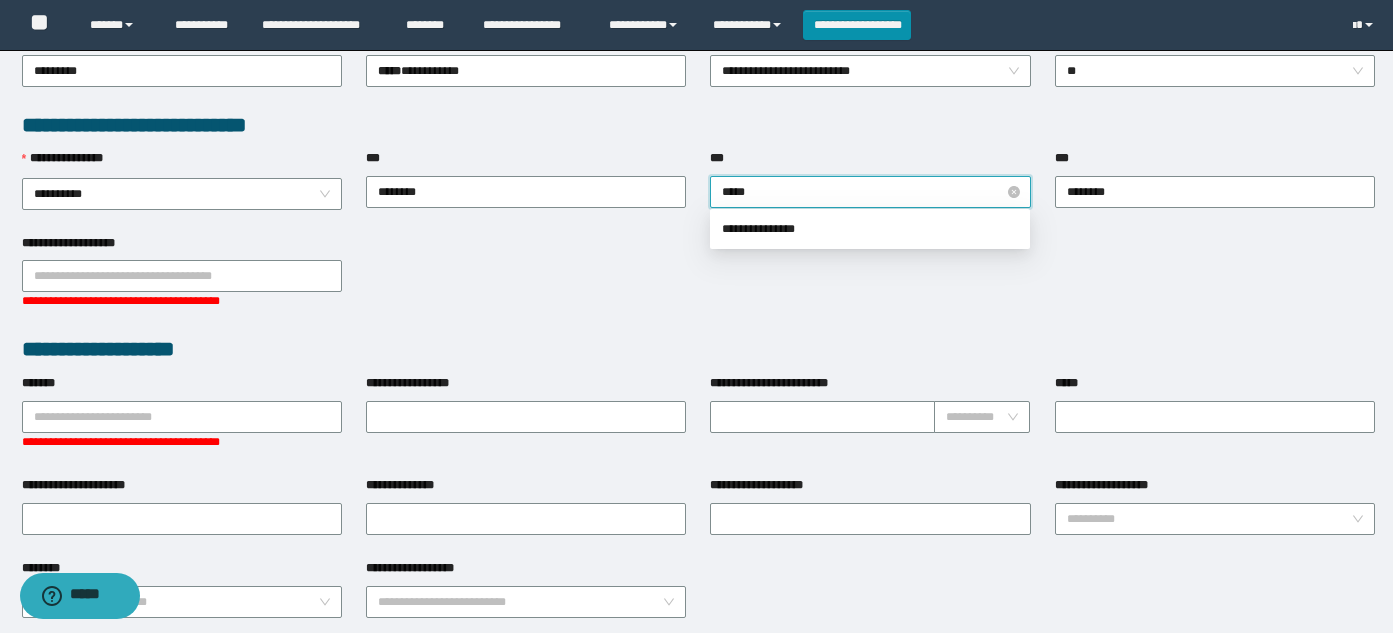 type on "****" 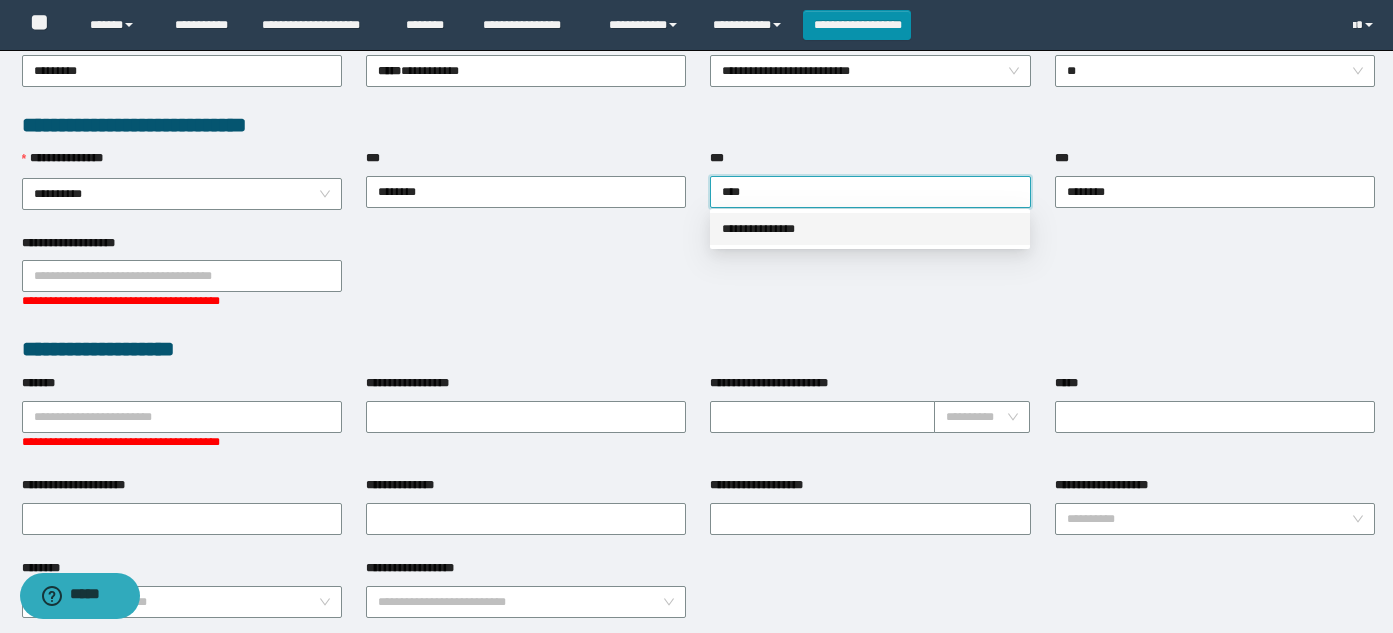 click on "**********" at bounding box center [870, 229] 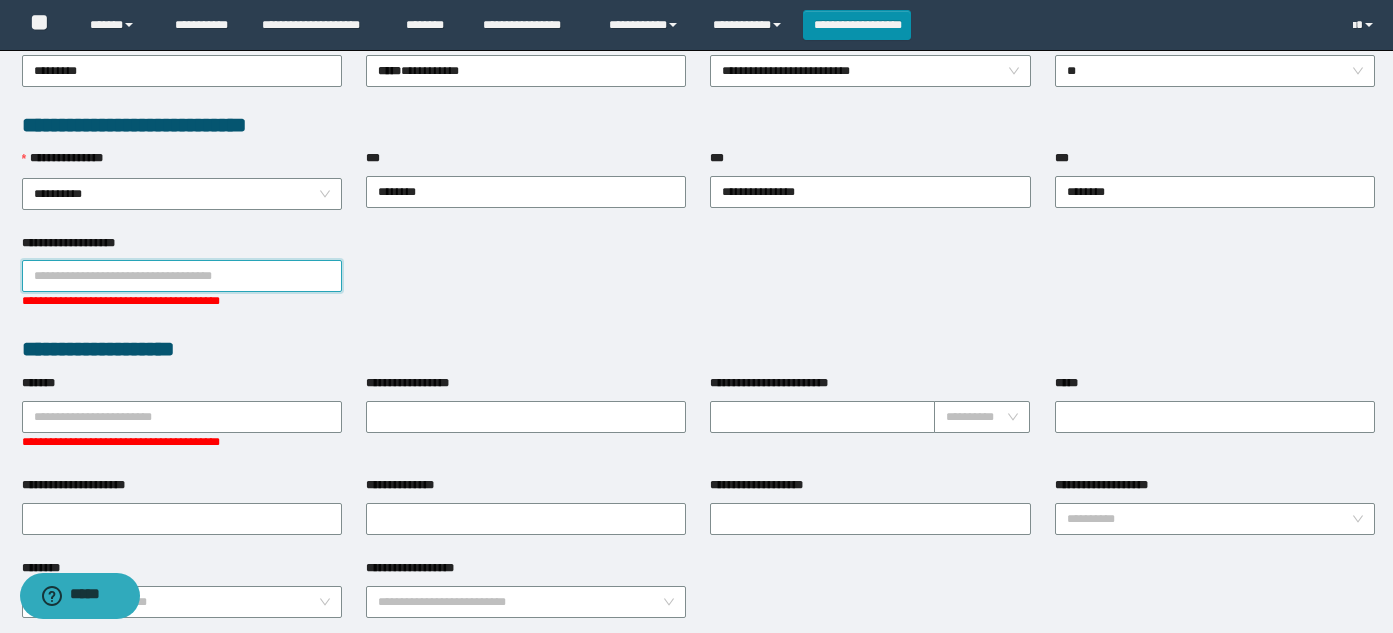 click on "**********" at bounding box center [182, 276] 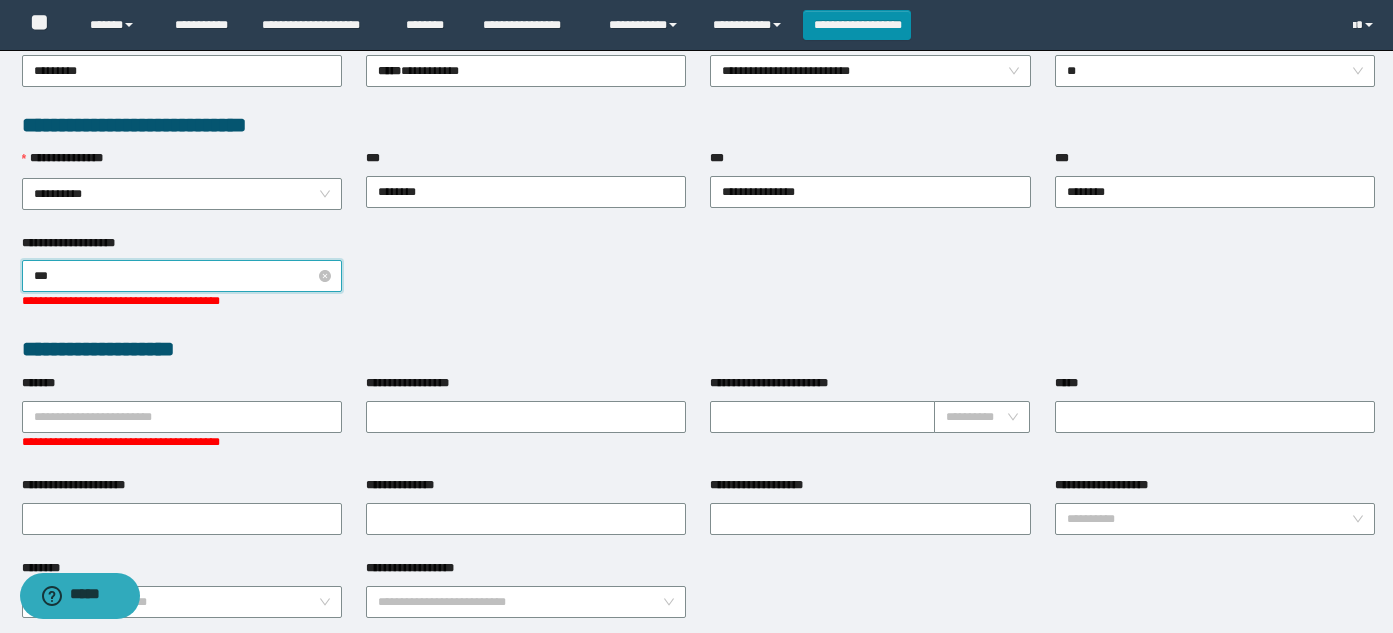 type on "****" 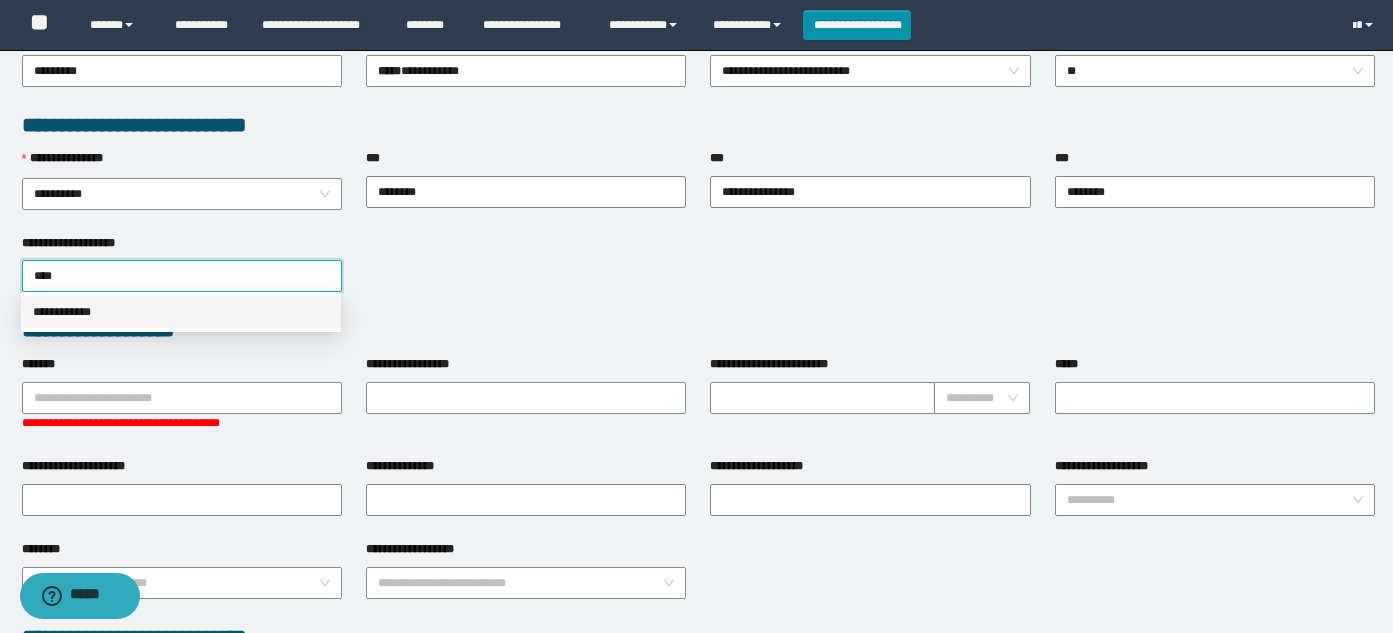 click on "**********" at bounding box center [181, 312] 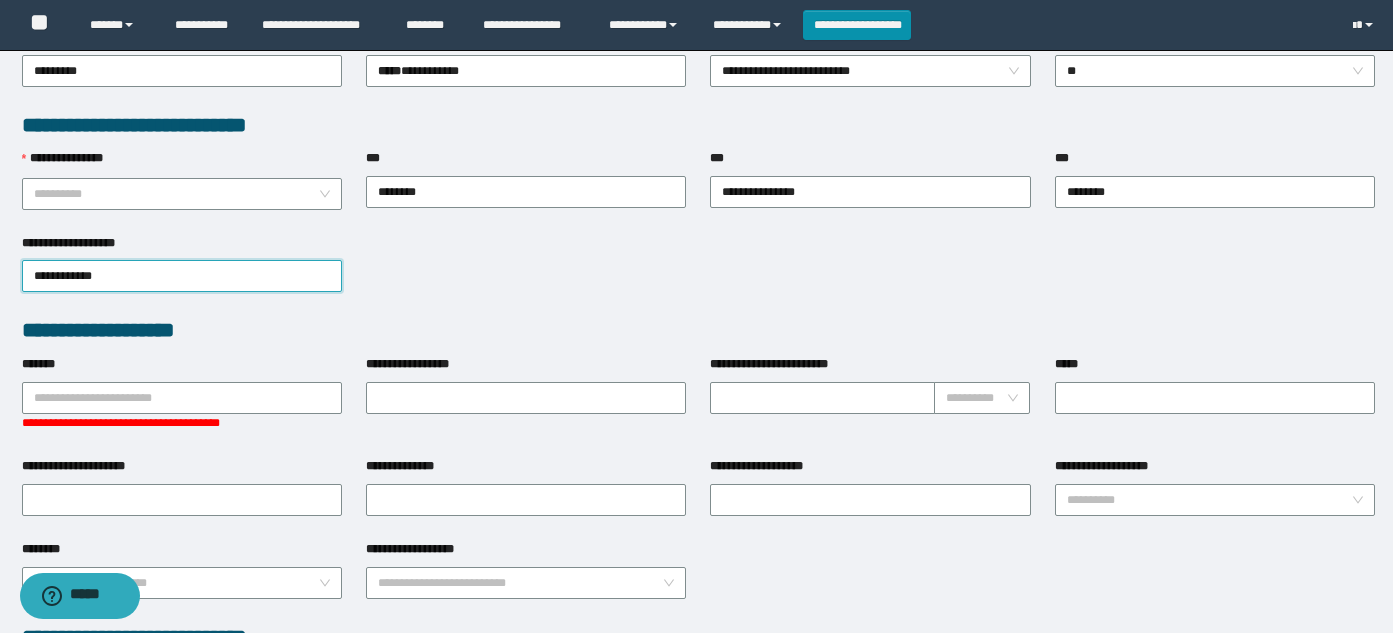 drag, startPoint x: 306, startPoint y: 193, endPoint x: 246, endPoint y: 243, distance: 78.10249 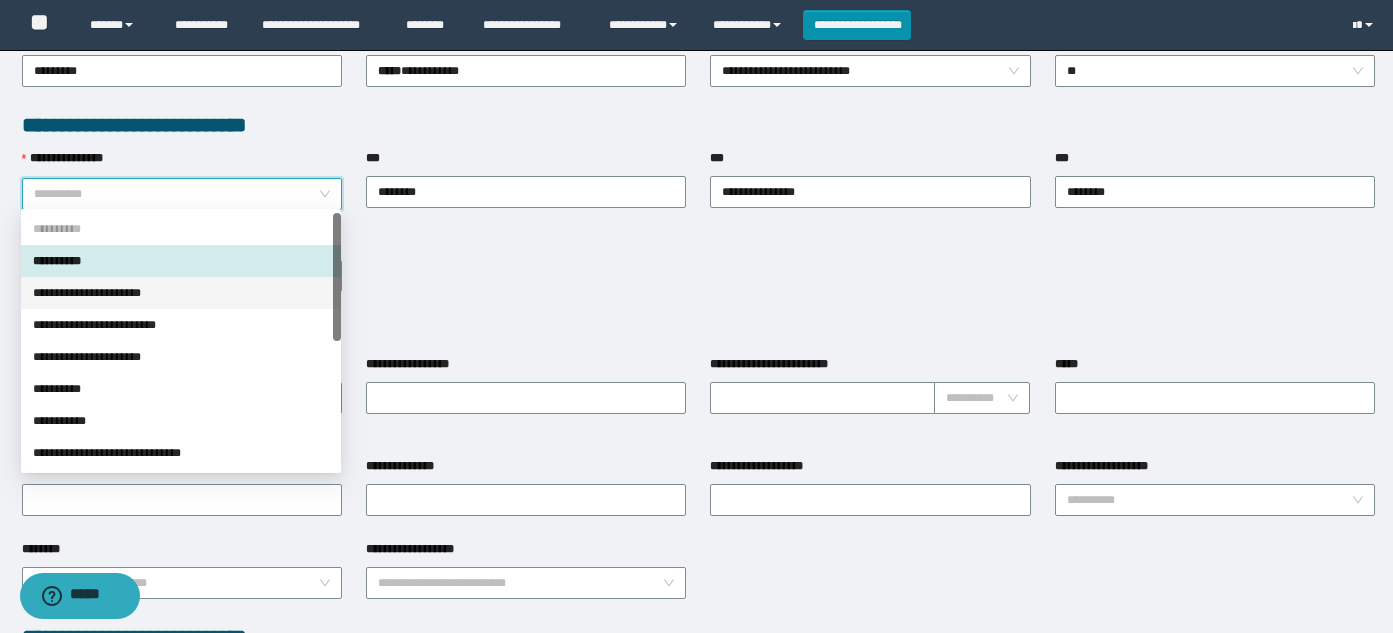 click on "**********" at bounding box center (181, 293) 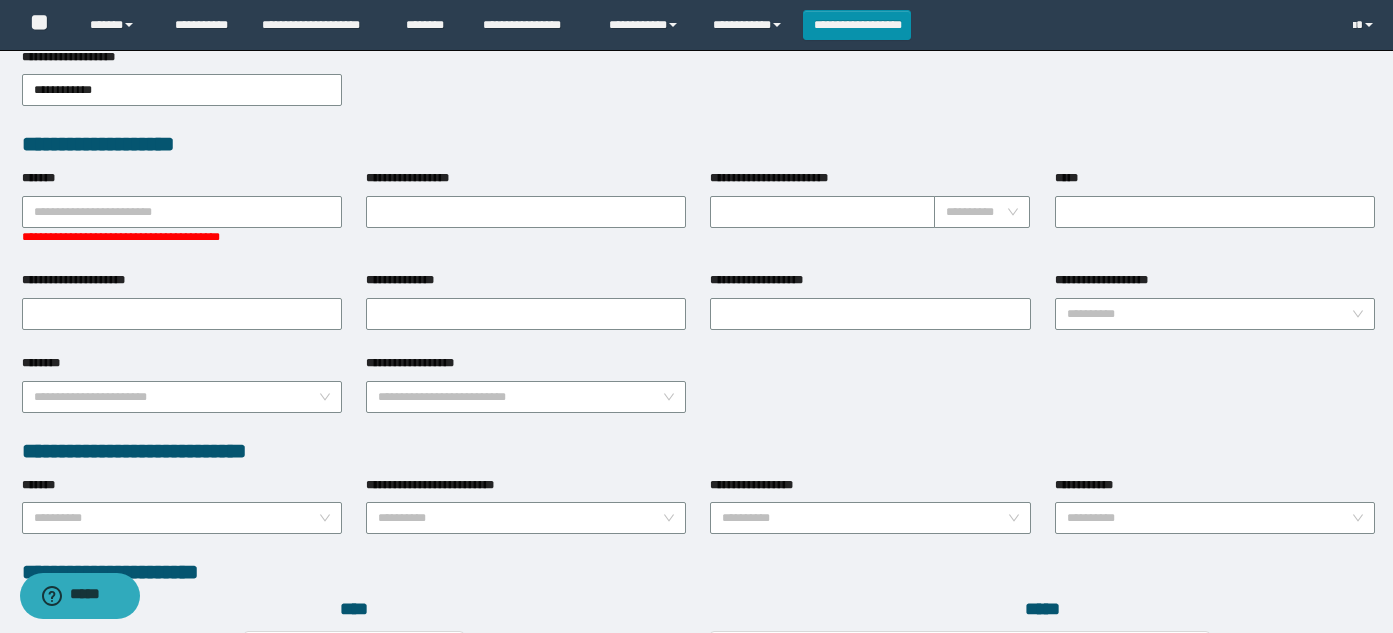 scroll, scrollTop: 700, scrollLeft: 0, axis: vertical 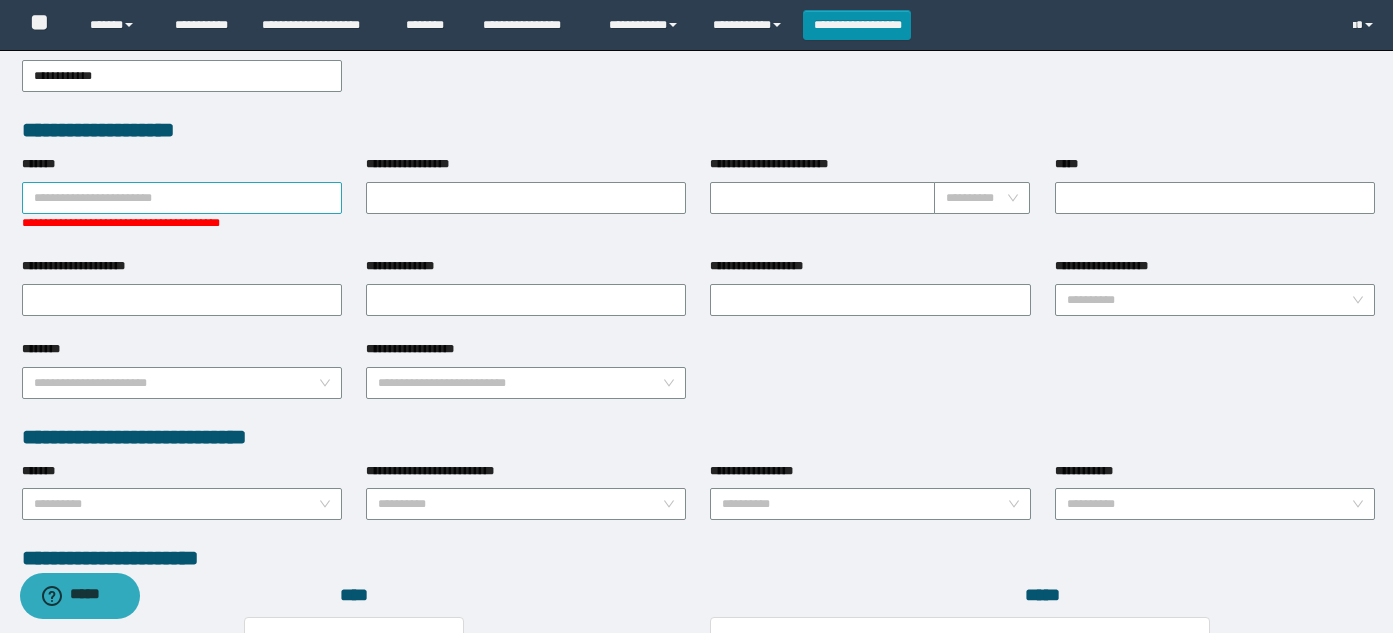 click on "*******" at bounding box center [182, 198] 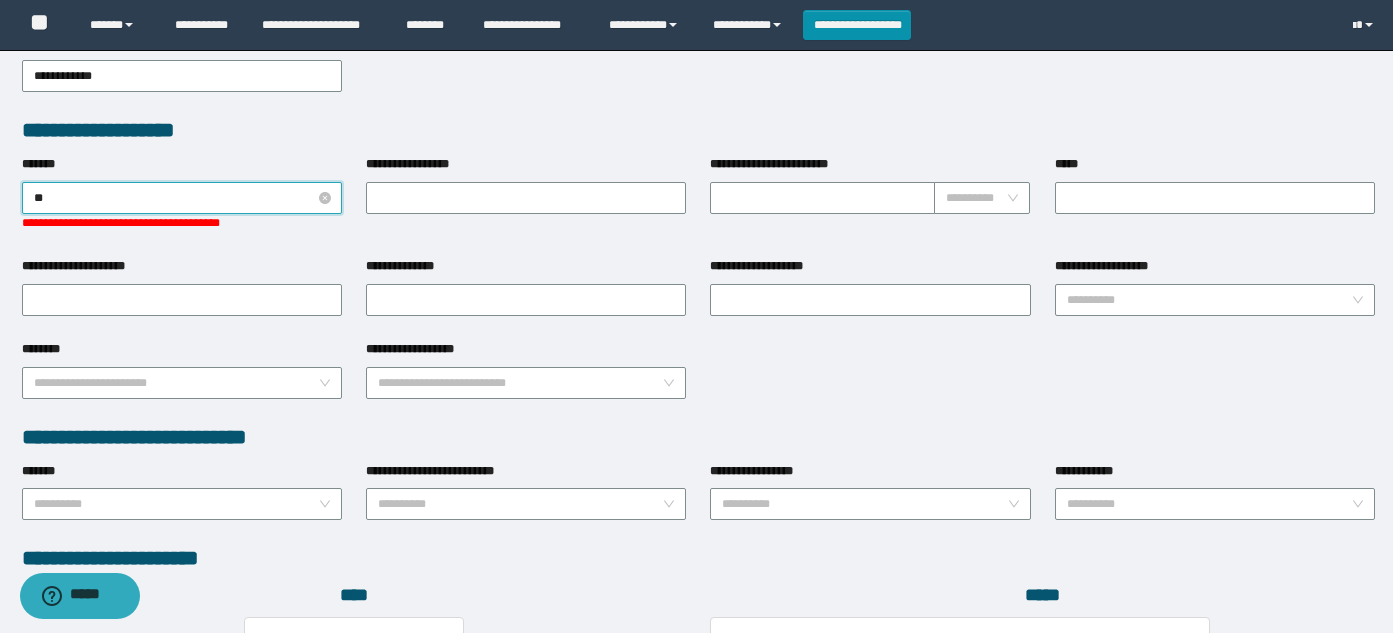 type on "***" 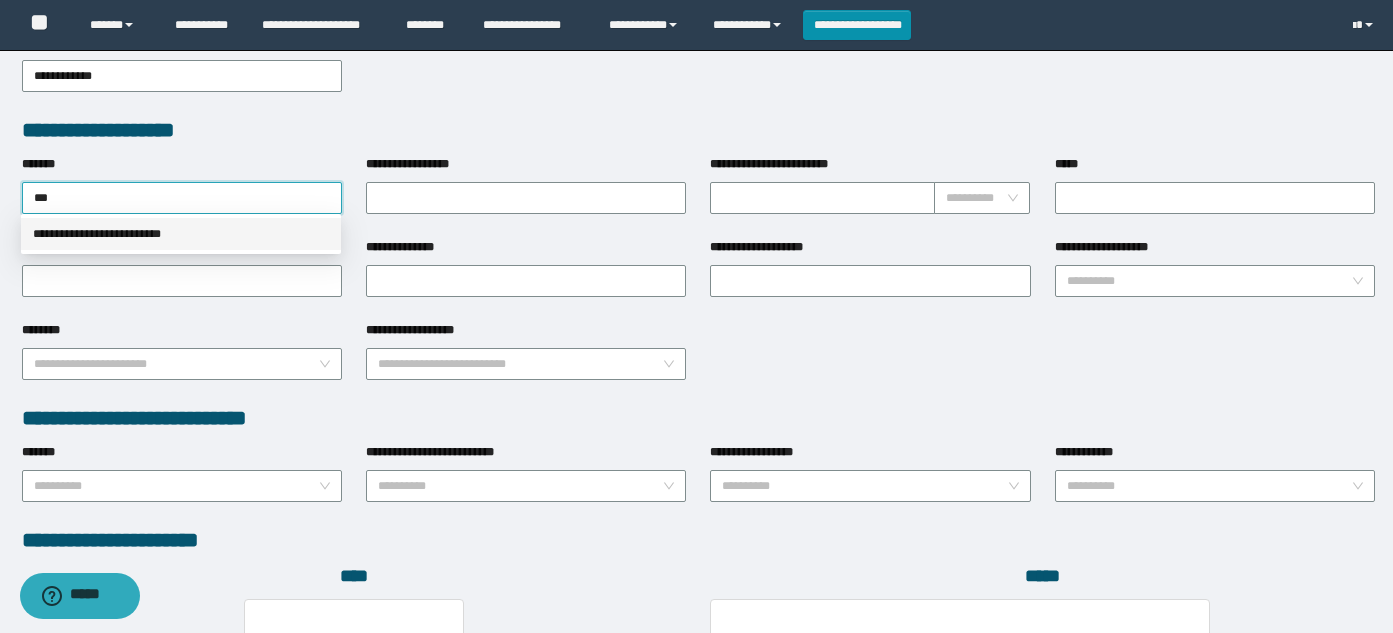 click on "**********" at bounding box center (181, 234) 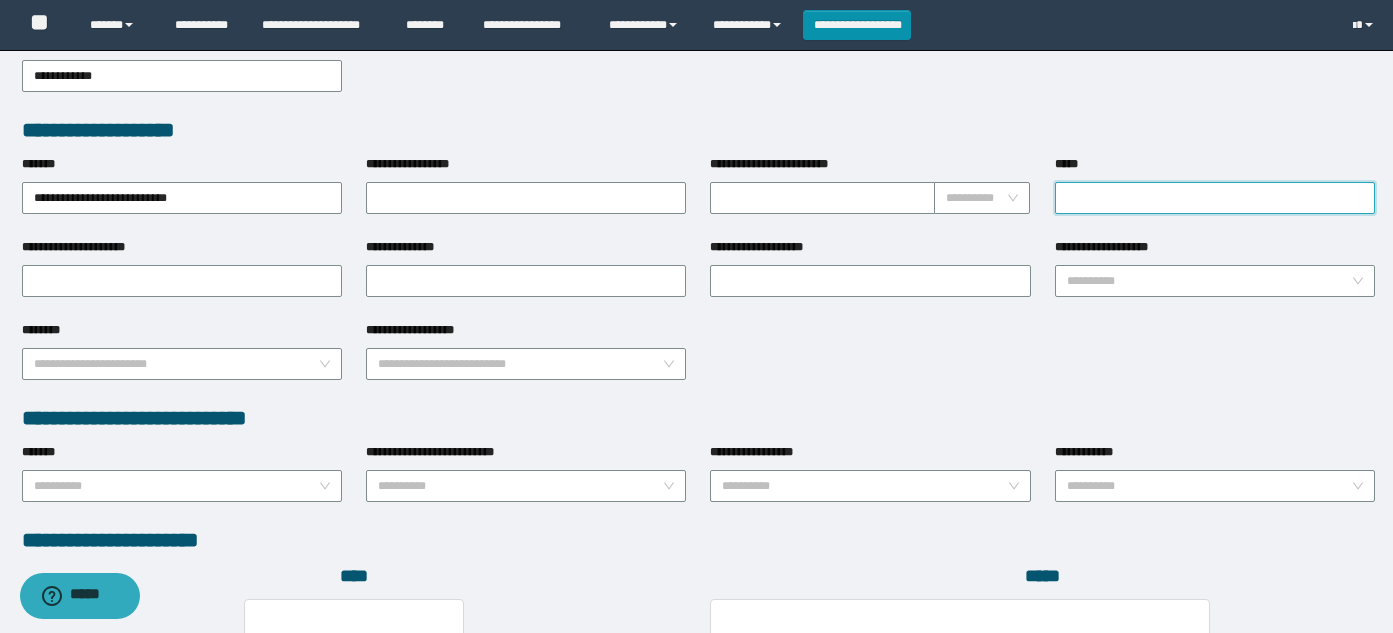 click on "*****" at bounding box center [1215, 198] 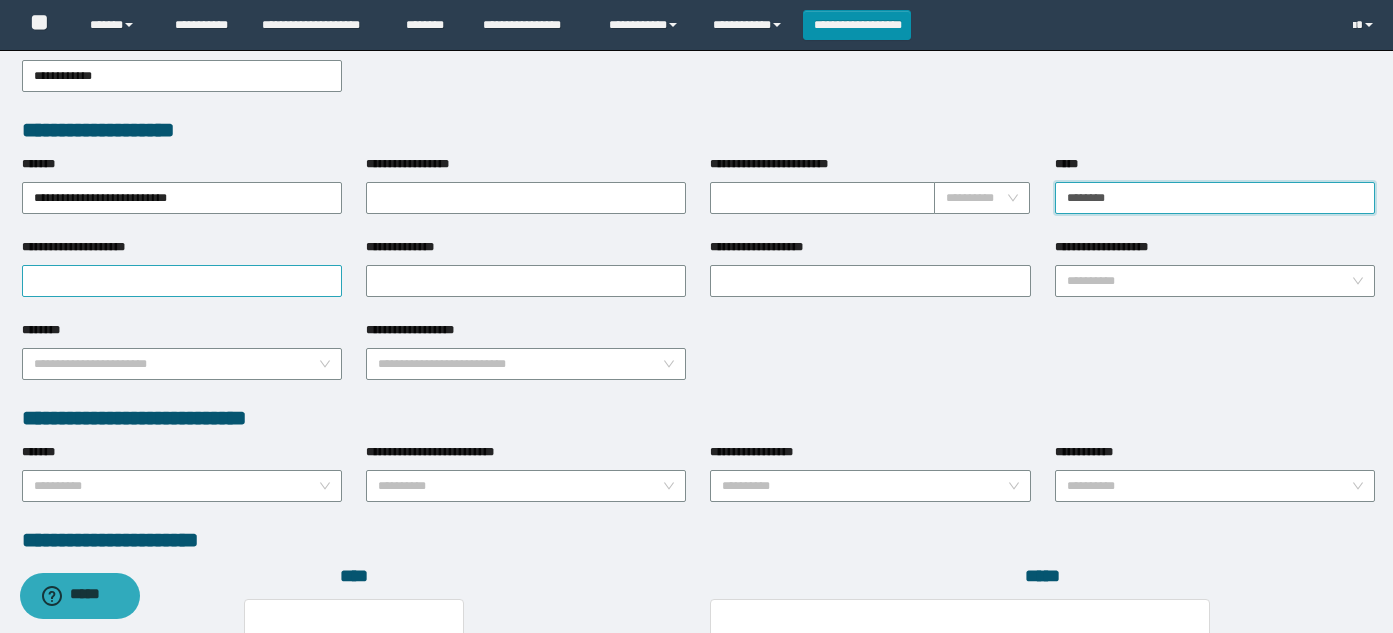 type on "*******" 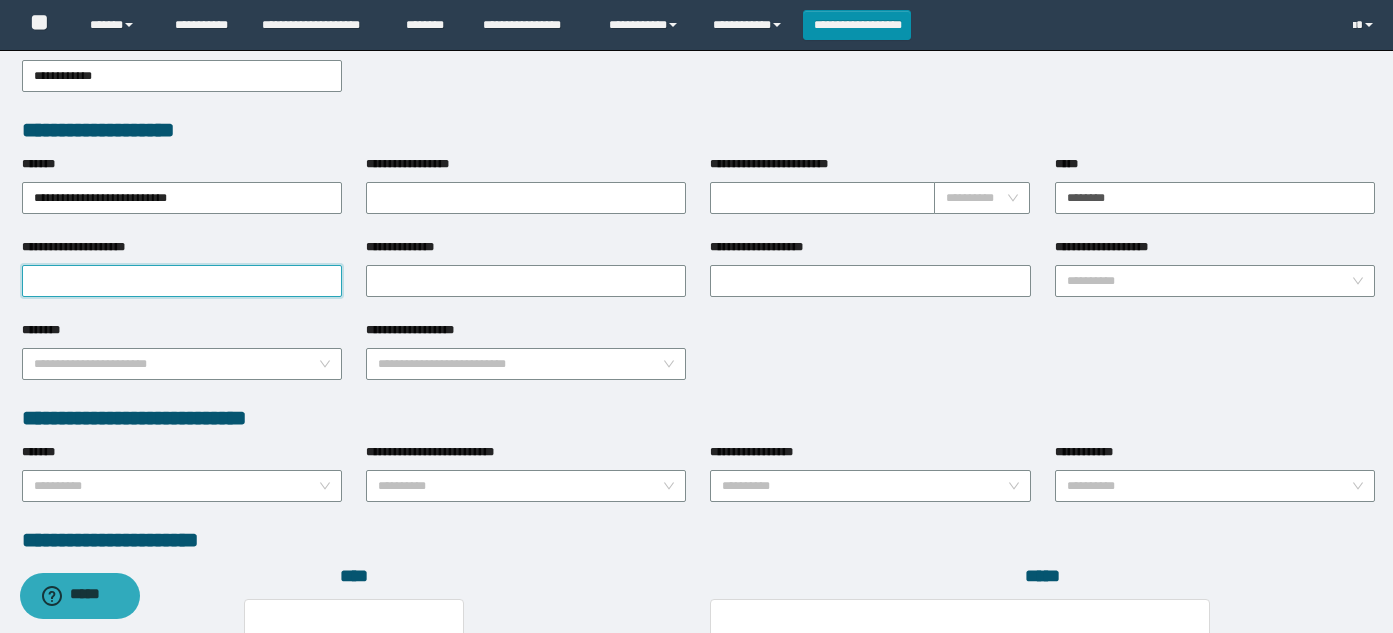 click on "**********" at bounding box center (182, 281) 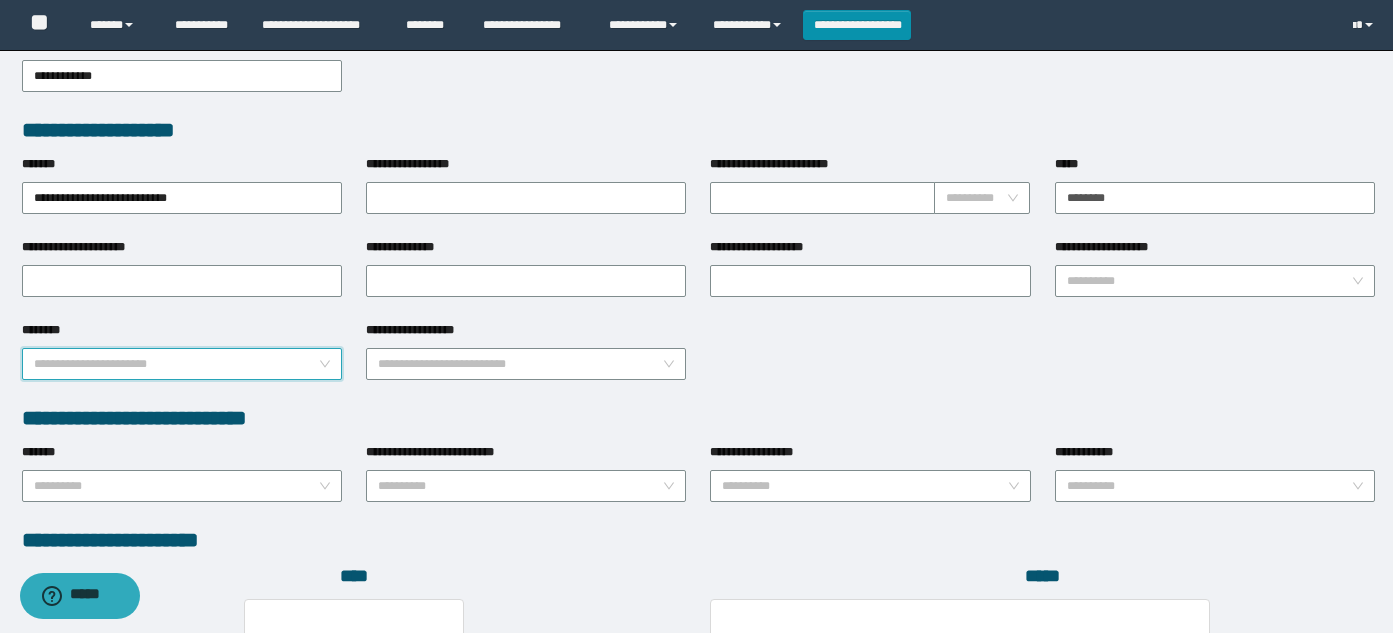 click on "********" at bounding box center [176, 364] 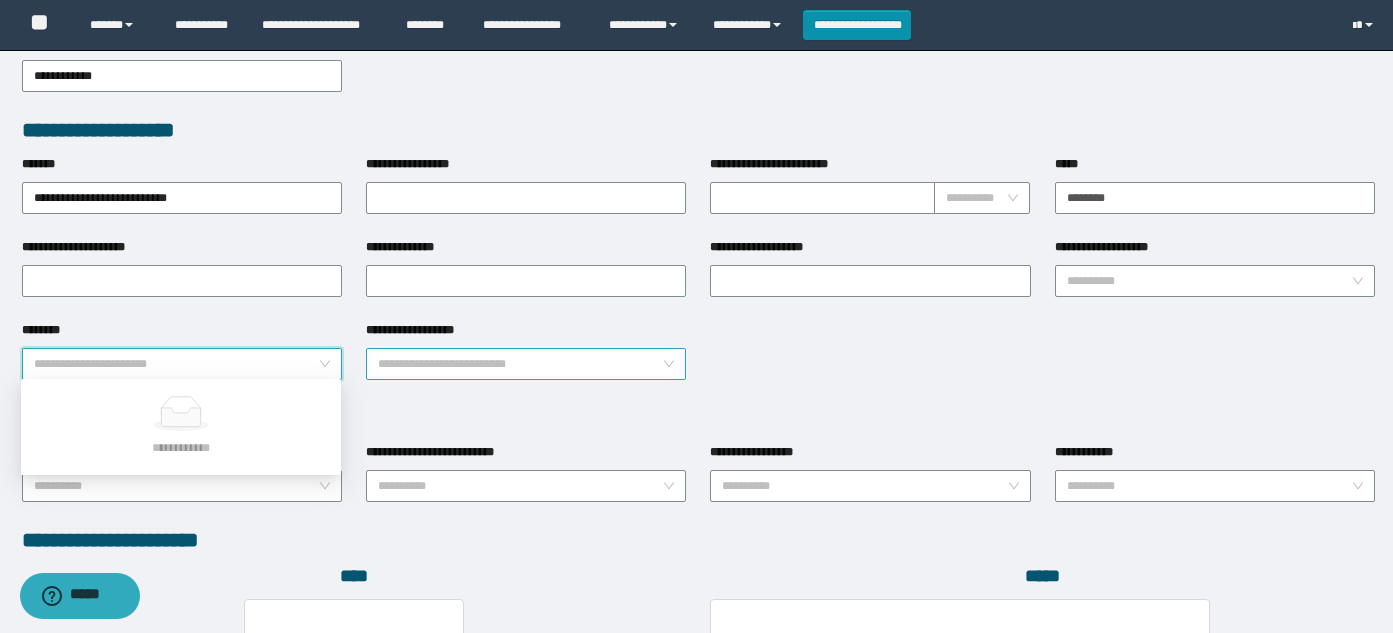 drag, startPoint x: 283, startPoint y: 367, endPoint x: 365, endPoint y: 356, distance: 82.73451 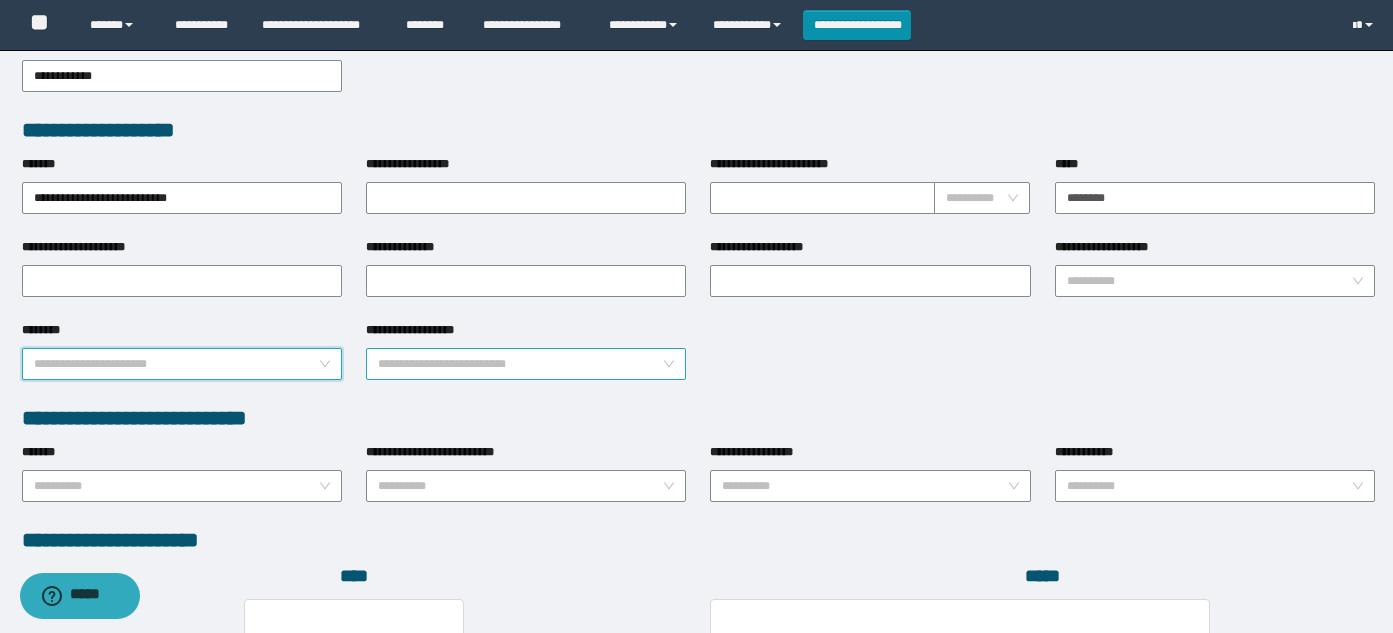 click on "**********" at bounding box center (520, 364) 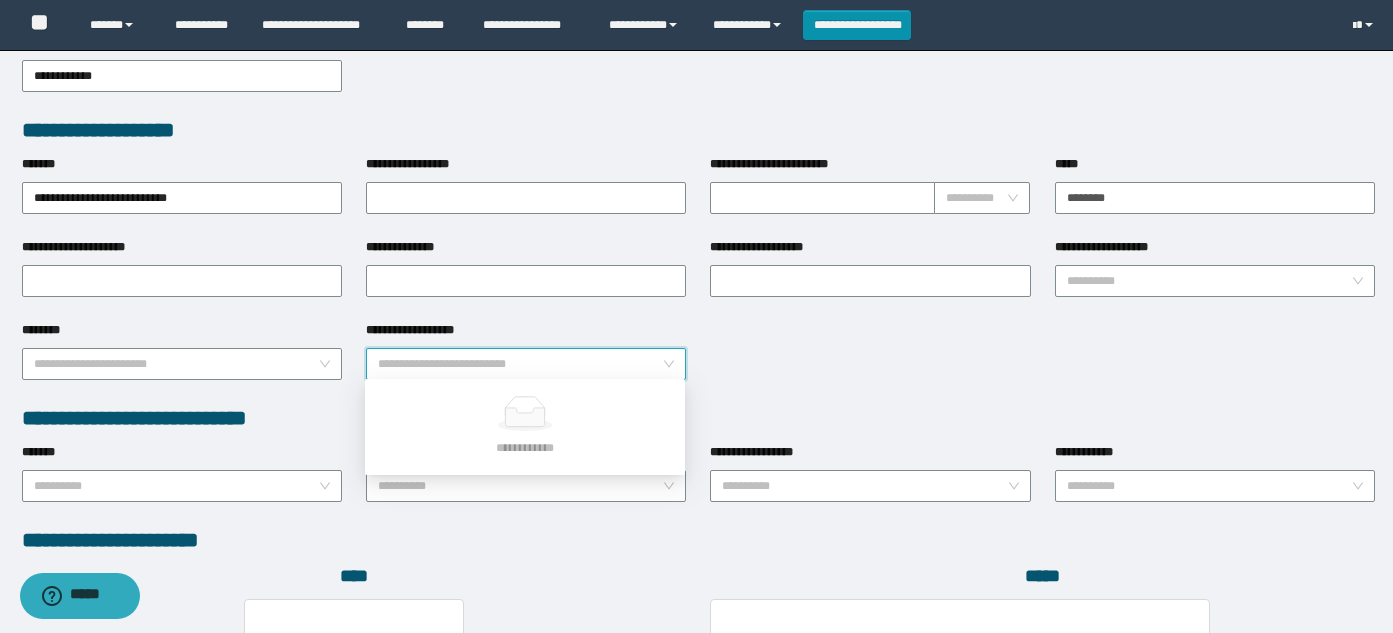 drag, startPoint x: 439, startPoint y: 362, endPoint x: 484, endPoint y: 368, distance: 45.39824 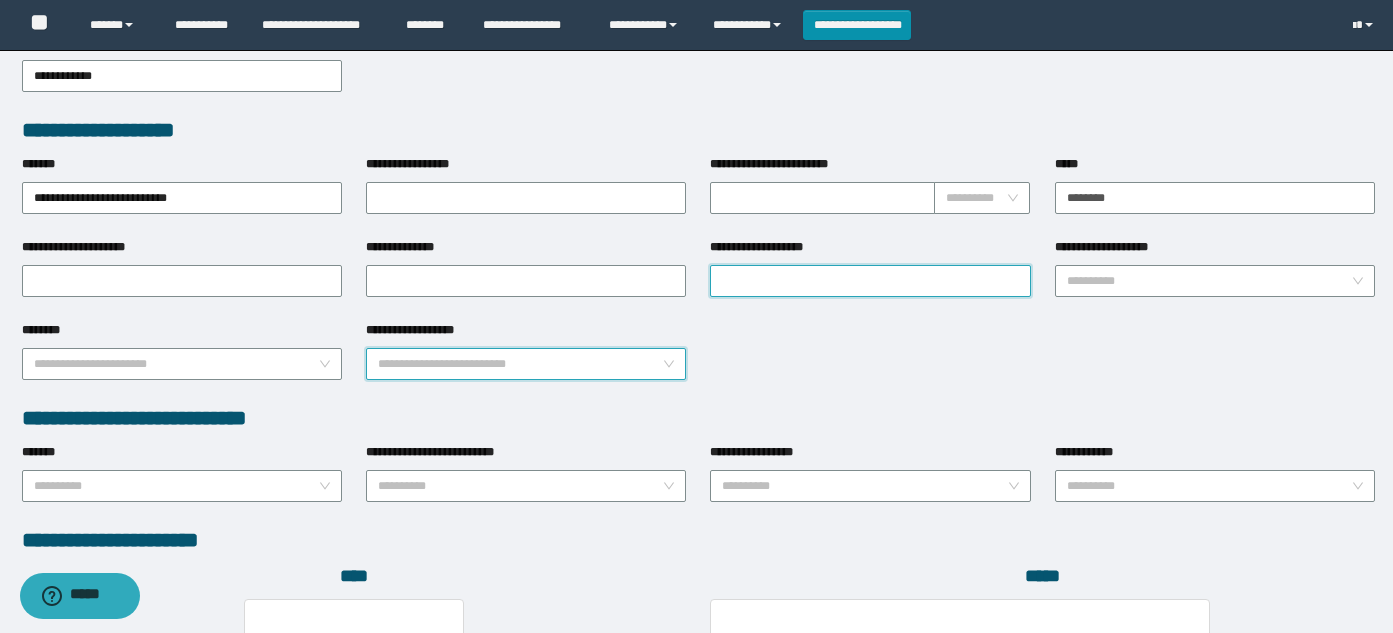 click on "**********" at bounding box center (870, 281) 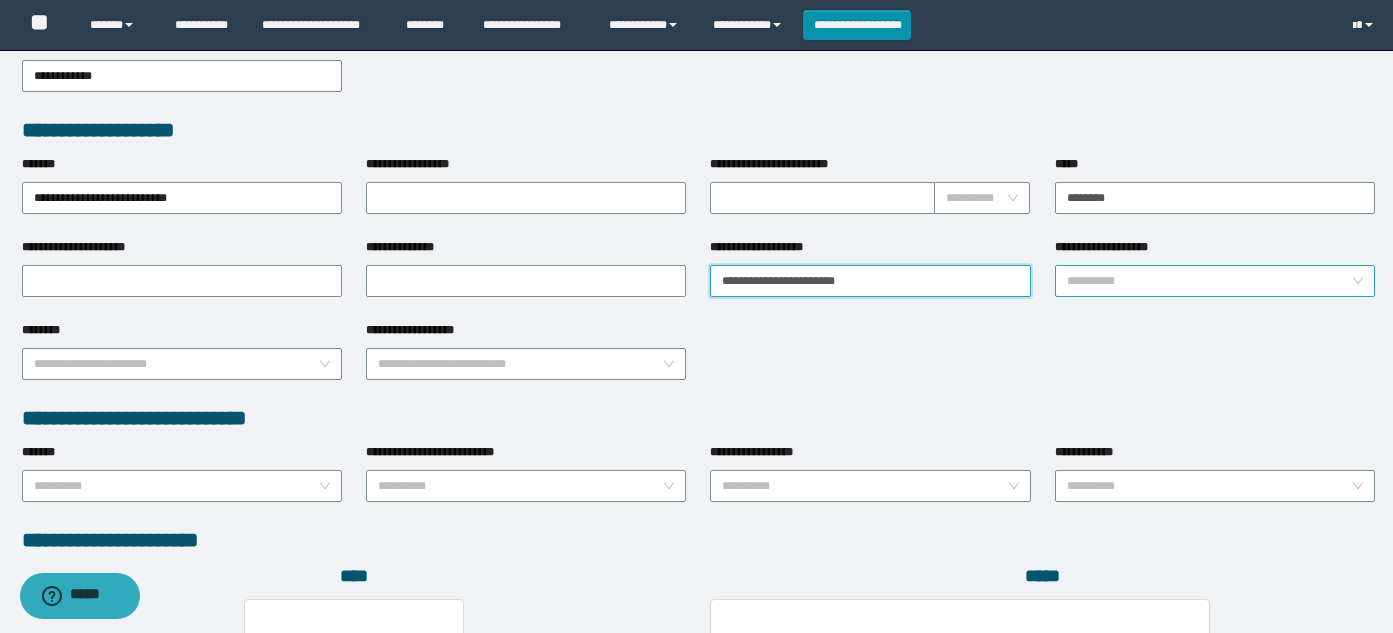 type on "**********" 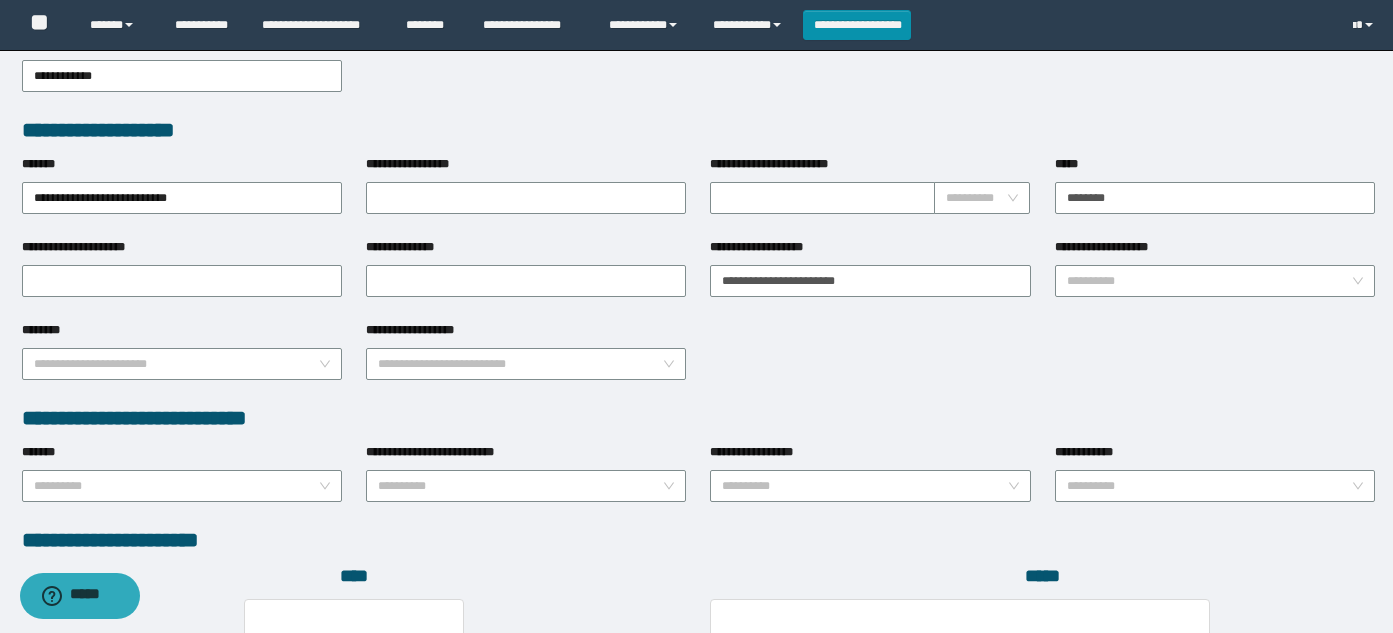 drag, startPoint x: 1074, startPoint y: 280, endPoint x: 852, endPoint y: 333, distance: 228.2389 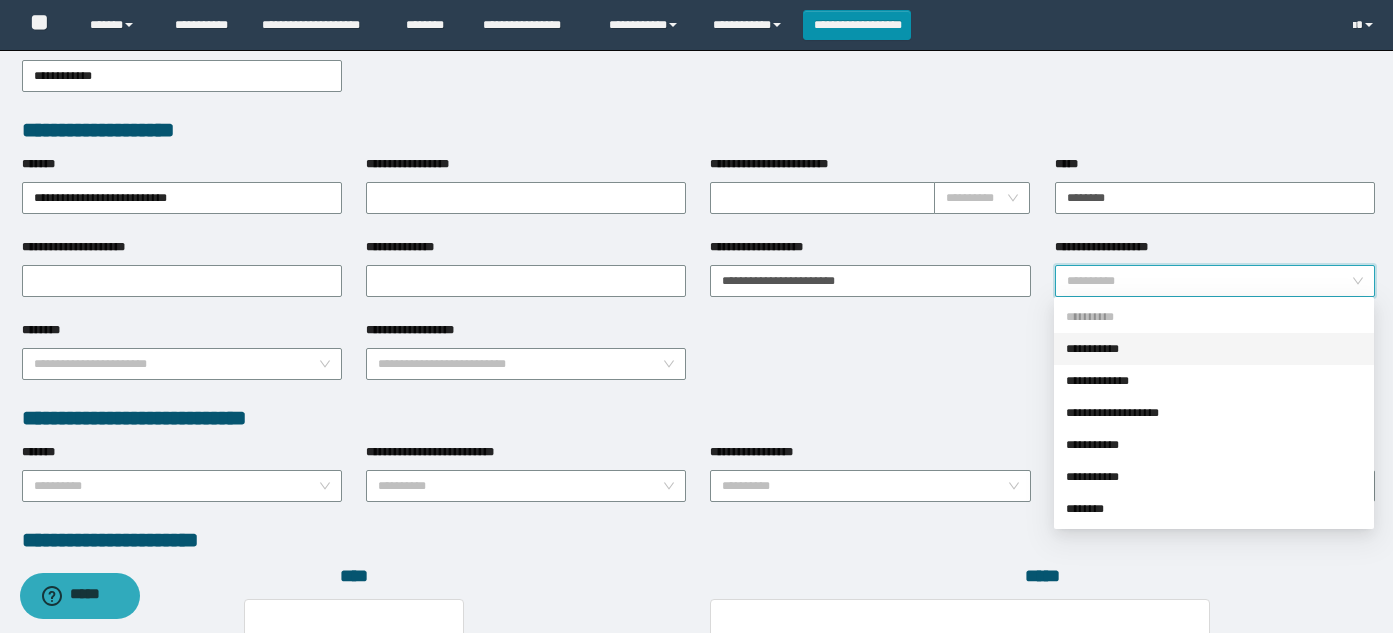click on "**********" at bounding box center [1214, 349] 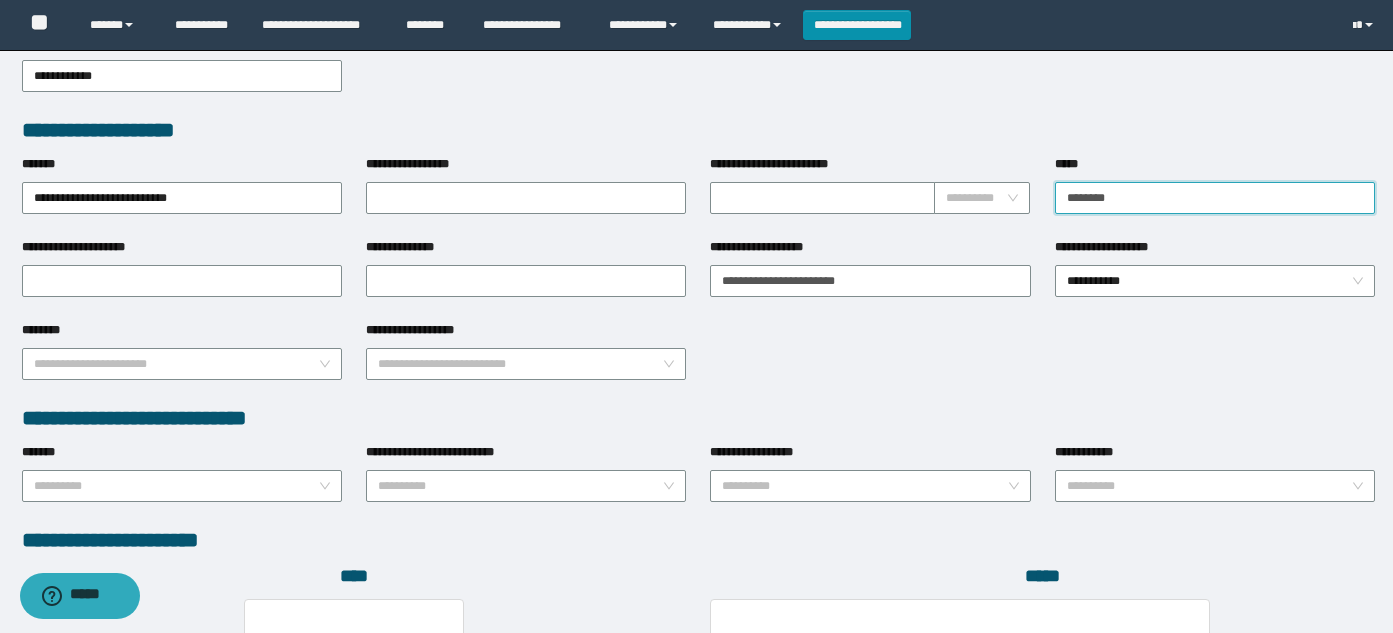 click on "*******" at bounding box center [1215, 198] 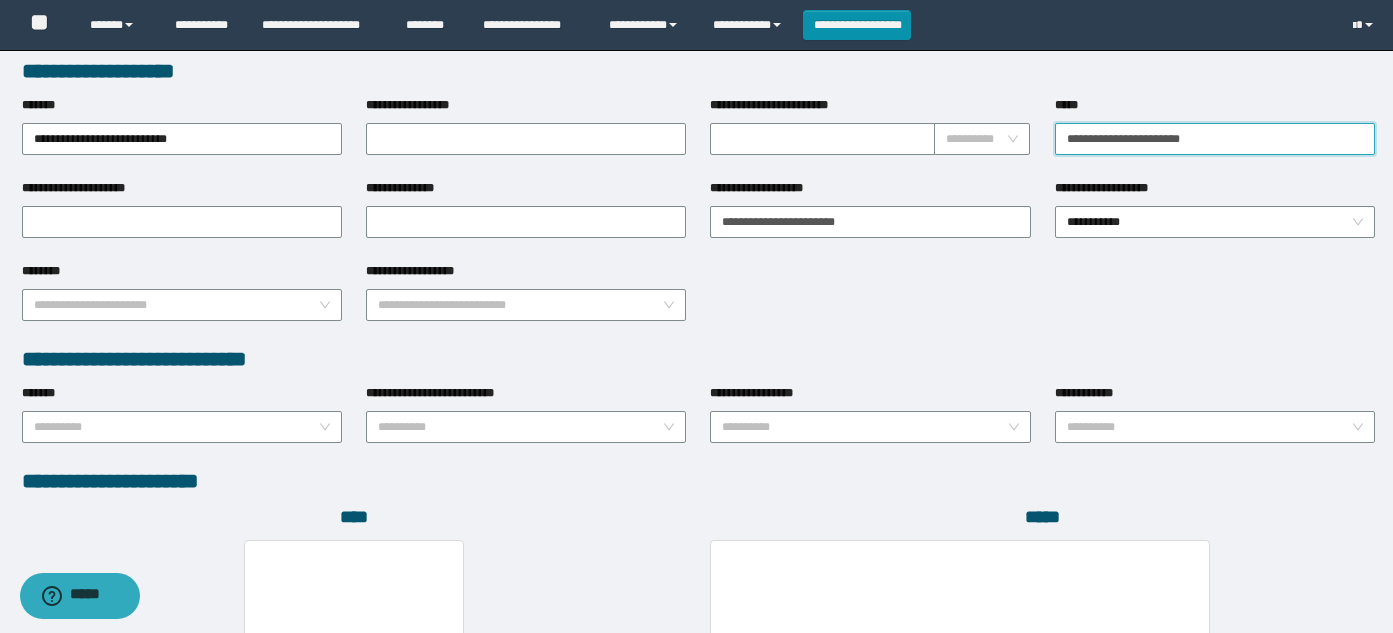 scroll, scrollTop: 800, scrollLeft: 0, axis: vertical 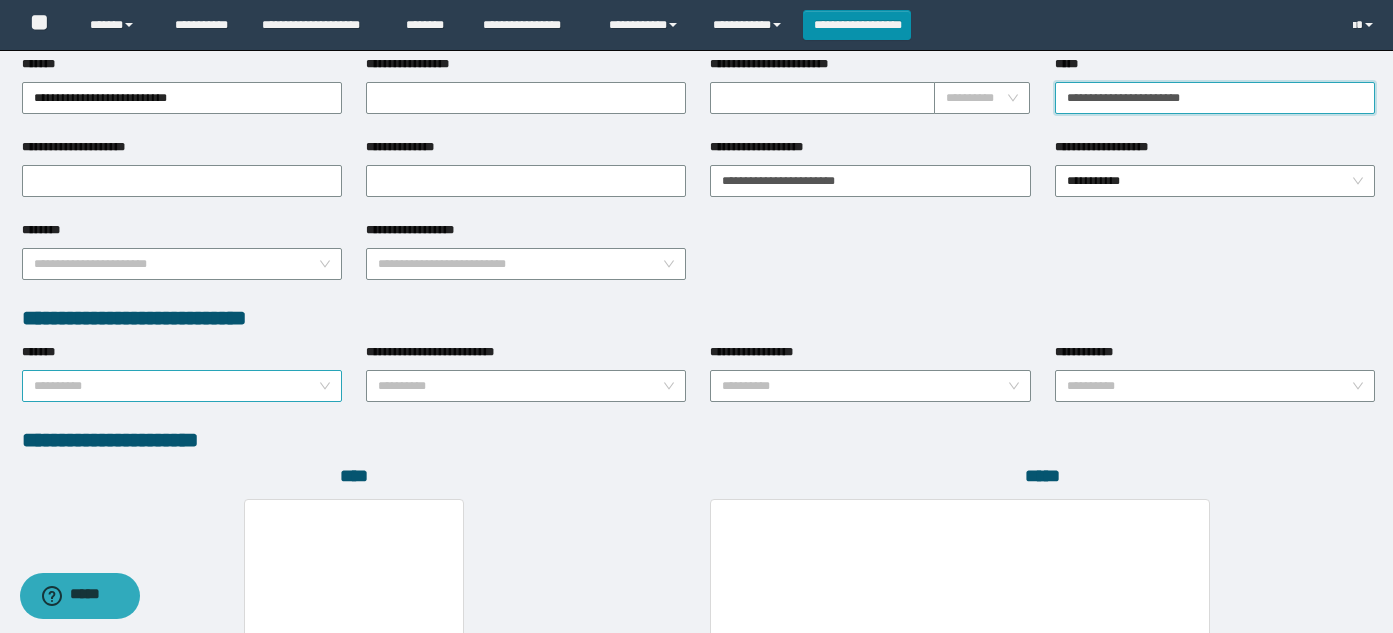 type on "**********" 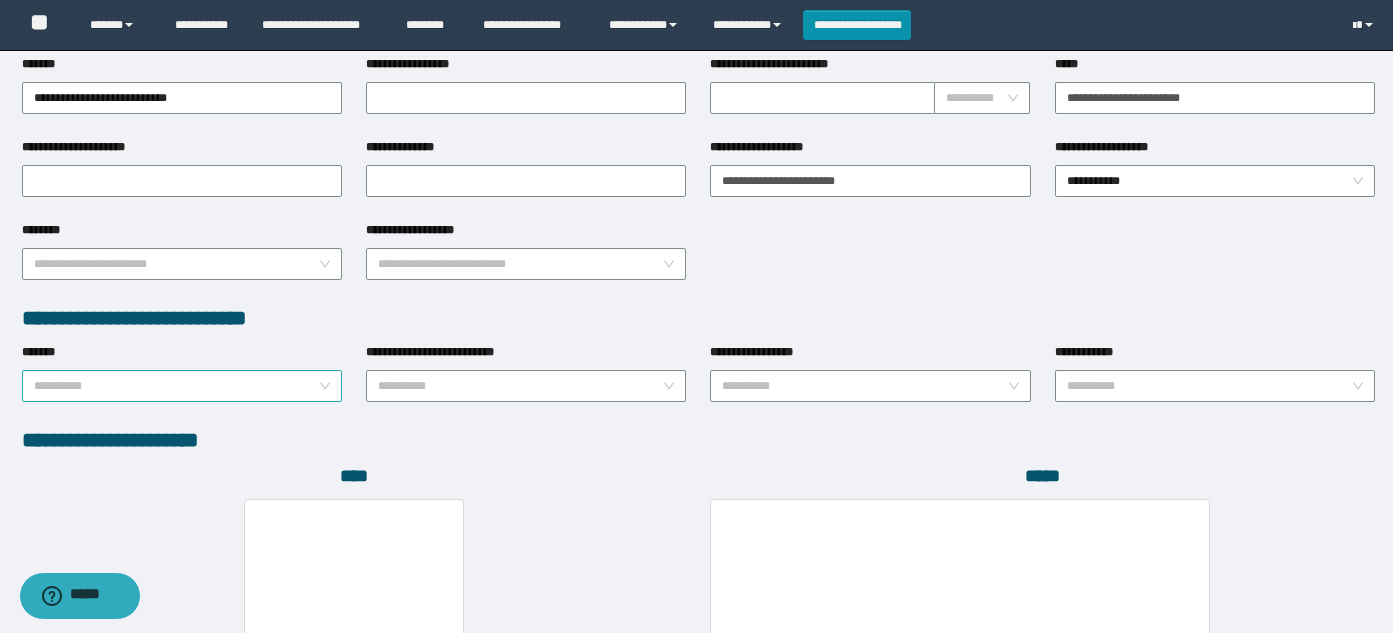 click on "*******" at bounding box center [176, 386] 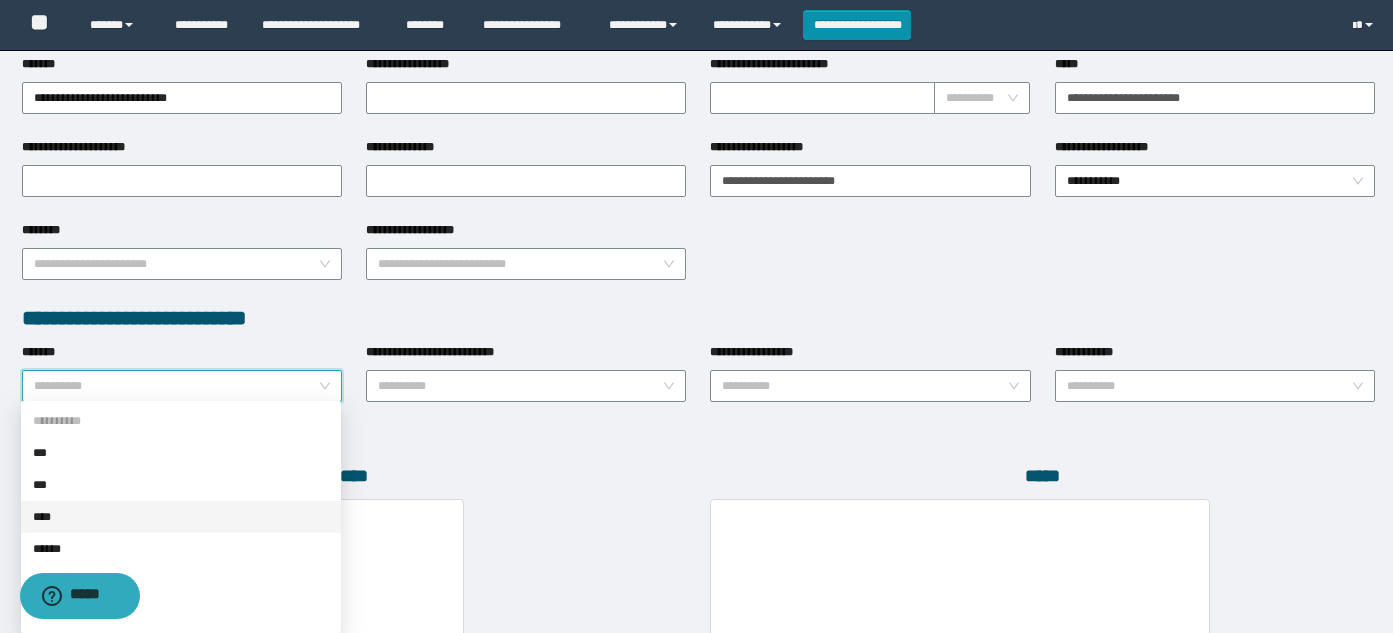 click on "****" at bounding box center [181, 517] 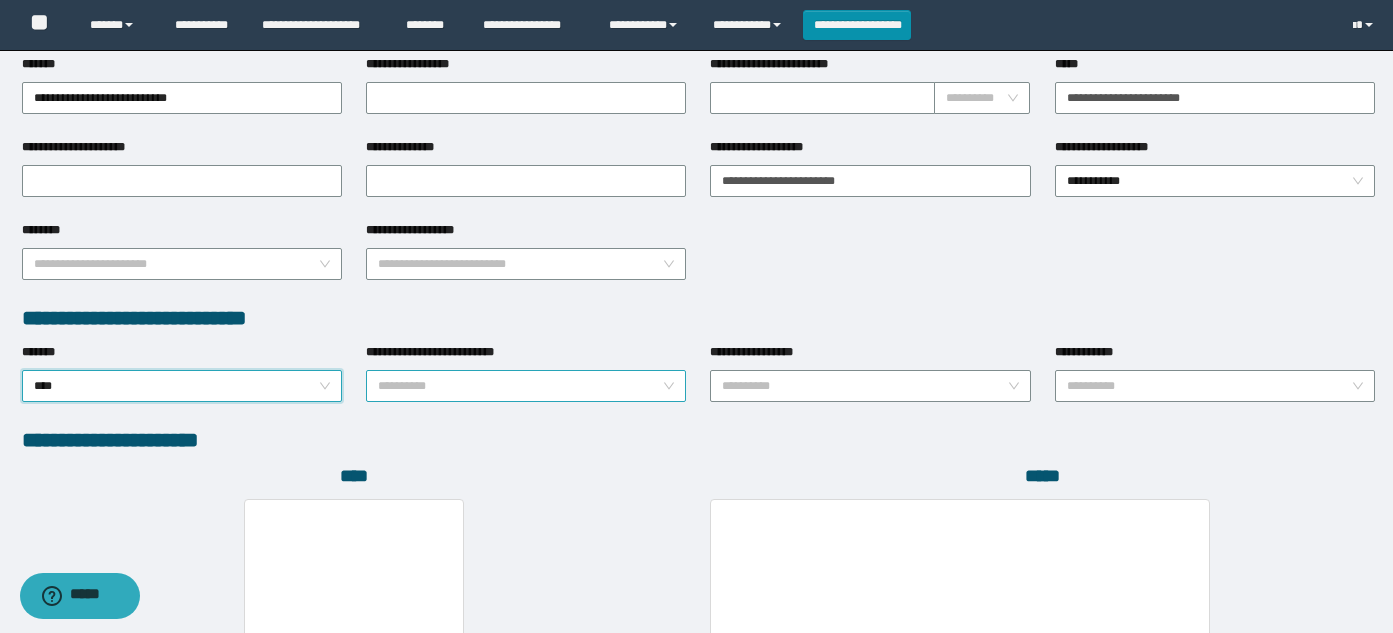 click on "**********" at bounding box center (520, 386) 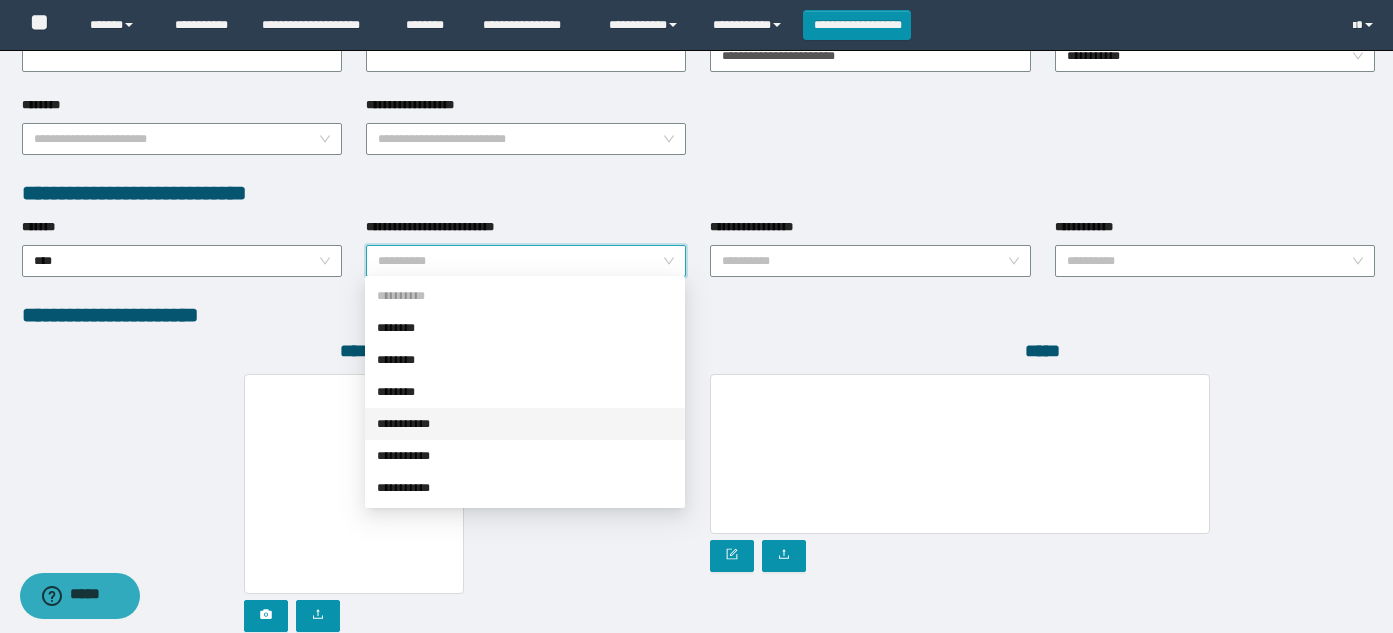 scroll, scrollTop: 900, scrollLeft: 0, axis: vertical 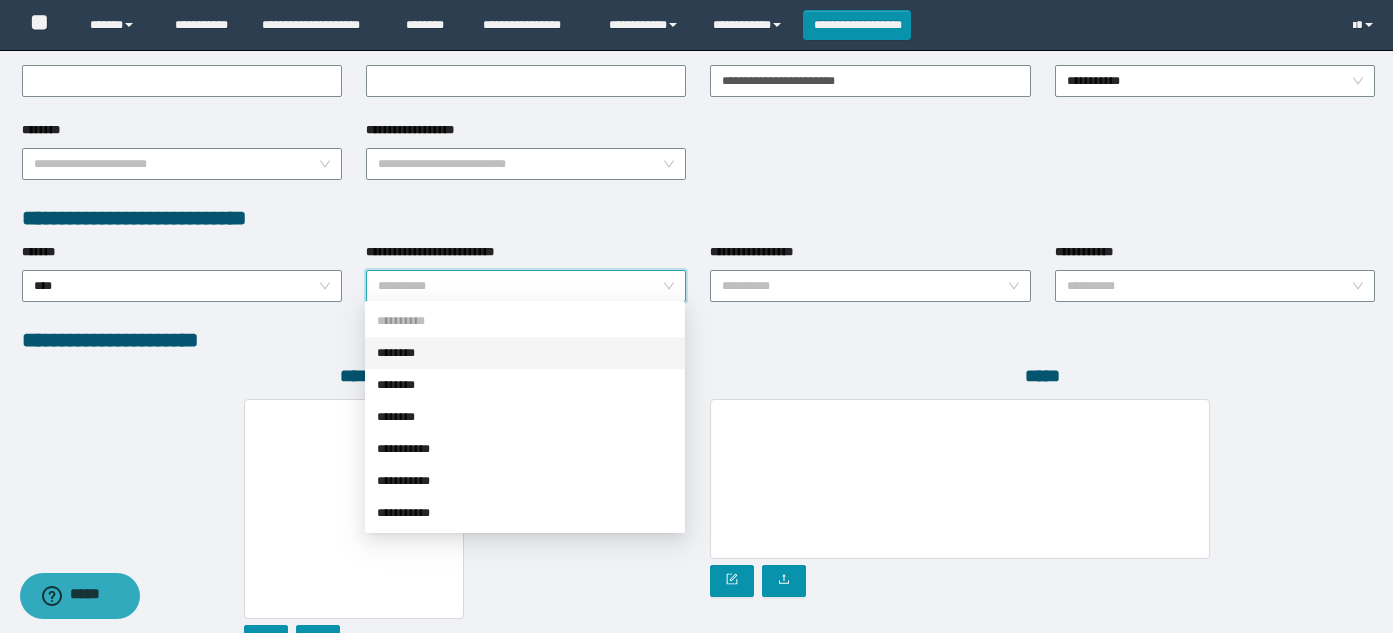 drag, startPoint x: 427, startPoint y: 319, endPoint x: 515, endPoint y: 319, distance: 88 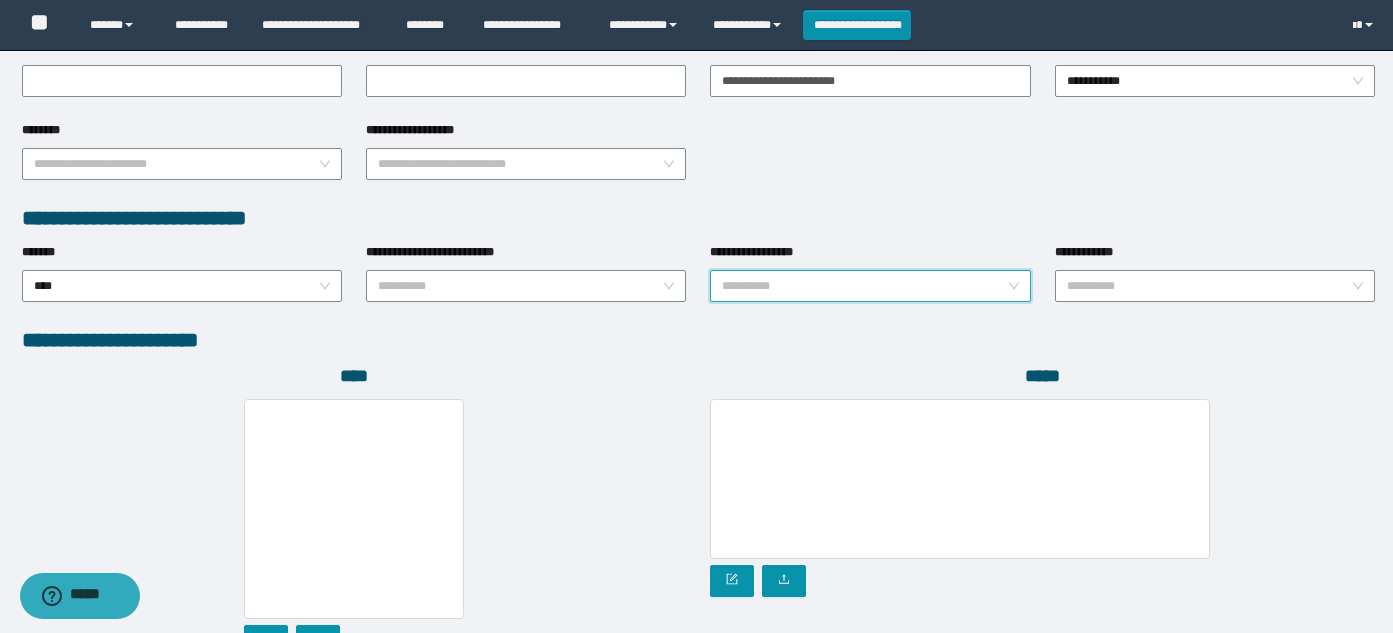 click on "**********" at bounding box center (864, 286) 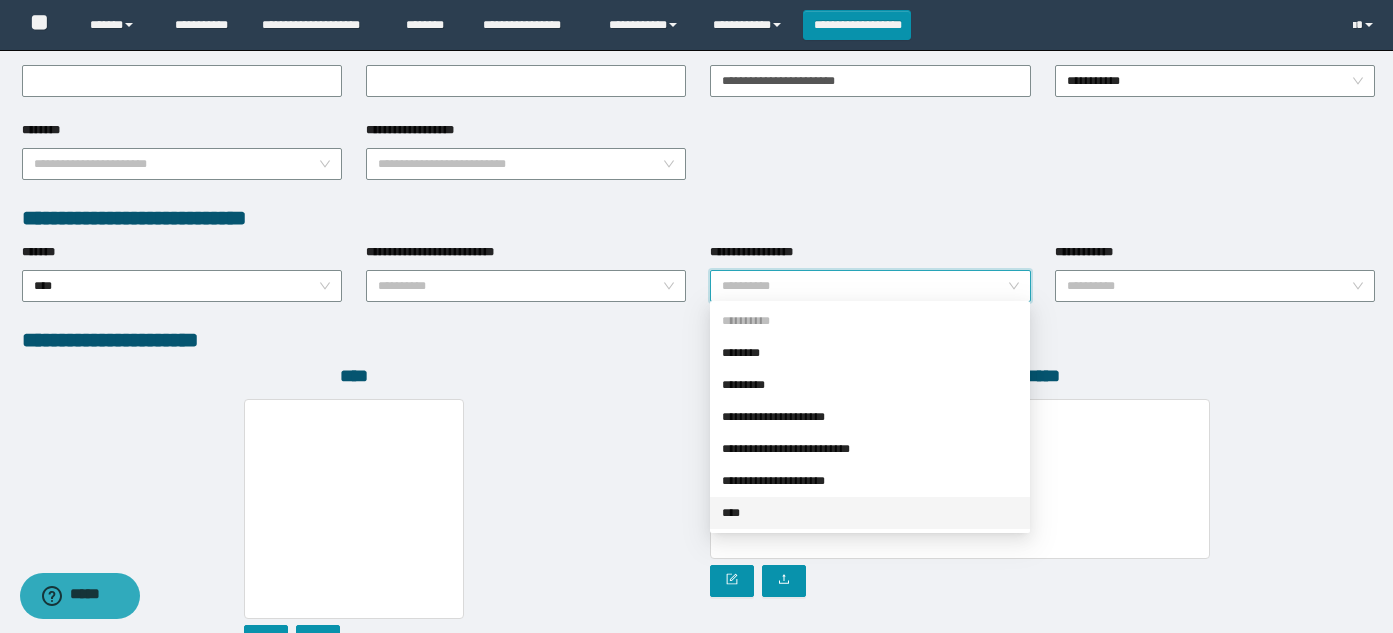 click on "****" at bounding box center (870, 513) 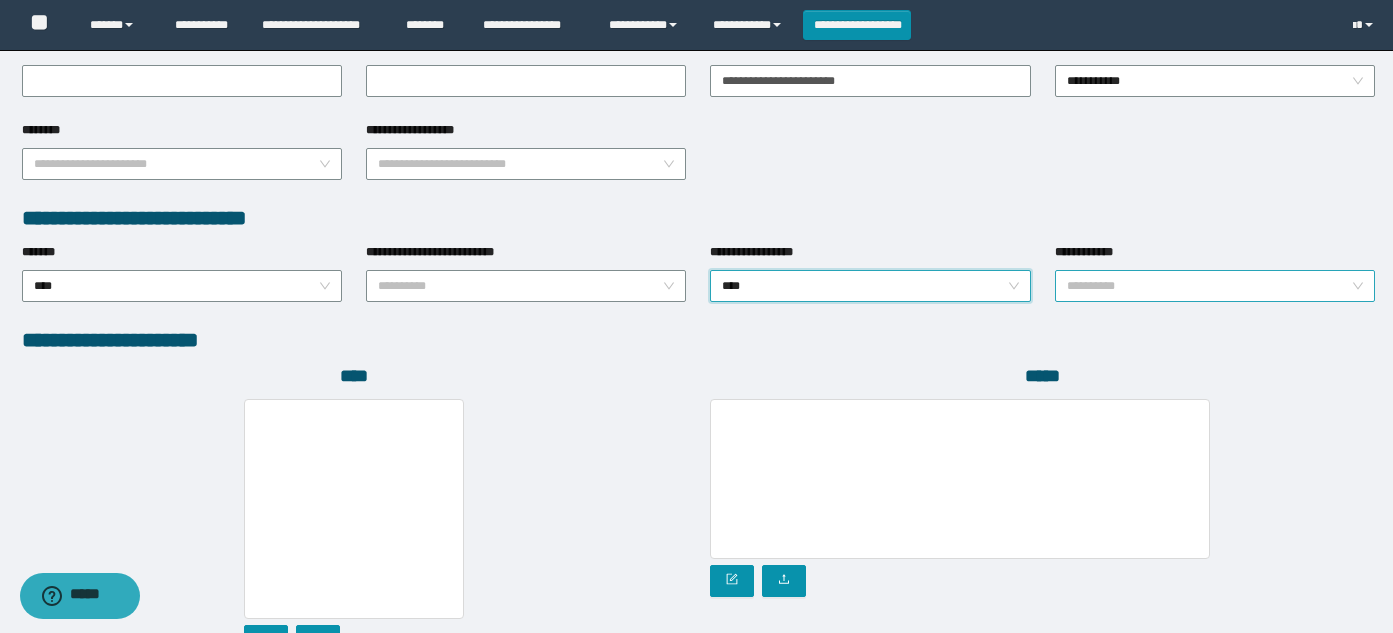 click on "**********" at bounding box center (1209, 286) 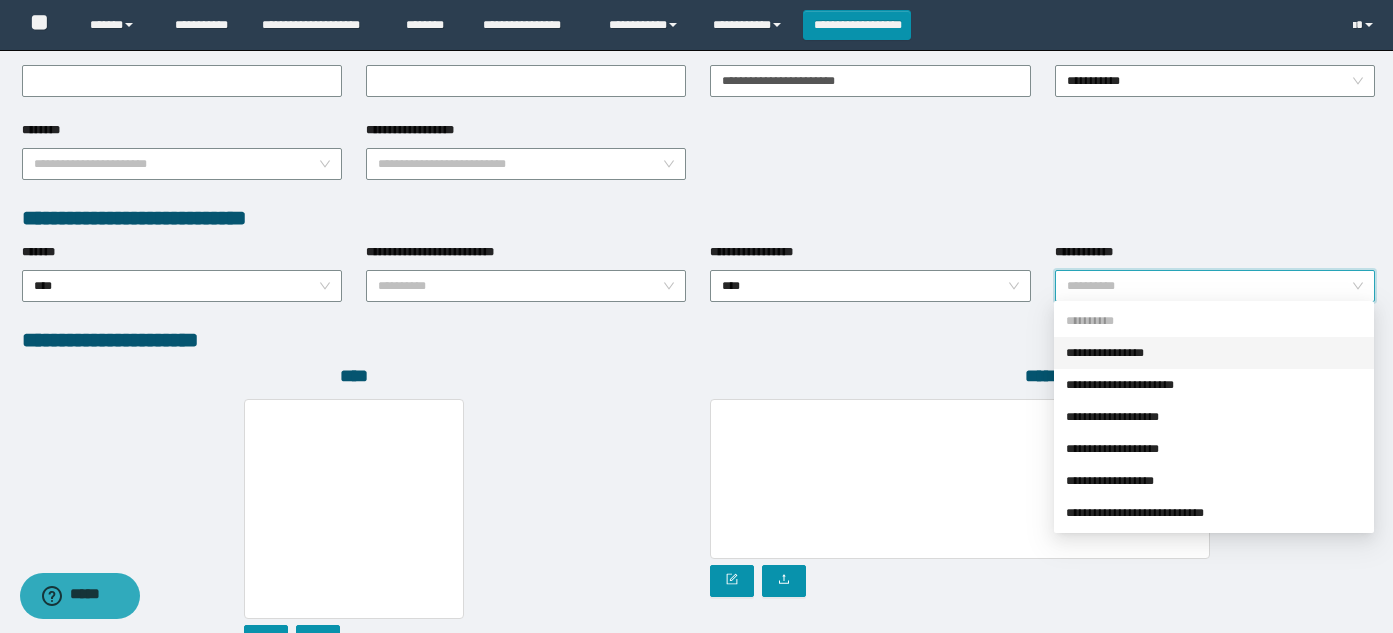 click on "**********" at bounding box center (1214, 353) 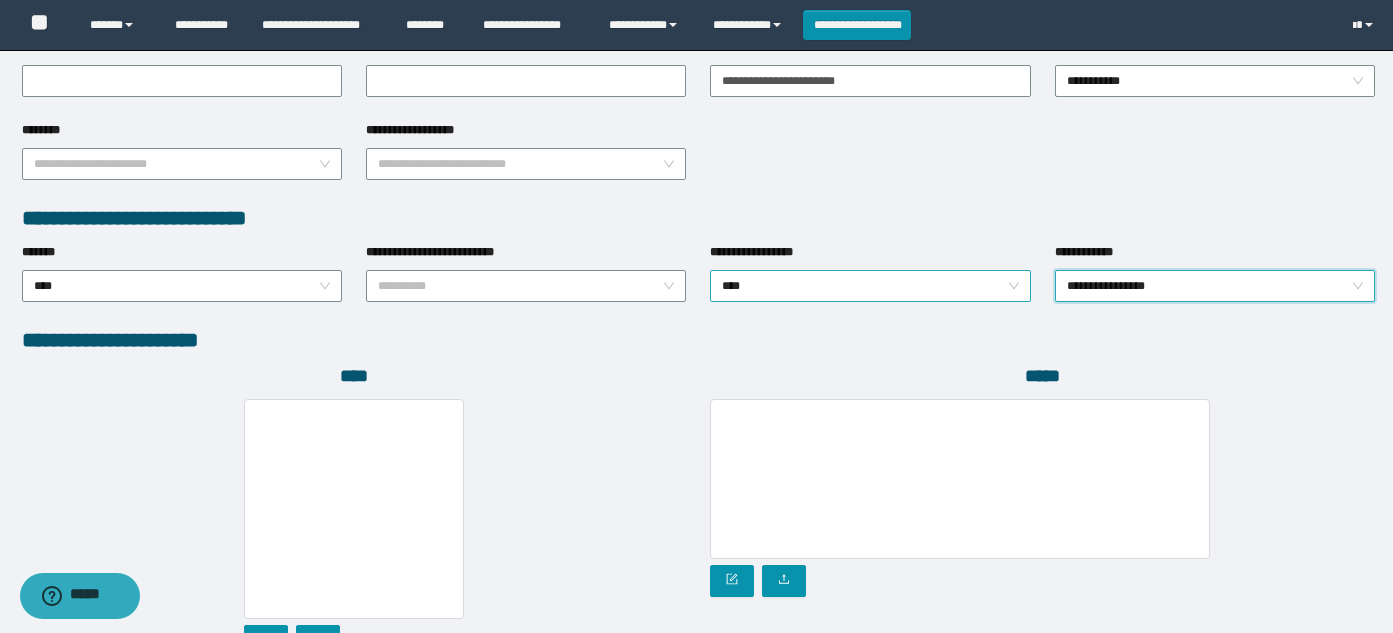 click on "****" at bounding box center [870, 286] 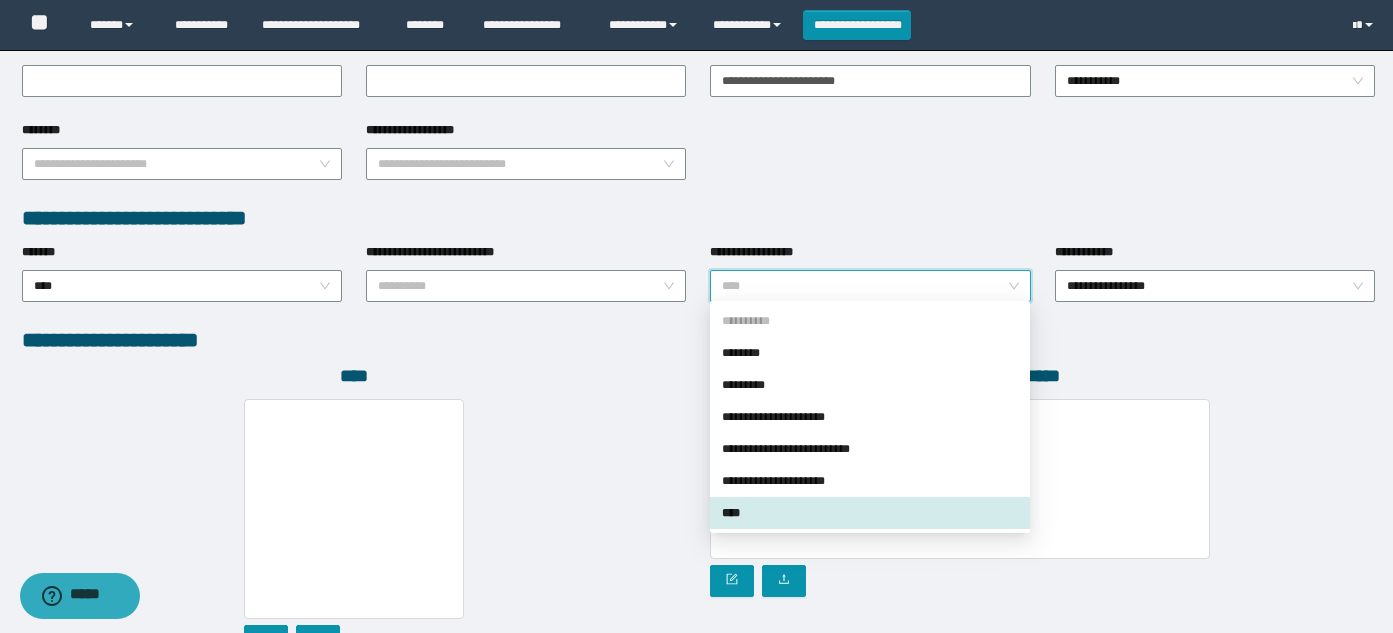 click on "**********" at bounding box center (870, 321) 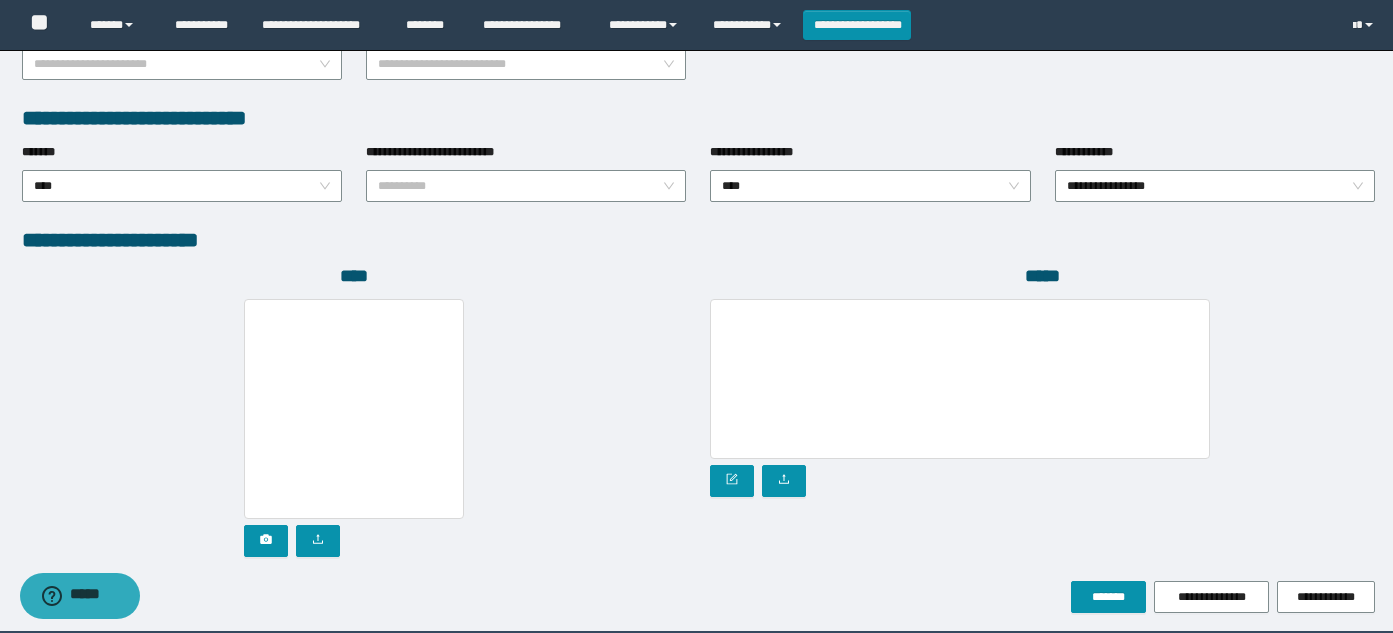 scroll, scrollTop: 1072, scrollLeft: 0, axis: vertical 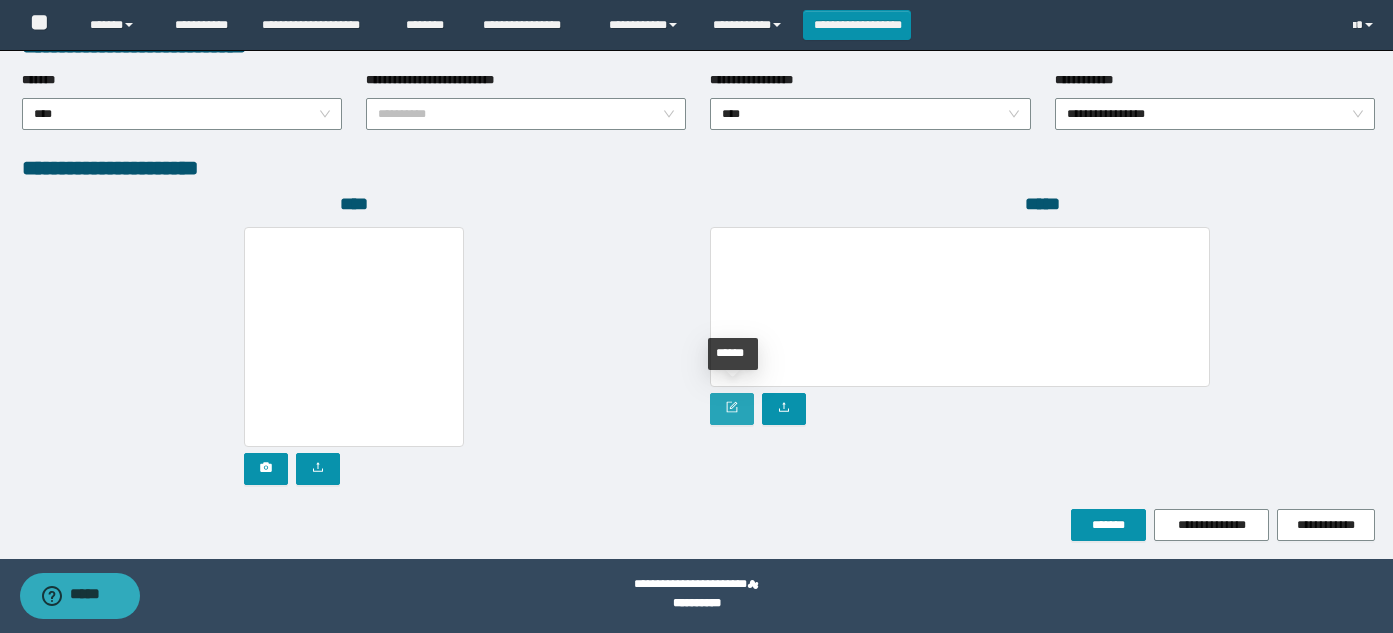 click 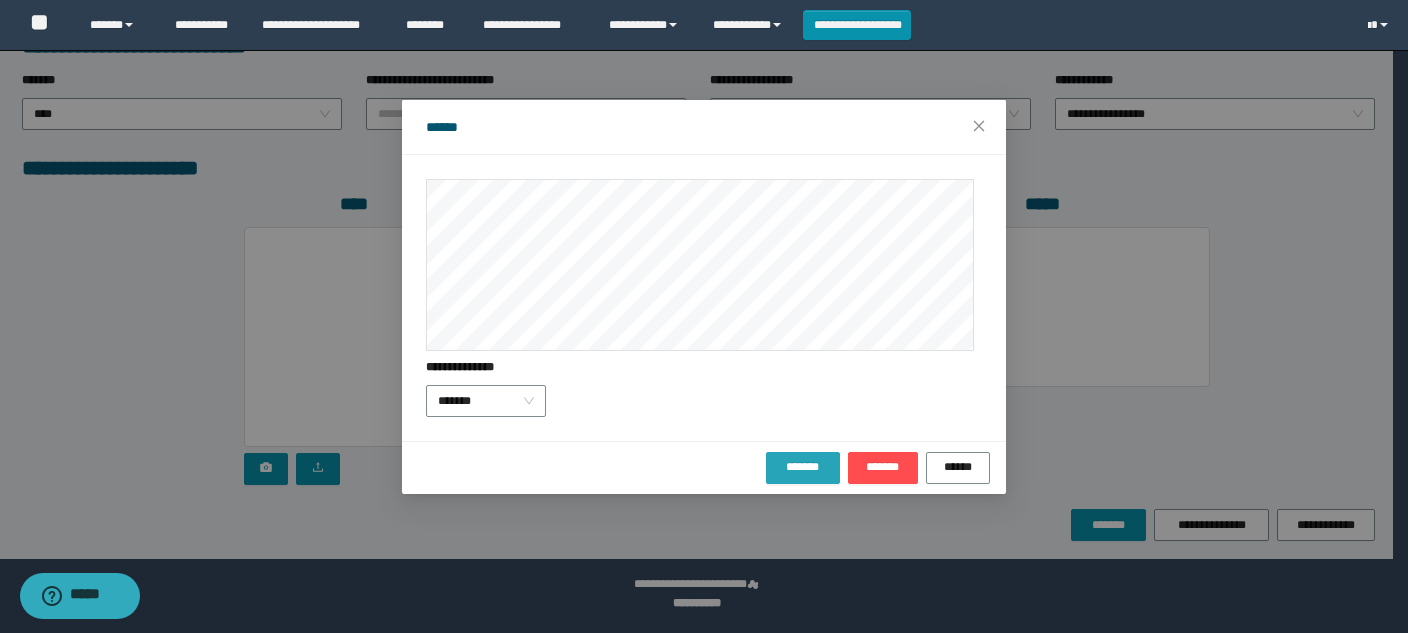 click on "*******" at bounding box center (803, 467) 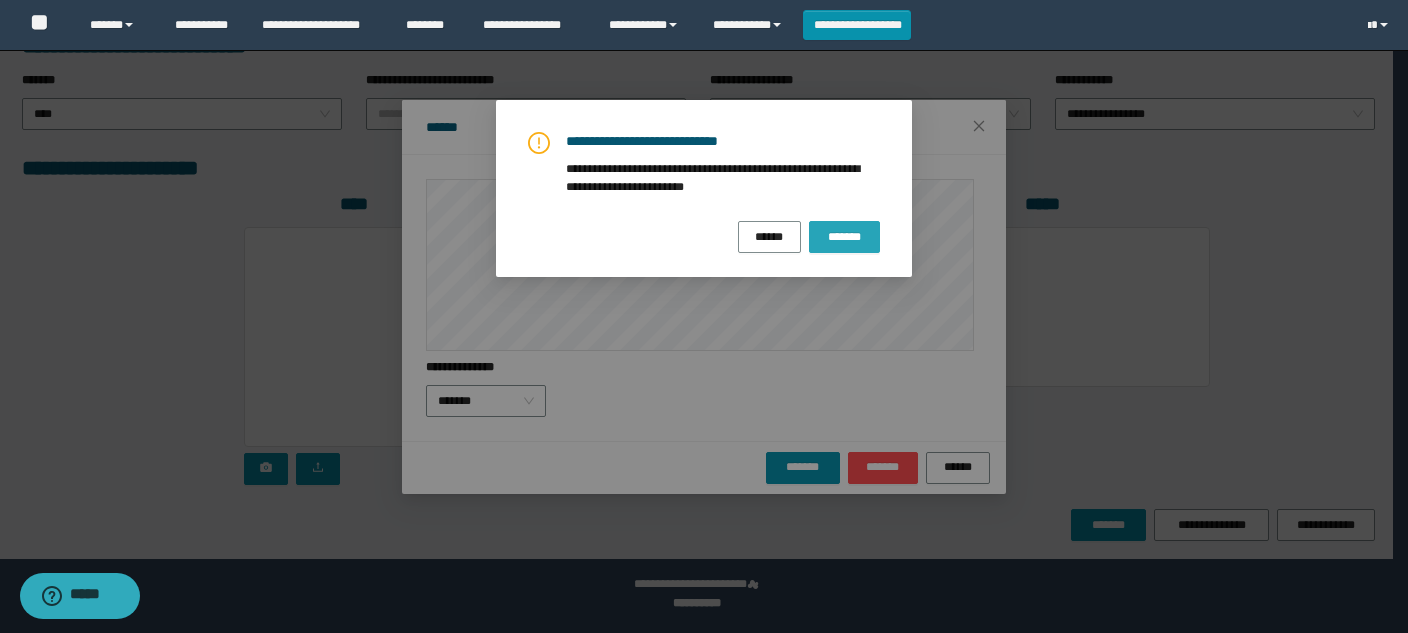 click on "*******" at bounding box center (844, 237) 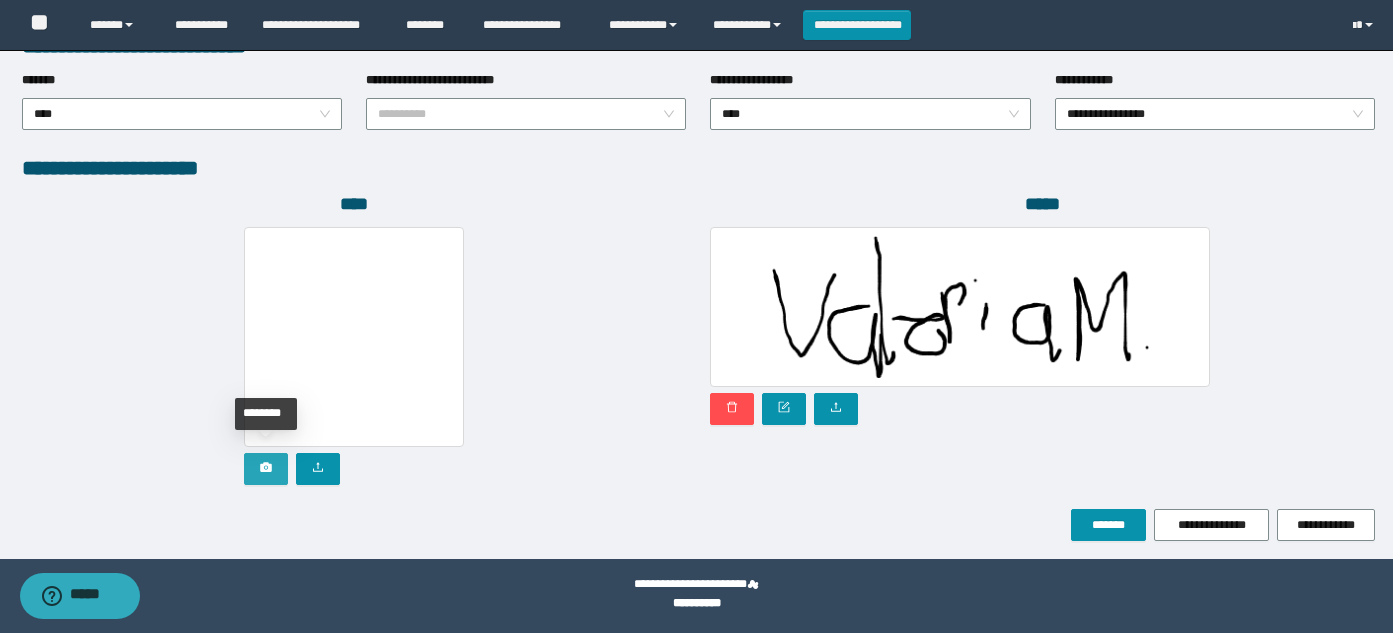 click at bounding box center (266, 469) 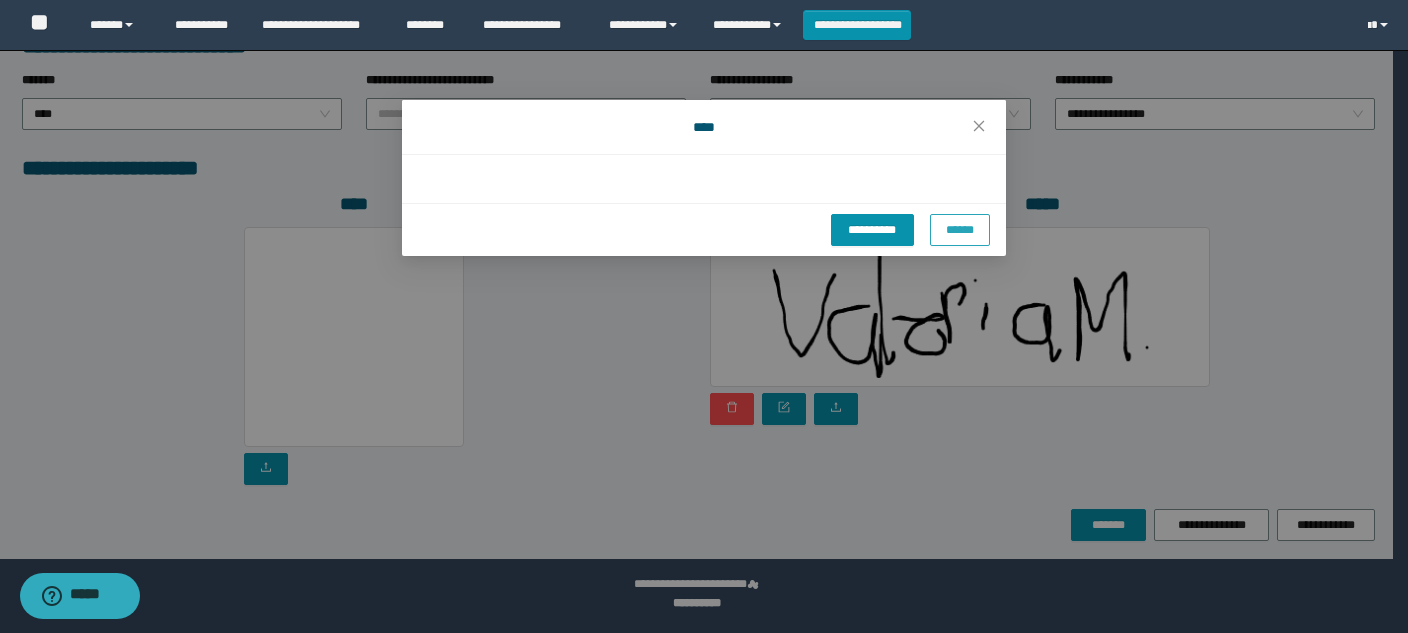 click on "******" at bounding box center (960, 229) 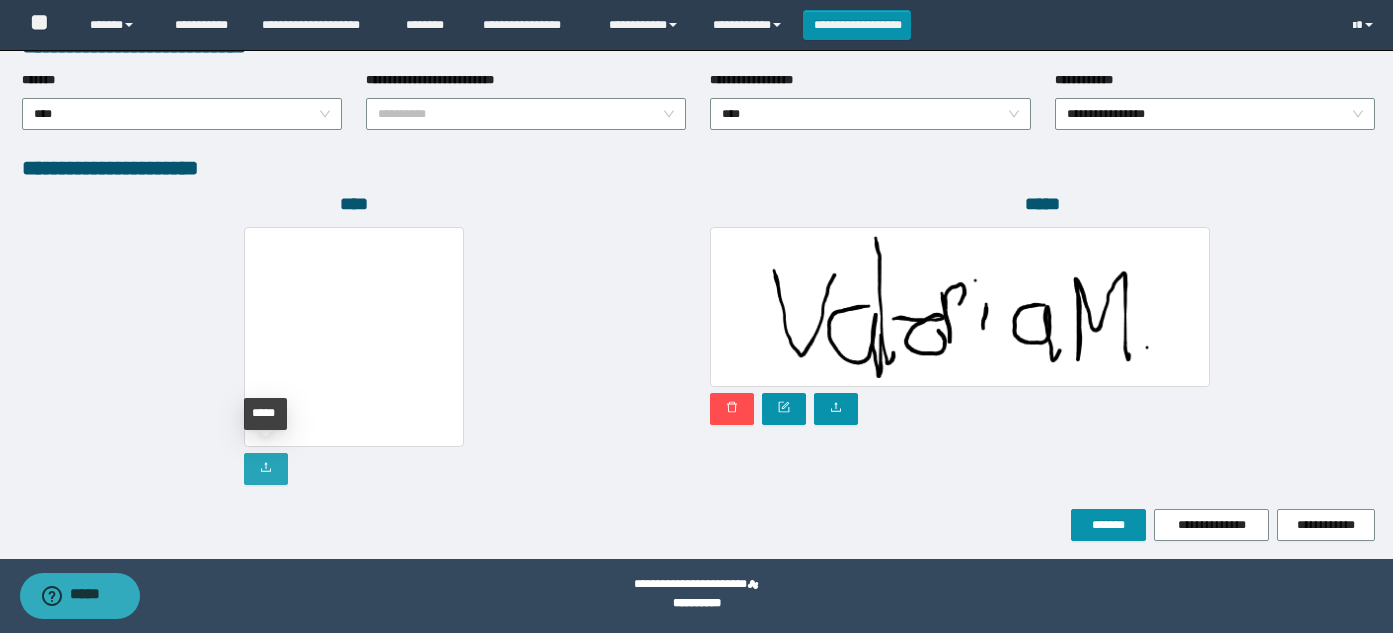 click 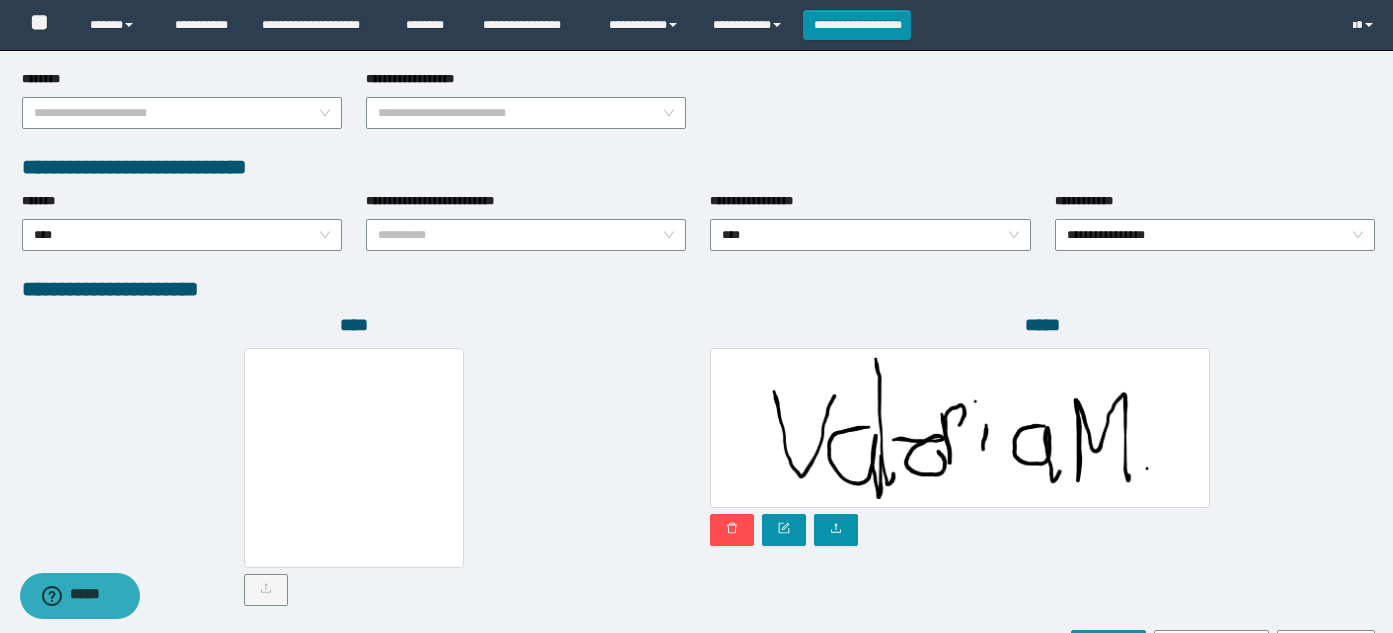 scroll, scrollTop: 1072, scrollLeft: 0, axis: vertical 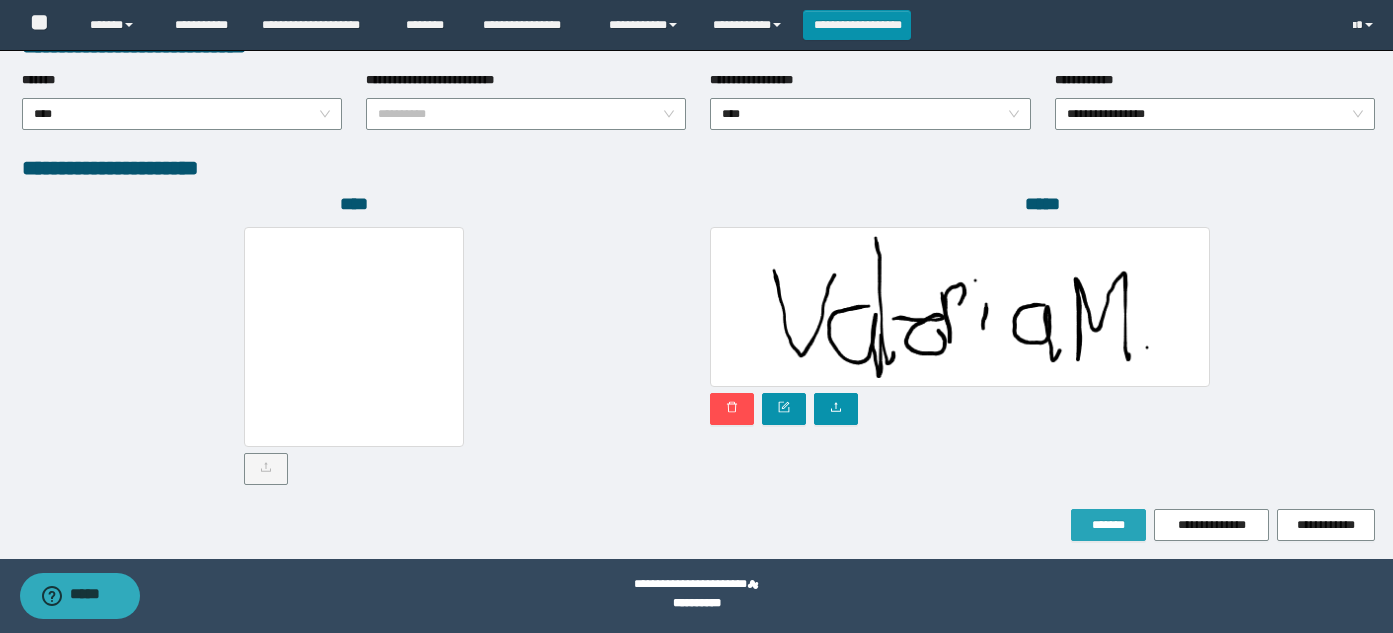 click on "*******" at bounding box center (1108, 525) 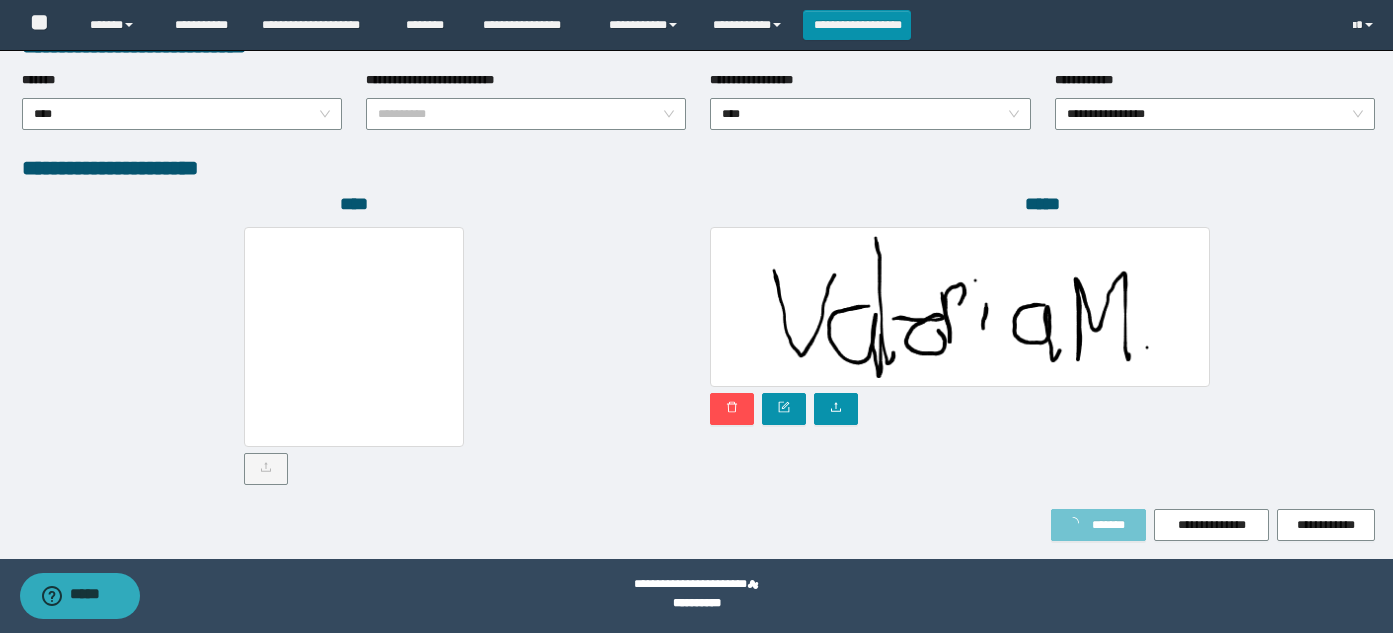 type on "*******" 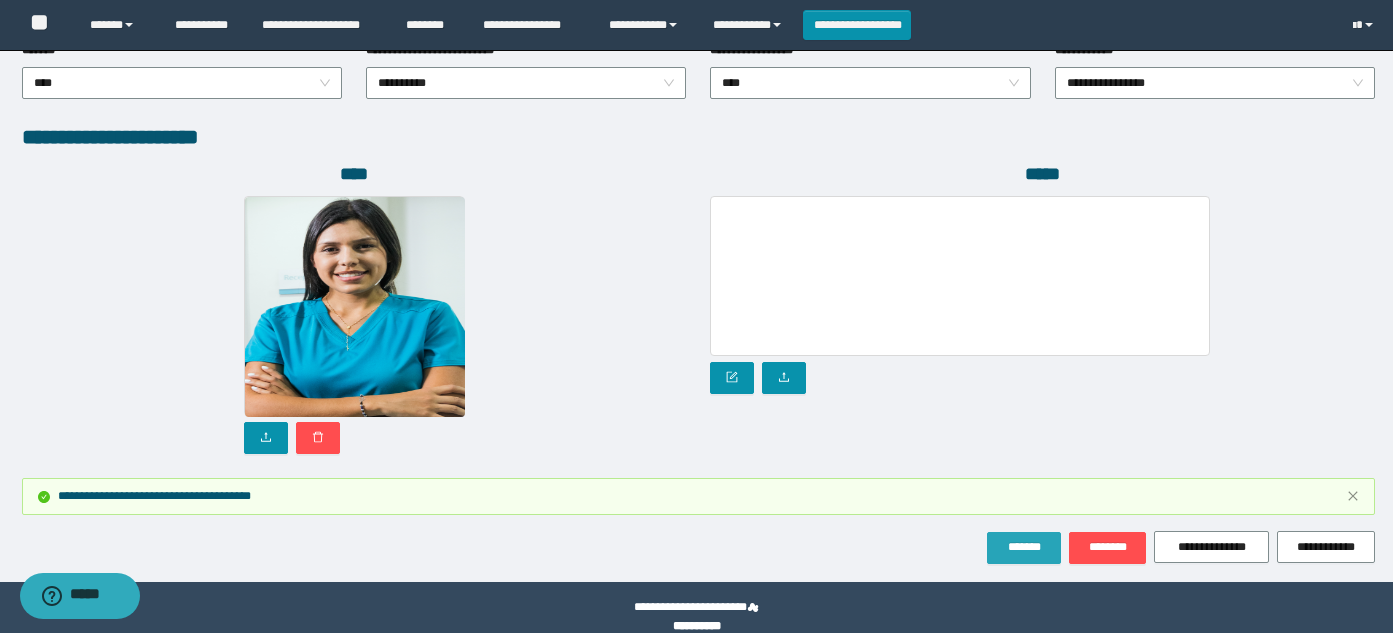 scroll, scrollTop: 1177, scrollLeft: 0, axis: vertical 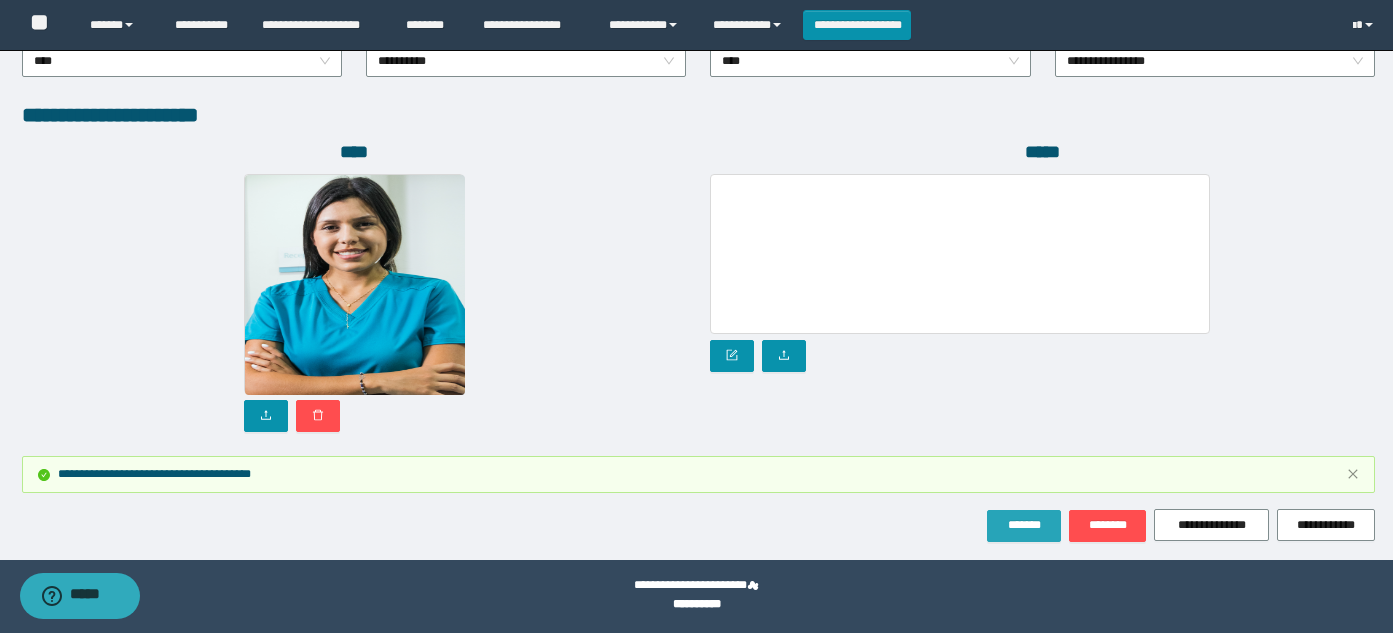 click on "*******" at bounding box center [1024, 525] 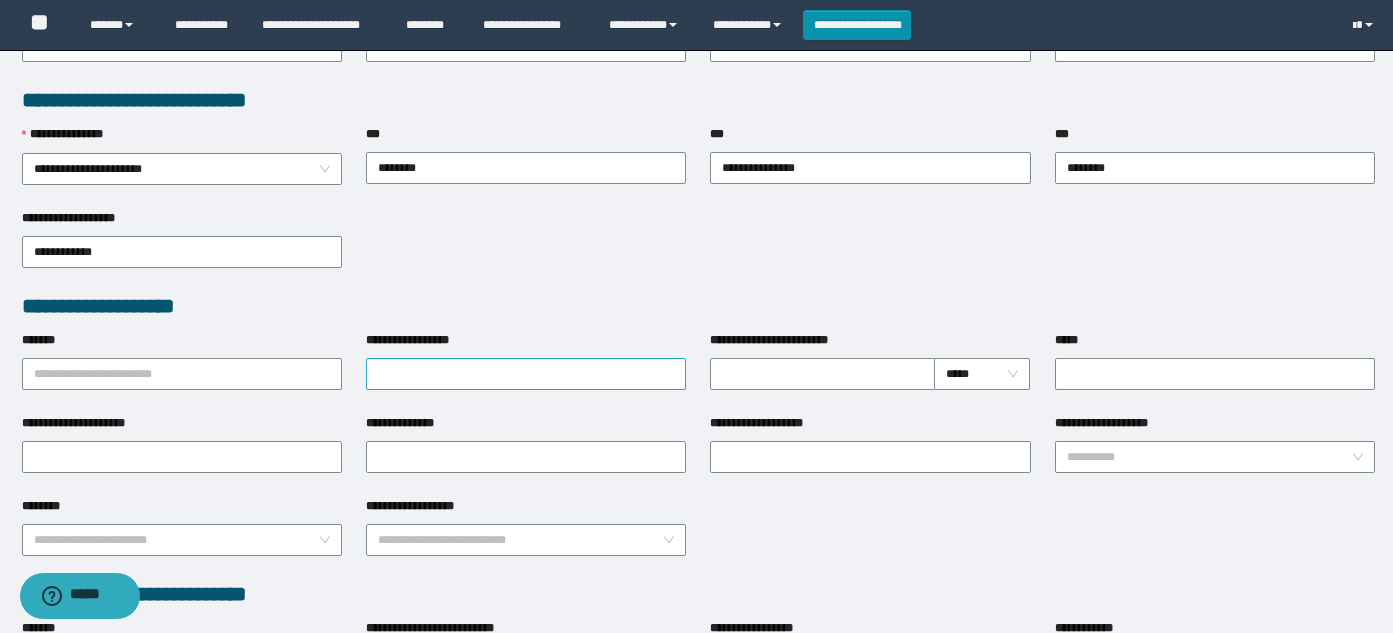 scroll, scrollTop: 0, scrollLeft: 0, axis: both 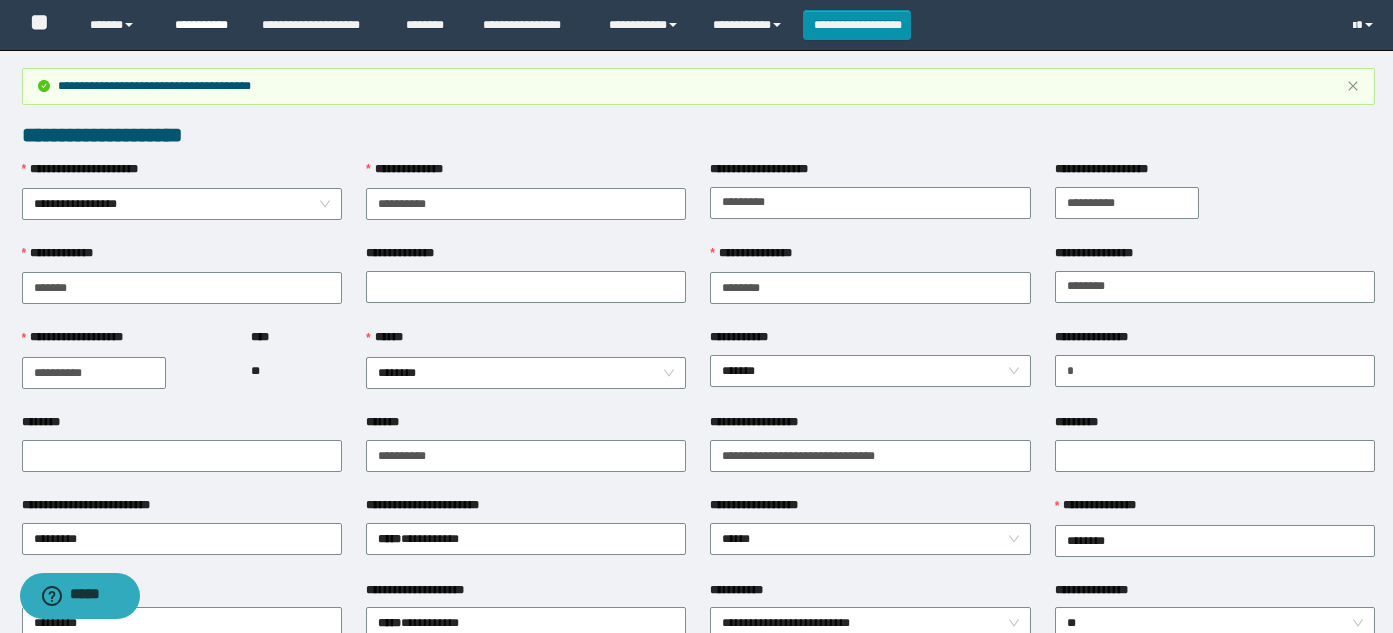 click on "**********" at bounding box center [203, 25] 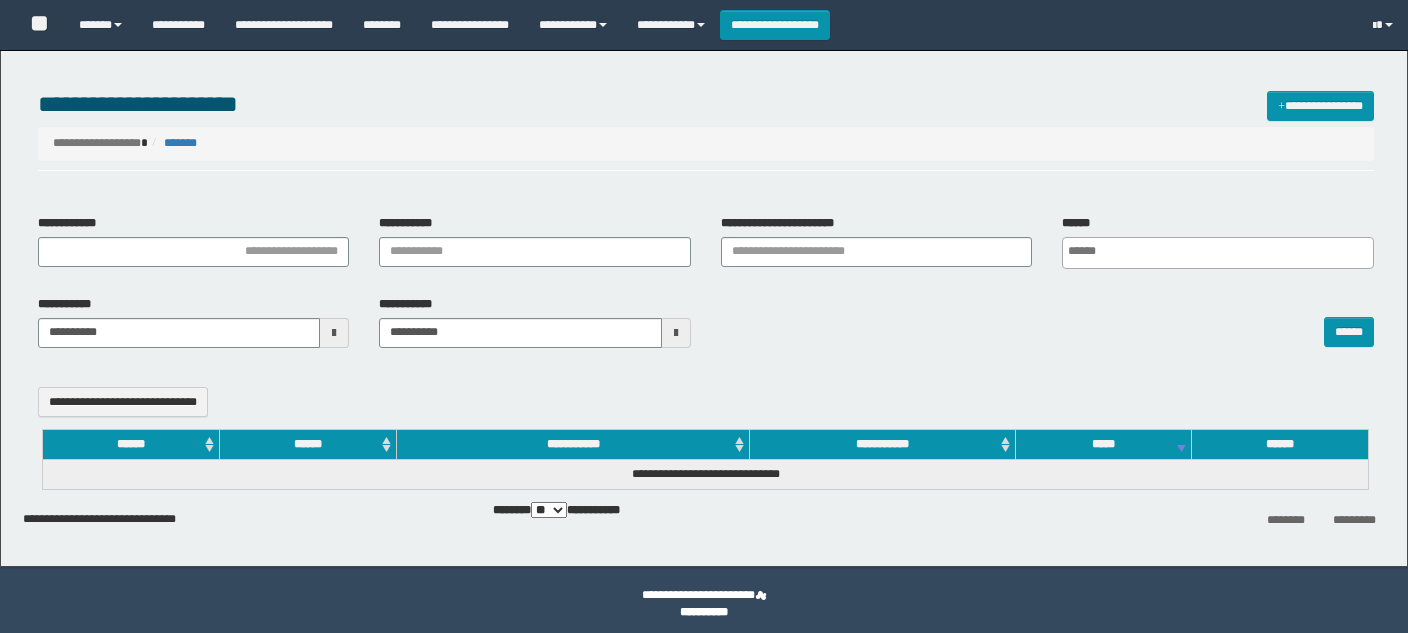 select 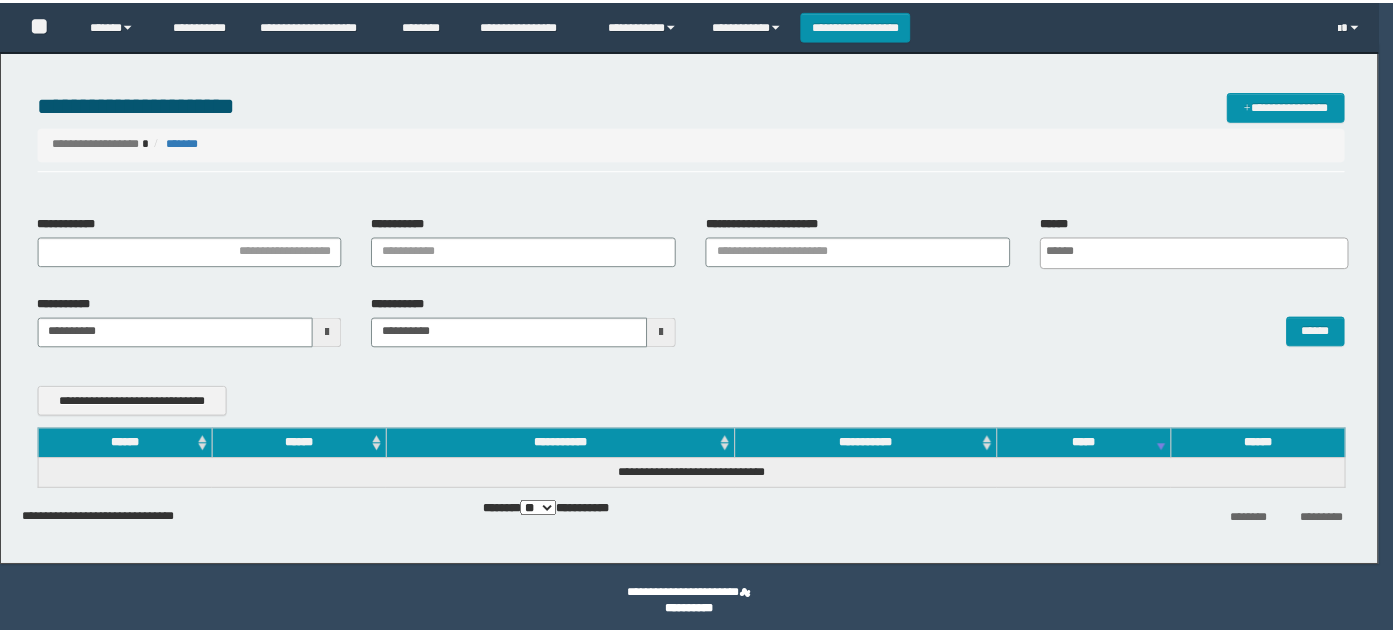 scroll, scrollTop: 0, scrollLeft: 0, axis: both 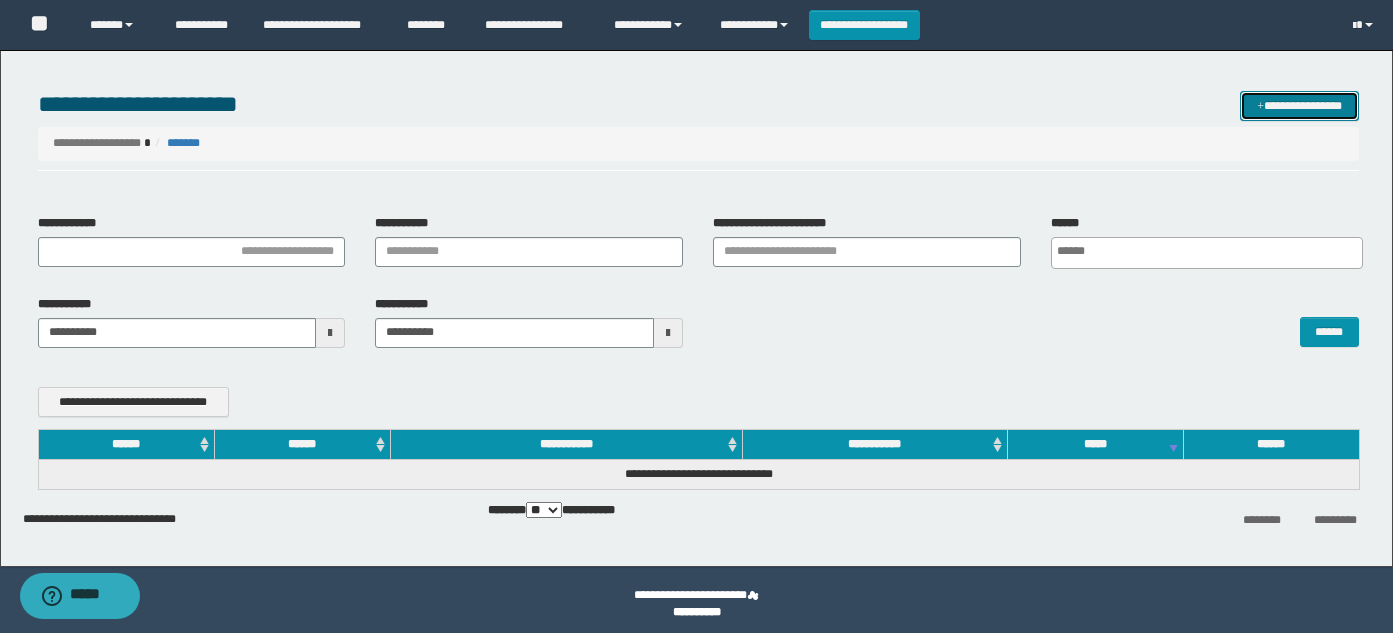 click on "**********" at bounding box center (1299, 106) 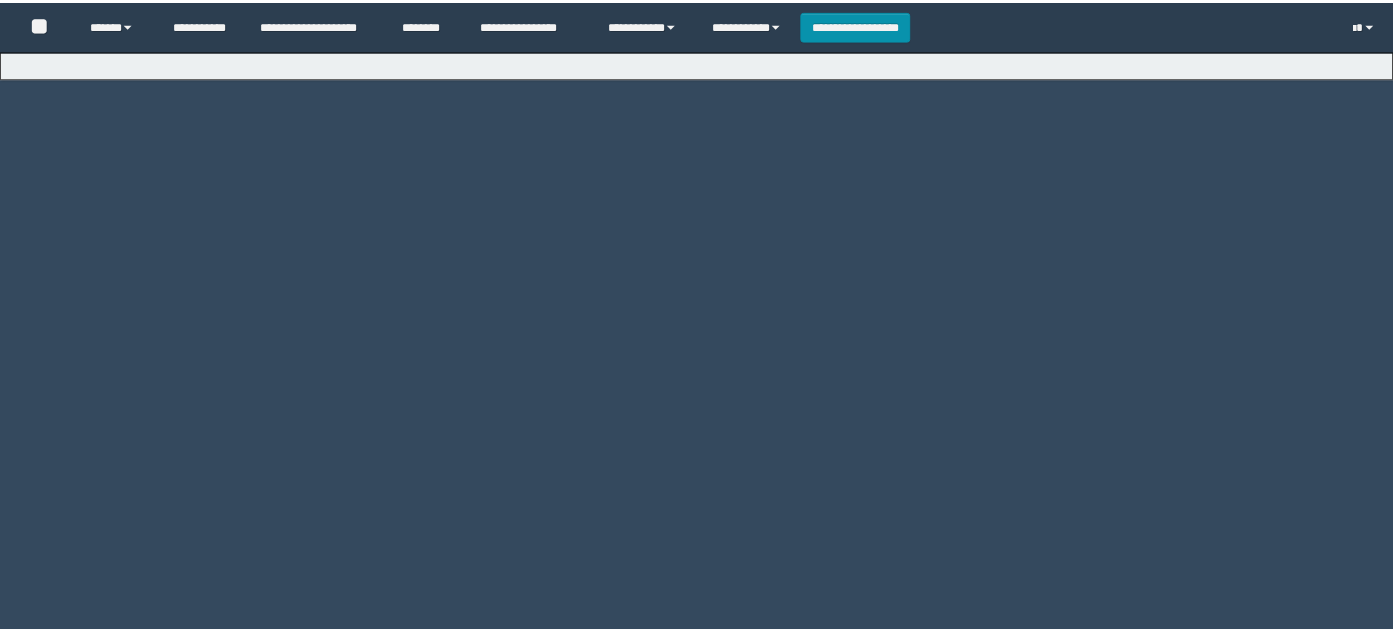 scroll, scrollTop: 0, scrollLeft: 0, axis: both 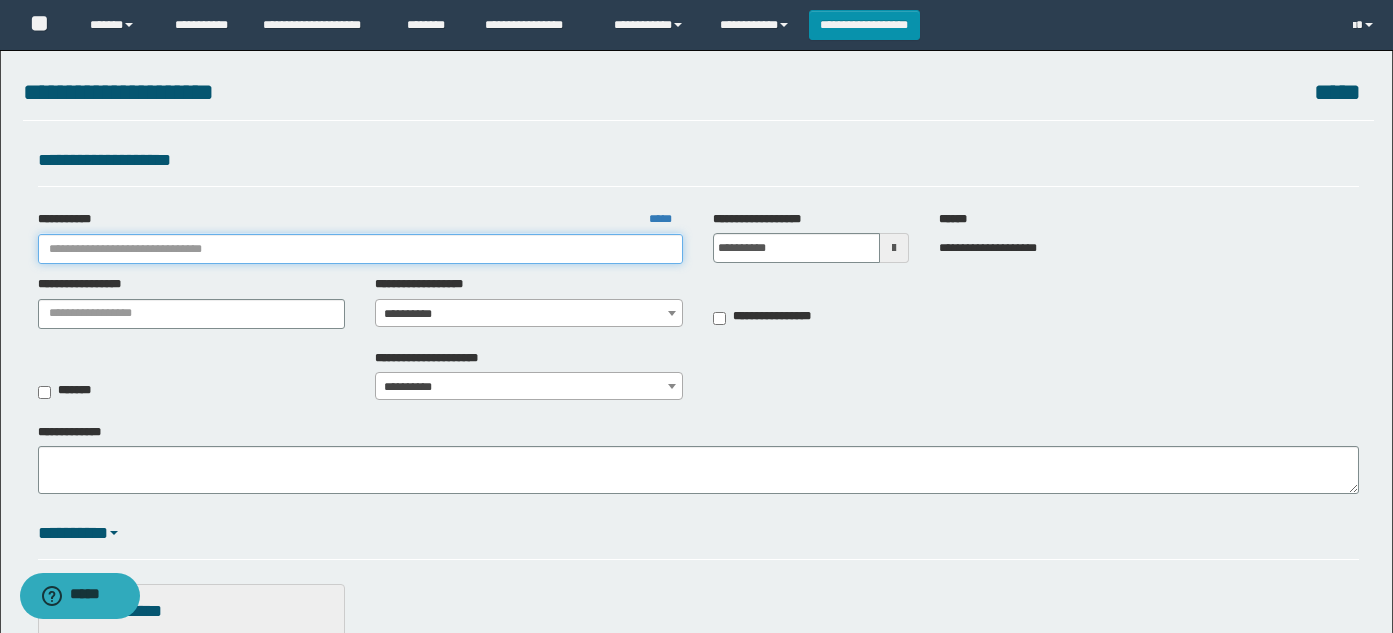 click on "**********" at bounding box center [361, 249] 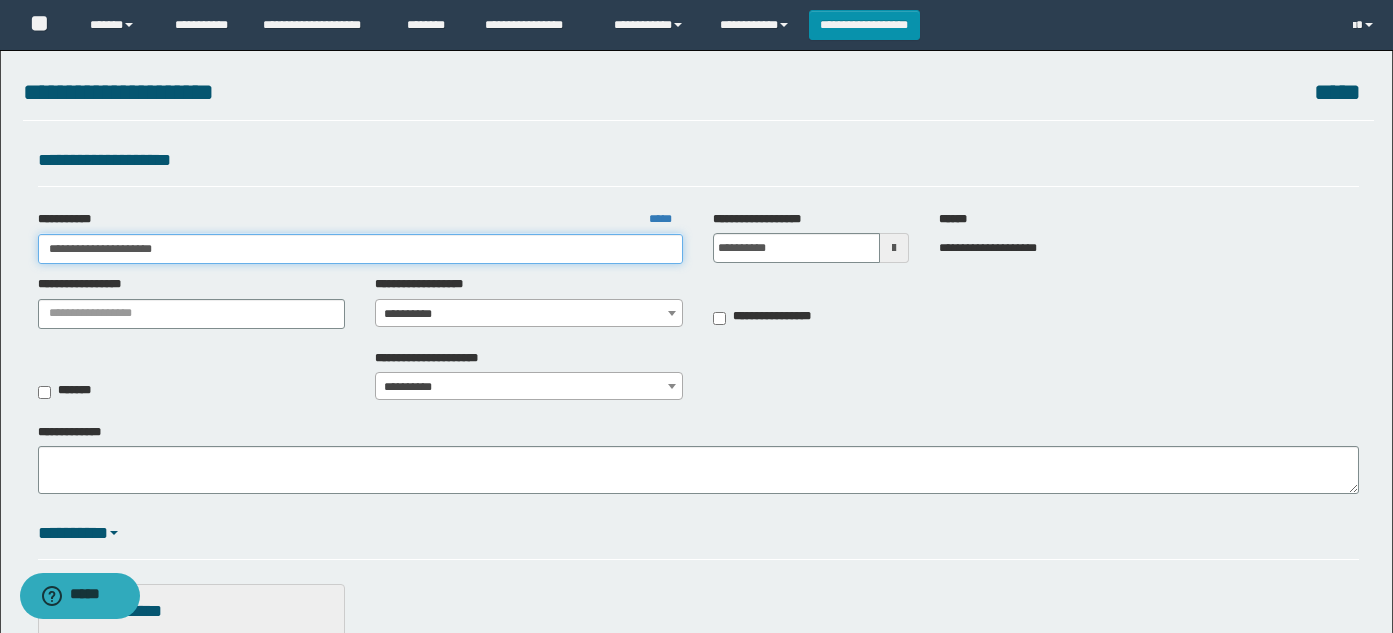 click on "**********" at bounding box center (361, 249) 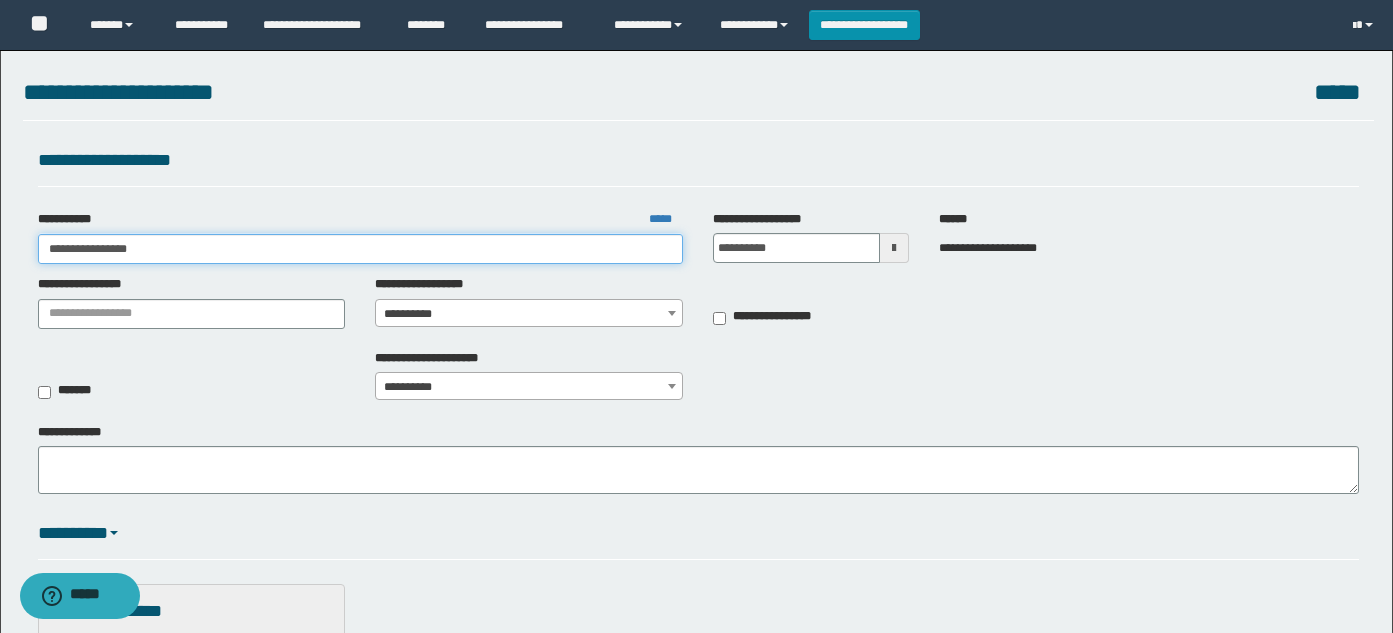 type on "**********" 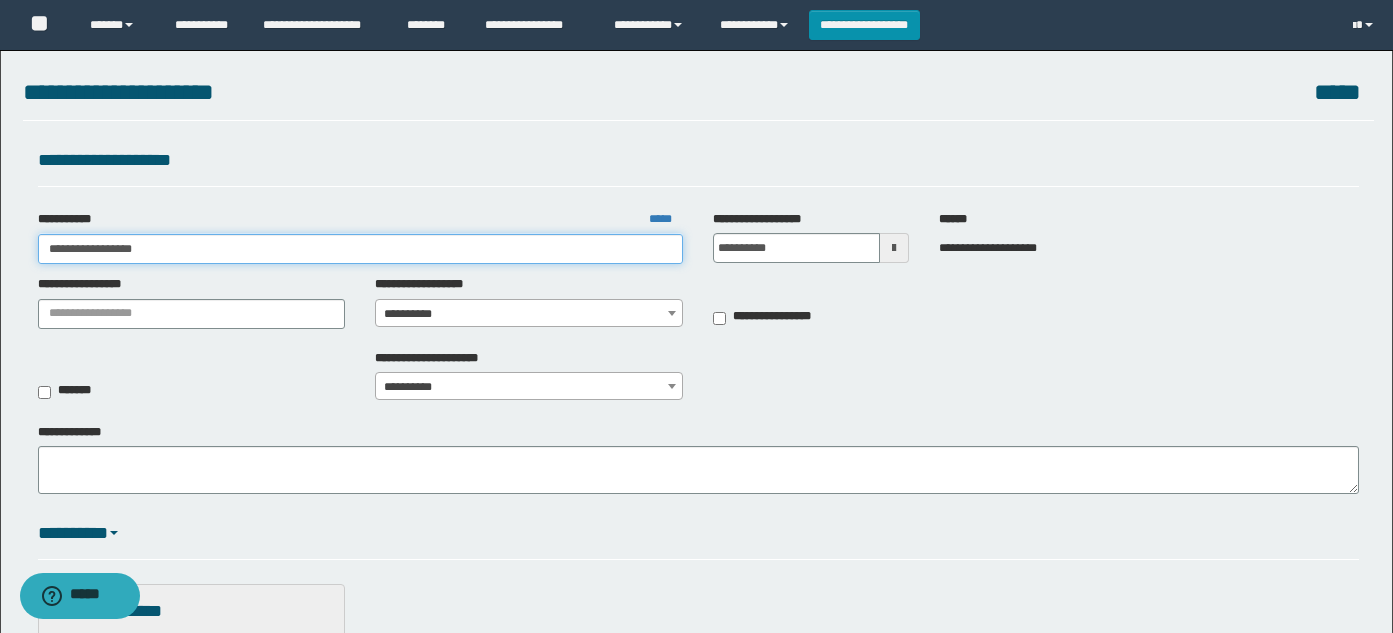 type on "**********" 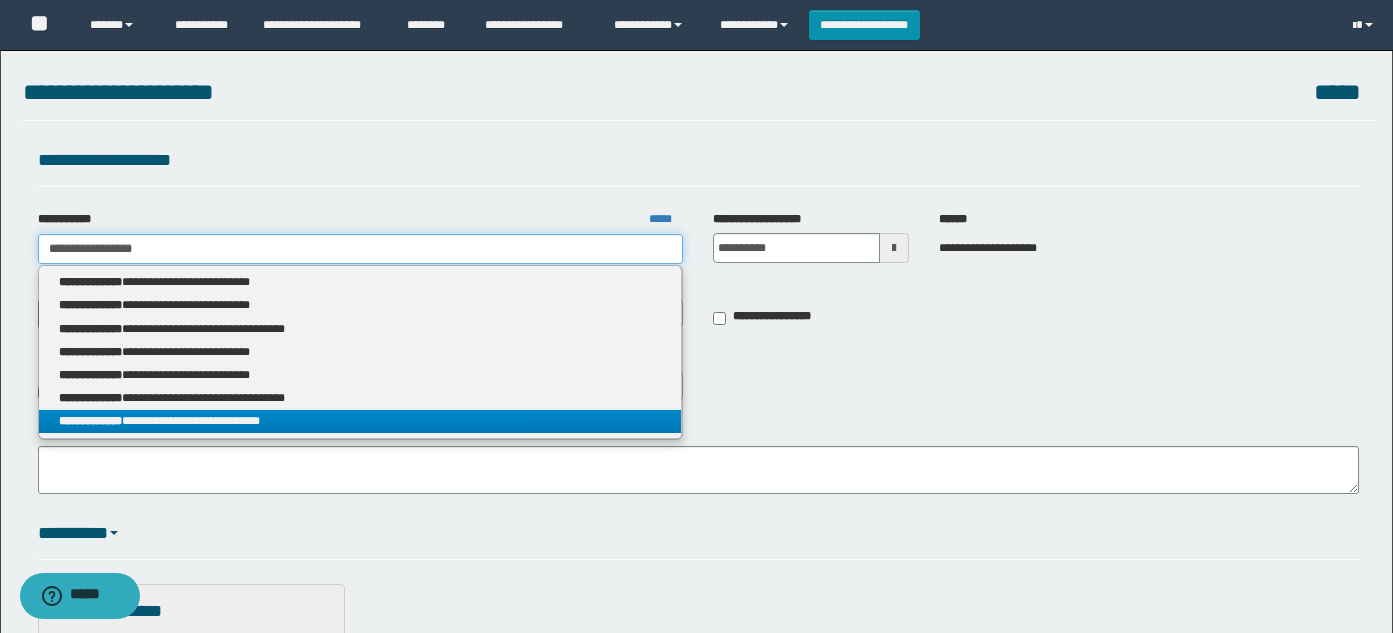 type on "**********" 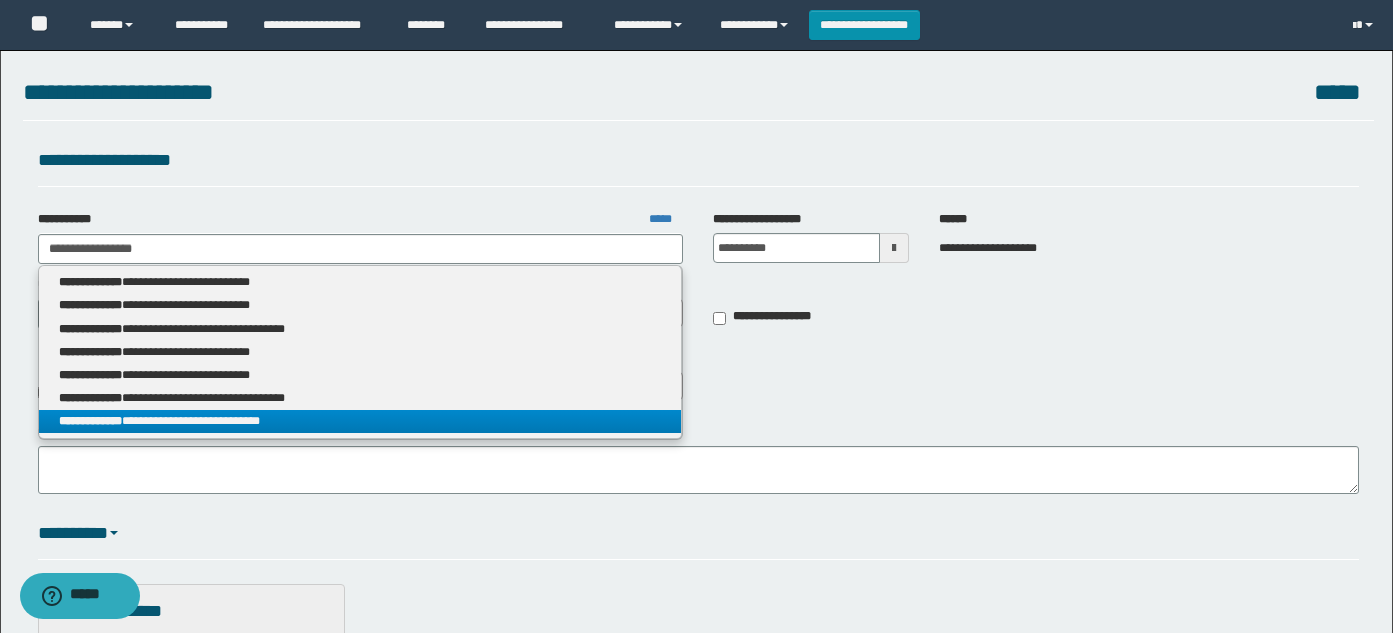 click on "**********" at bounding box center [360, 421] 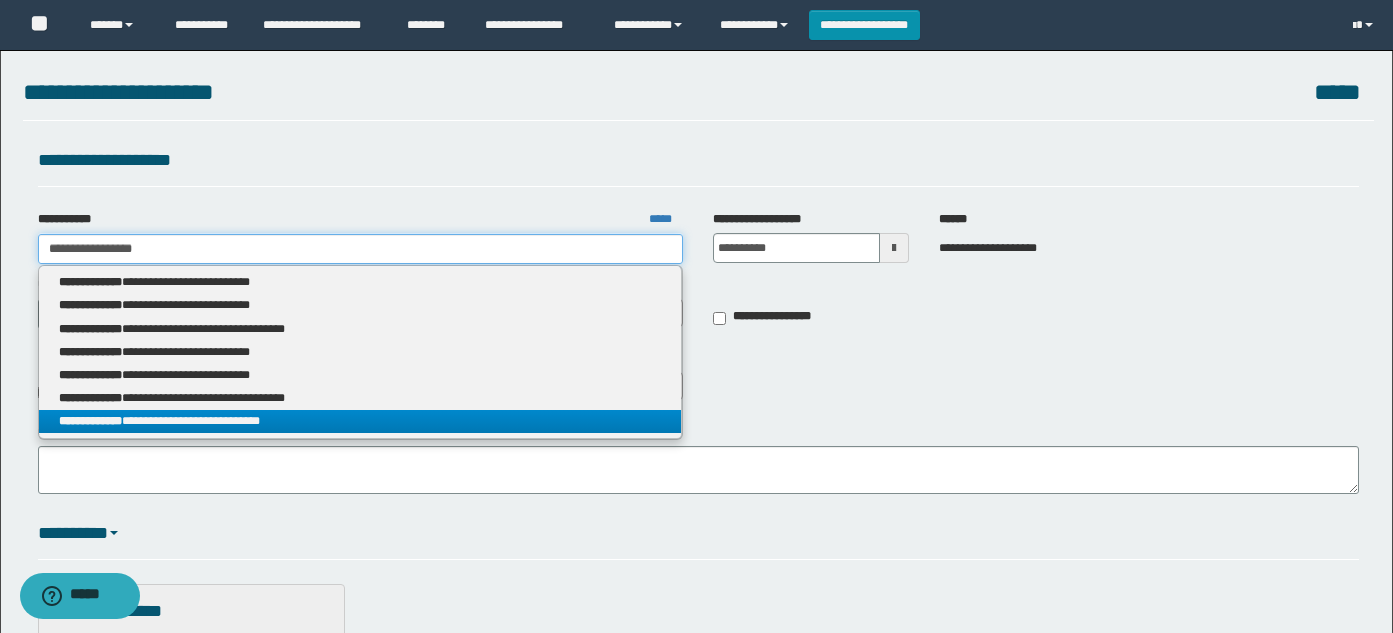 type 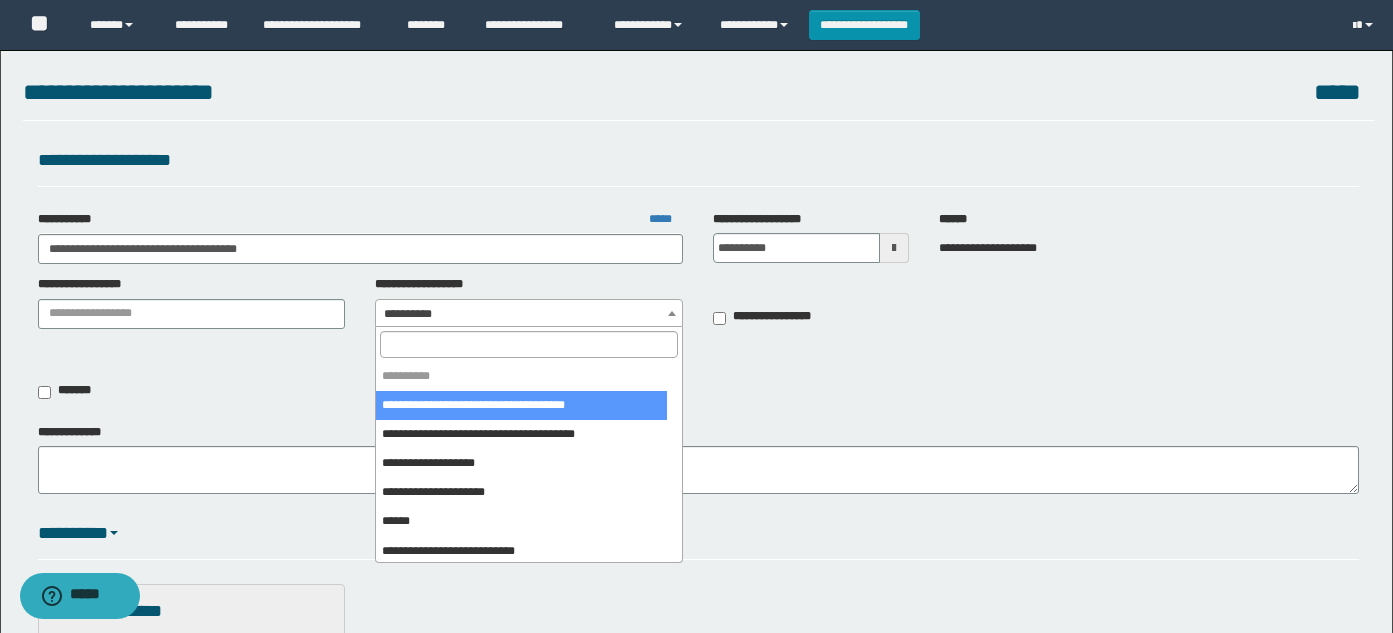 click on "**********" at bounding box center (529, 314) 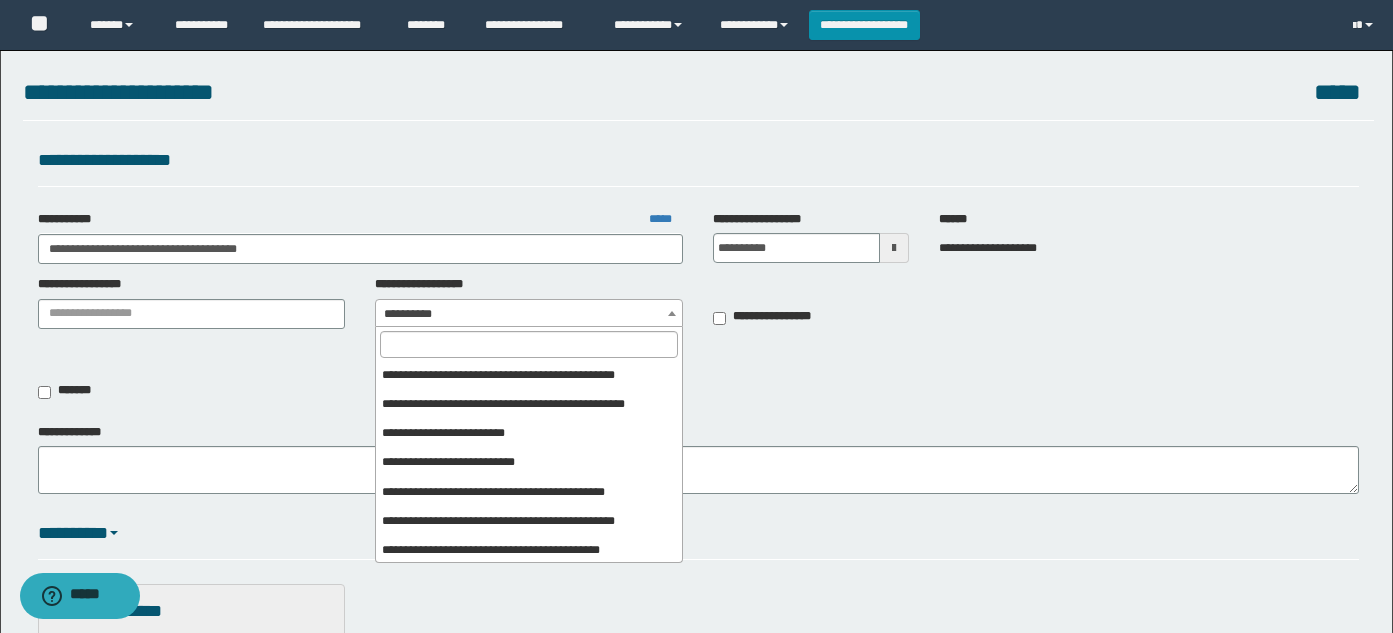 scroll, scrollTop: 708, scrollLeft: 0, axis: vertical 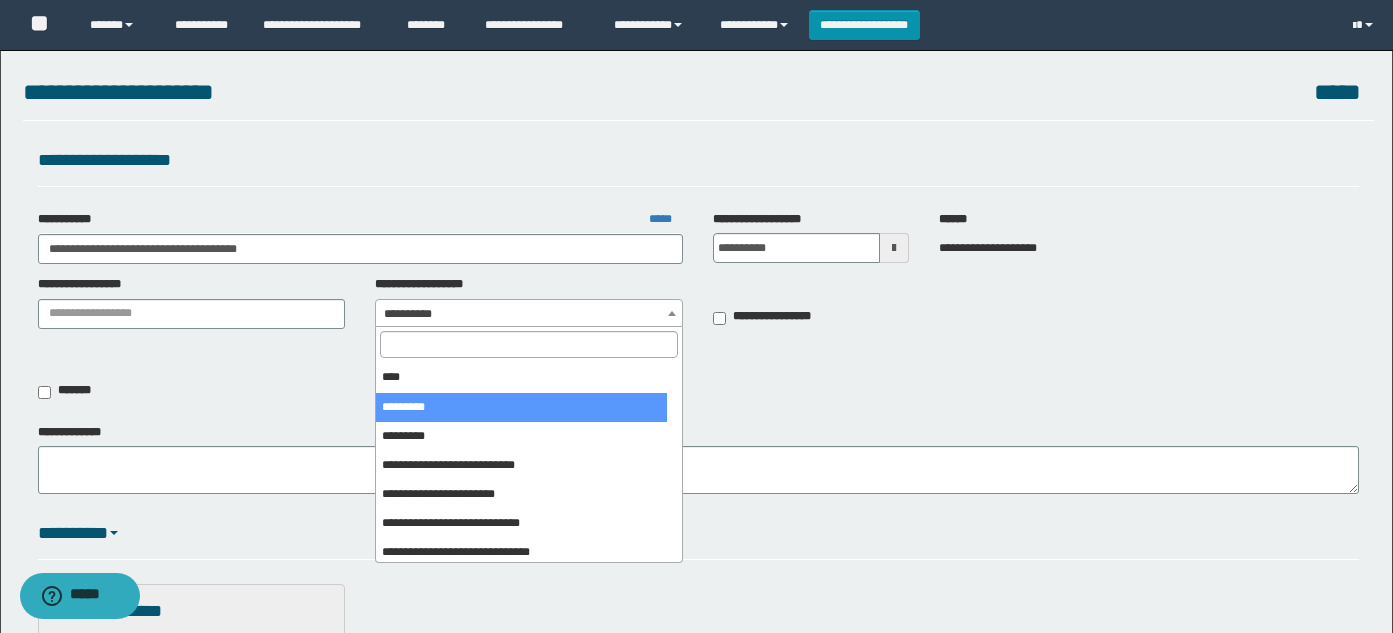 select on "***" 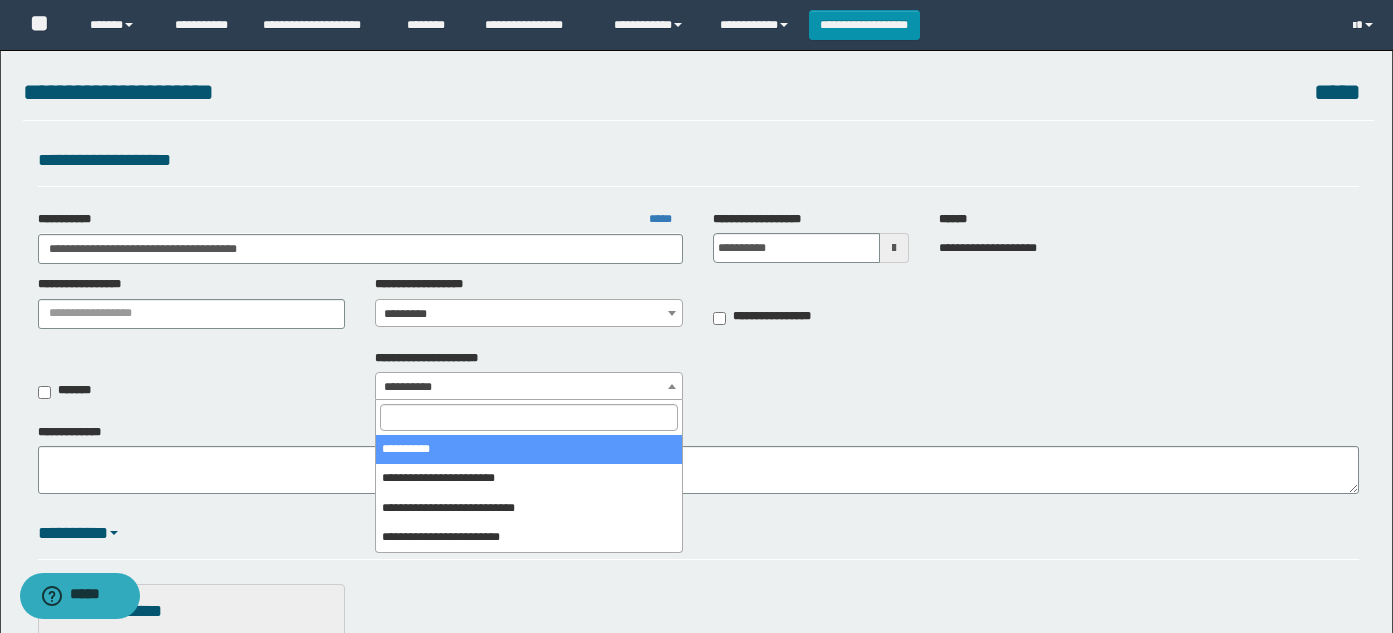 click on "**********" at bounding box center [529, 387] 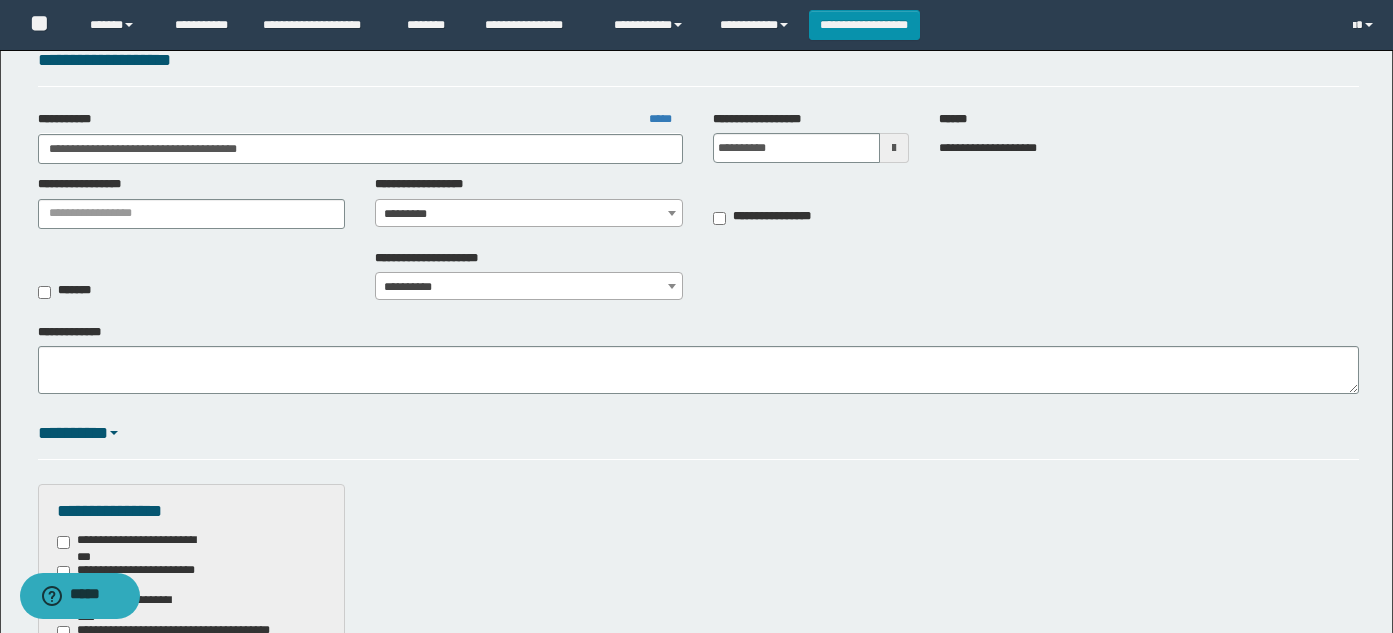 scroll, scrollTop: 0, scrollLeft: 0, axis: both 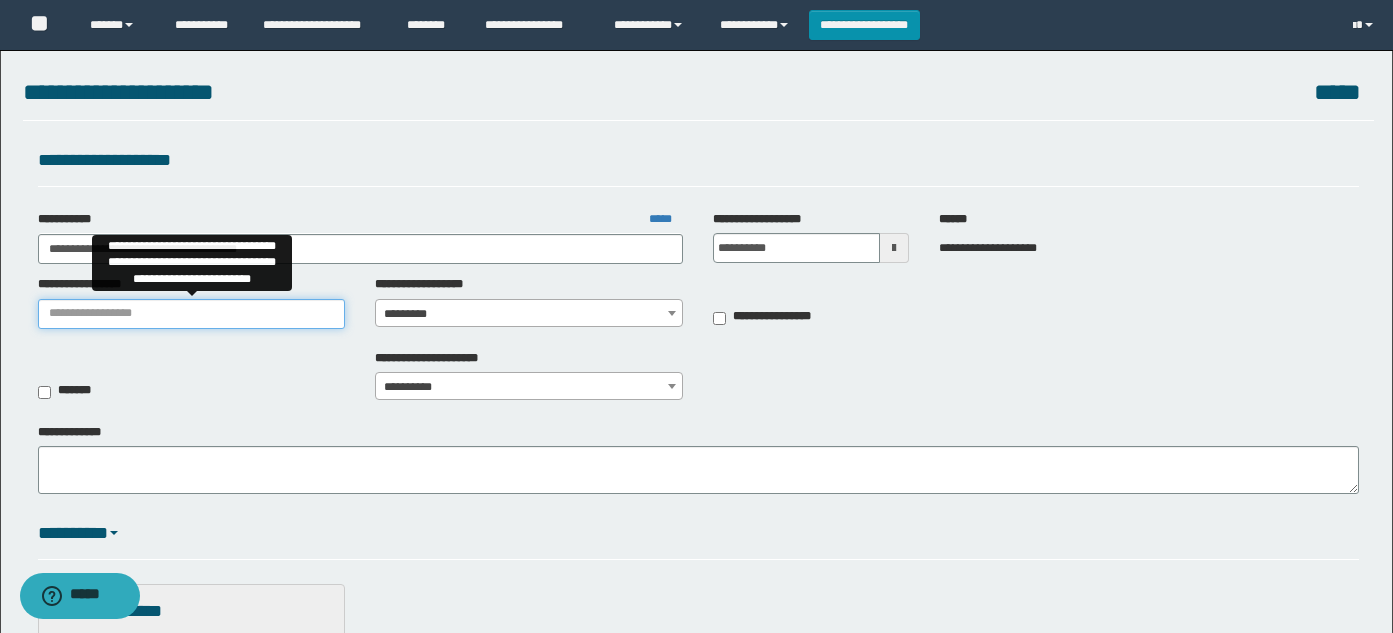click on "**********" at bounding box center (192, 314) 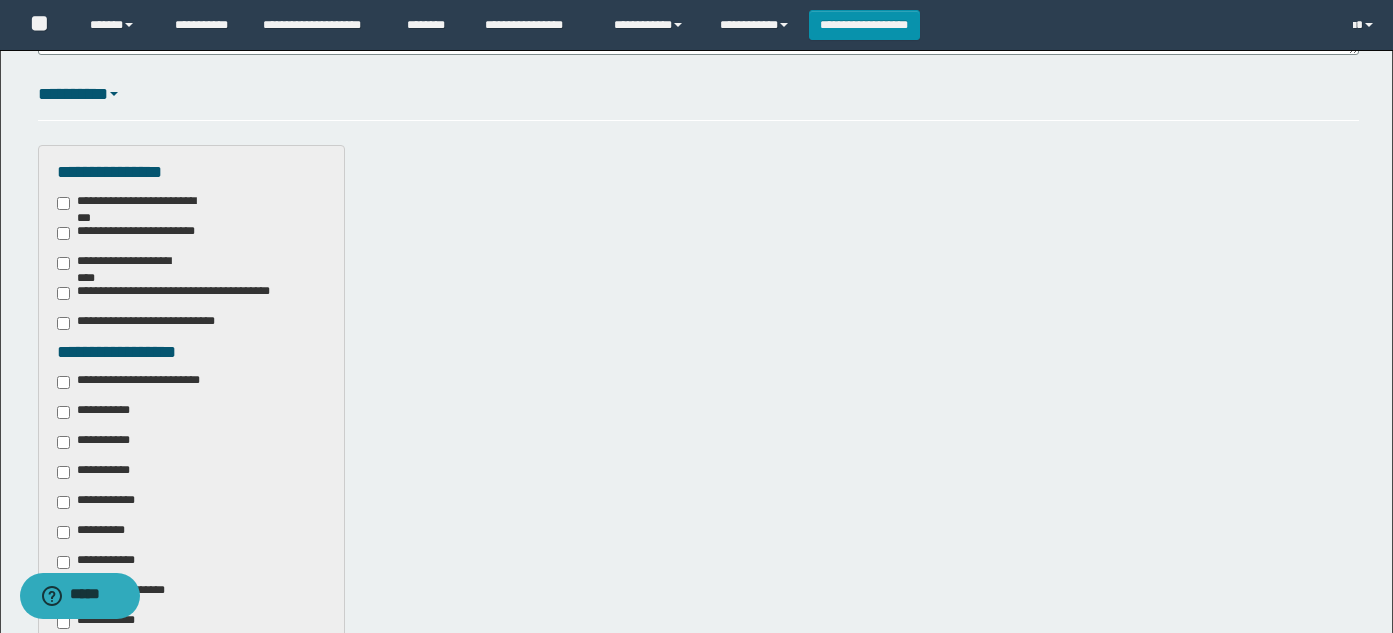scroll, scrollTop: 500, scrollLeft: 0, axis: vertical 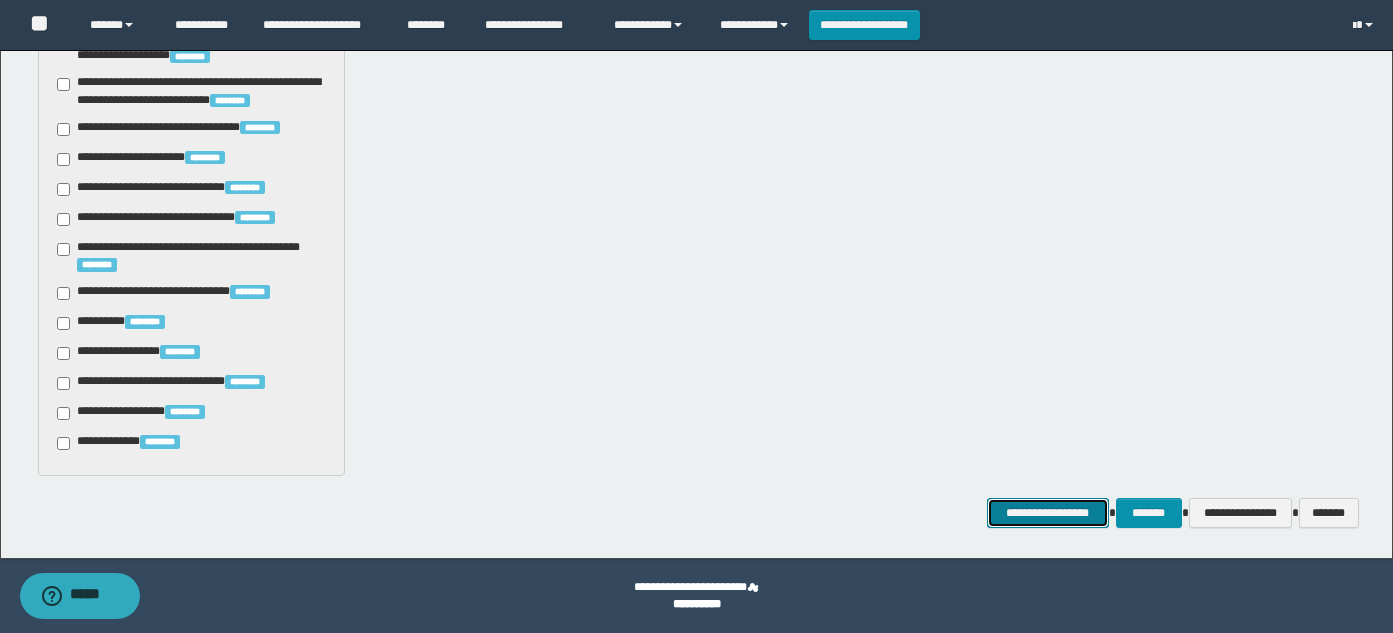 click on "**********" at bounding box center [1048, 513] 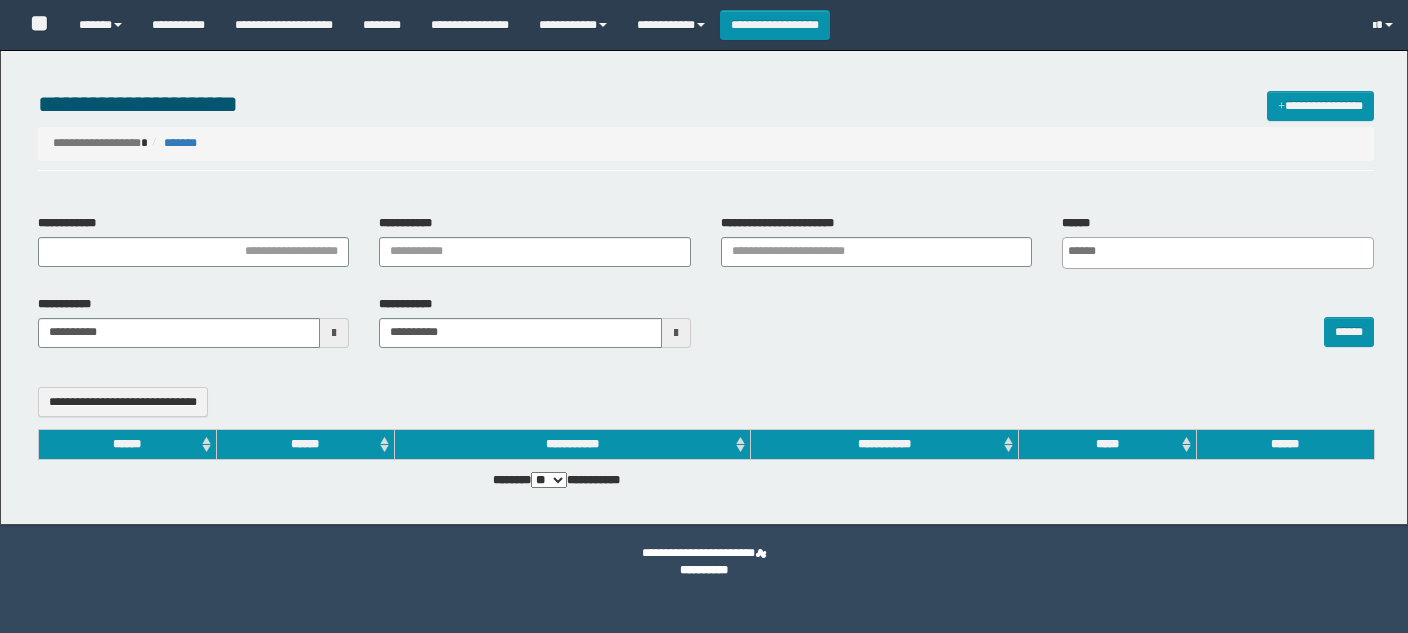 select 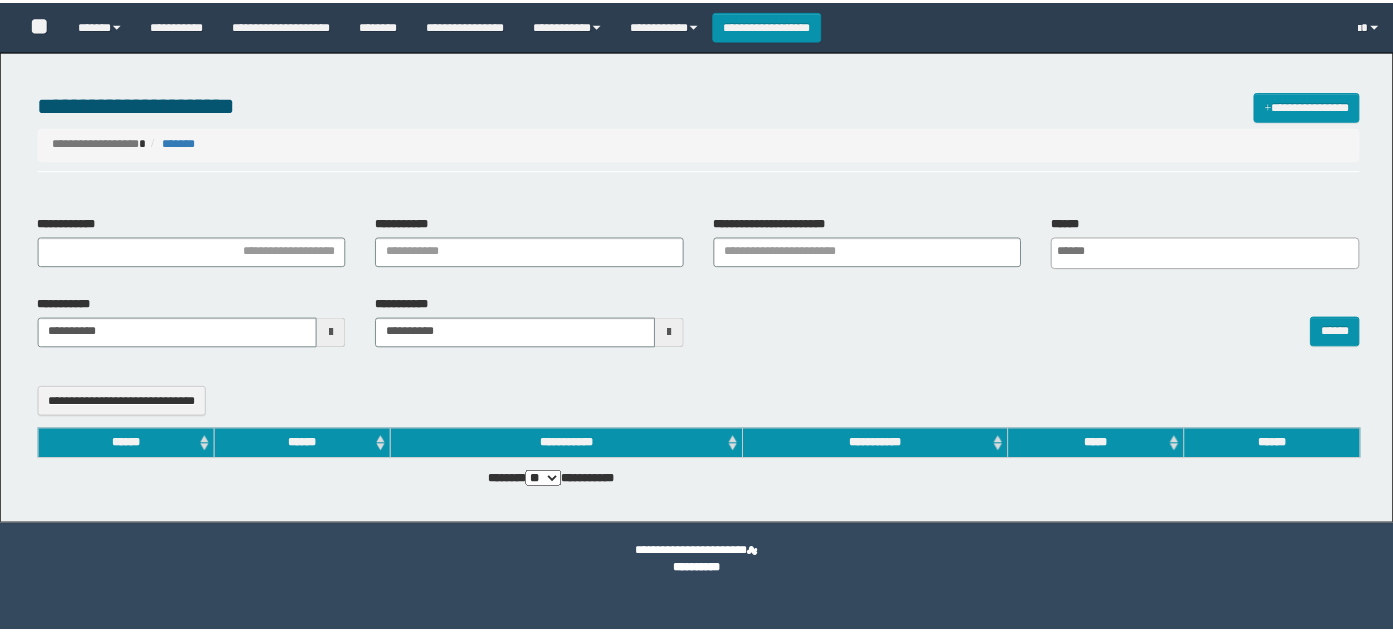 scroll, scrollTop: 0, scrollLeft: 0, axis: both 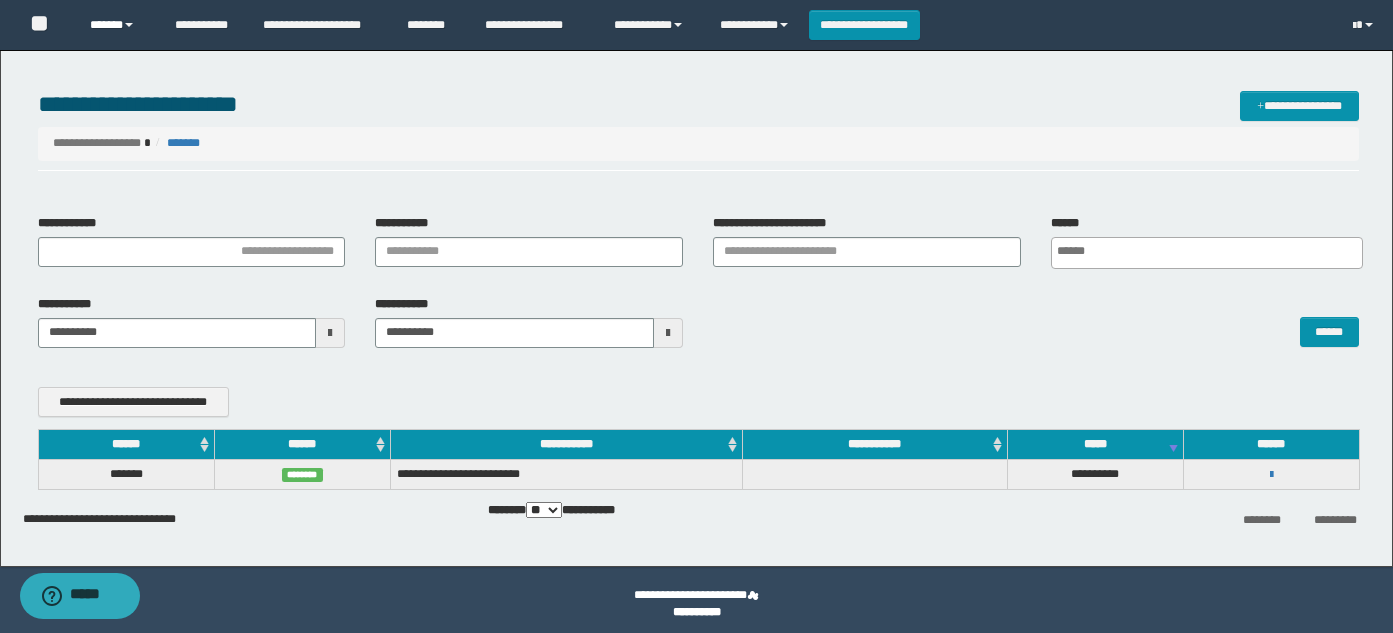click on "******" at bounding box center [117, 25] 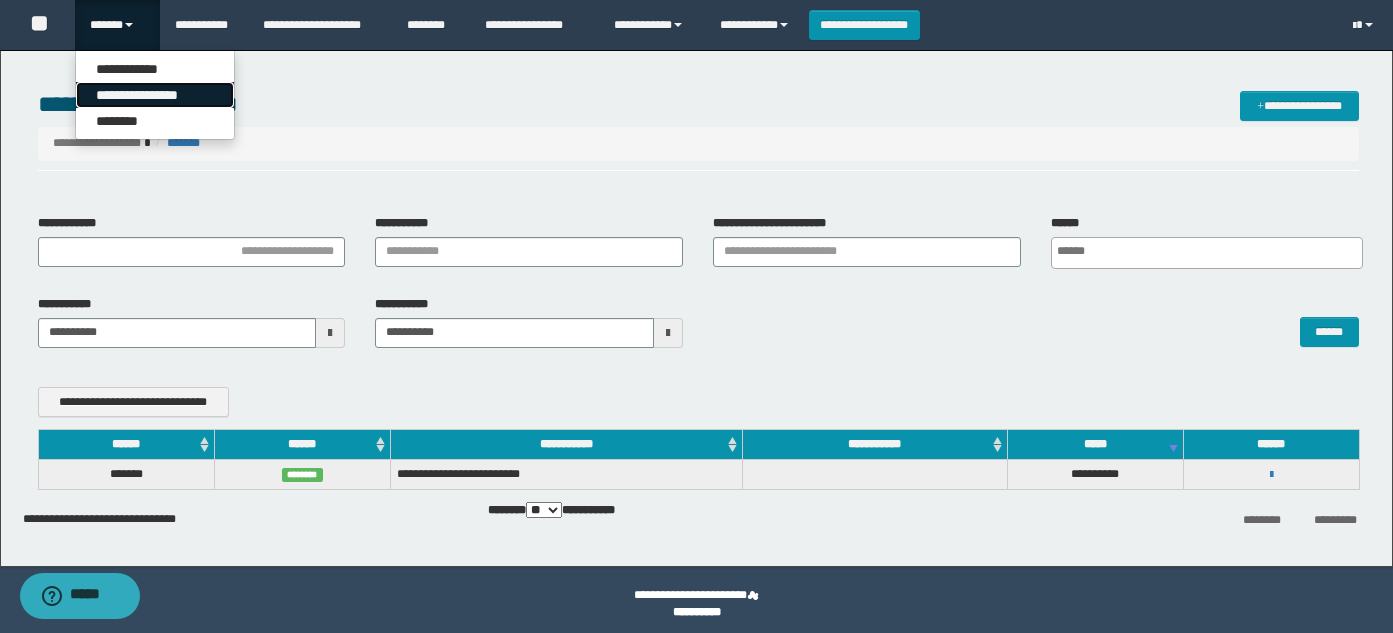 click on "**********" at bounding box center (155, 95) 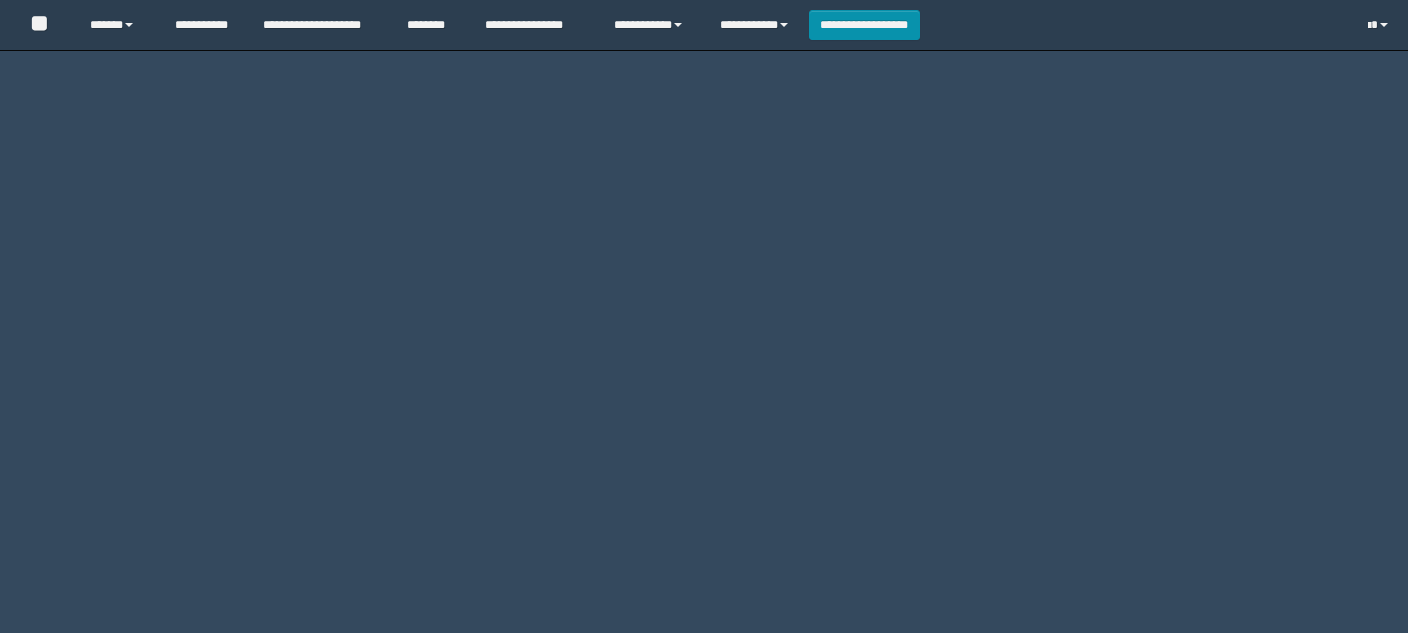 scroll, scrollTop: 0, scrollLeft: 0, axis: both 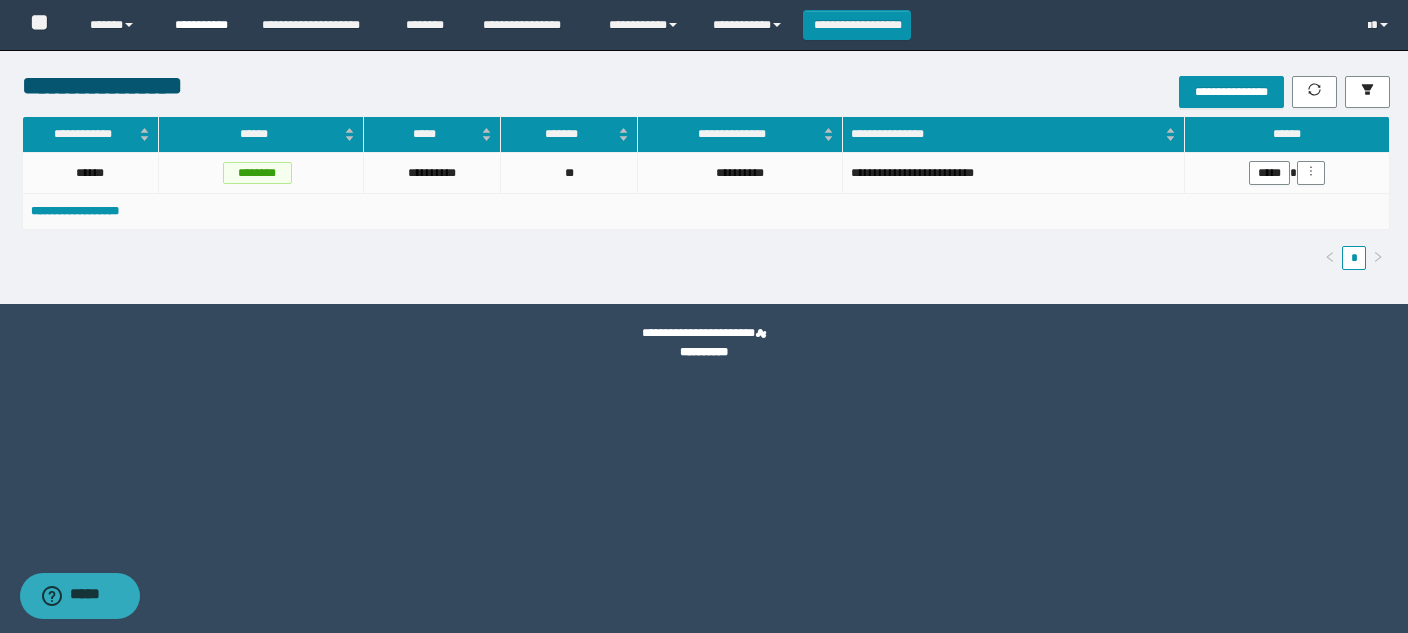 click on "**********" at bounding box center (203, 25) 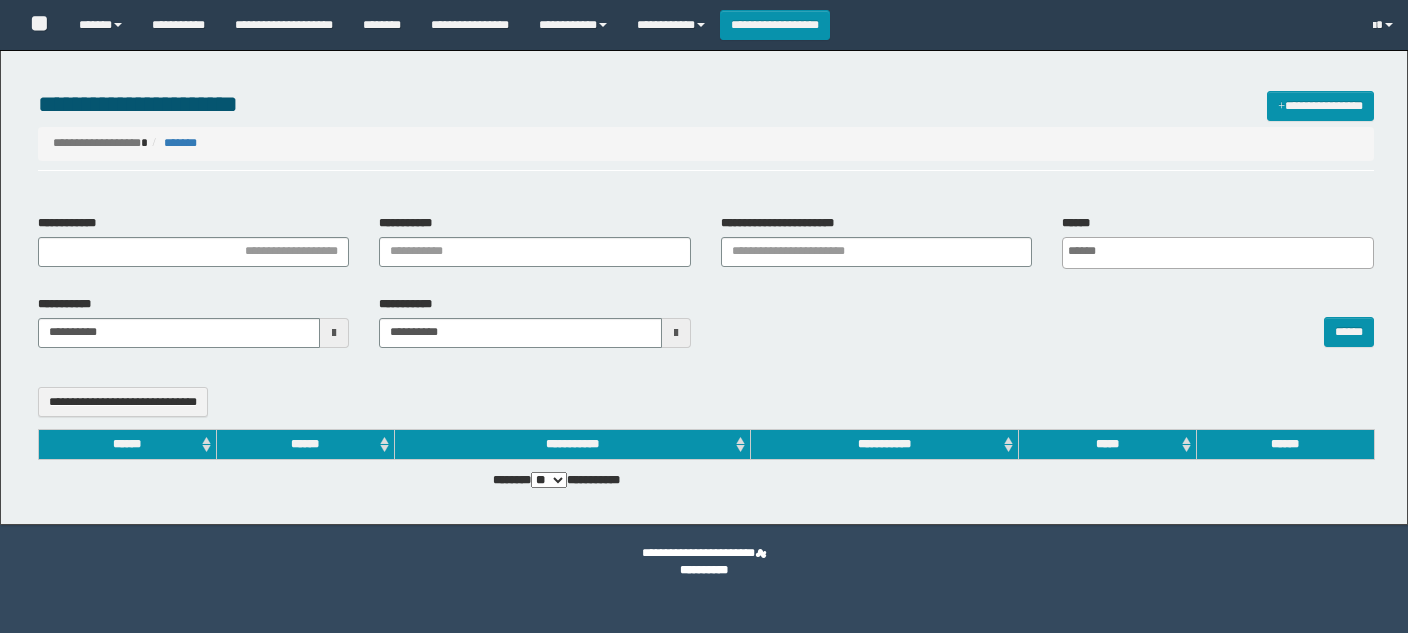 select 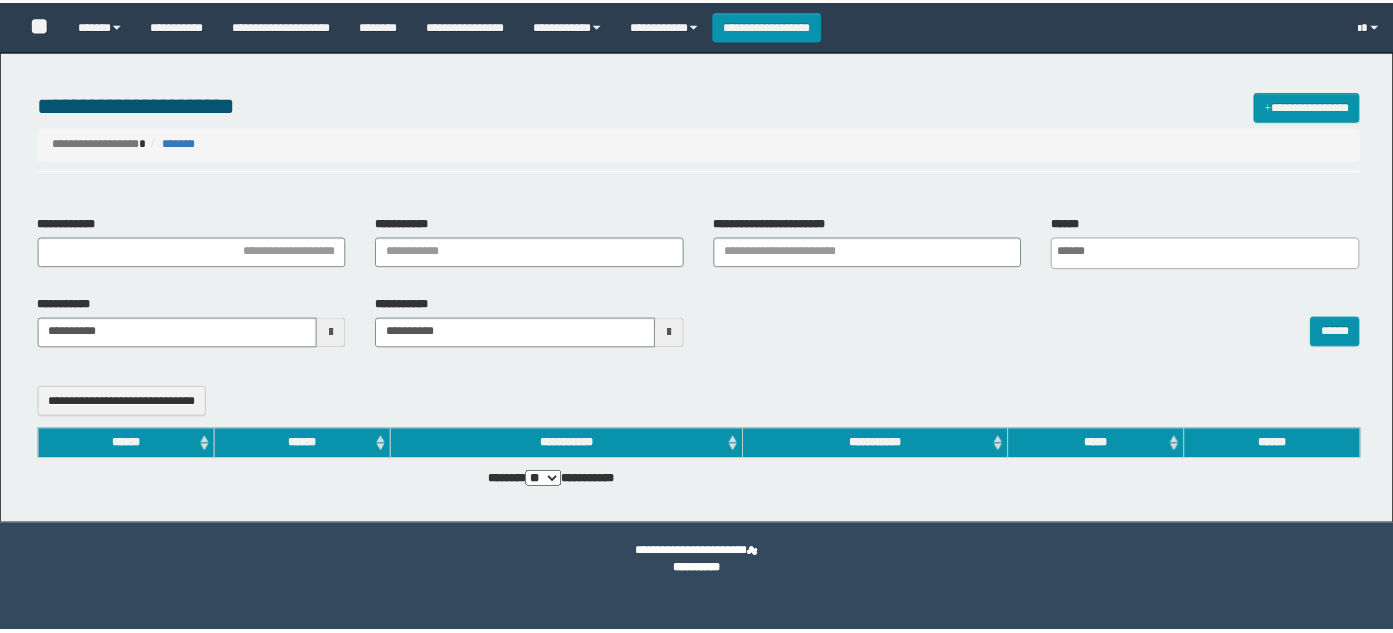 scroll, scrollTop: 0, scrollLeft: 0, axis: both 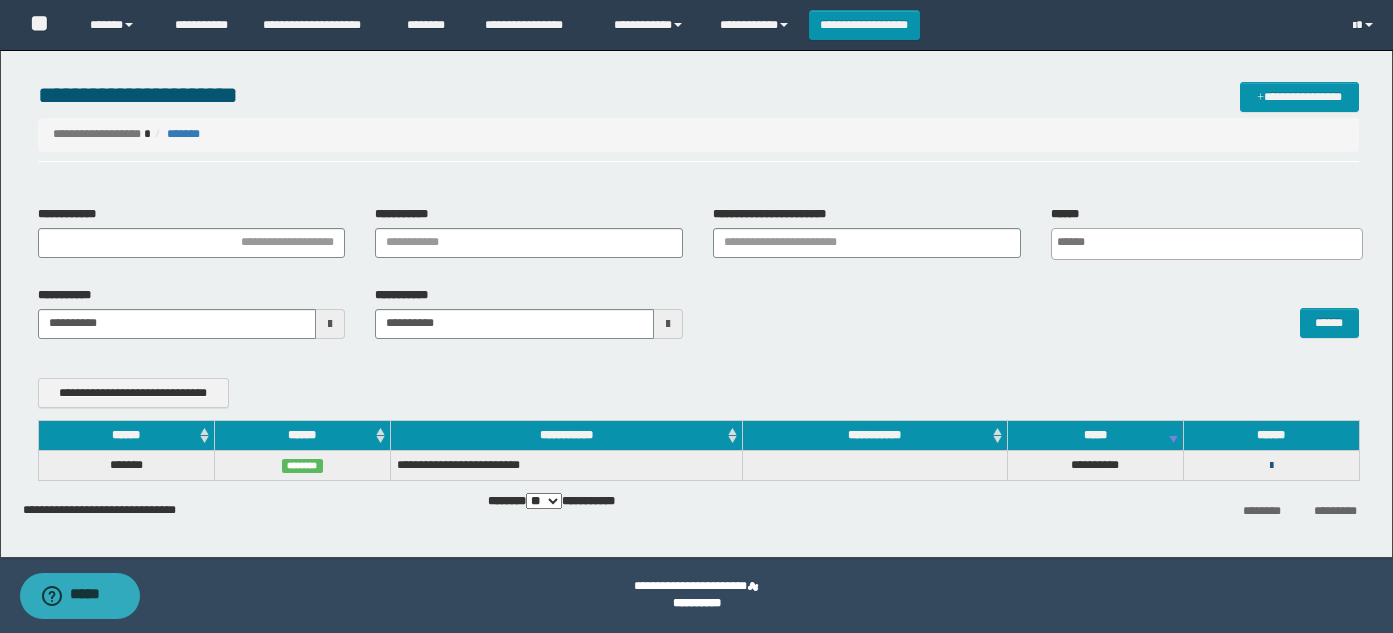 click on "**********" at bounding box center (1271, 465) 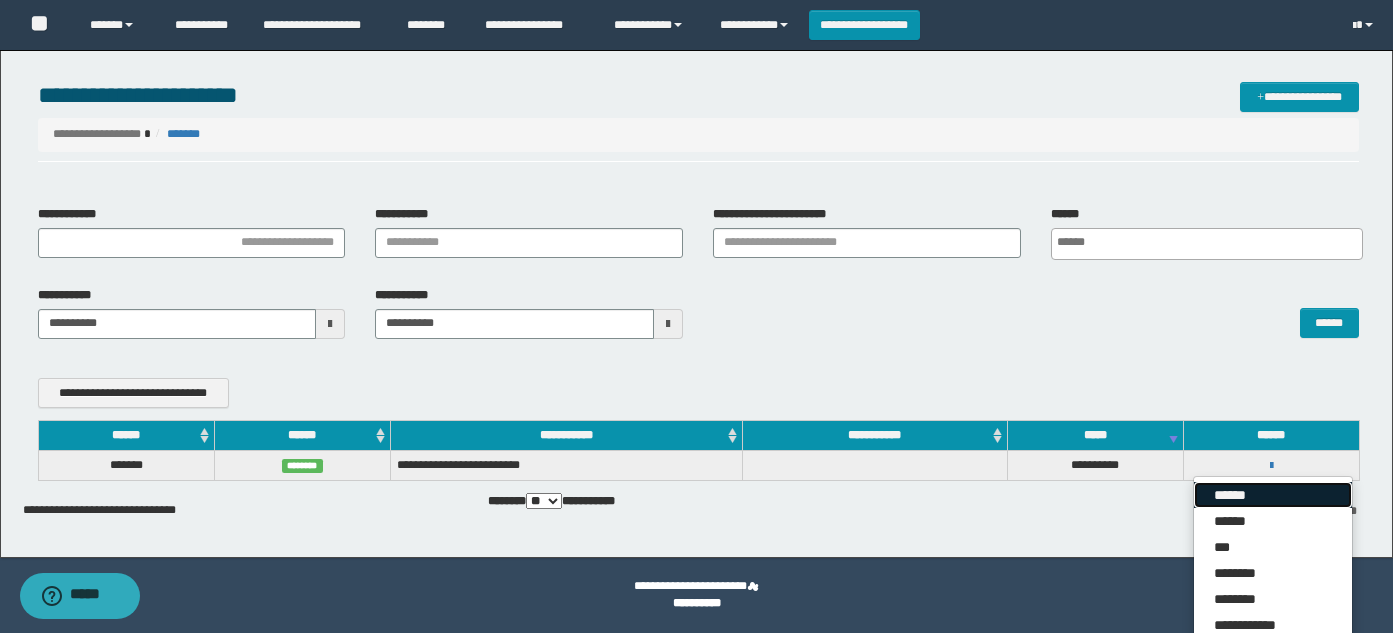 click on "******" at bounding box center [1273, 495] 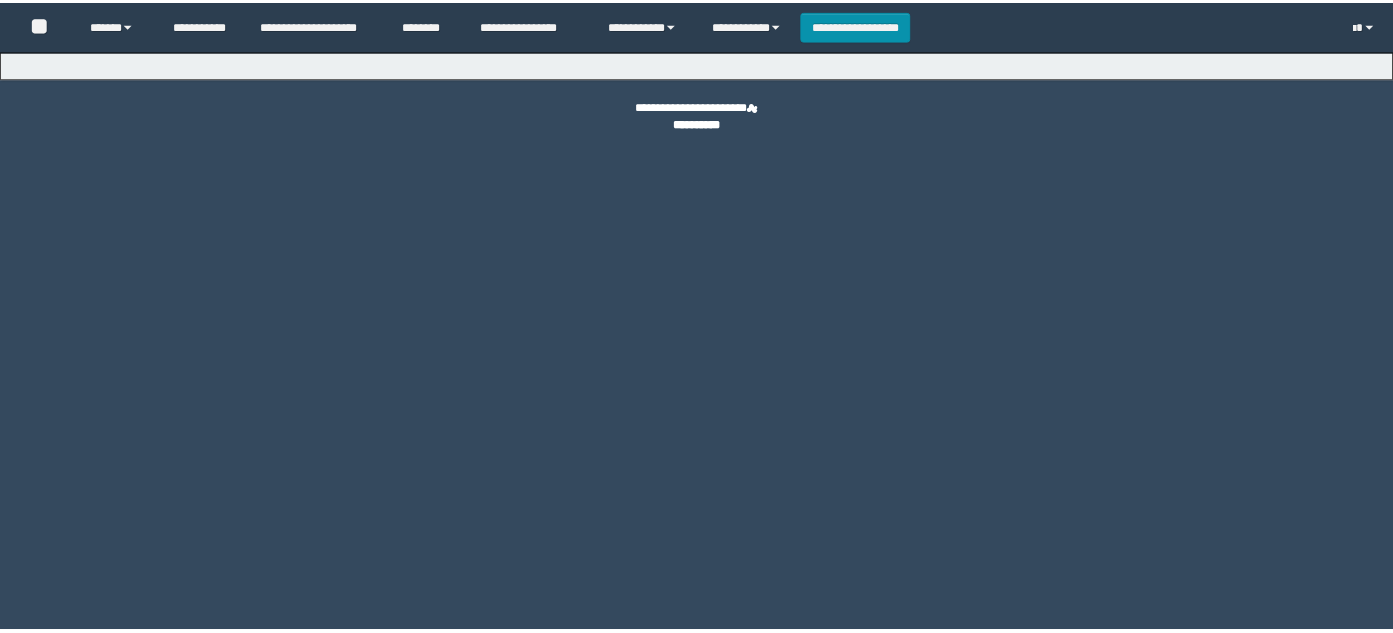 scroll, scrollTop: 0, scrollLeft: 0, axis: both 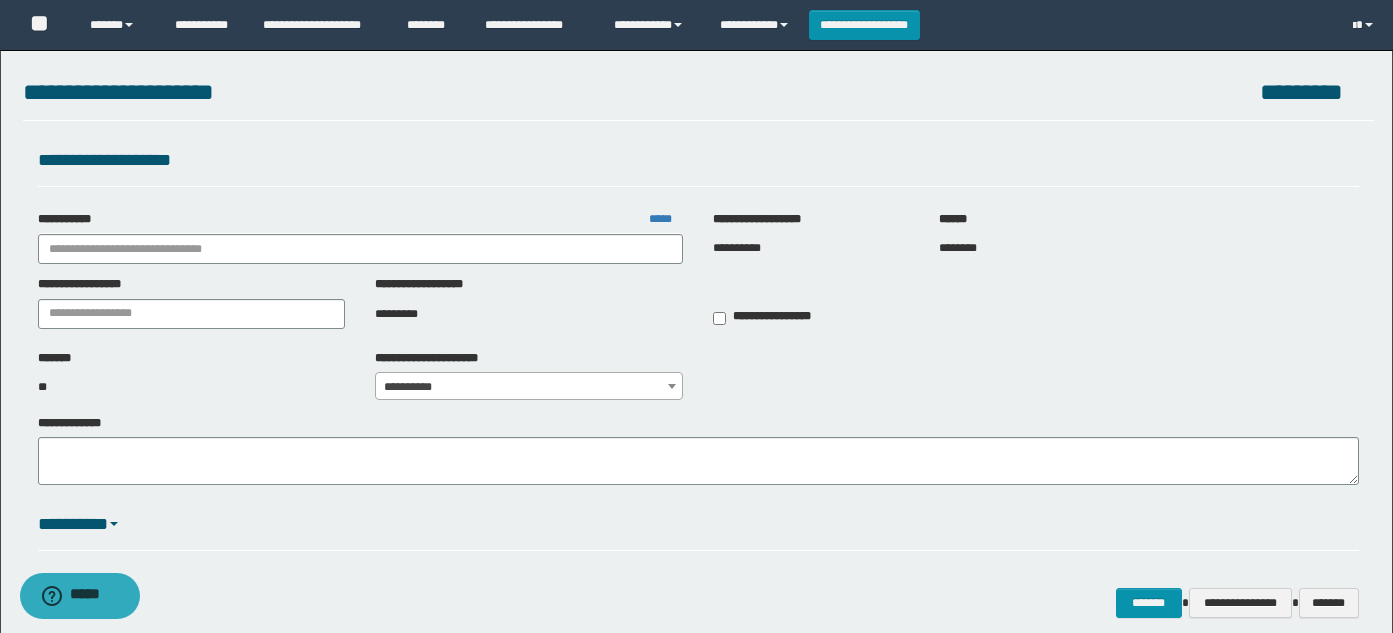 type on "**********" 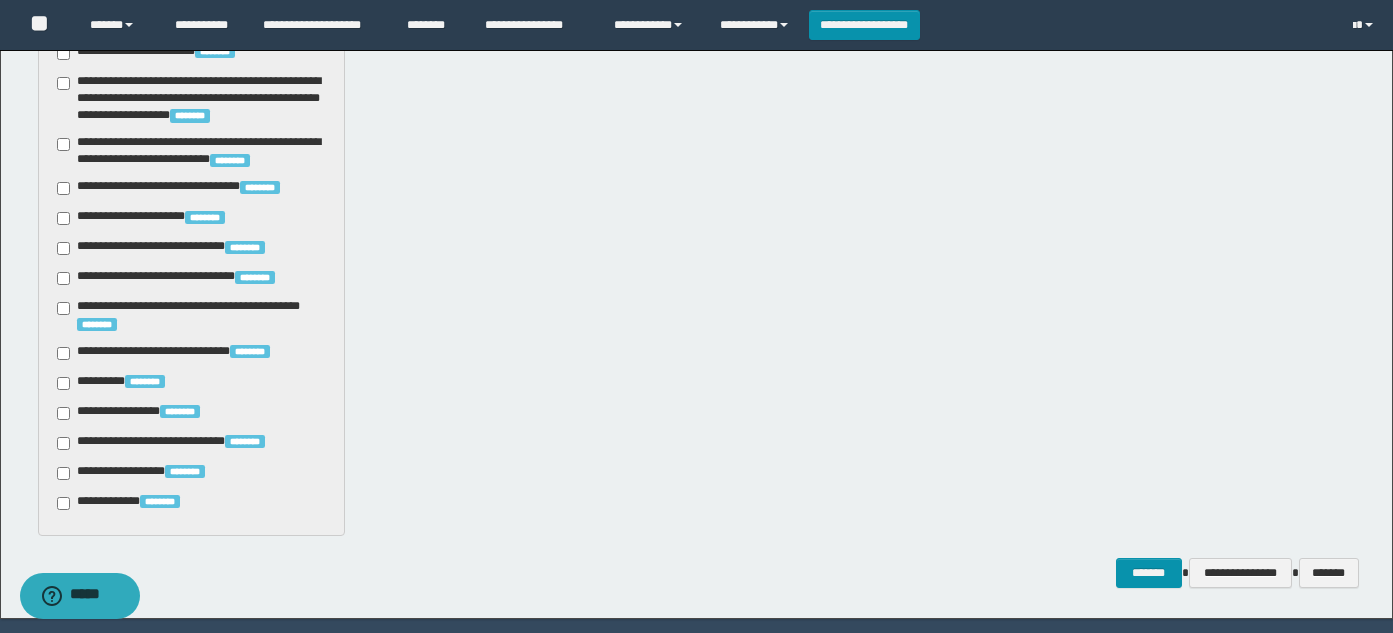 scroll, scrollTop: 2276, scrollLeft: 0, axis: vertical 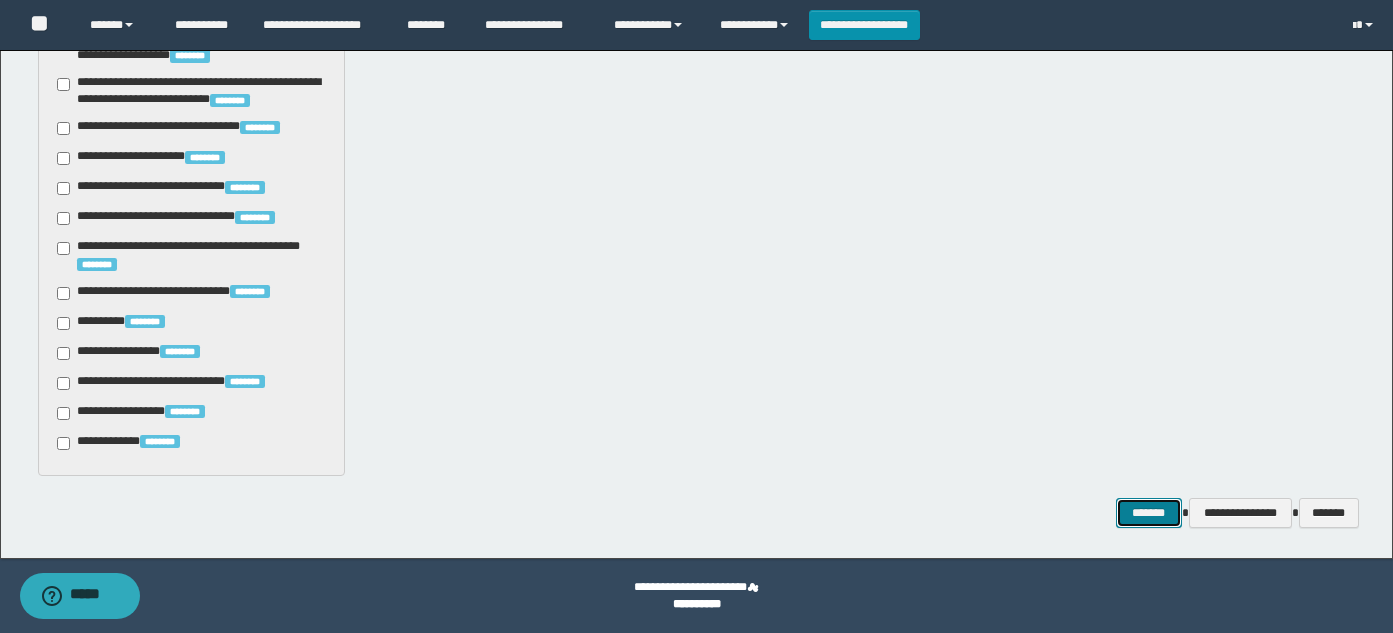 click on "*******" at bounding box center (1149, 513) 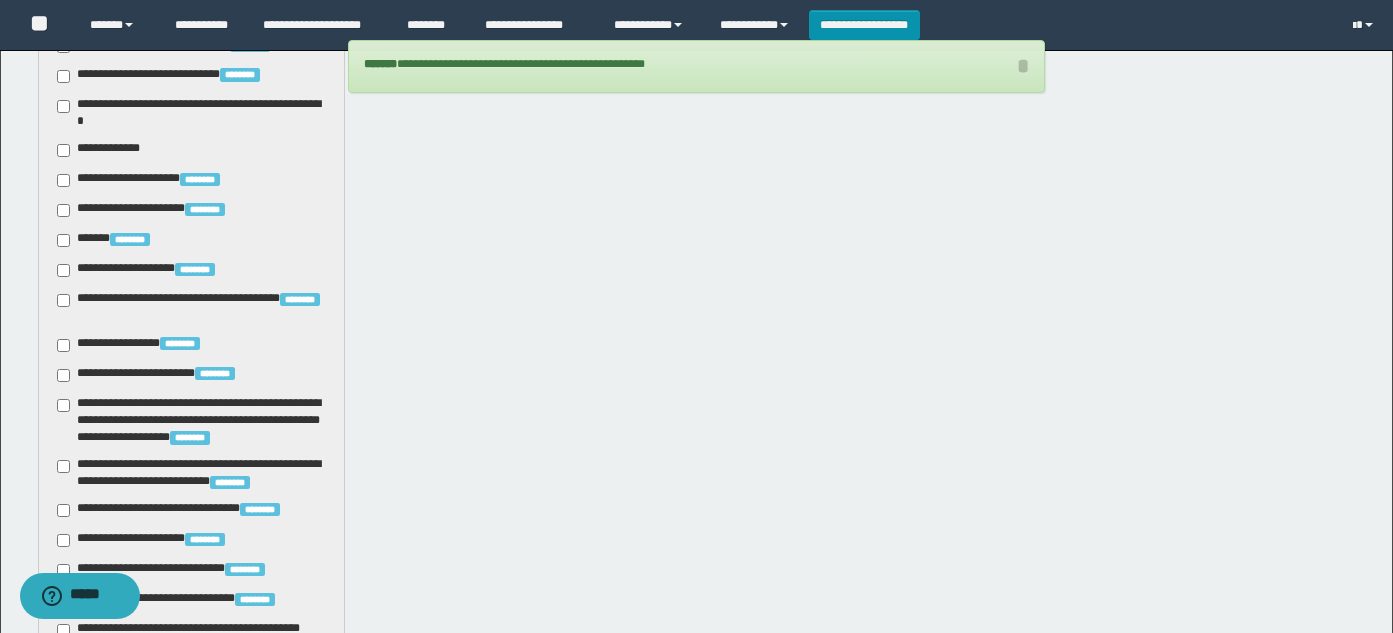 scroll, scrollTop: 1876, scrollLeft: 0, axis: vertical 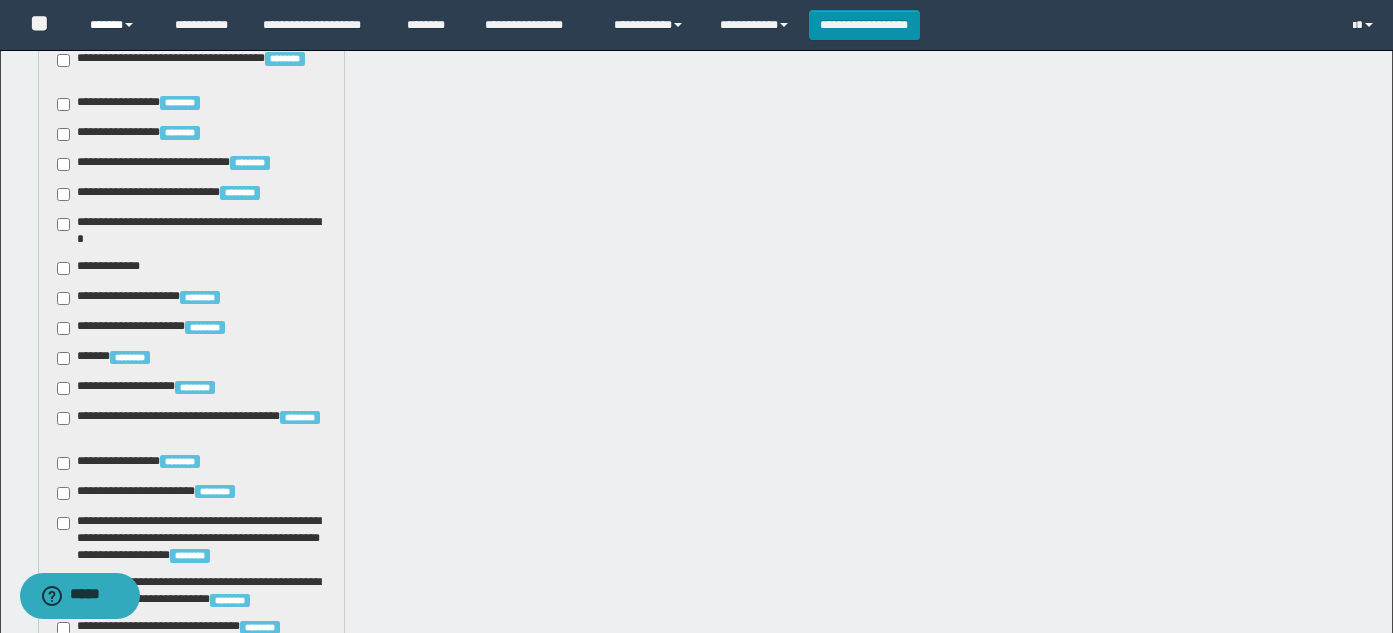 click on "******" at bounding box center (117, 25) 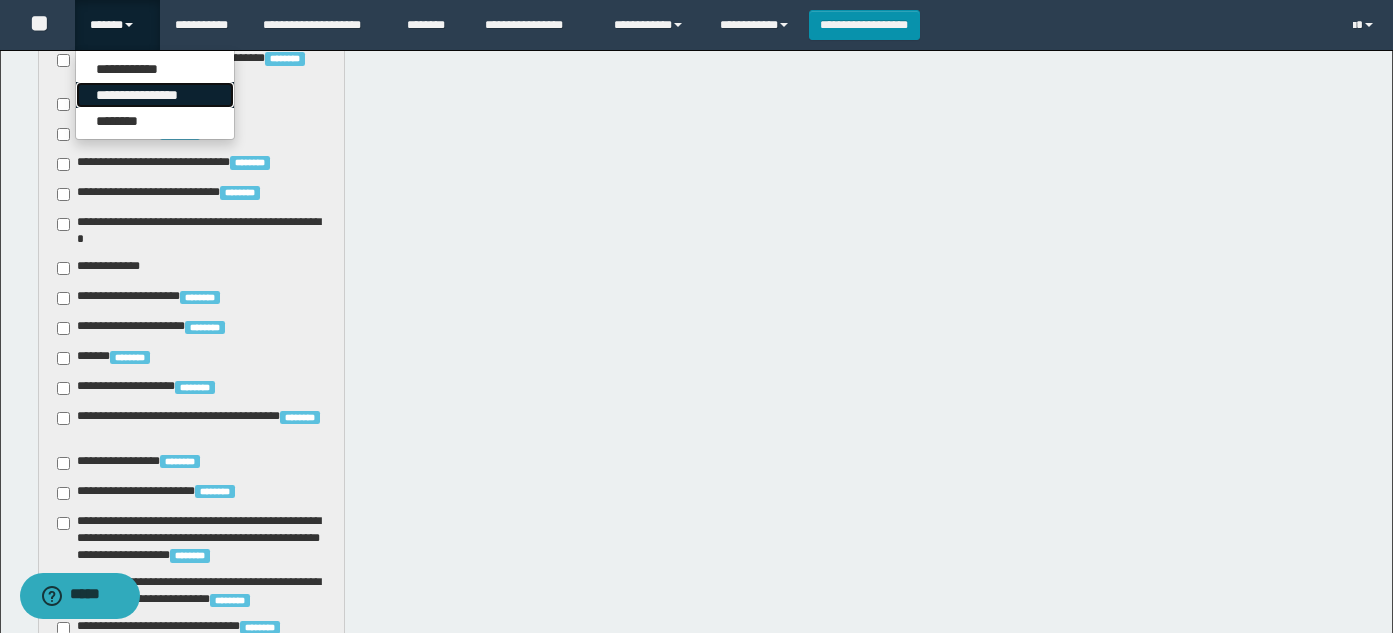 click on "**********" at bounding box center [155, 95] 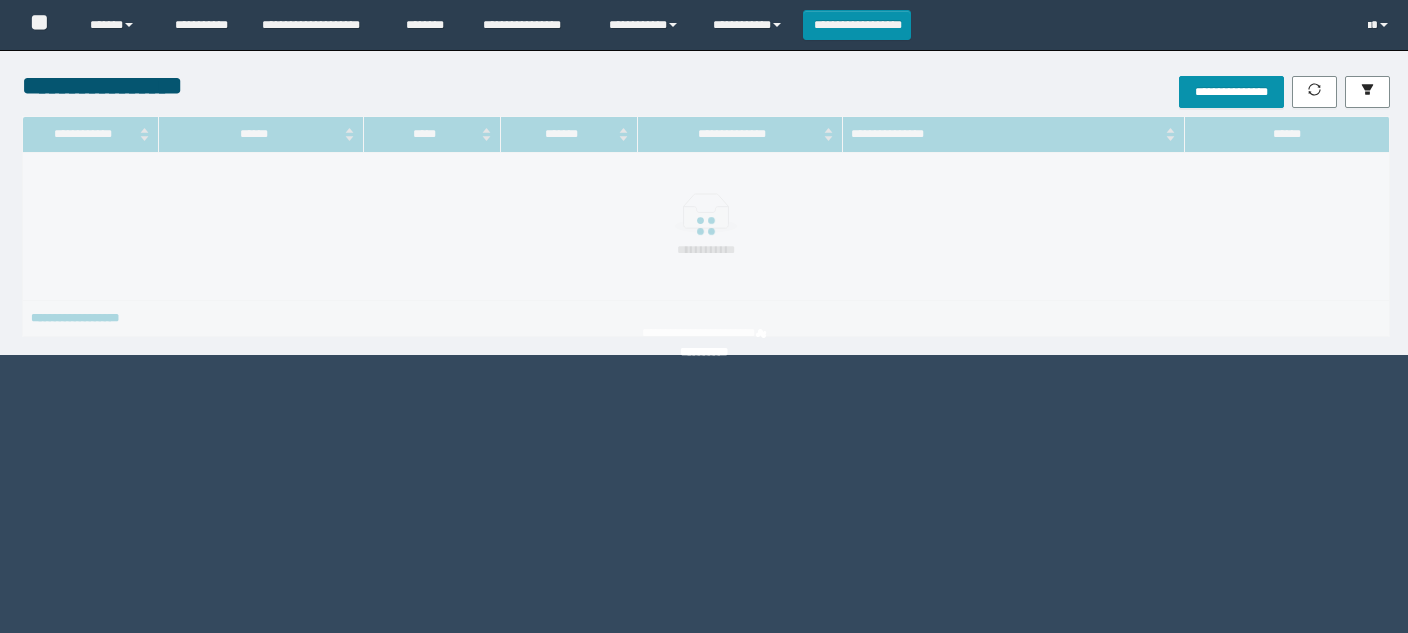 scroll, scrollTop: 0, scrollLeft: 0, axis: both 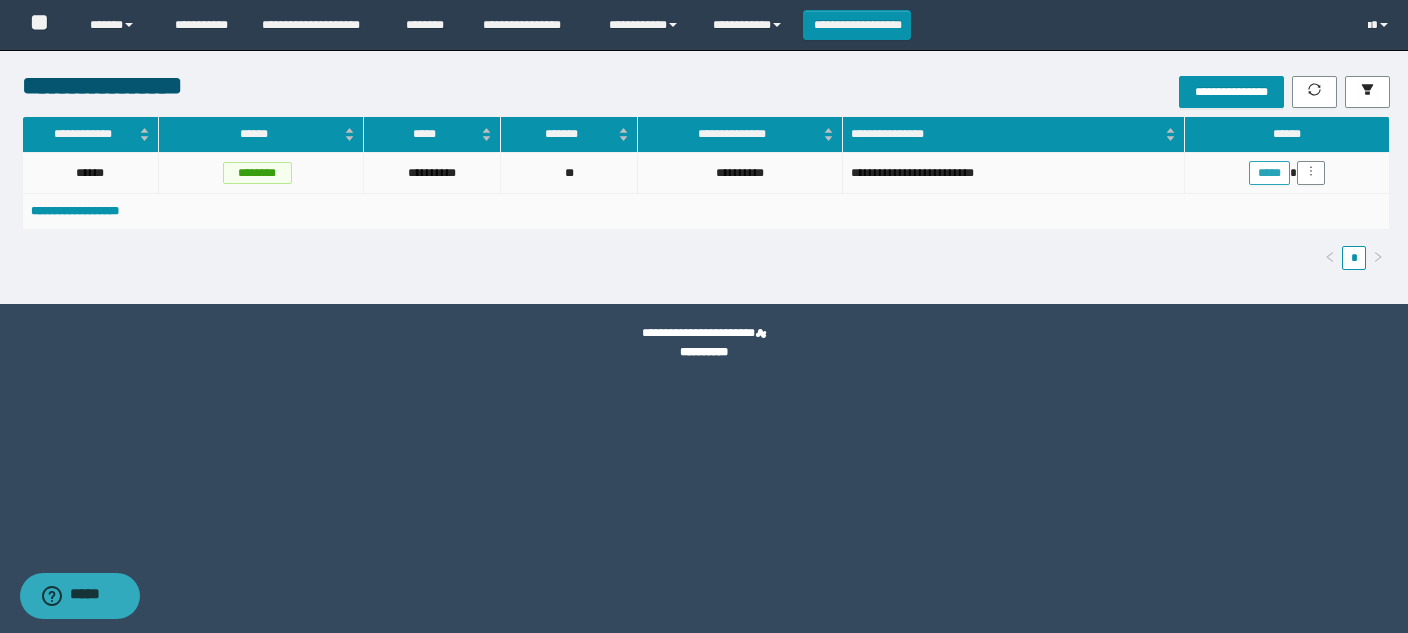 click on "*****" at bounding box center (1269, 173) 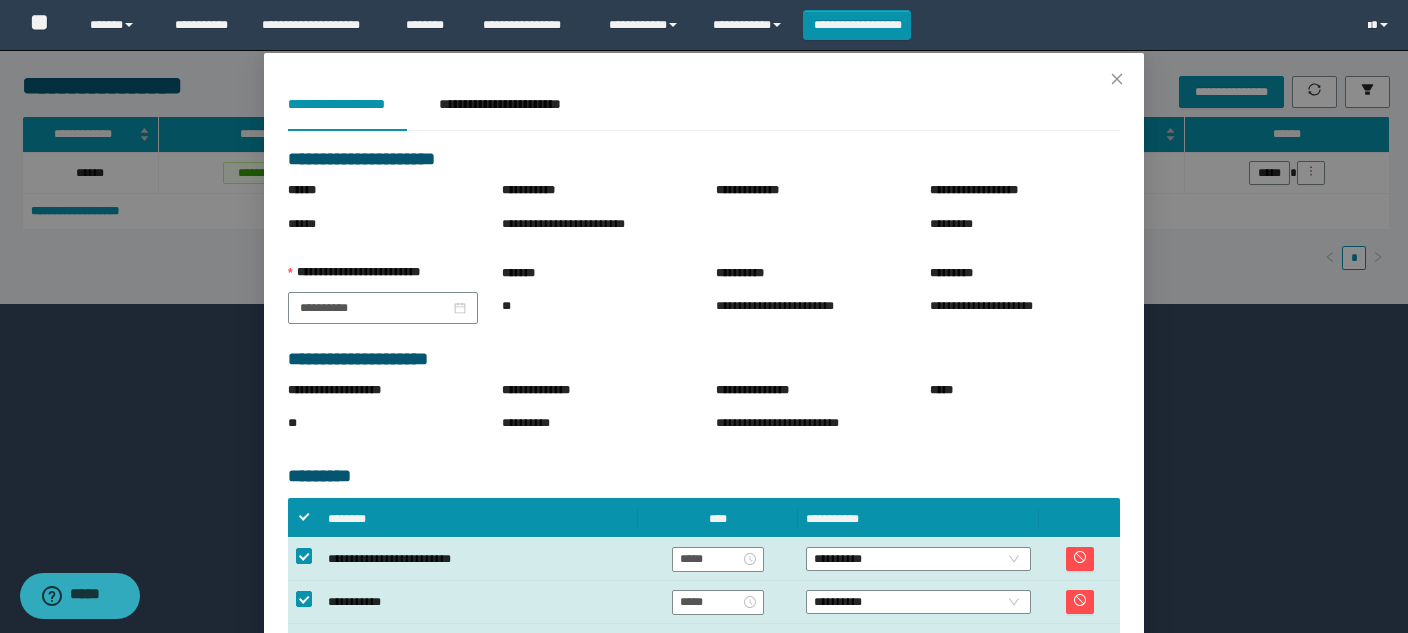scroll, scrollTop: 100, scrollLeft: 0, axis: vertical 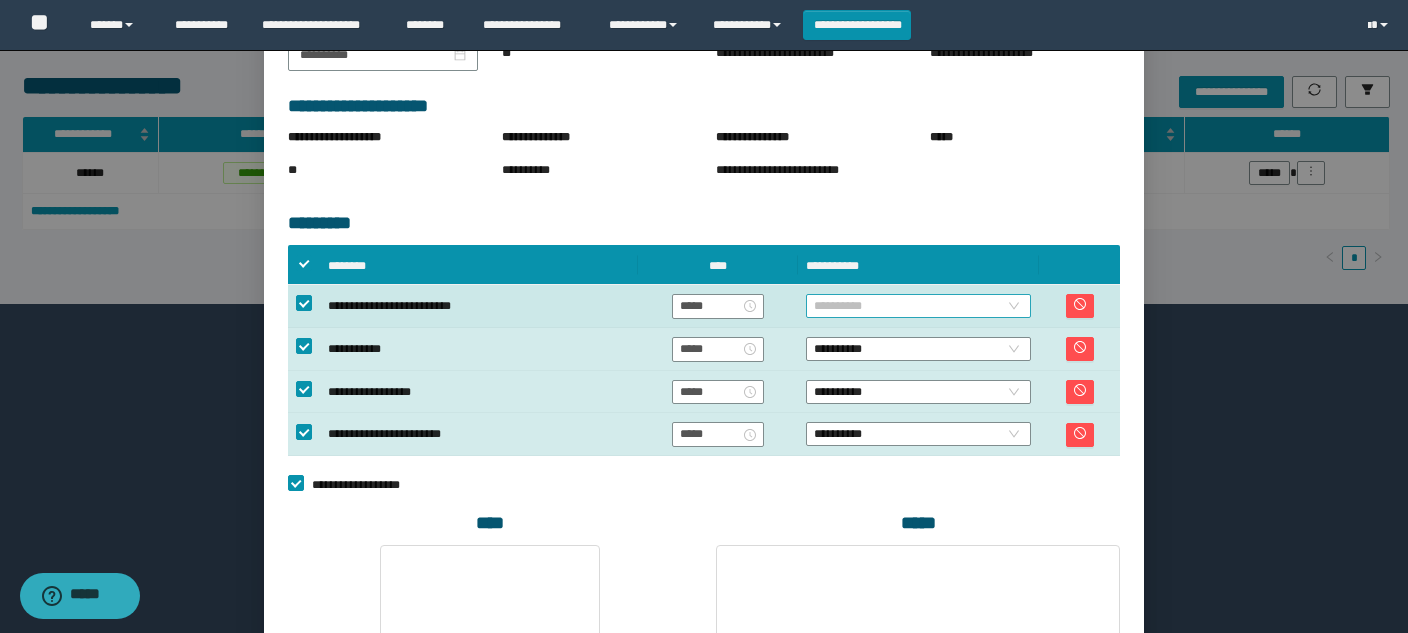 click on "**********" at bounding box center (918, 306) 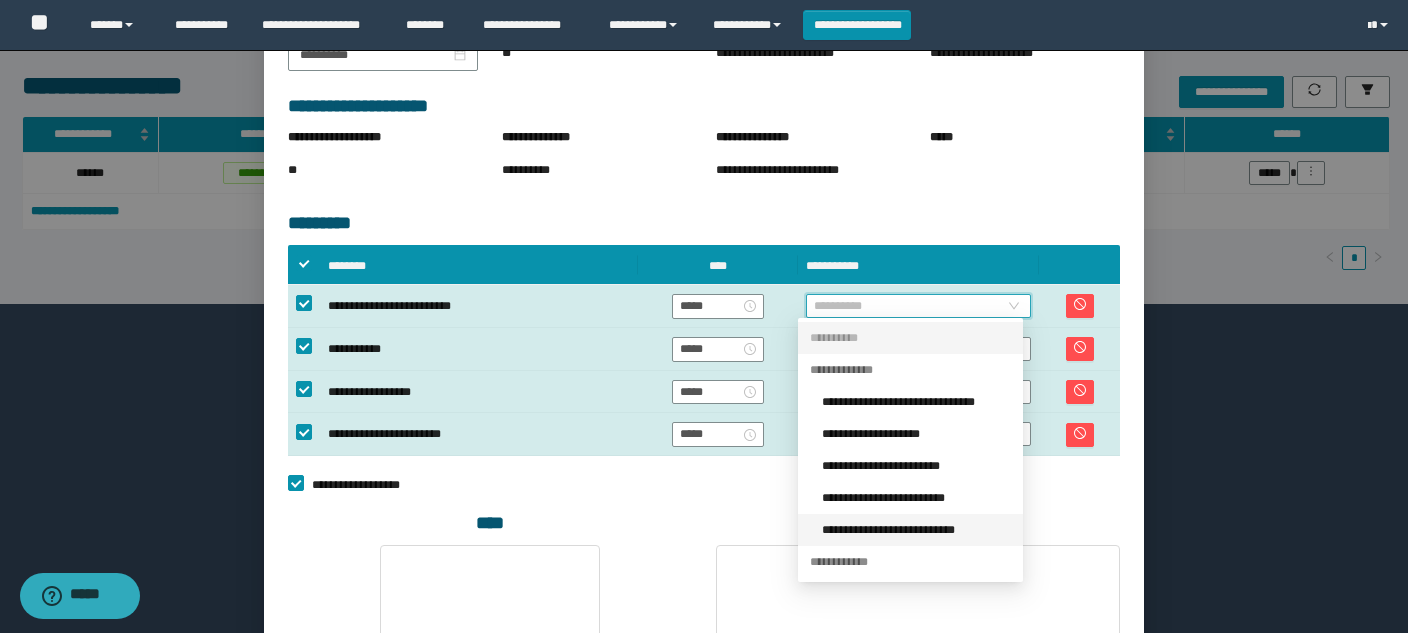 click on "**********" at bounding box center (916, 530) 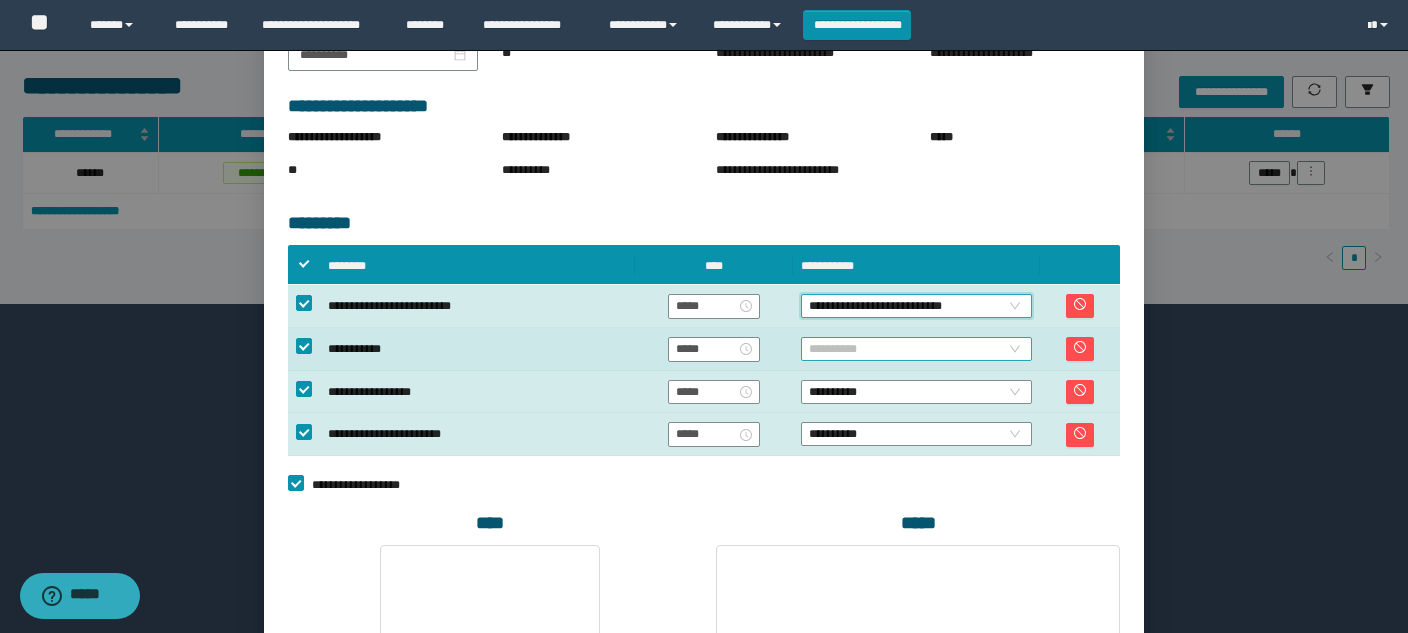 click on "**********" at bounding box center (916, 349) 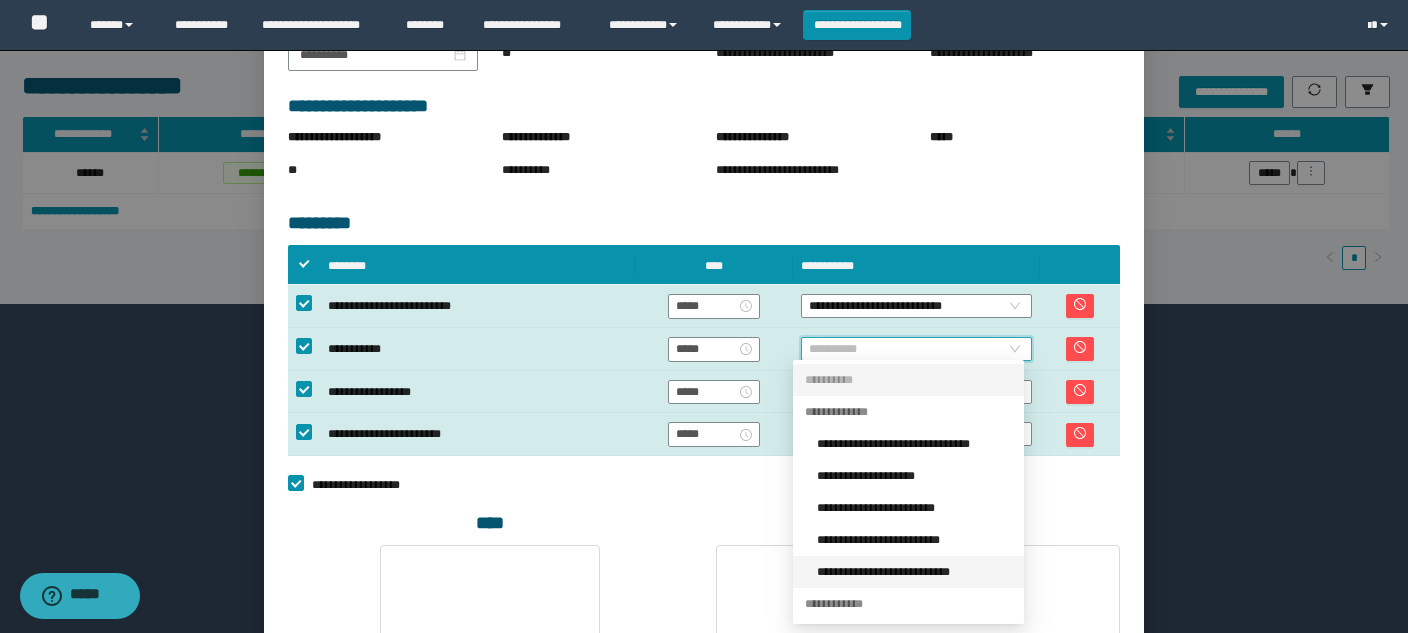 click on "**********" at bounding box center [914, 572] 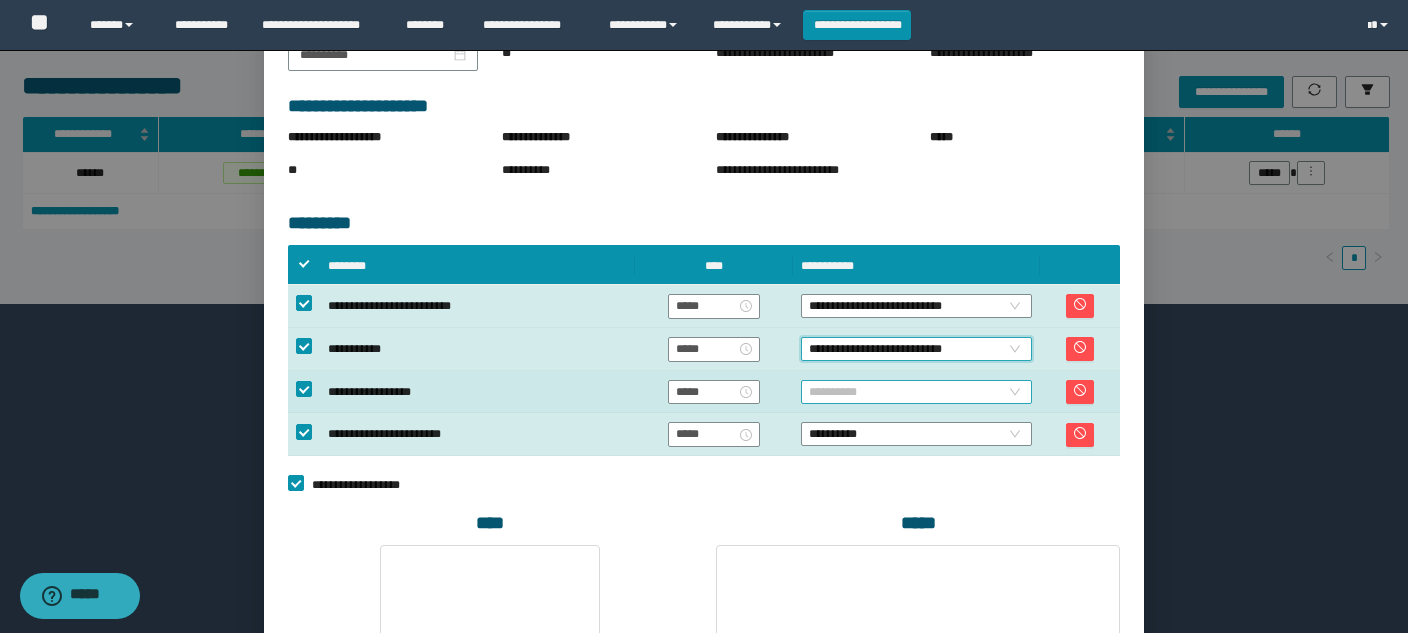 click on "**********" at bounding box center [916, 392] 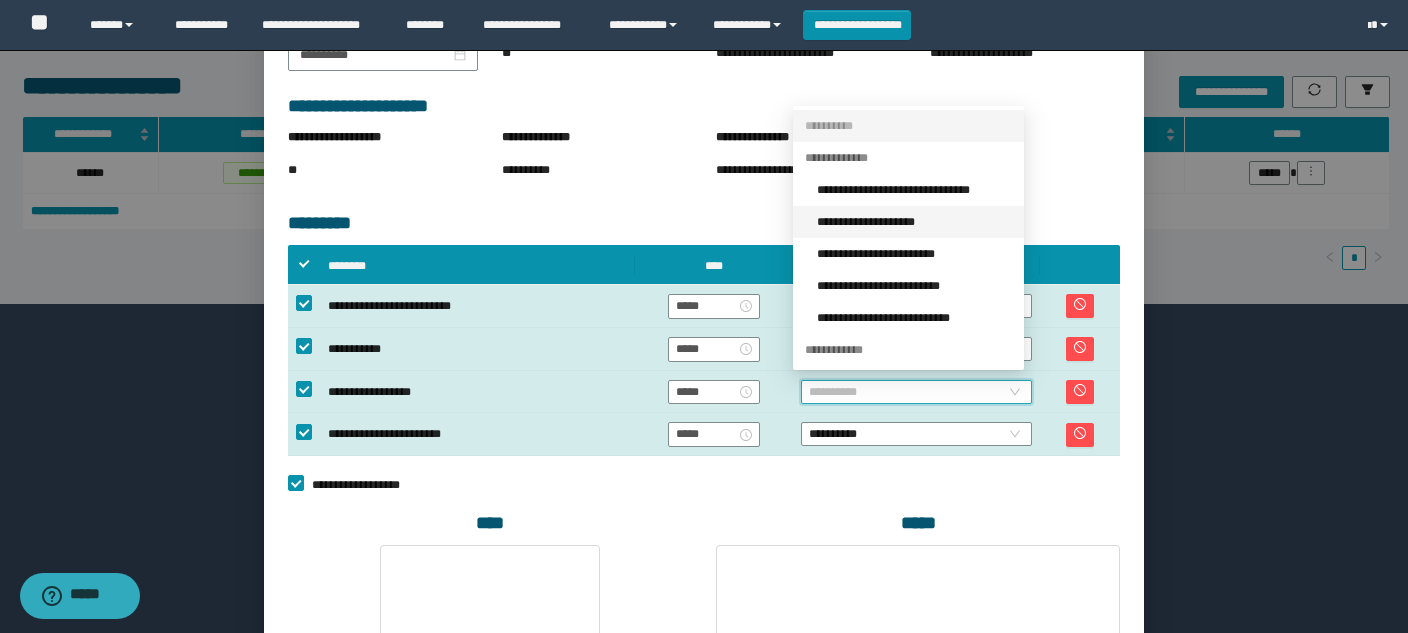 drag, startPoint x: 839, startPoint y: 215, endPoint x: 840, endPoint y: 261, distance: 46.010868 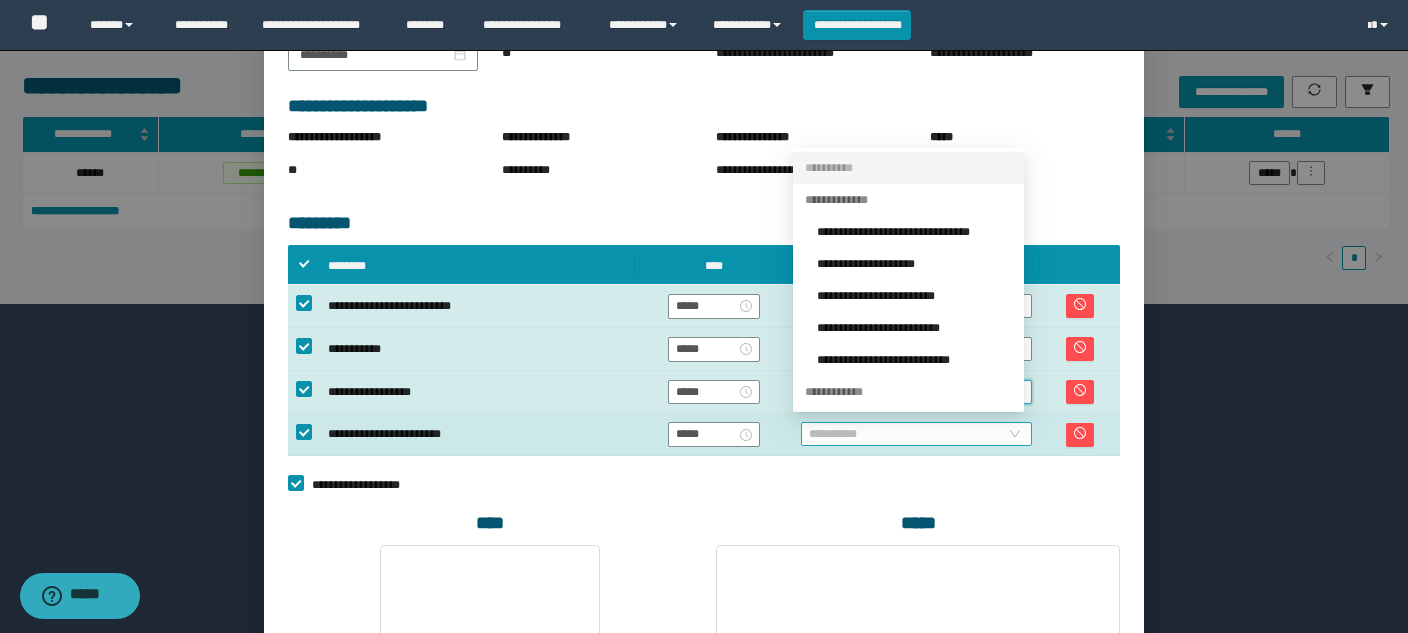 click on "**********" at bounding box center [916, 434] 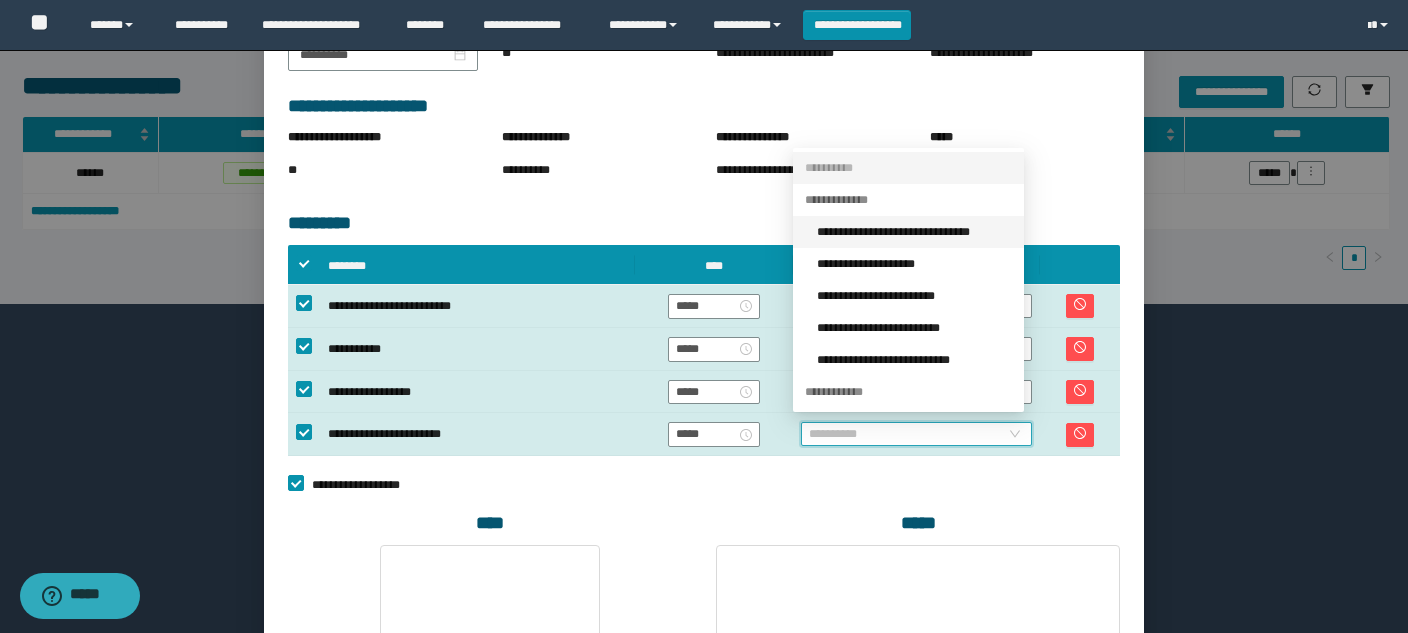 click on "**********" at bounding box center (914, 232) 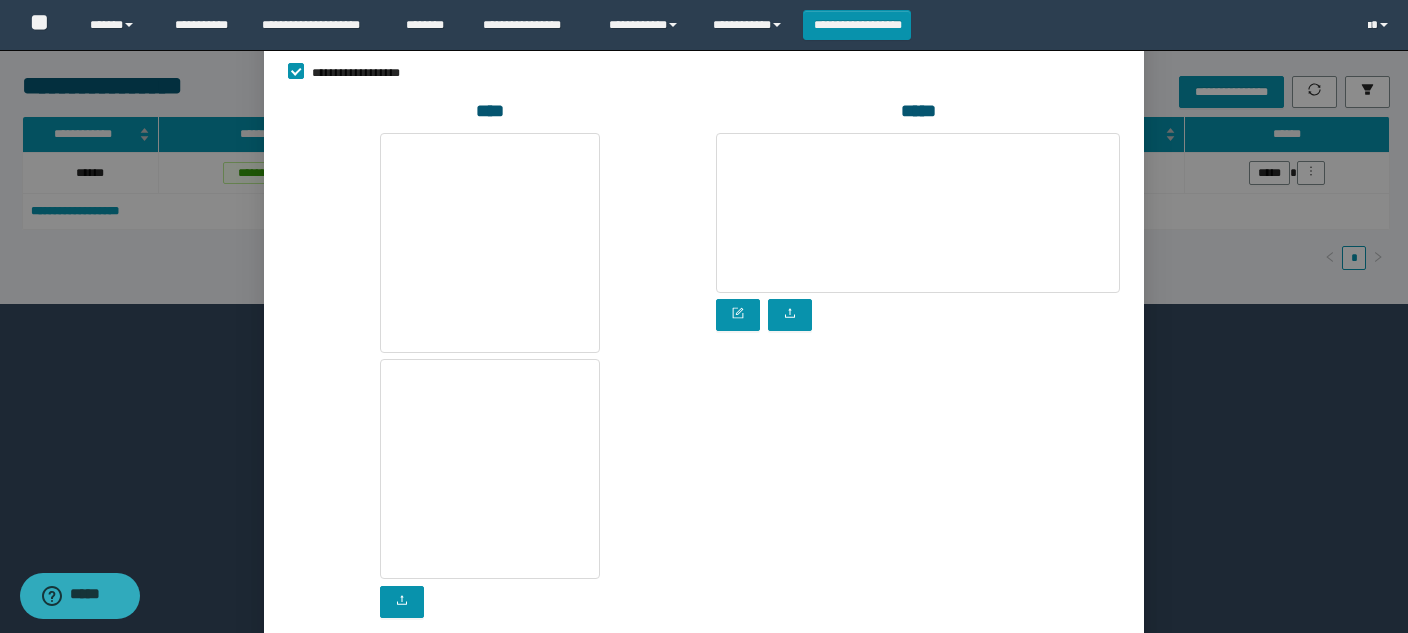 scroll, scrollTop: 612, scrollLeft: 0, axis: vertical 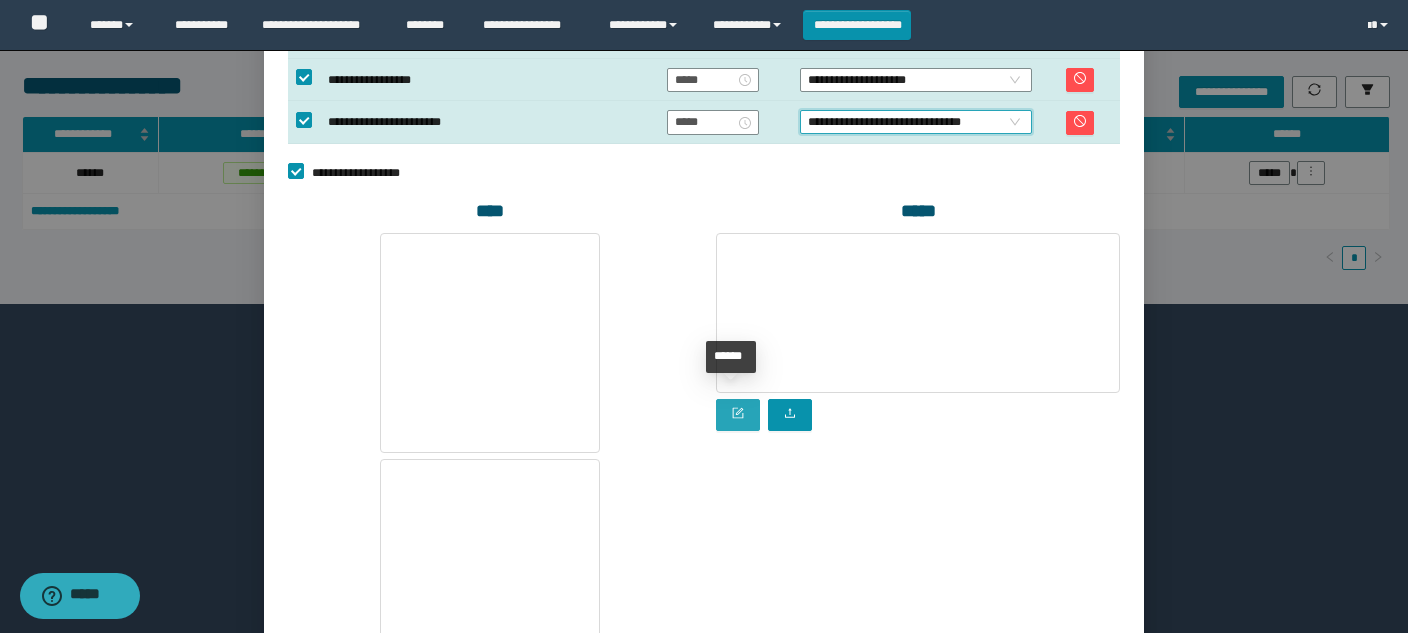 click 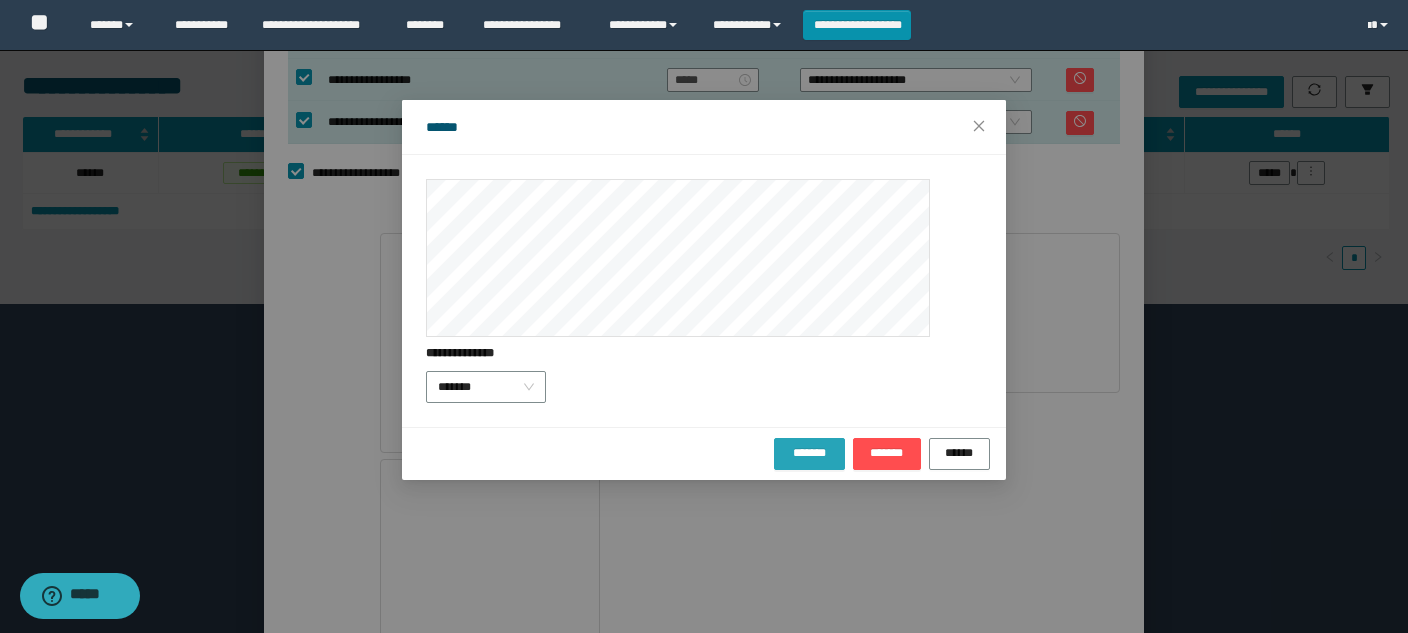 click on "*******" at bounding box center (809, 452) 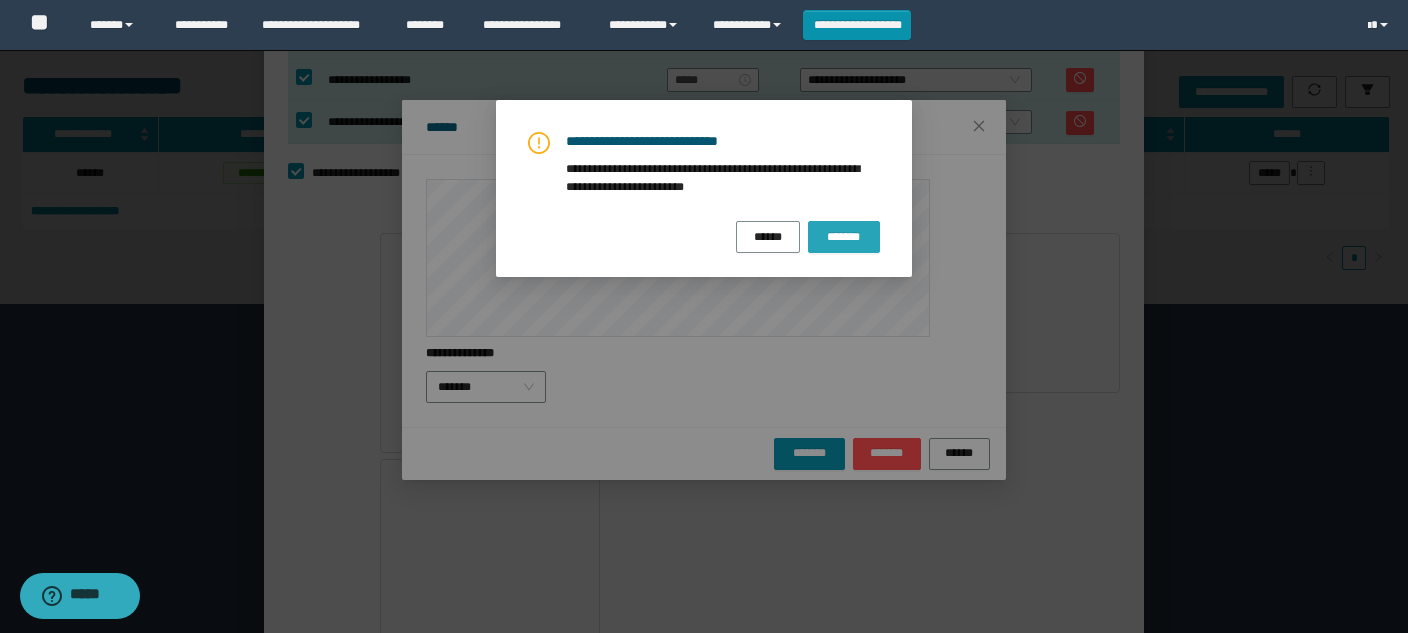 click on "*******" at bounding box center (844, 237) 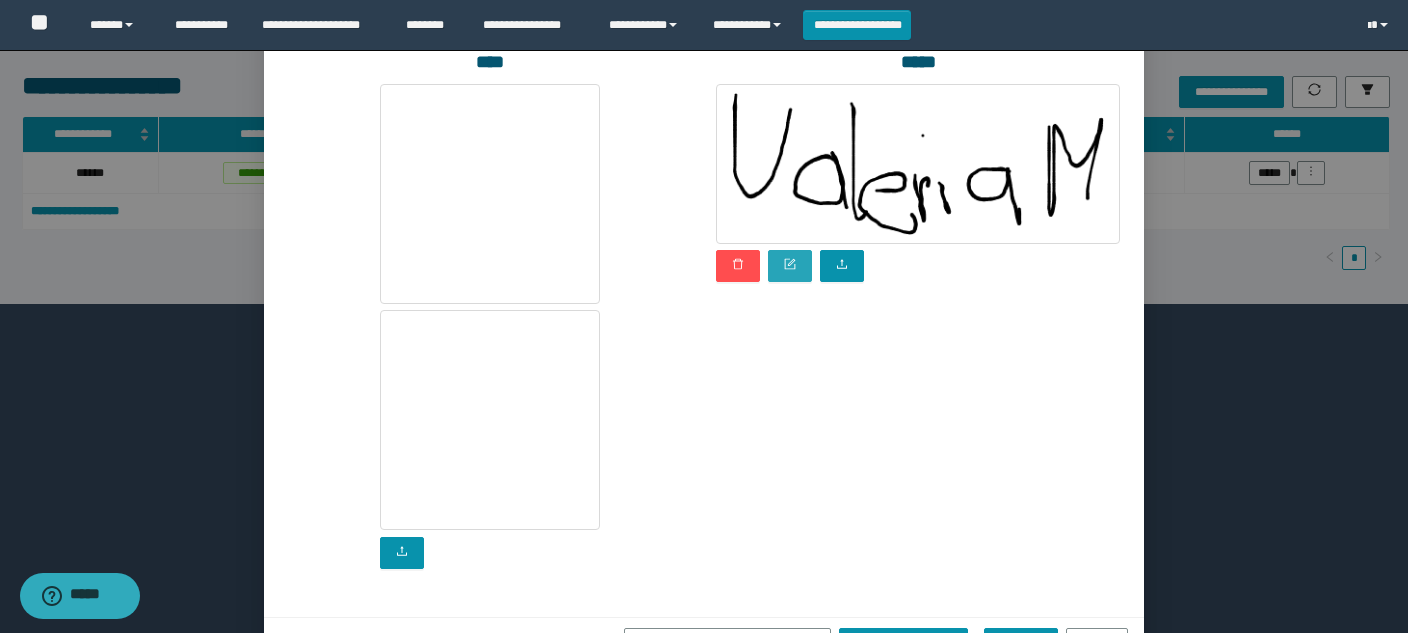scroll, scrollTop: 812, scrollLeft: 0, axis: vertical 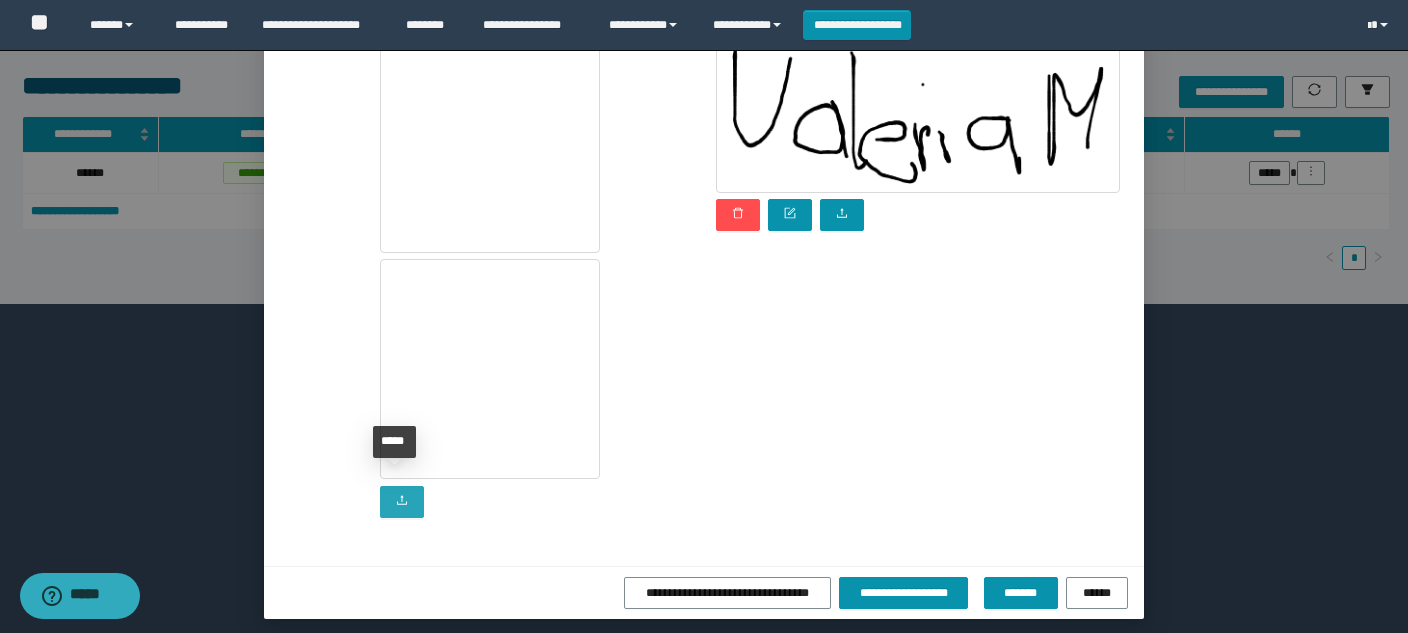 click 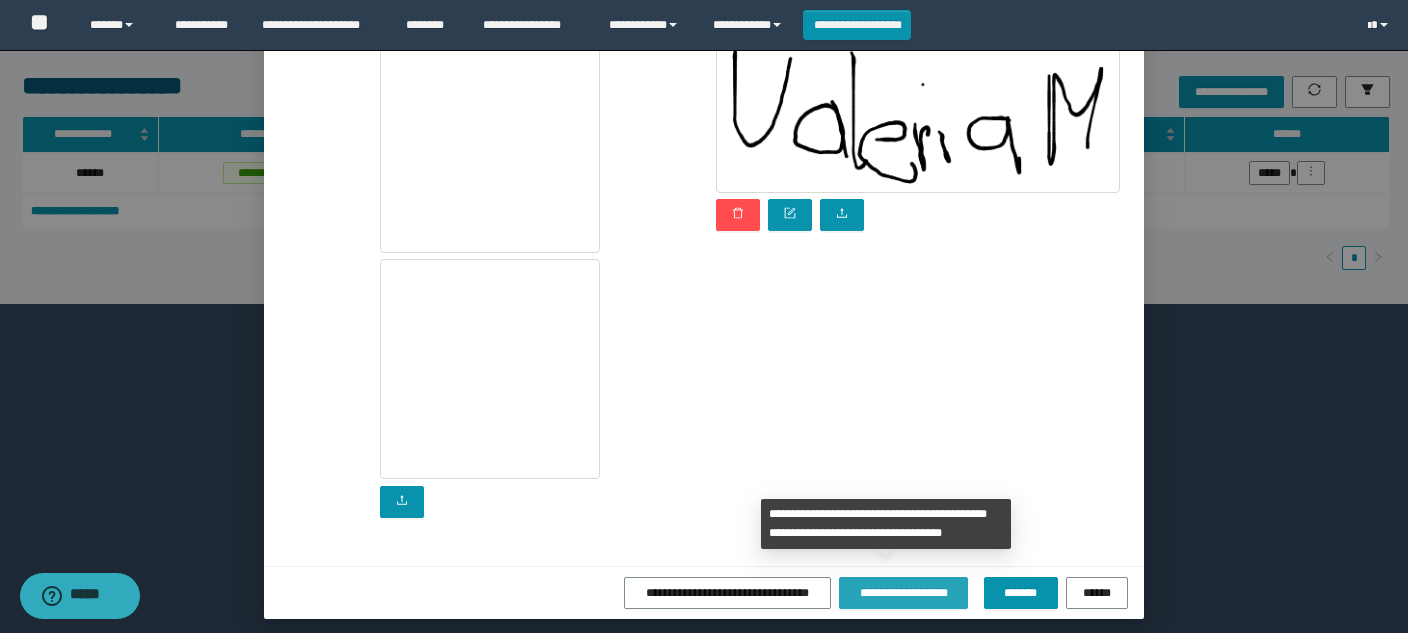 click on "**********" at bounding box center [903, 593] 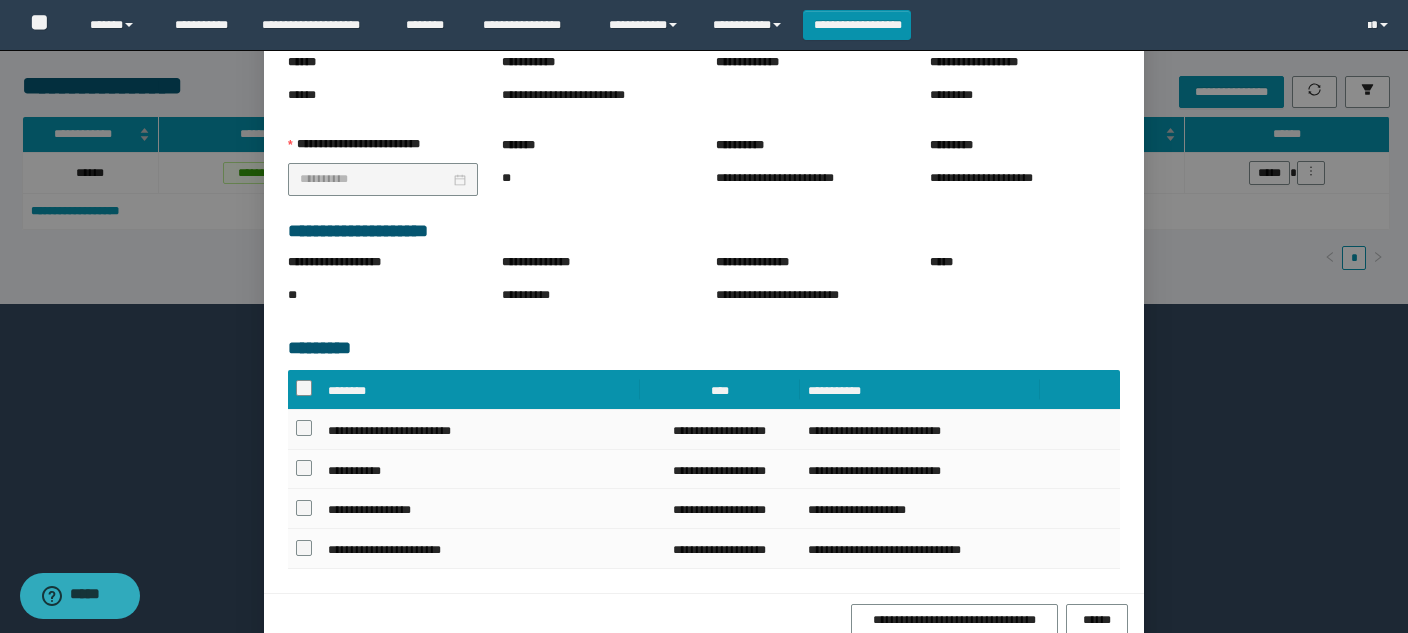 scroll, scrollTop: 255, scrollLeft: 0, axis: vertical 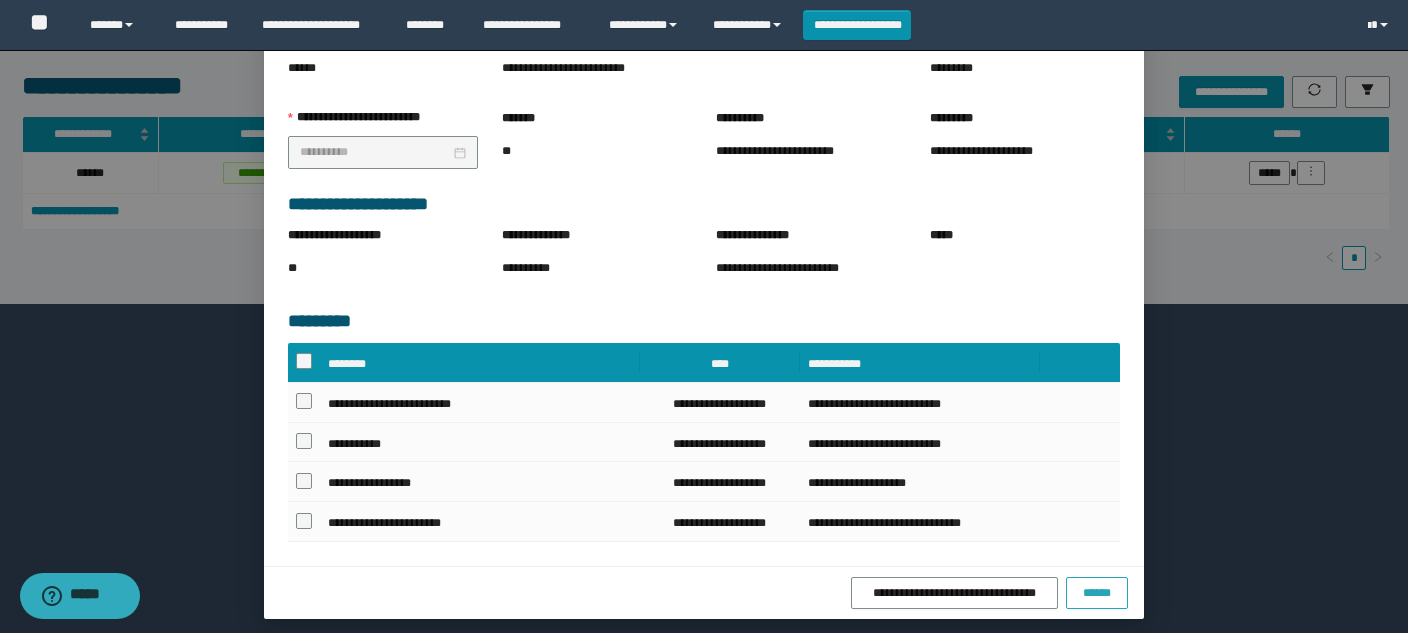 click on "******" at bounding box center [1097, 593] 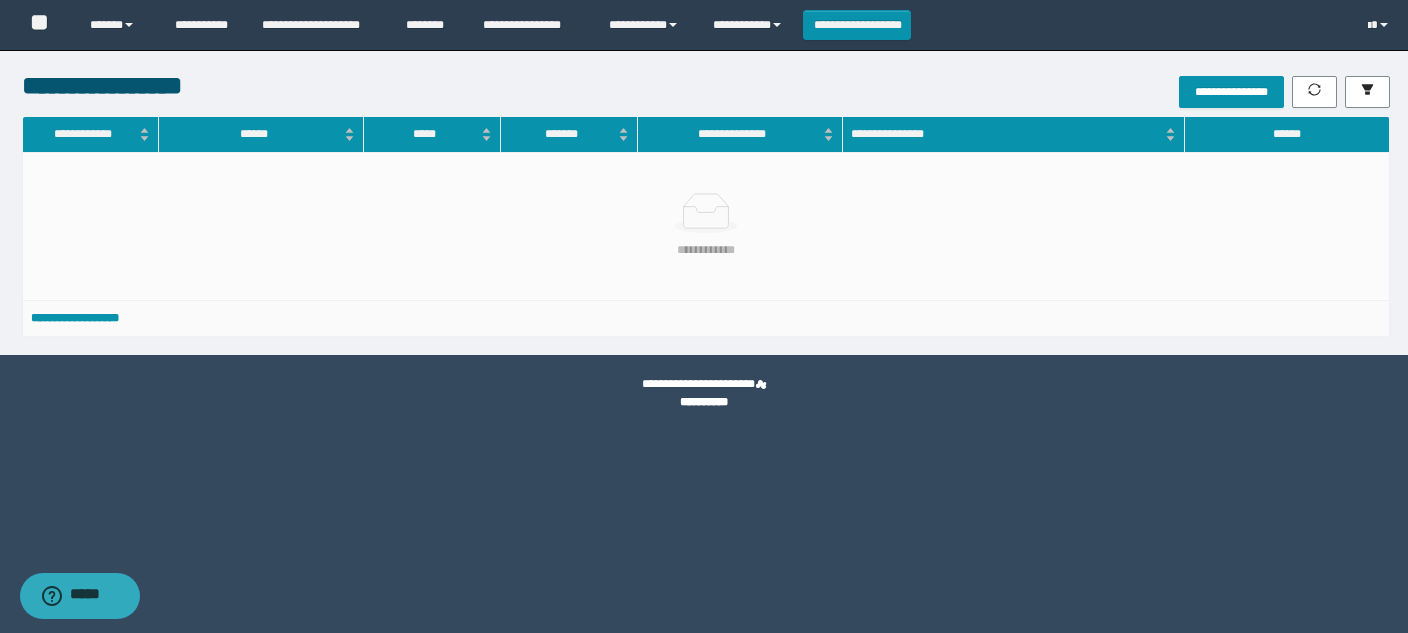 scroll, scrollTop: 155, scrollLeft: 0, axis: vertical 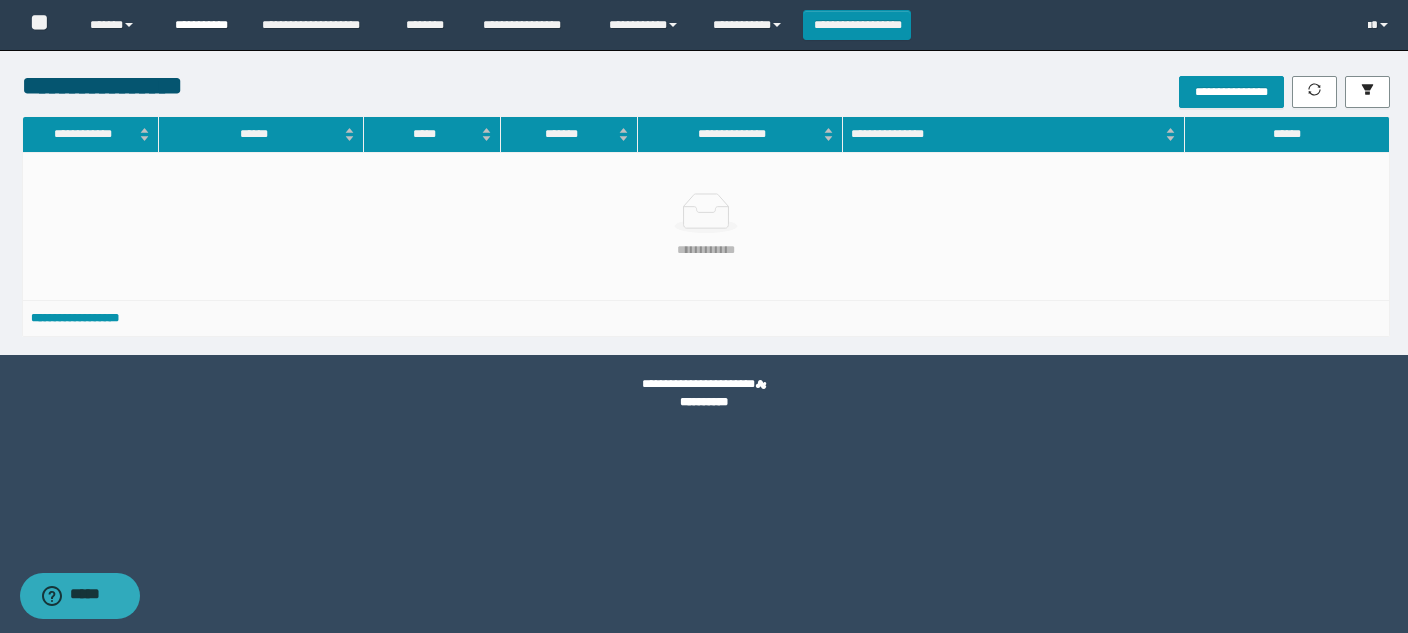 click on "**********" at bounding box center [203, 25] 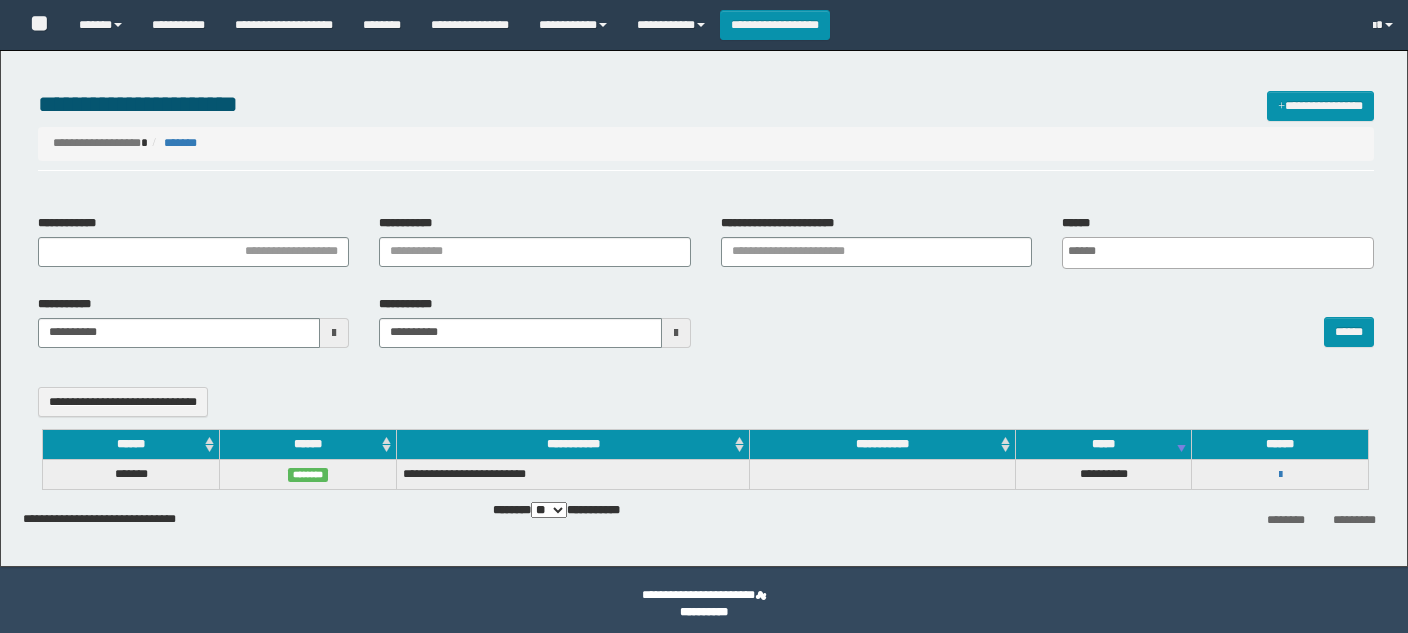 select 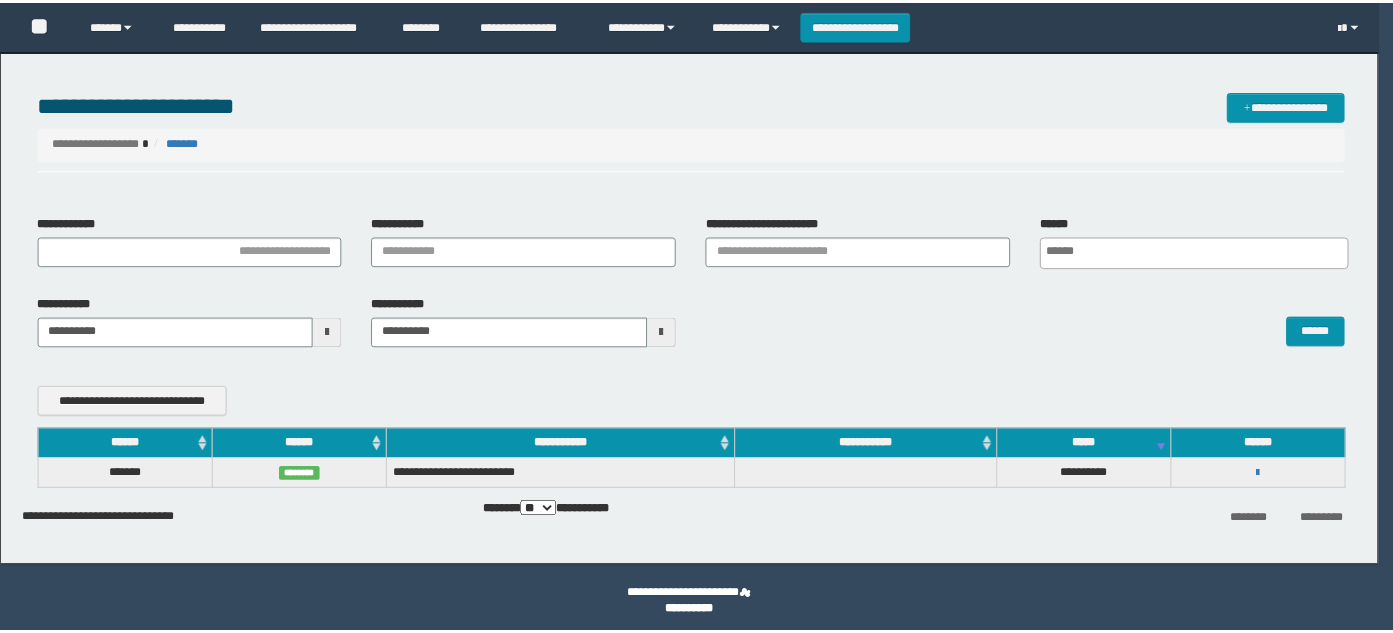 scroll, scrollTop: 0, scrollLeft: 0, axis: both 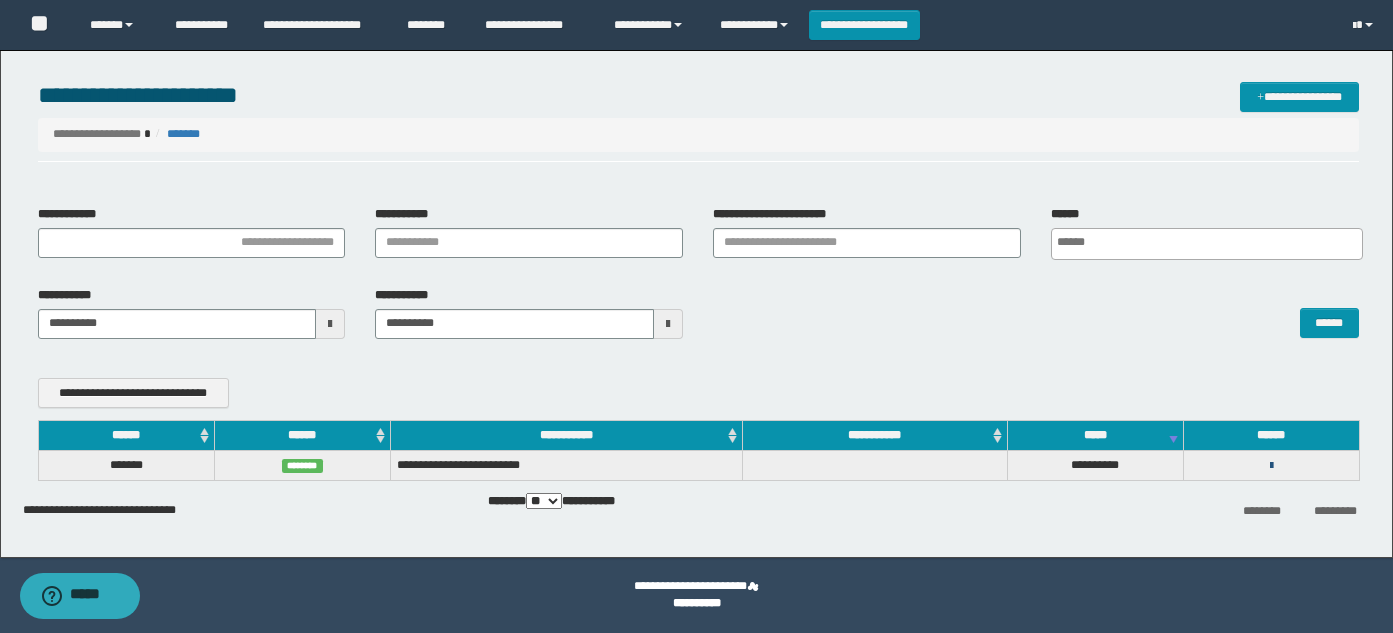 click at bounding box center [1271, 466] 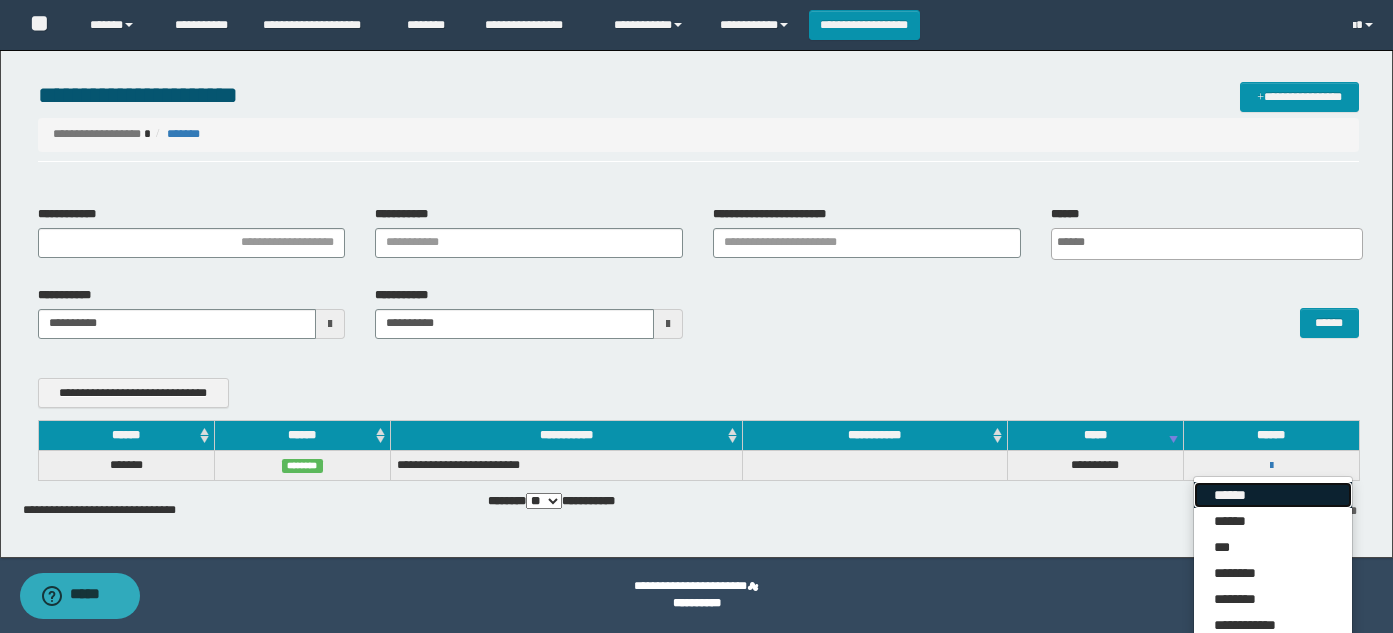 click on "******" at bounding box center [1273, 495] 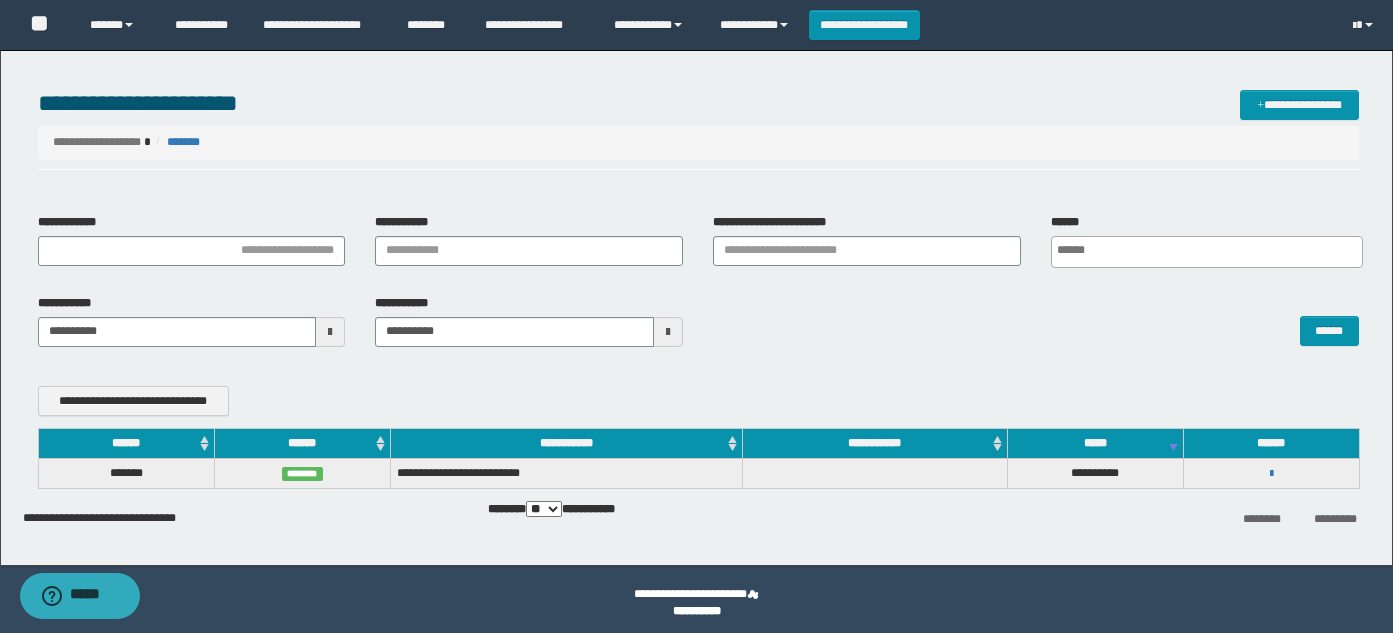 scroll, scrollTop: 0, scrollLeft: 0, axis: both 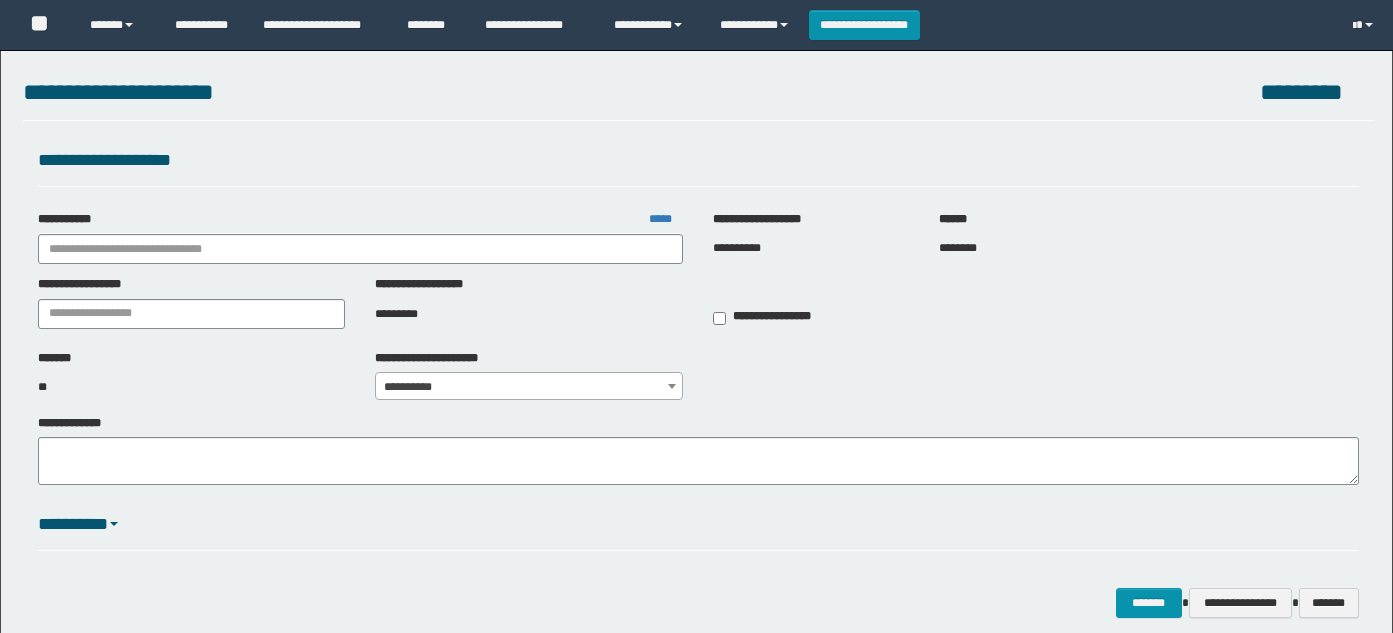 type on "**********" 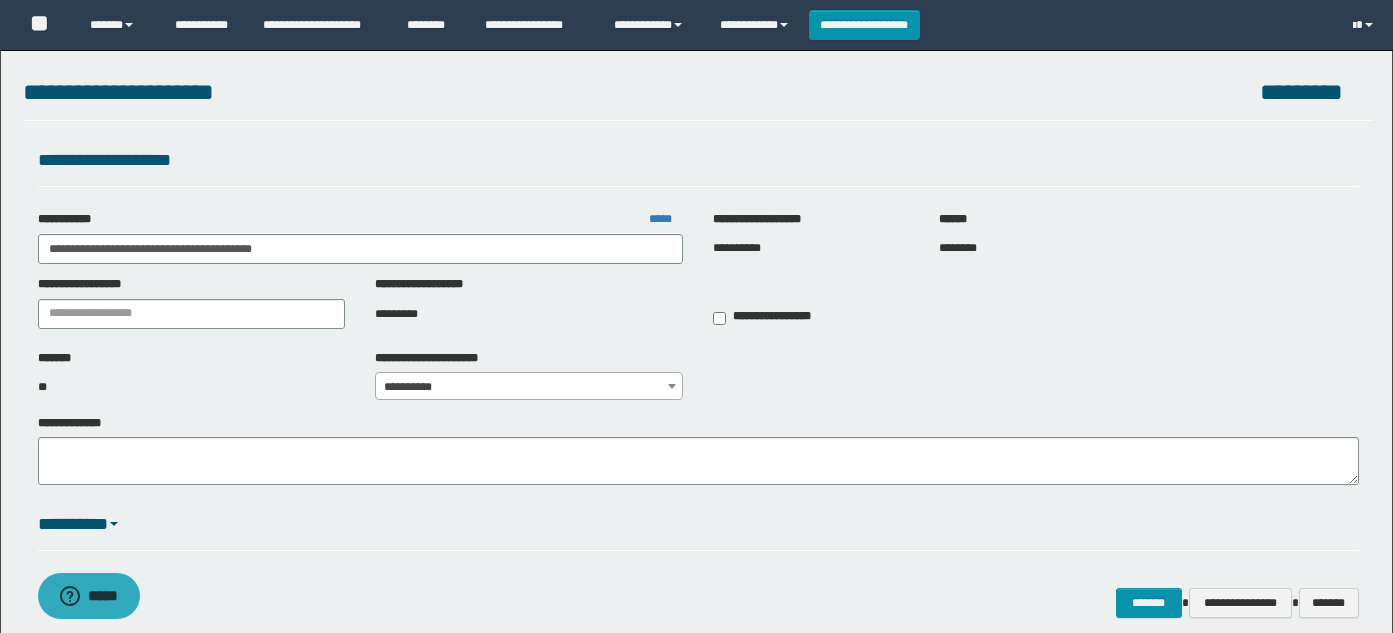 scroll, scrollTop: 0, scrollLeft: 0, axis: both 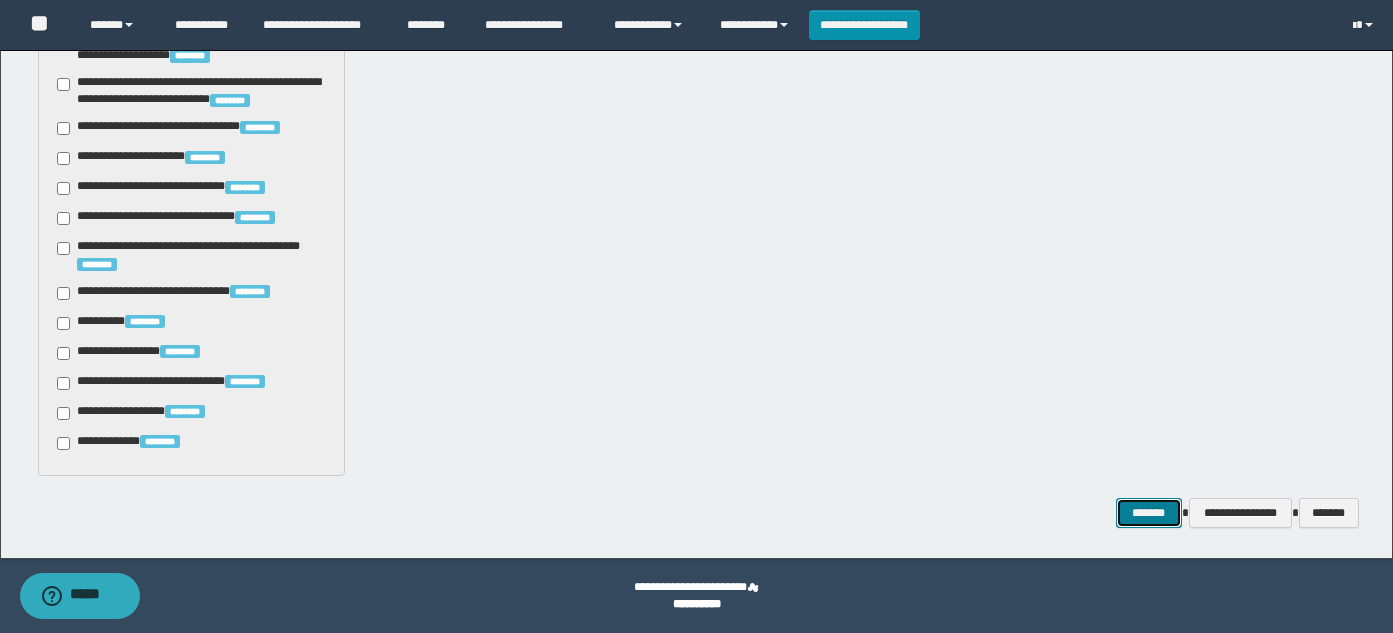 click on "*******" at bounding box center [1149, 513] 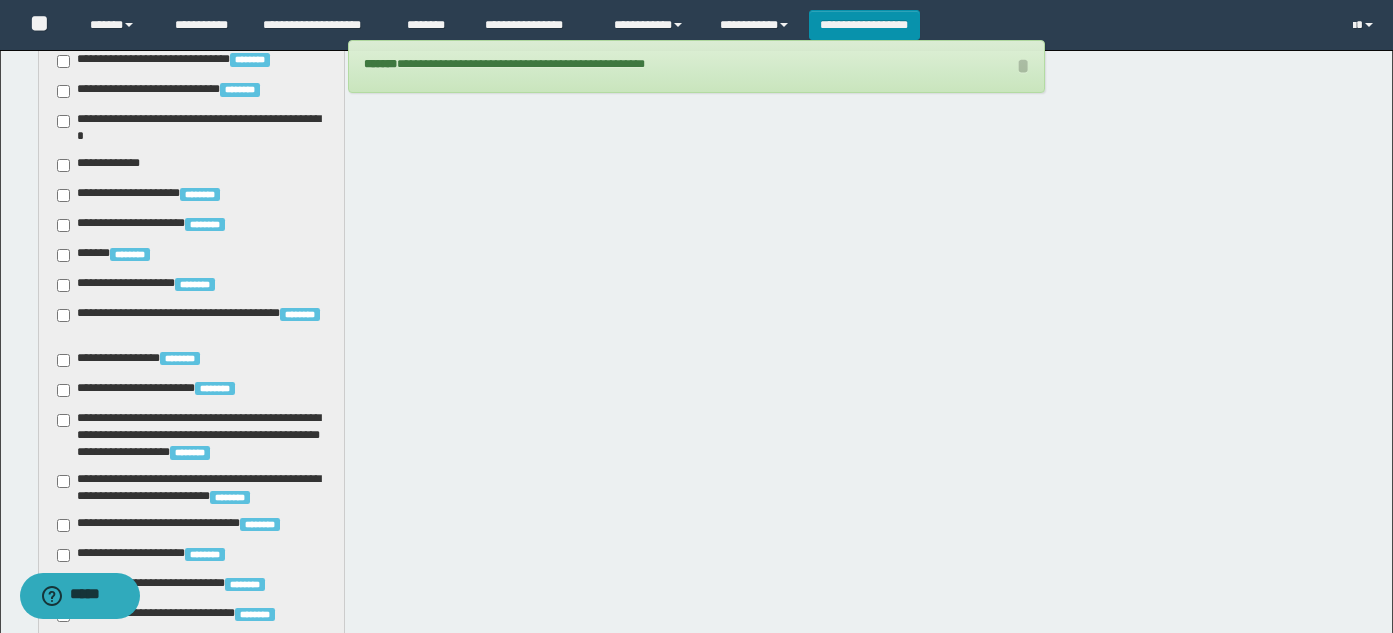 scroll, scrollTop: 1776, scrollLeft: 0, axis: vertical 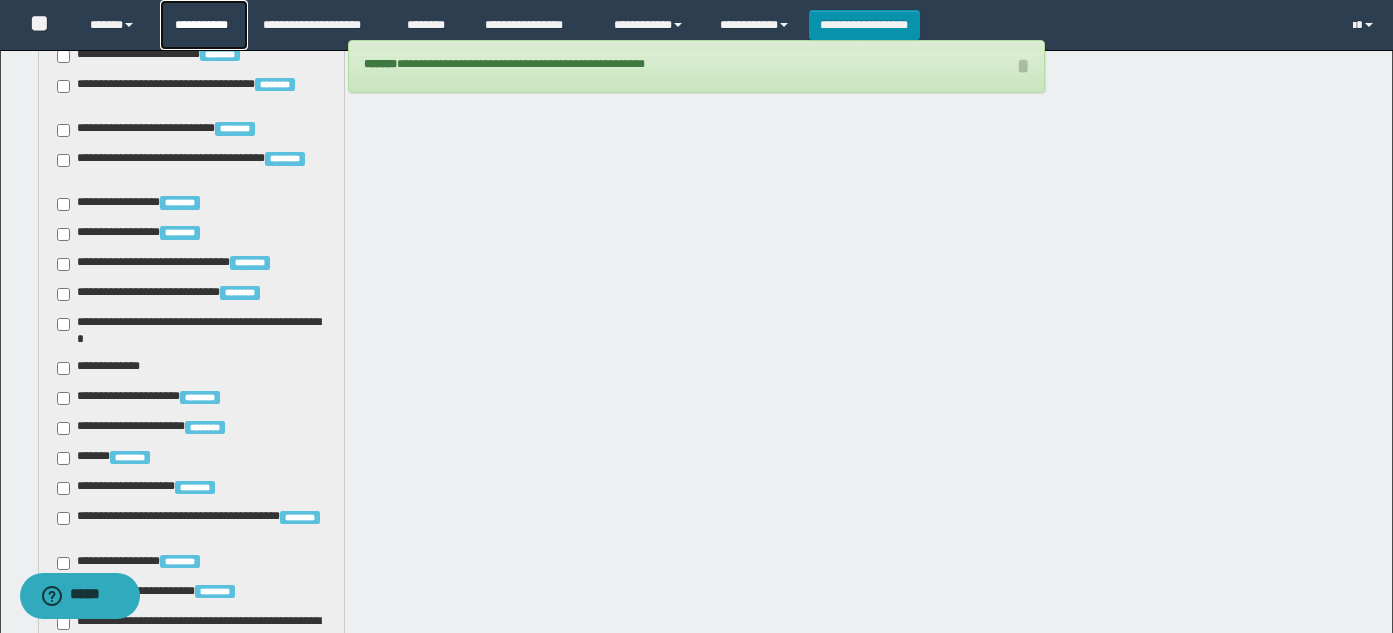 click on "**********" at bounding box center [204, 25] 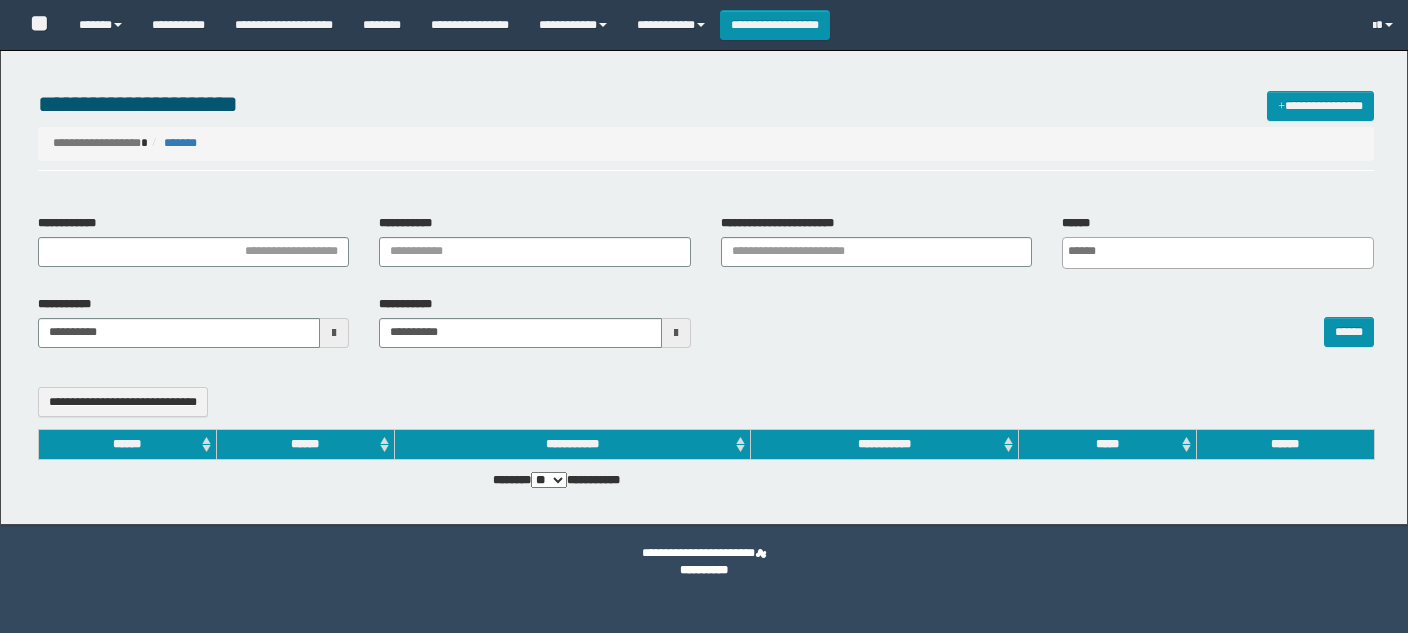 select 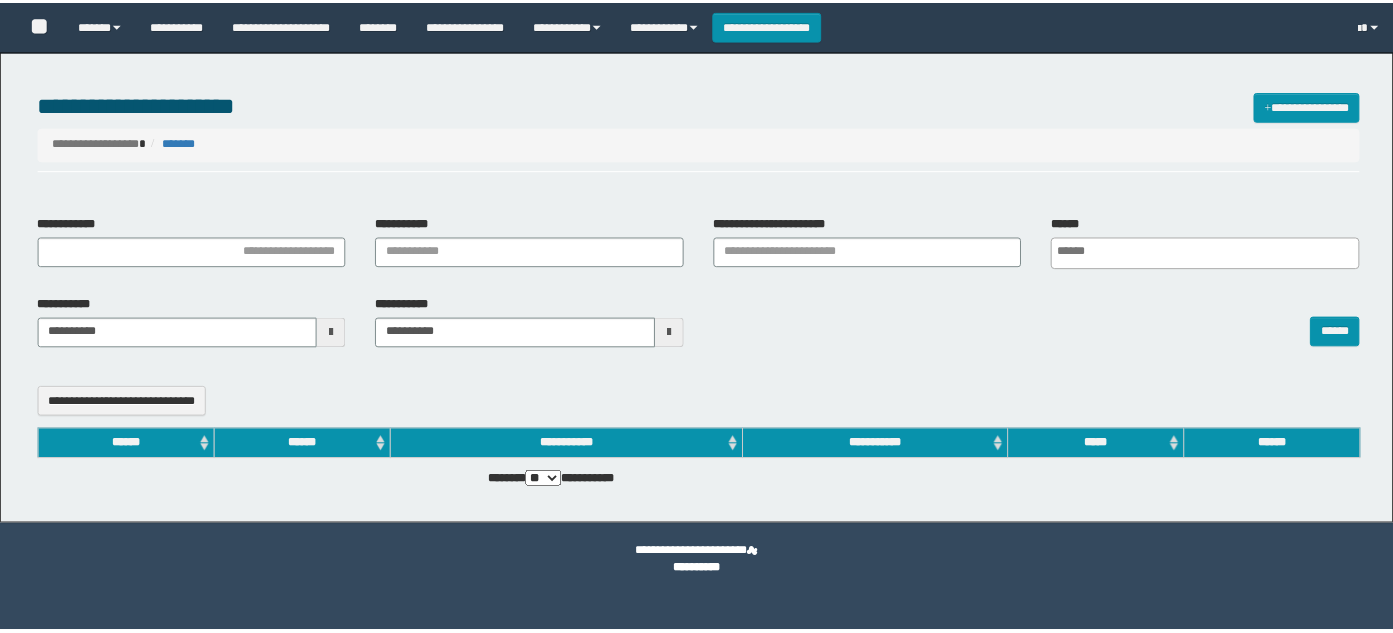 scroll, scrollTop: 0, scrollLeft: 0, axis: both 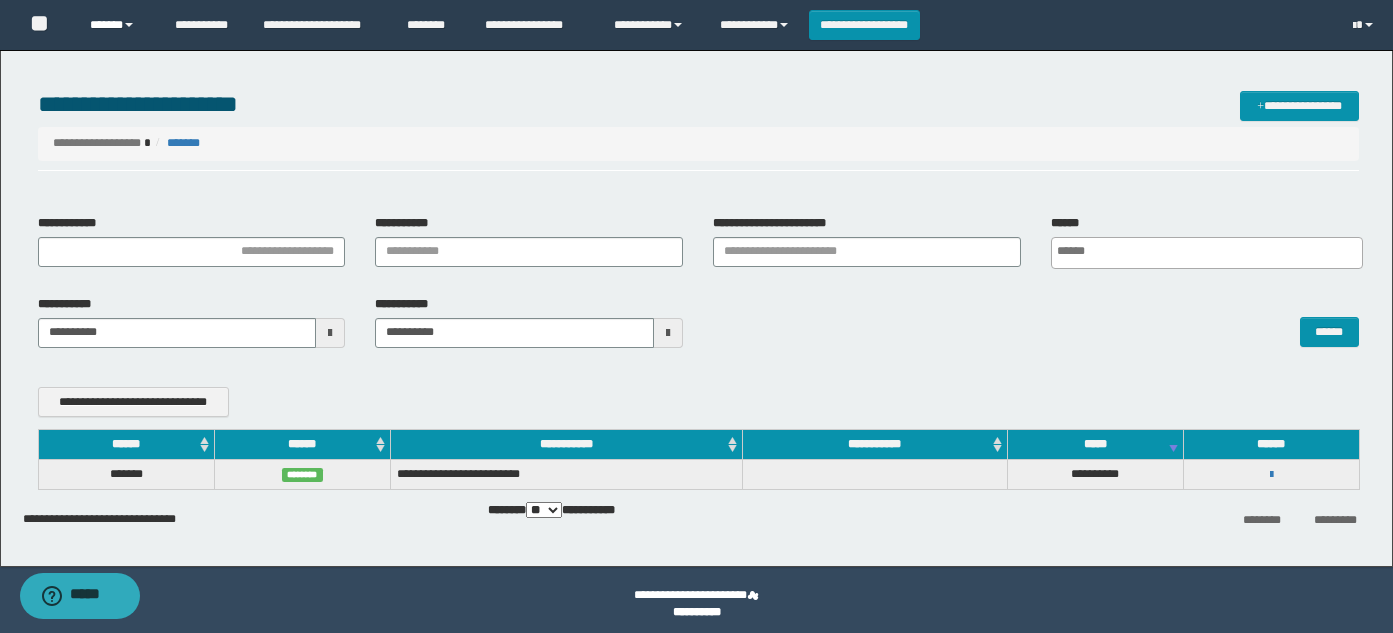 click on "******" at bounding box center (117, 25) 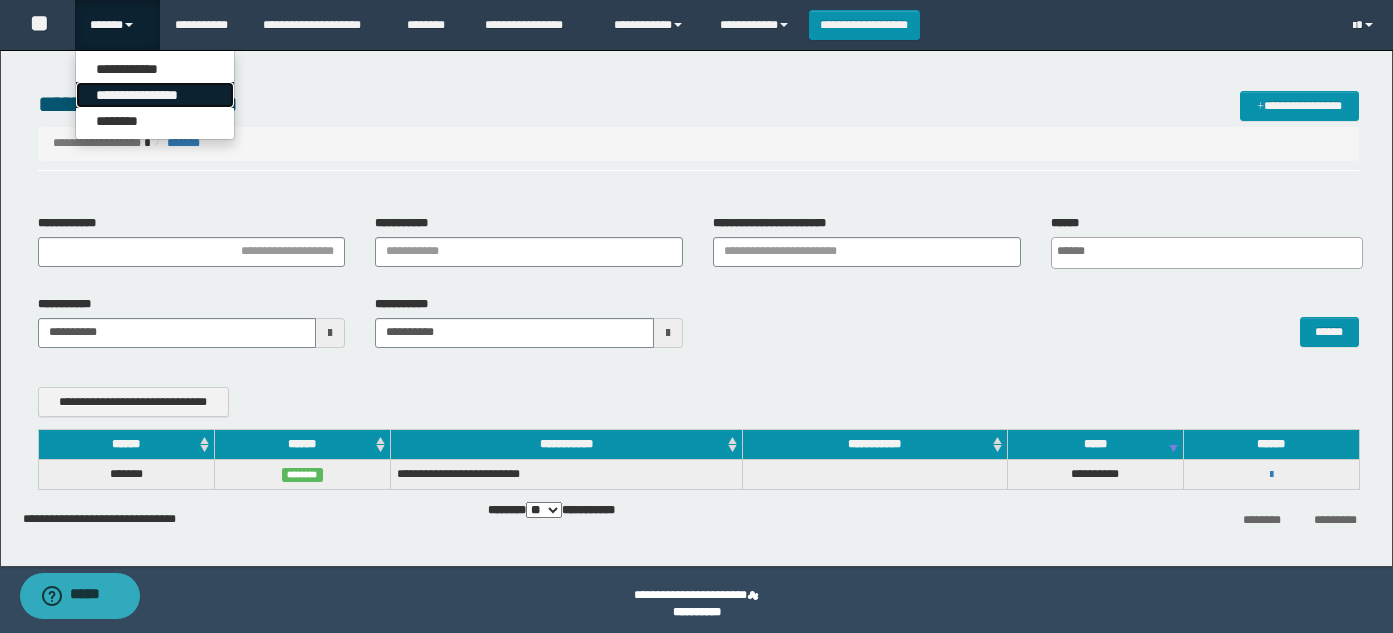 click on "**********" at bounding box center [155, 95] 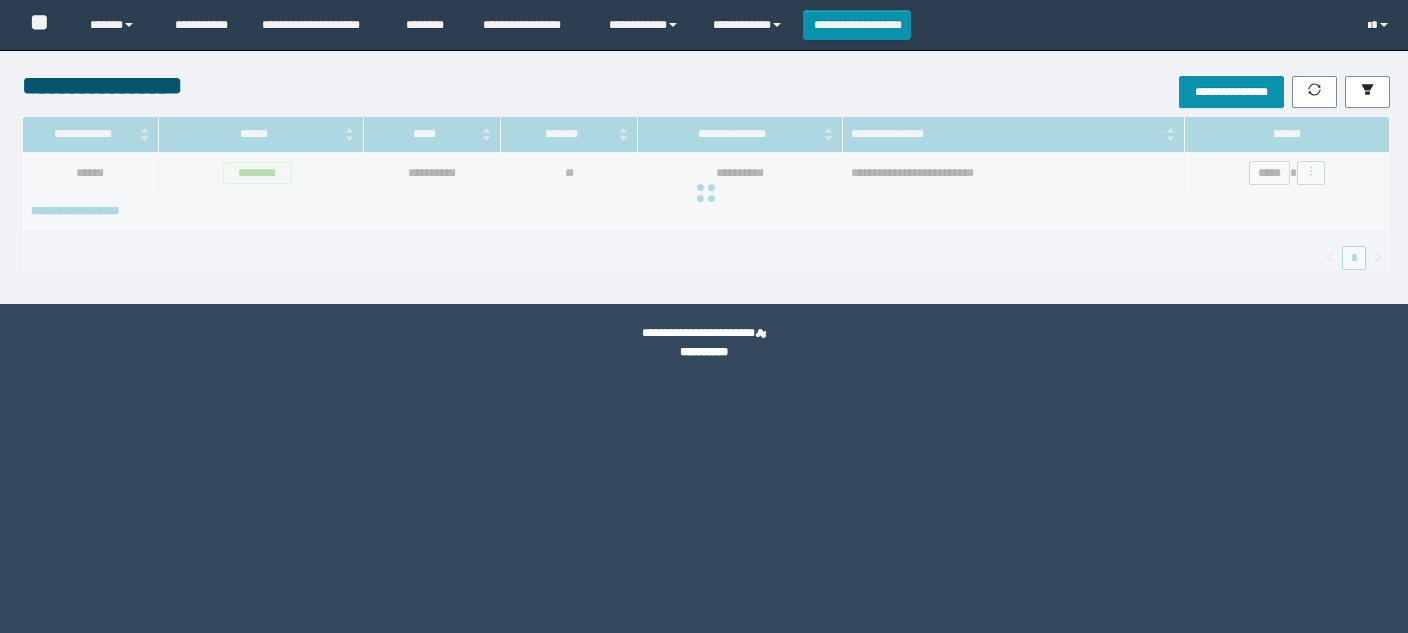 scroll, scrollTop: 0, scrollLeft: 0, axis: both 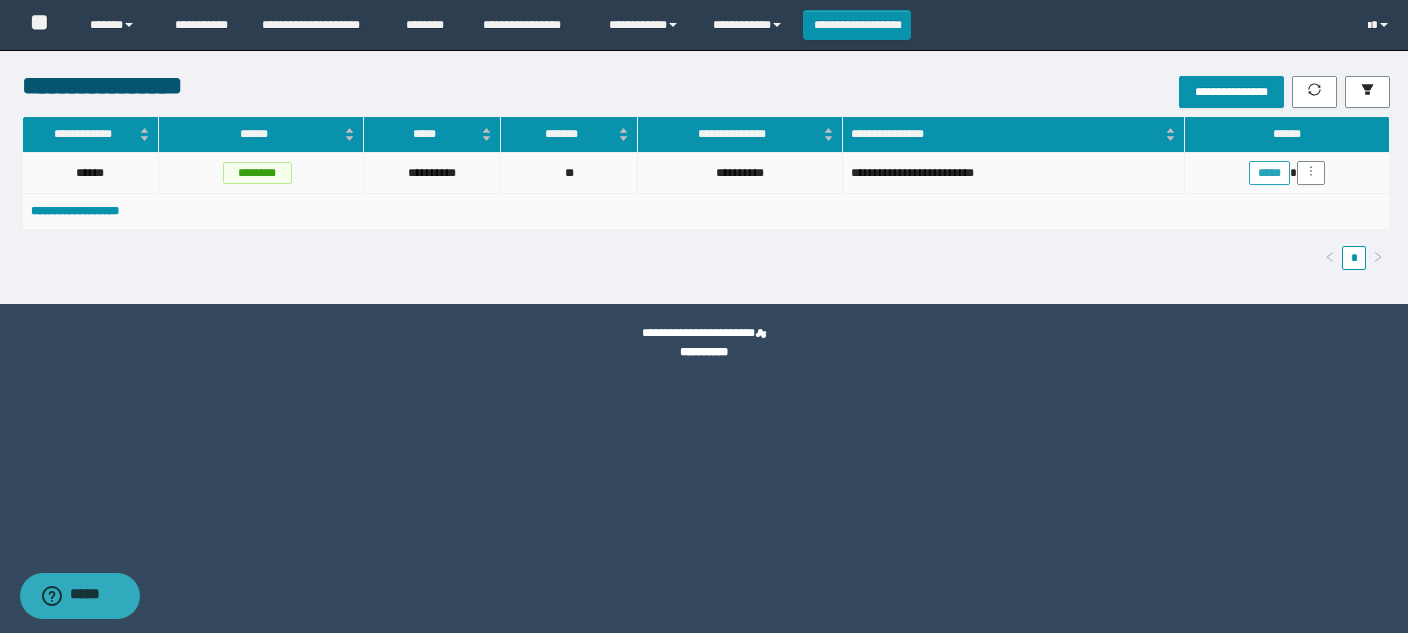 click on "*****" at bounding box center (1269, 173) 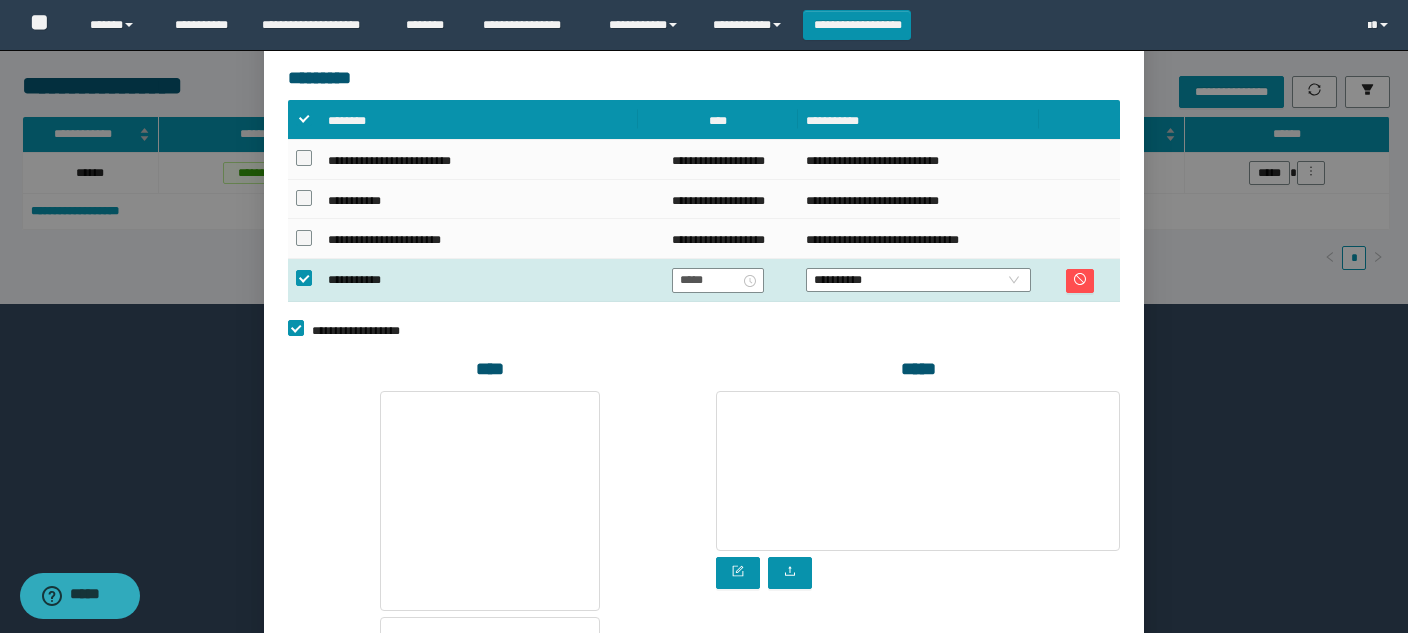 scroll, scrollTop: 500, scrollLeft: 0, axis: vertical 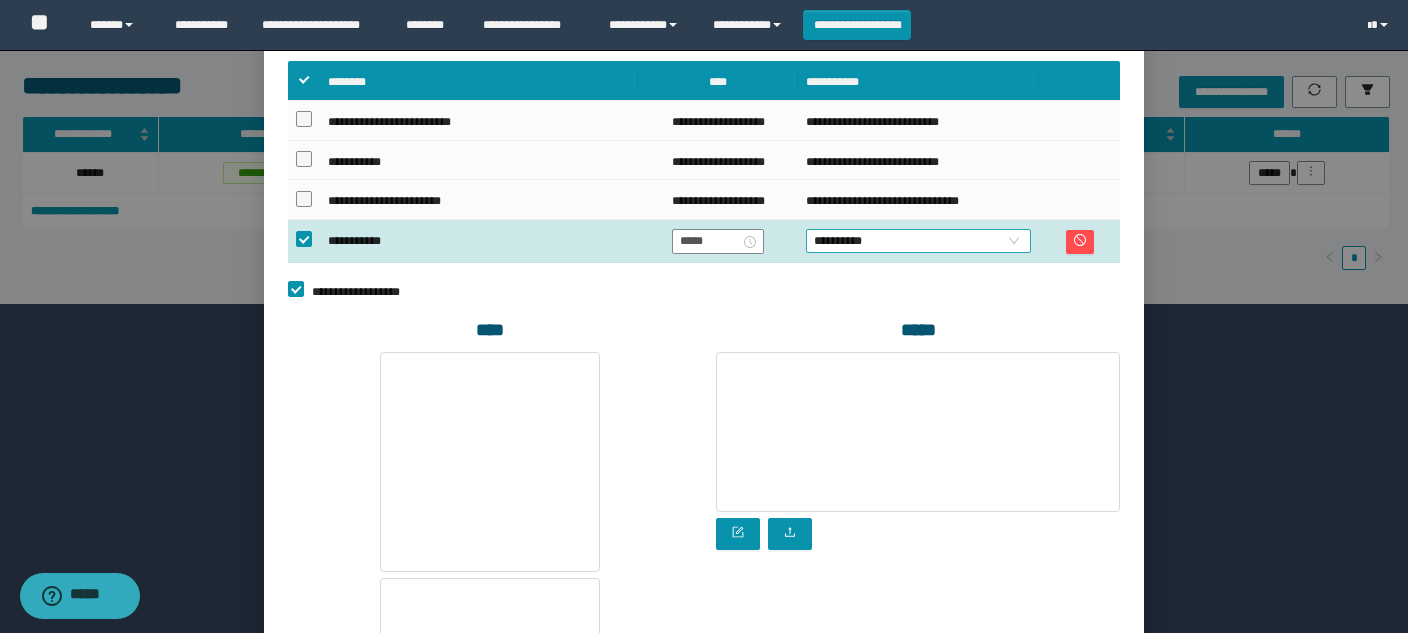 click on "**********" at bounding box center (918, 241) 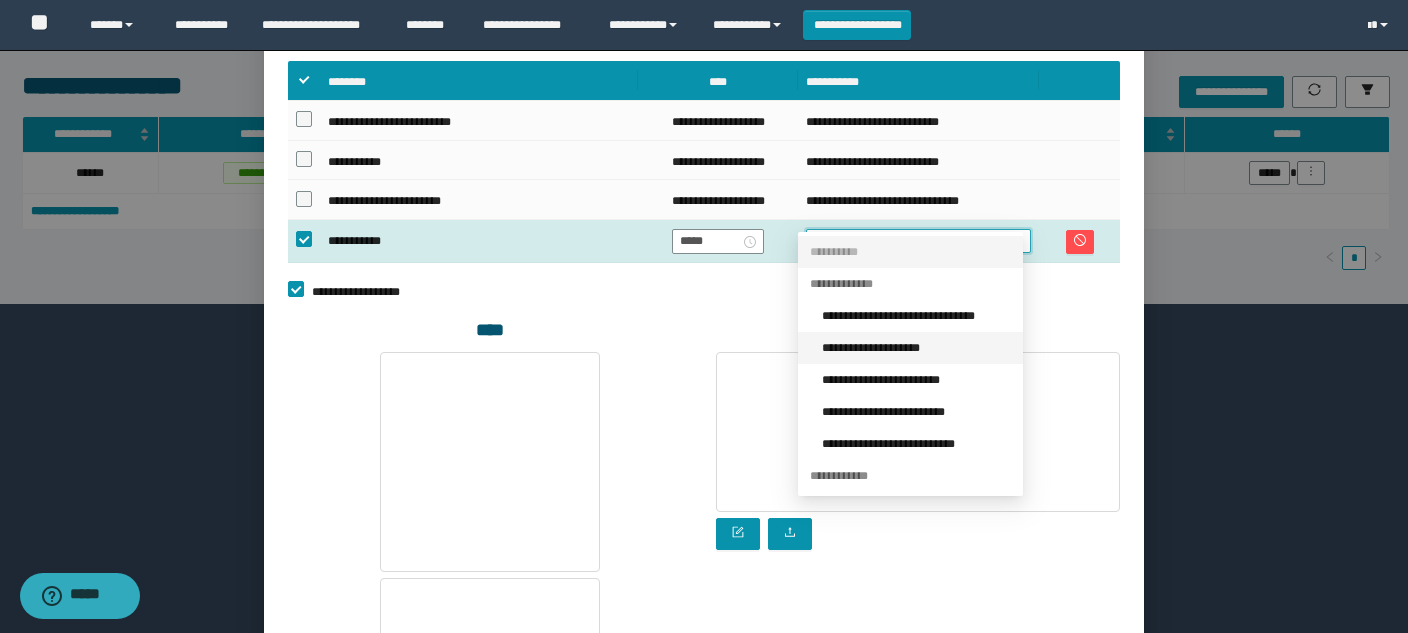 click on "**********" at bounding box center (916, 348) 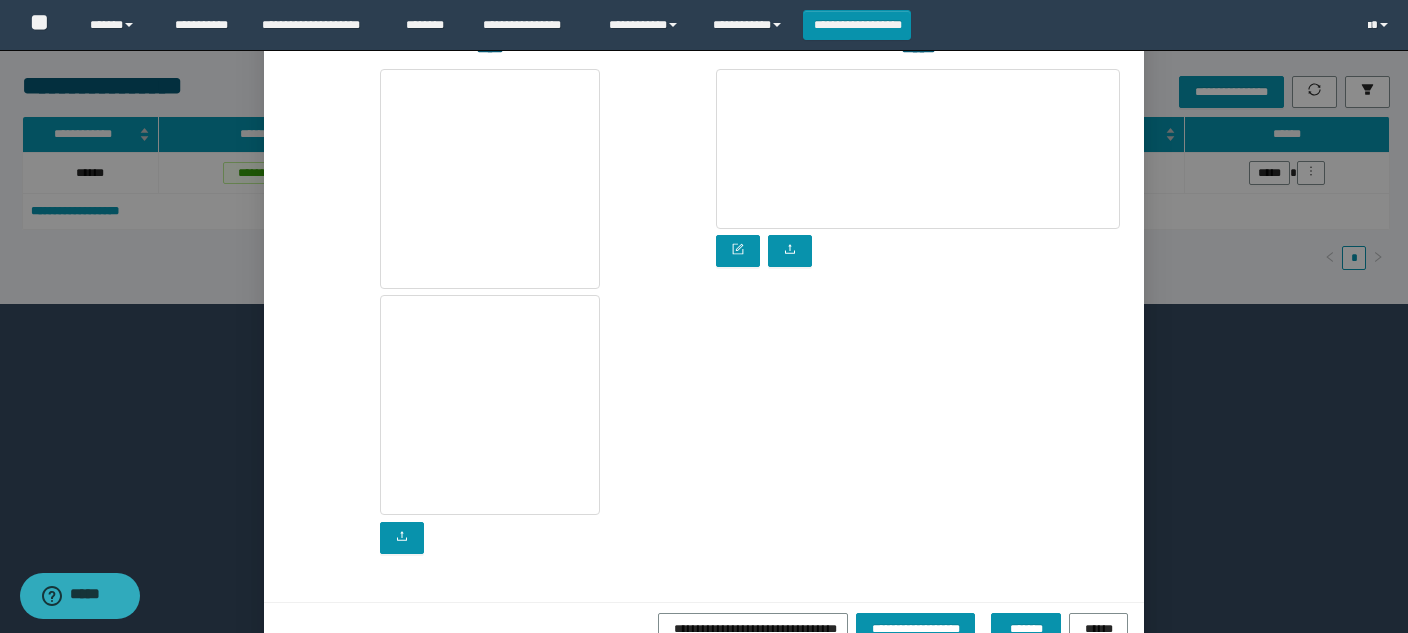 scroll, scrollTop: 800, scrollLeft: 0, axis: vertical 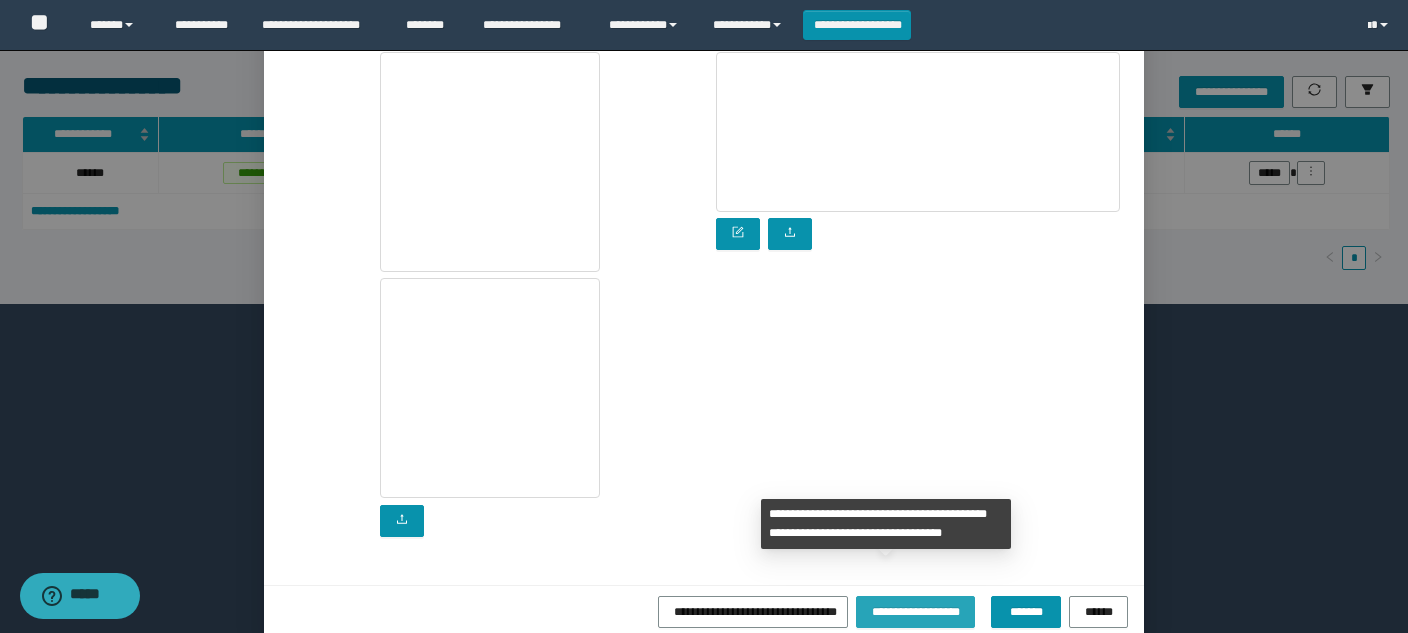 click on "**********" at bounding box center (915, 611) 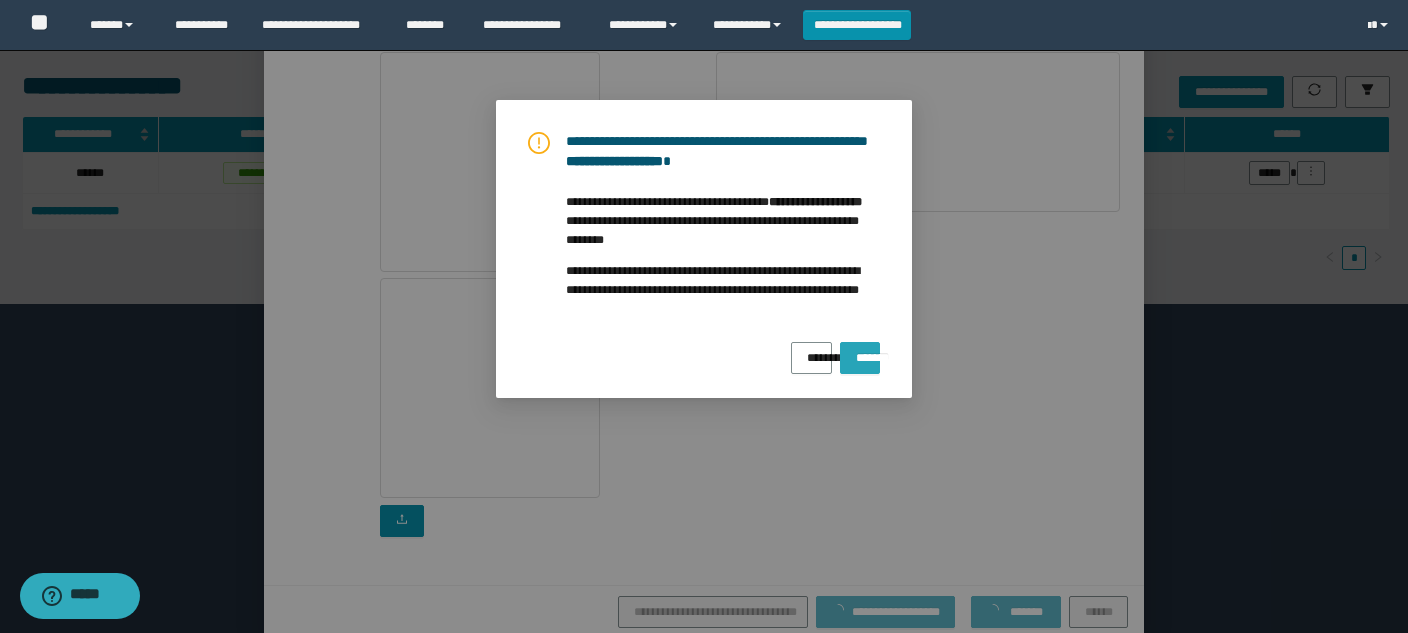 click on "*******" at bounding box center [860, 351] 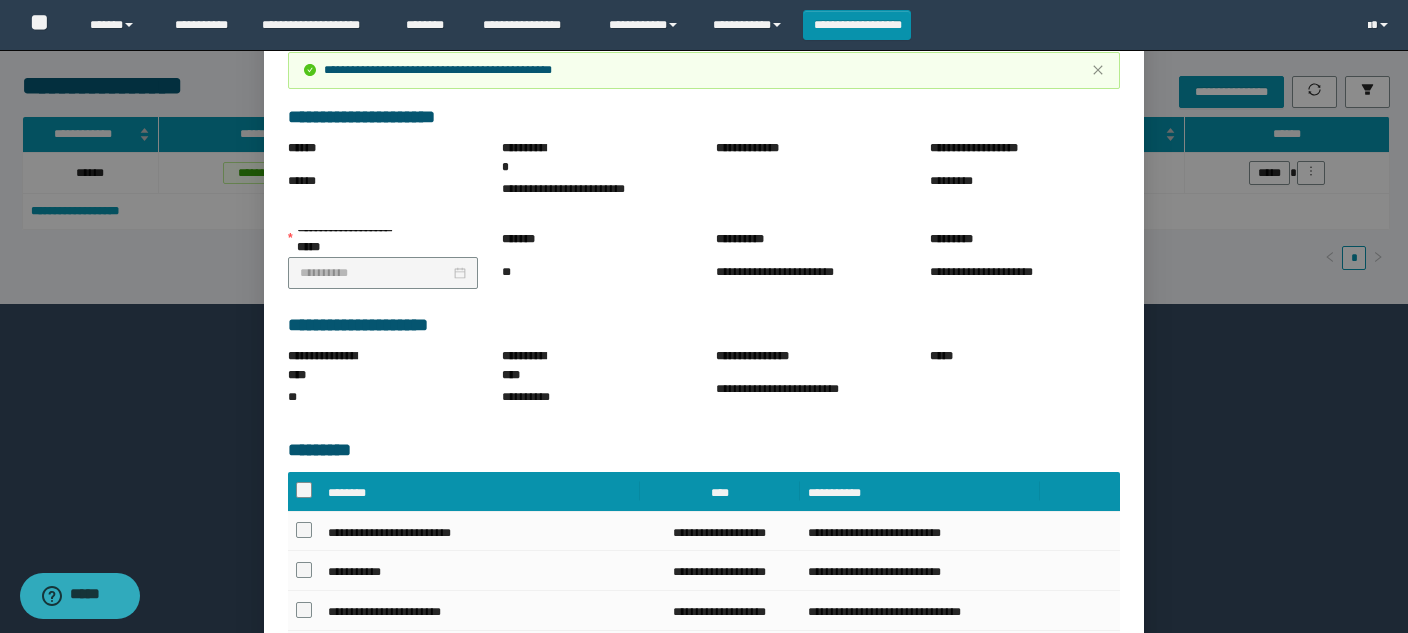 scroll, scrollTop: 0, scrollLeft: 0, axis: both 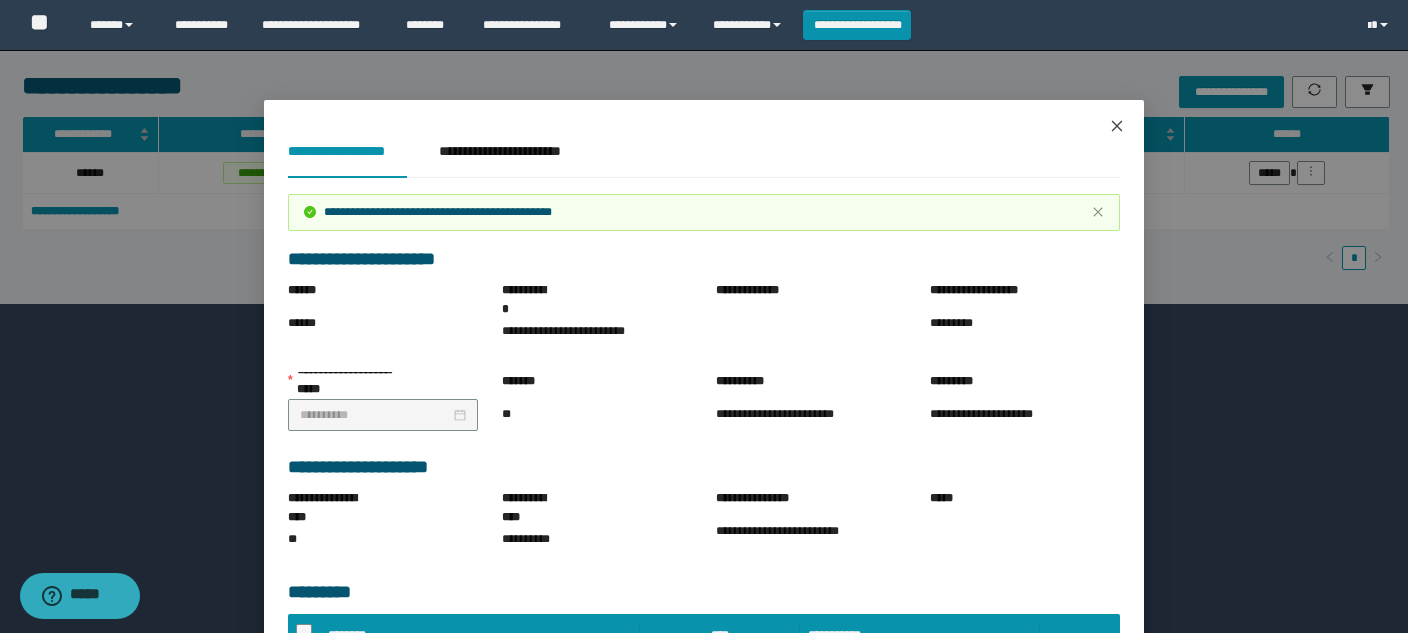 click 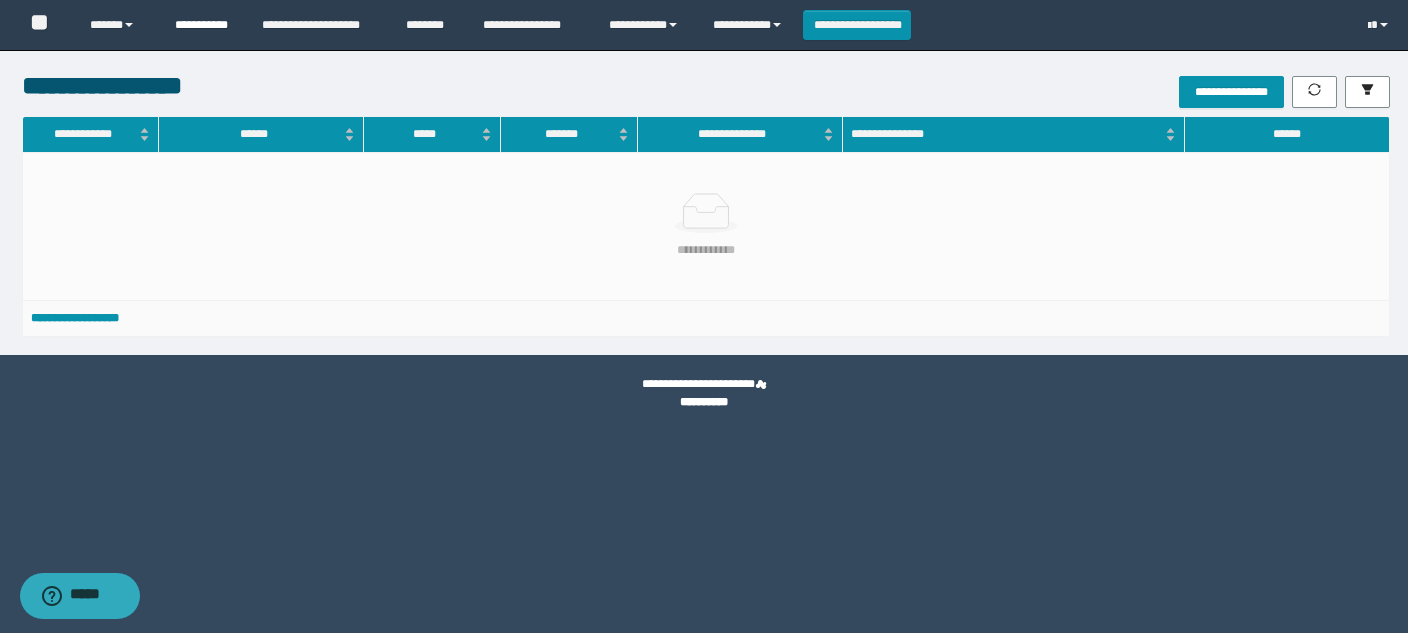 click on "**********" at bounding box center [203, 25] 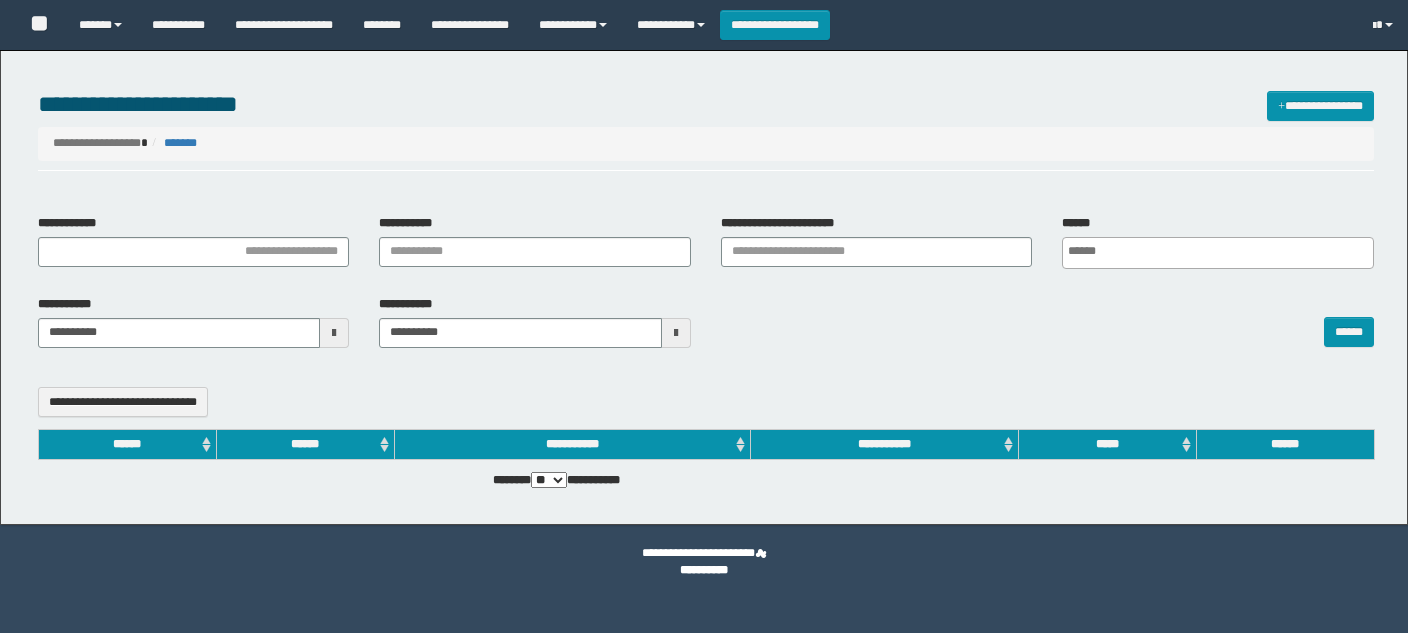 select 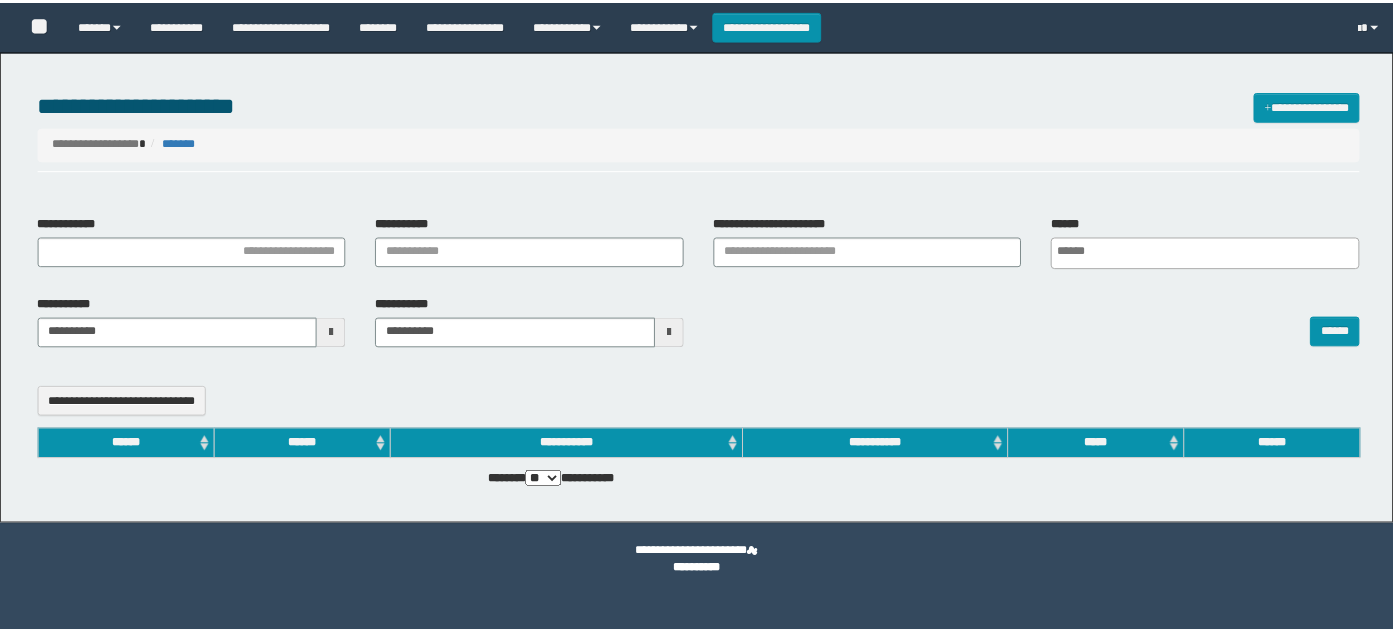 scroll, scrollTop: 0, scrollLeft: 0, axis: both 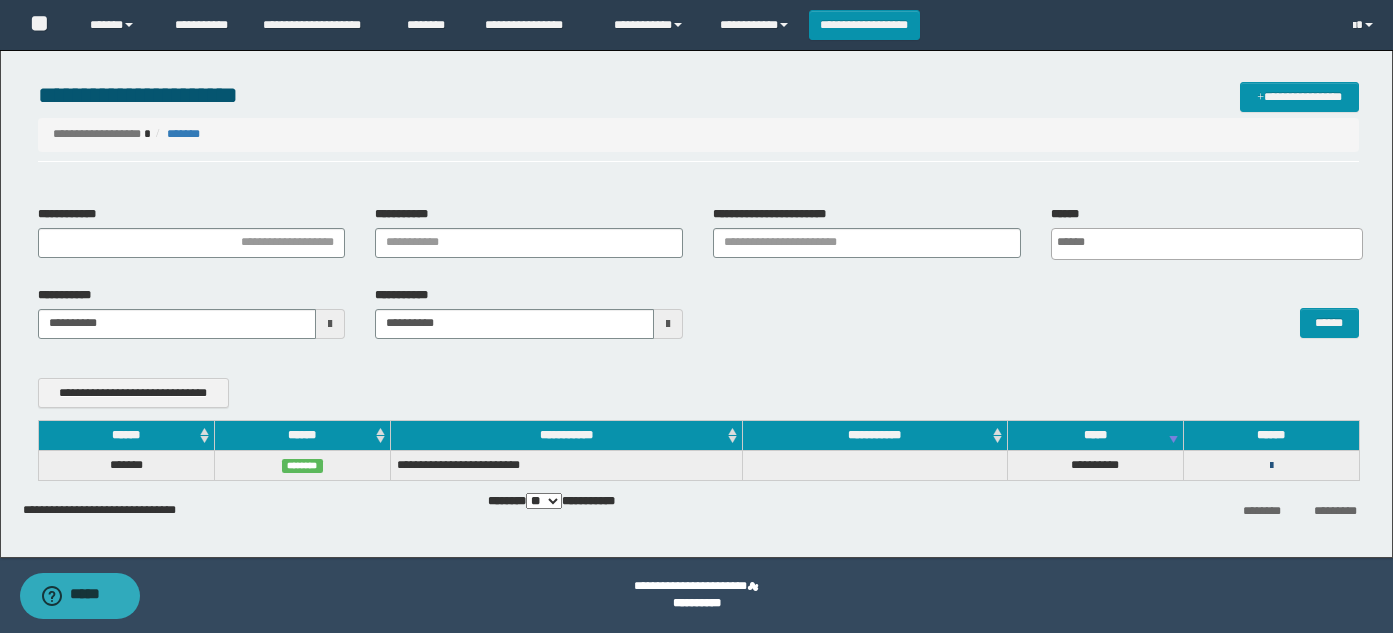 drag, startPoint x: 1277, startPoint y: 466, endPoint x: 1263, endPoint y: 445, distance: 25.23886 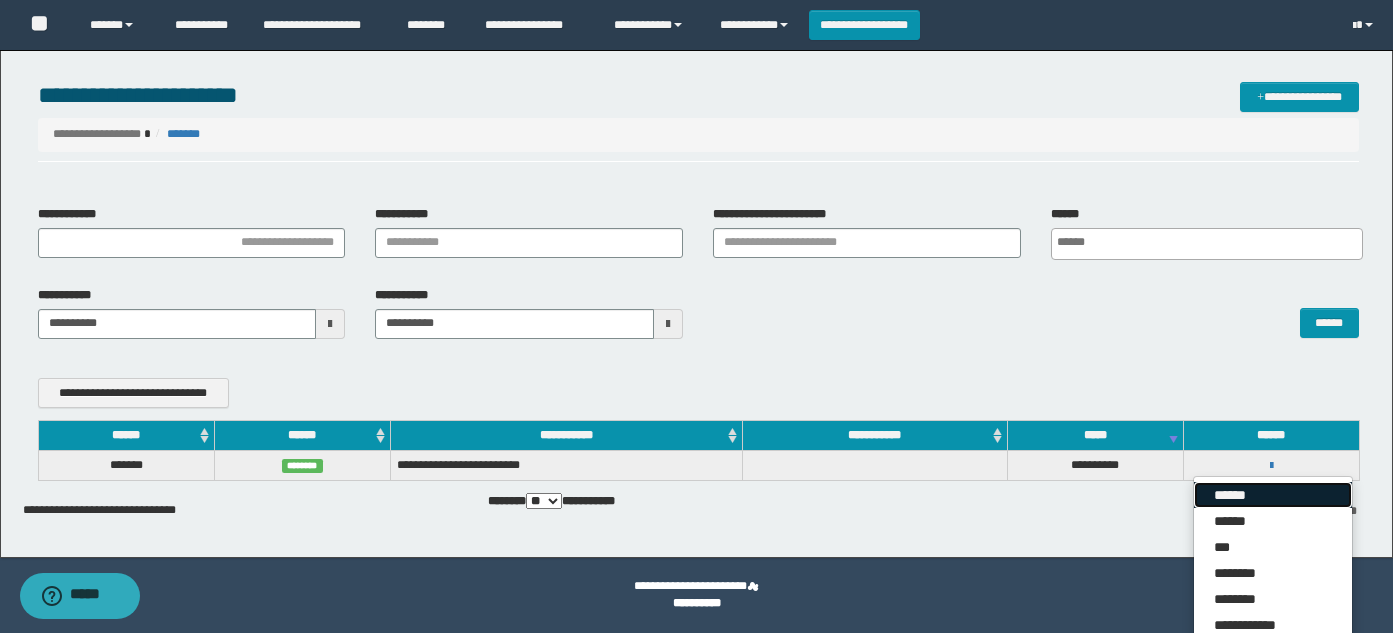 click on "******" at bounding box center [1273, 495] 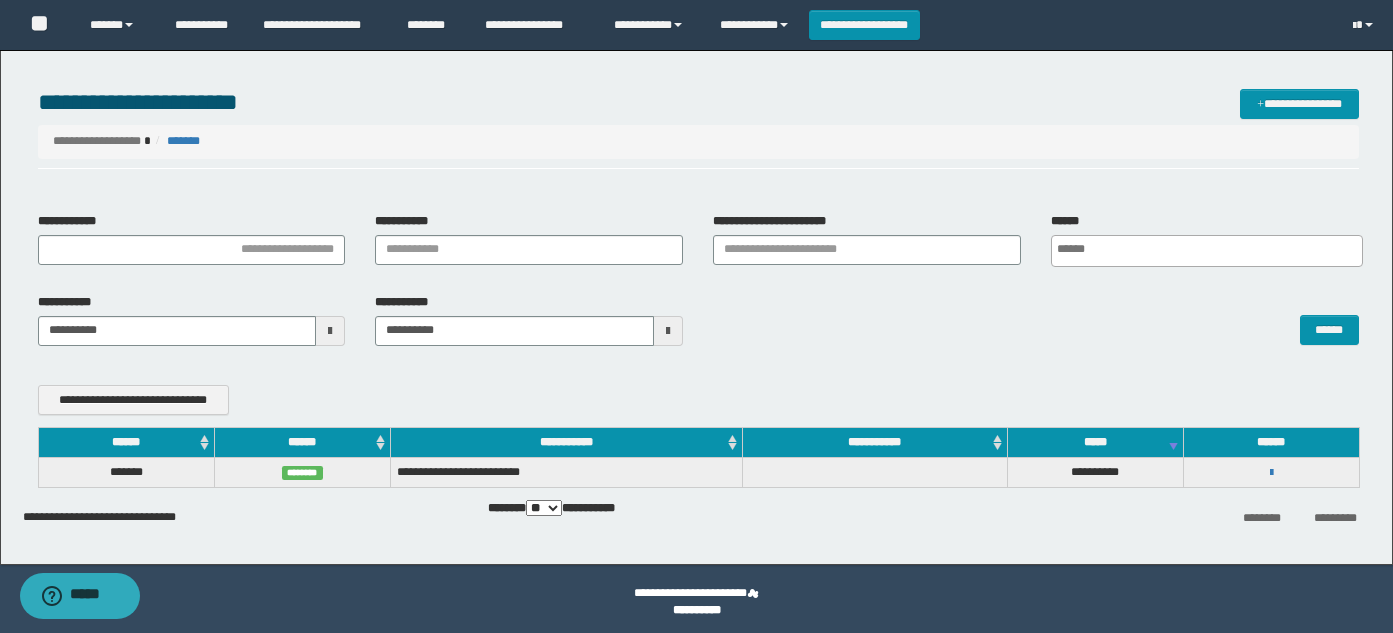 scroll, scrollTop: 0, scrollLeft: 0, axis: both 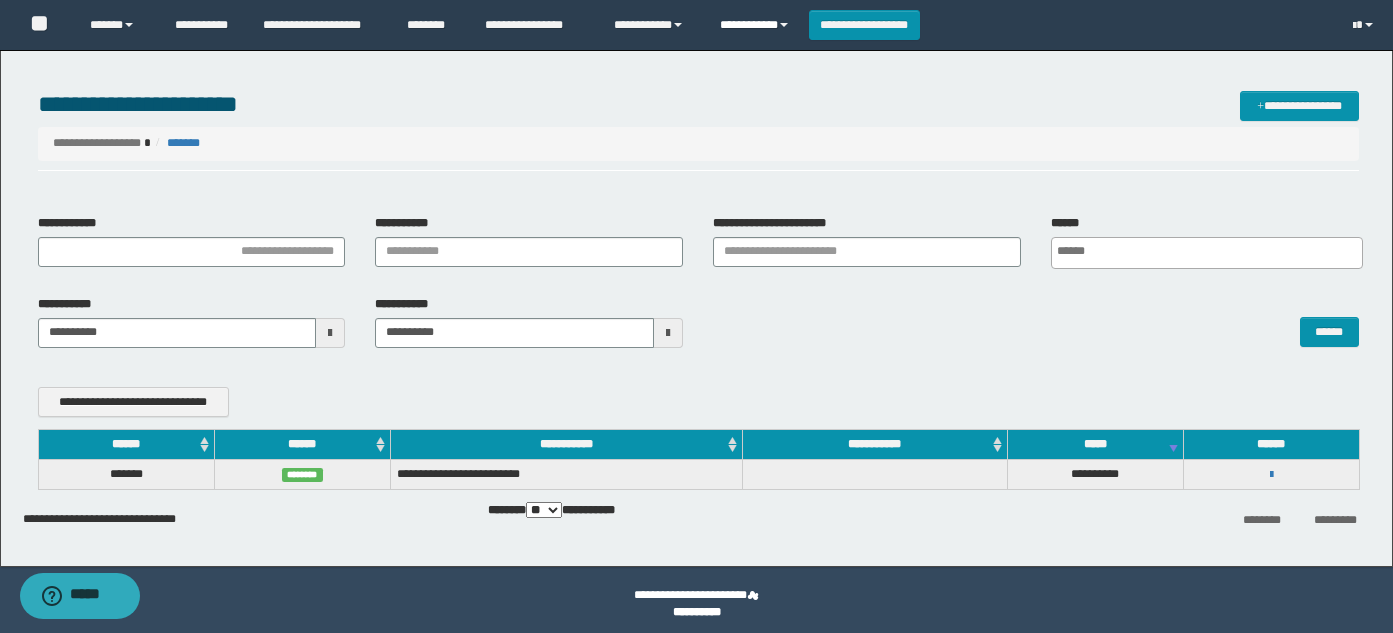 click on "**********" at bounding box center [757, 25] 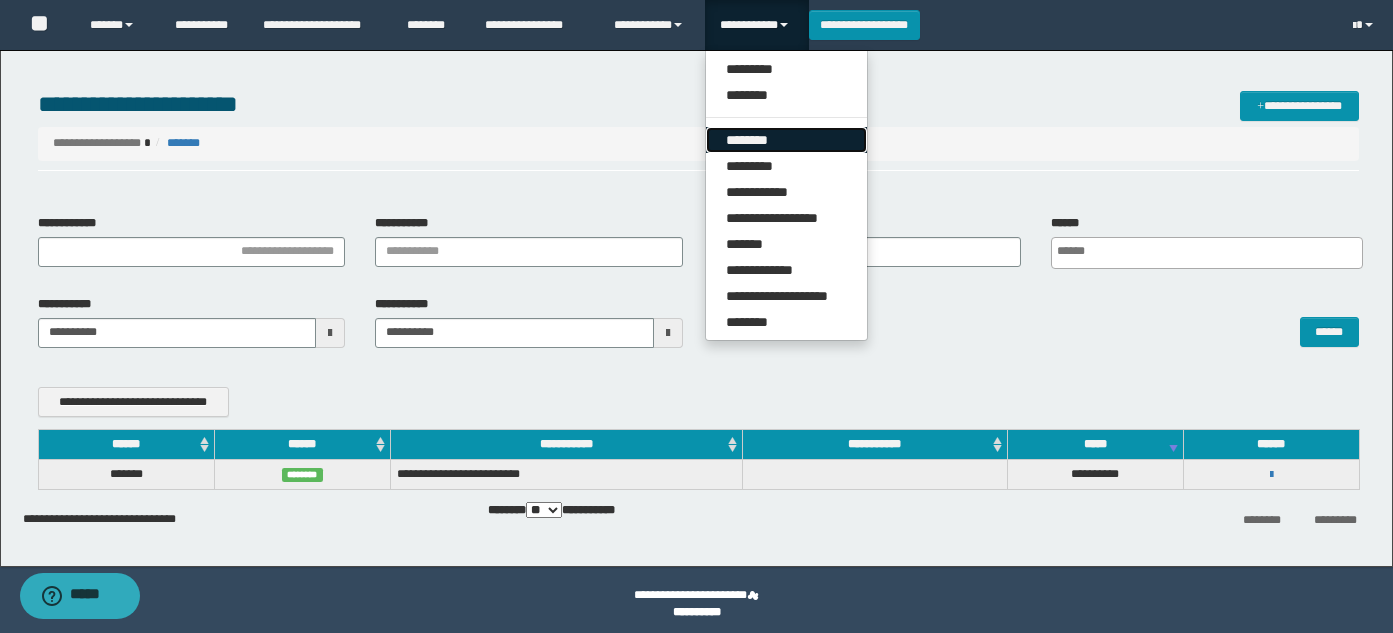 click on "********" at bounding box center [786, 140] 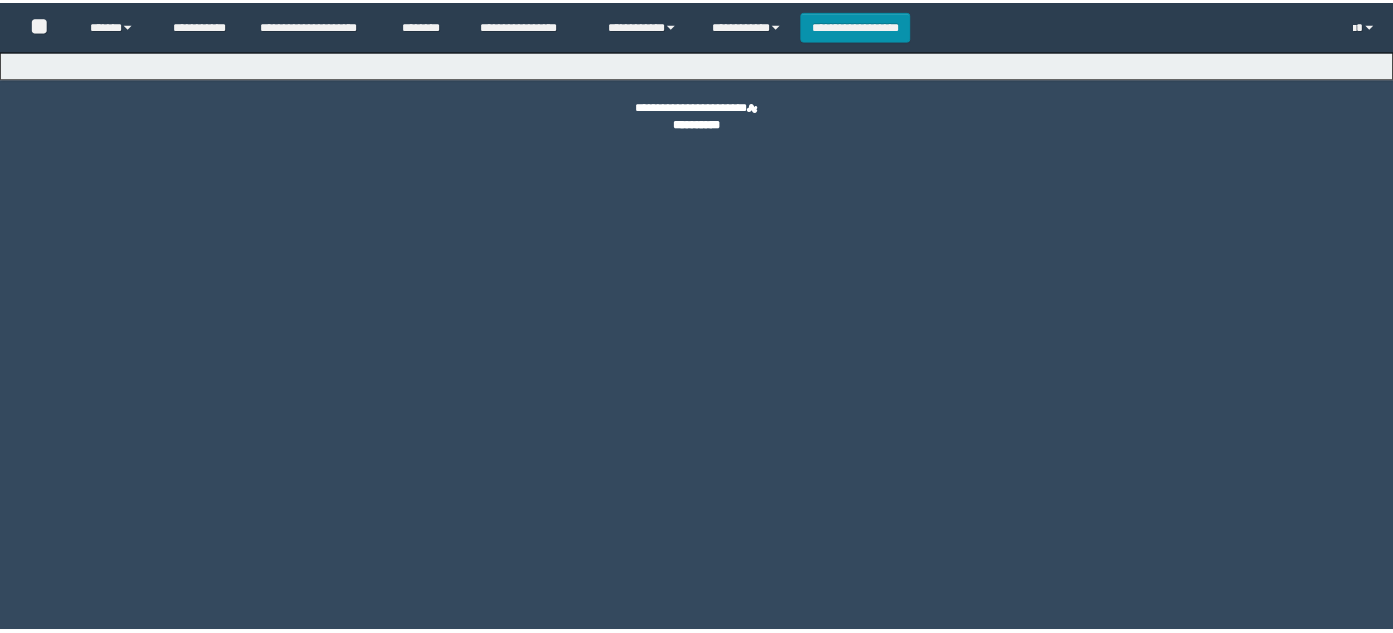 scroll, scrollTop: 0, scrollLeft: 0, axis: both 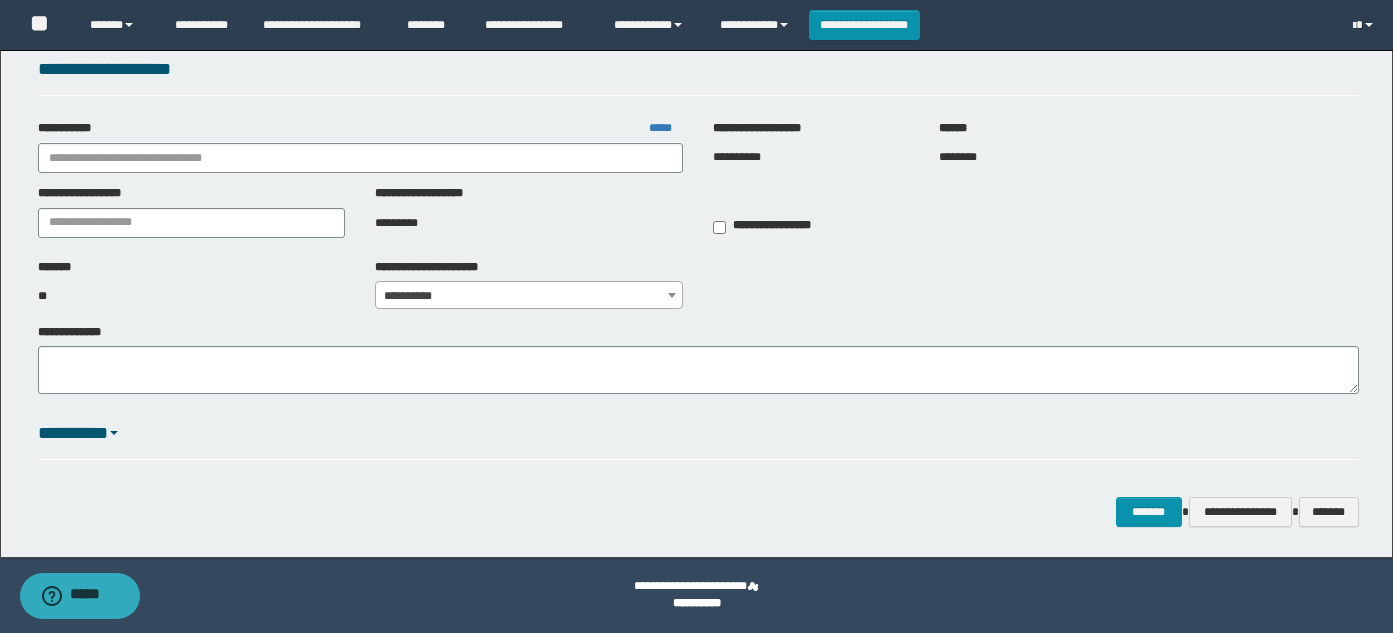 type on "**********" 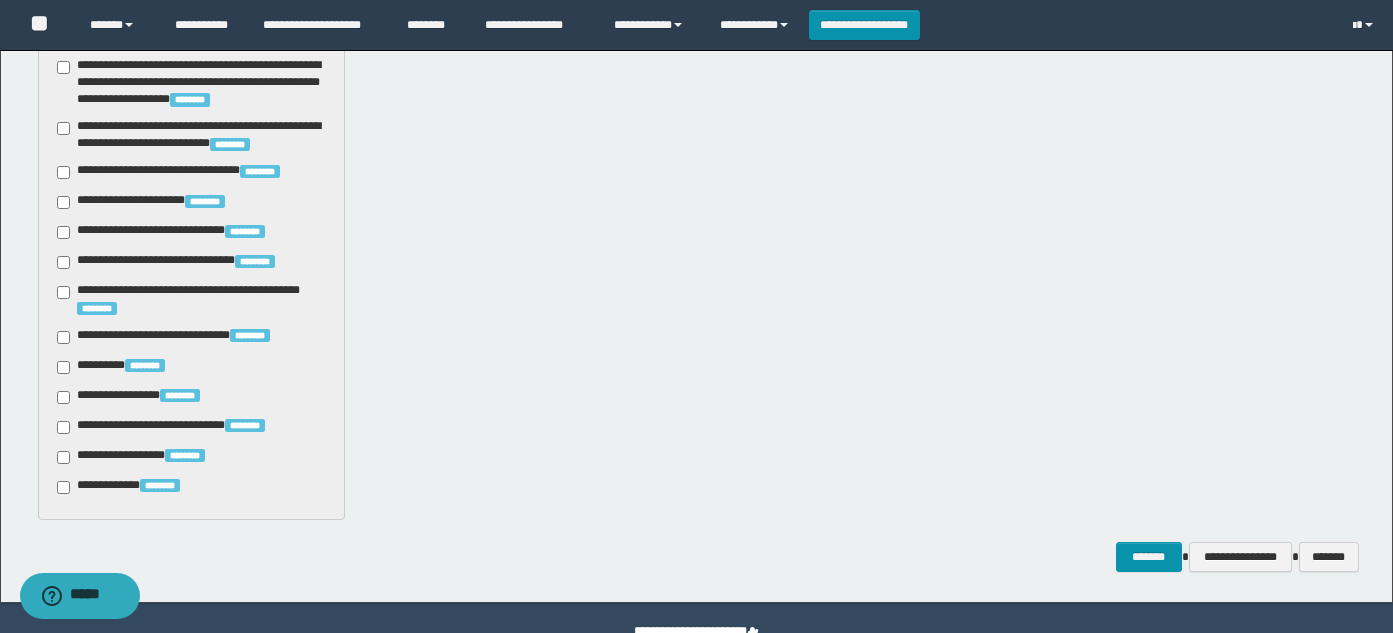 scroll, scrollTop: 2376, scrollLeft: 0, axis: vertical 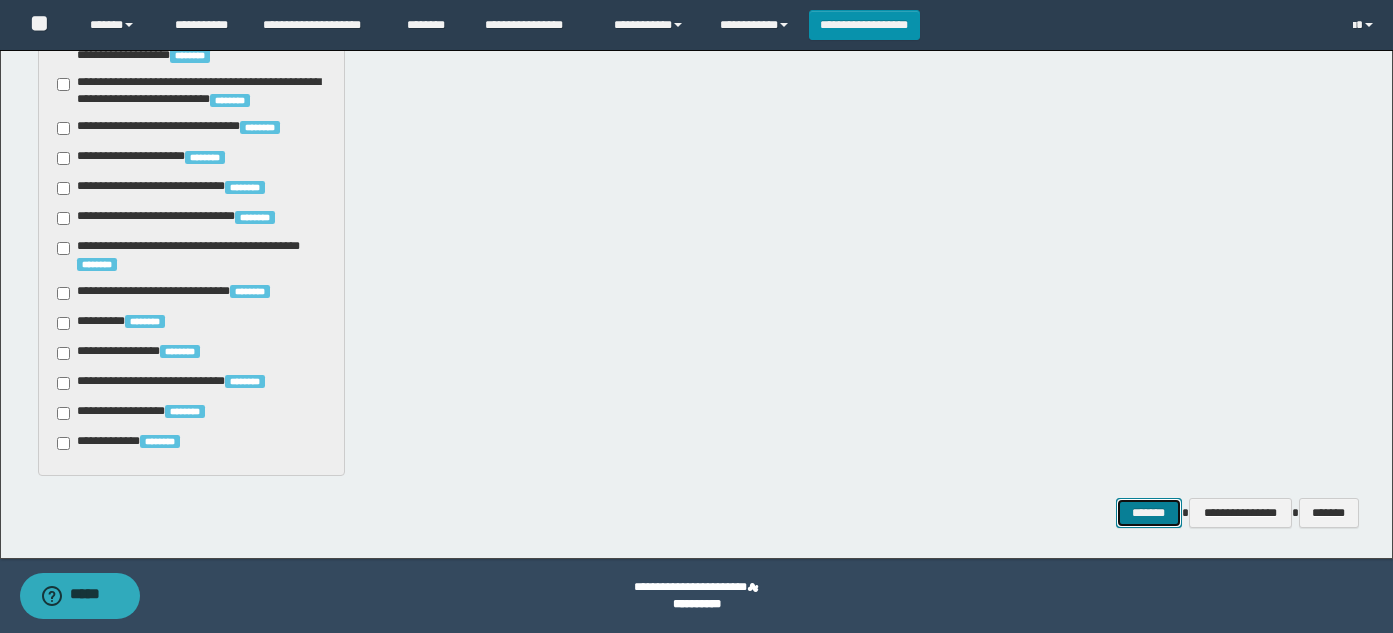 click on "*******" at bounding box center [1149, 513] 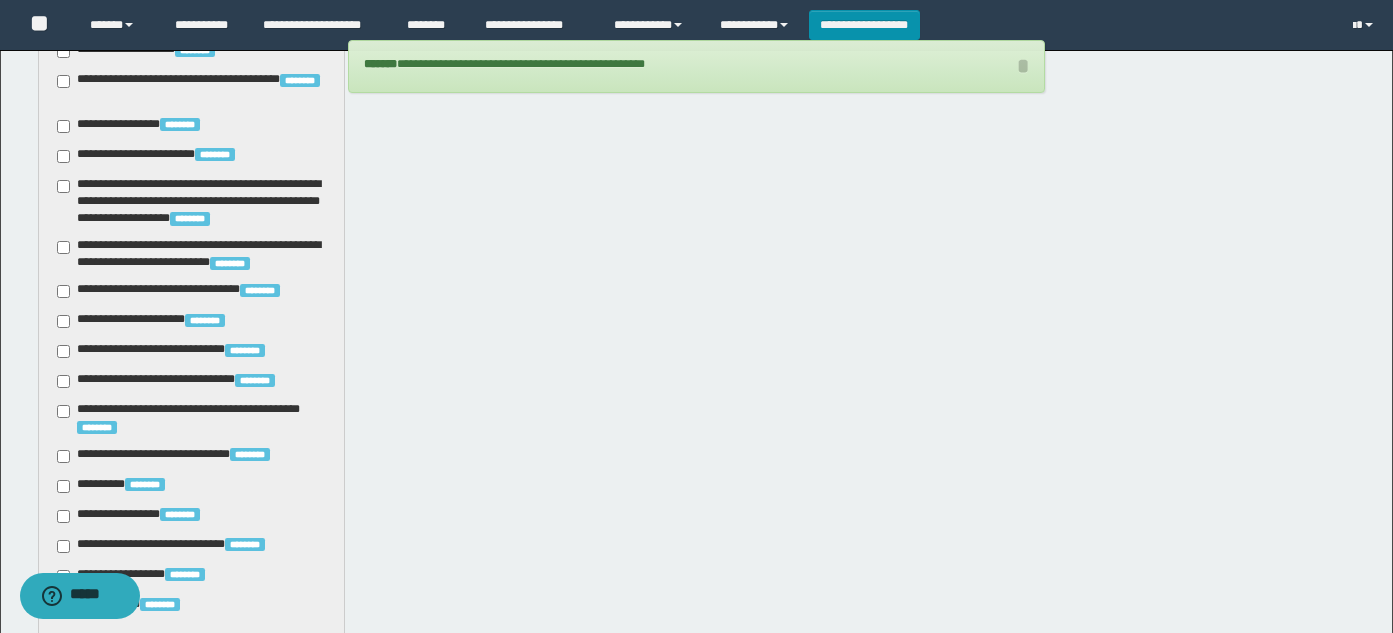 scroll, scrollTop: 1976, scrollLeft: 0, axis: vertical 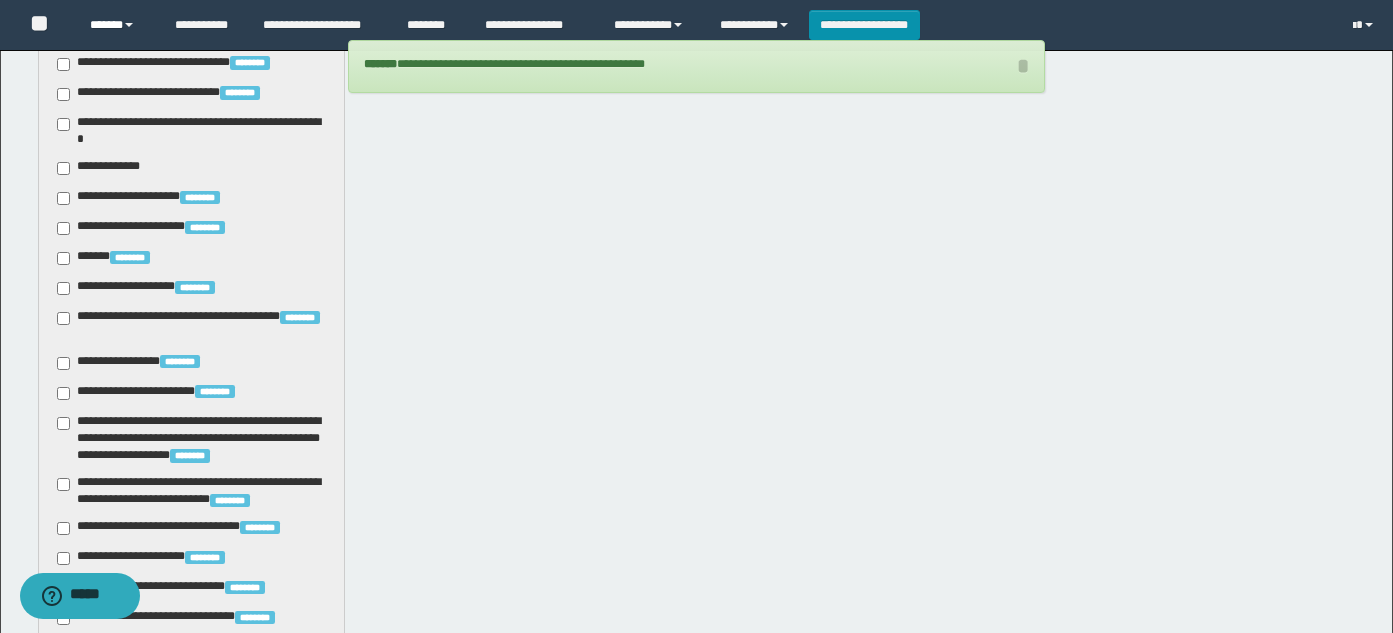 click on "******" at bounding box center (117, 25) 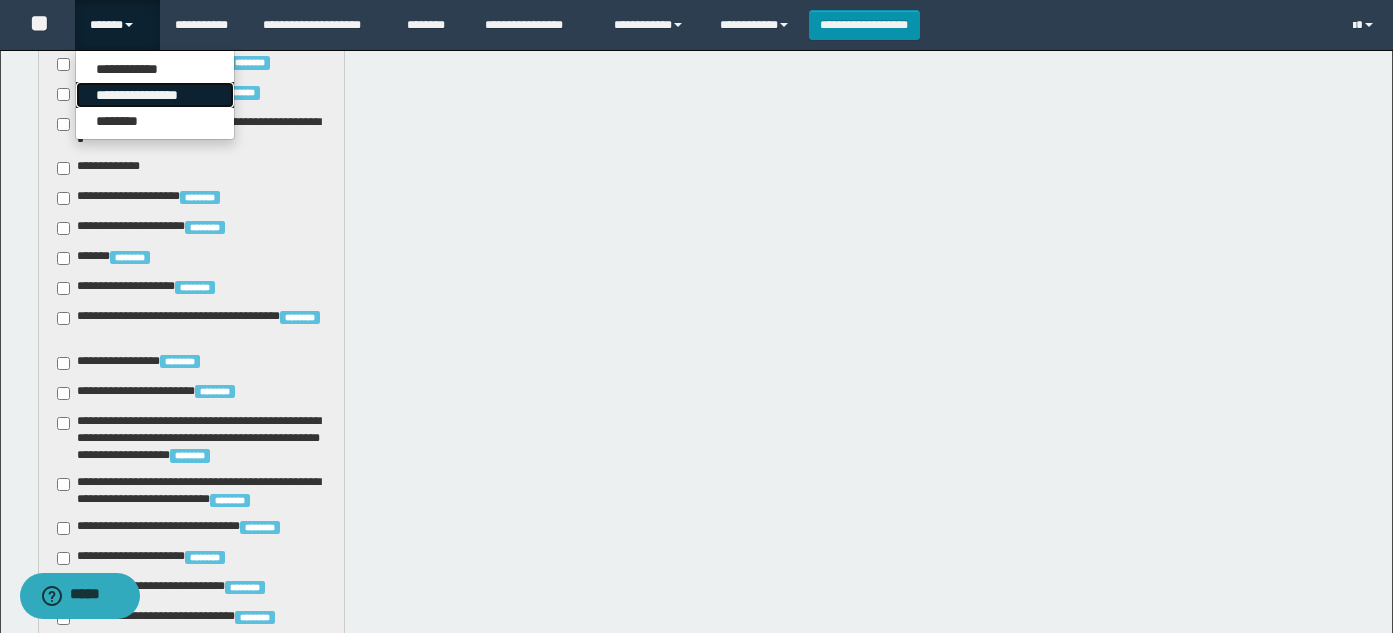 click on "**********" at bounding box center [155, 95] 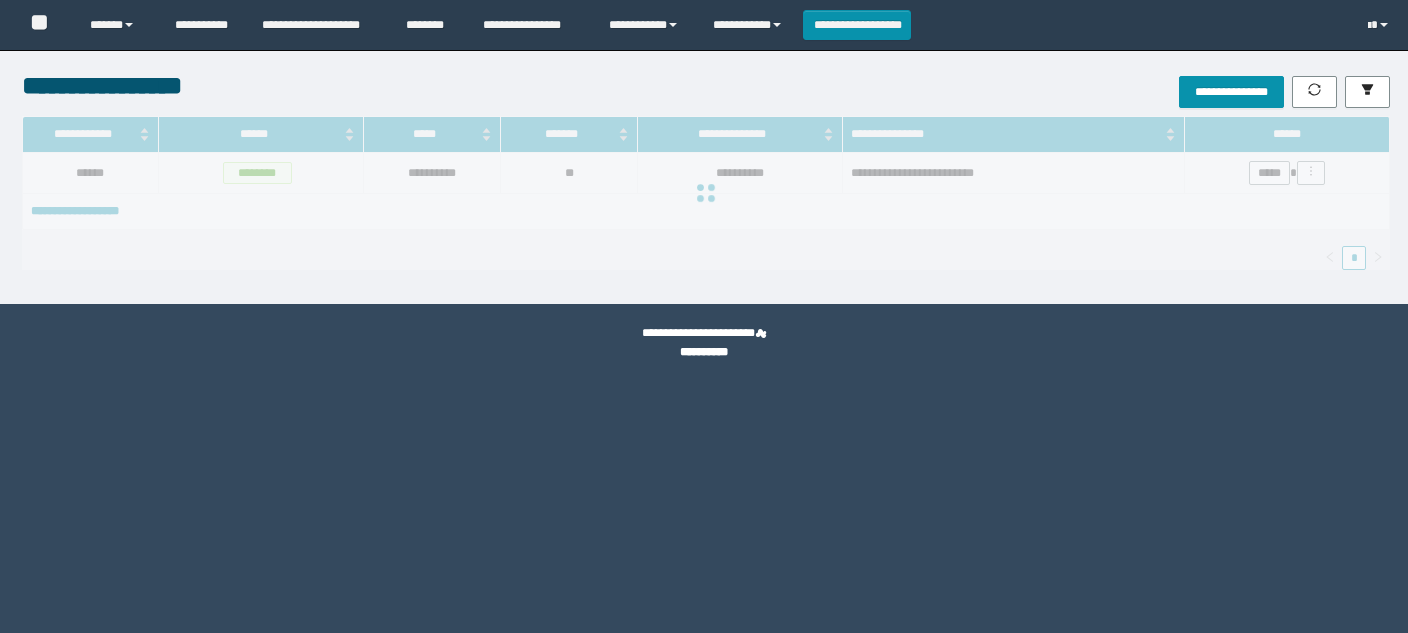 scroll, scrollTop: 0, scrollLeft: 0, axis: both 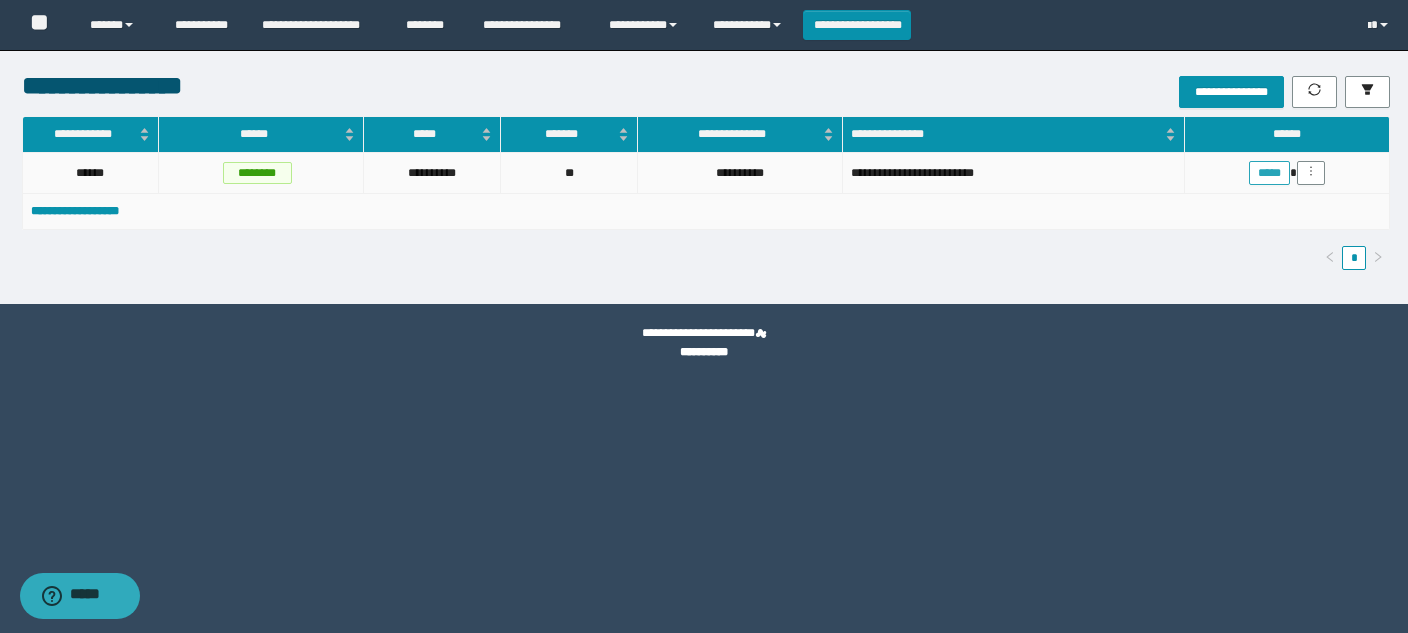 click on "*****" at bounding box center (1269, 173) 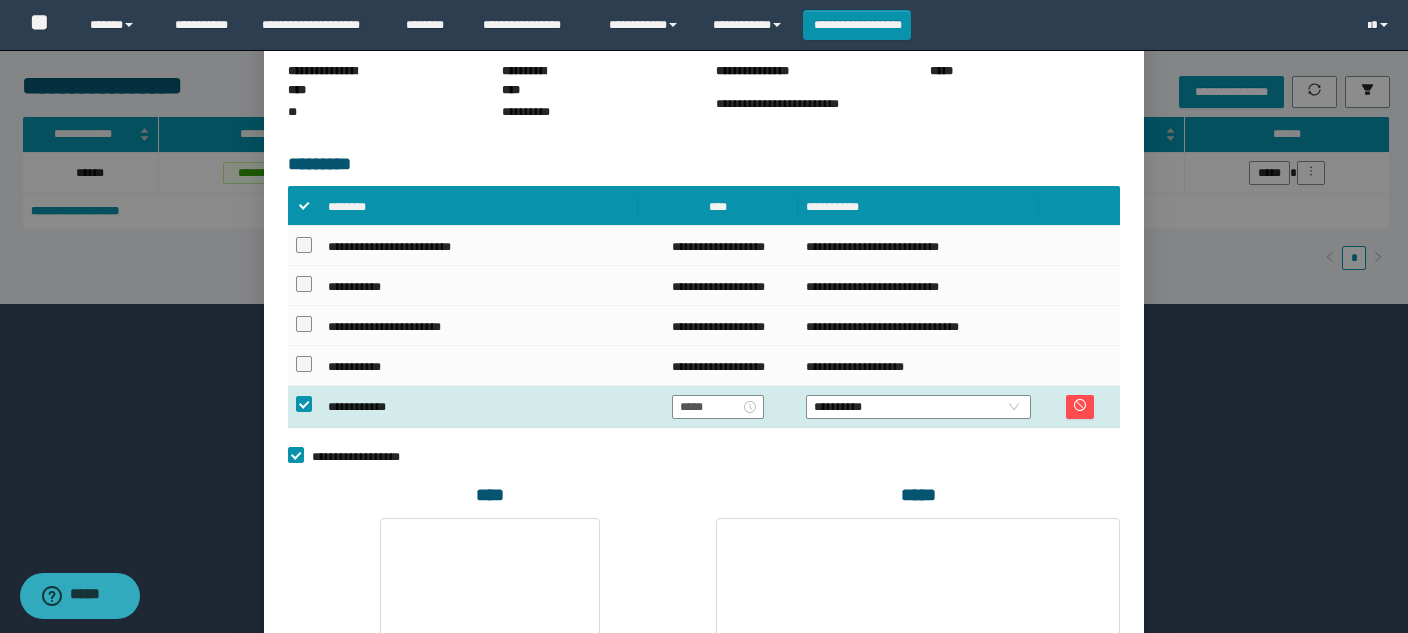 scroll, scrollTop: 500, scrollLeft: 0, axis: vertical 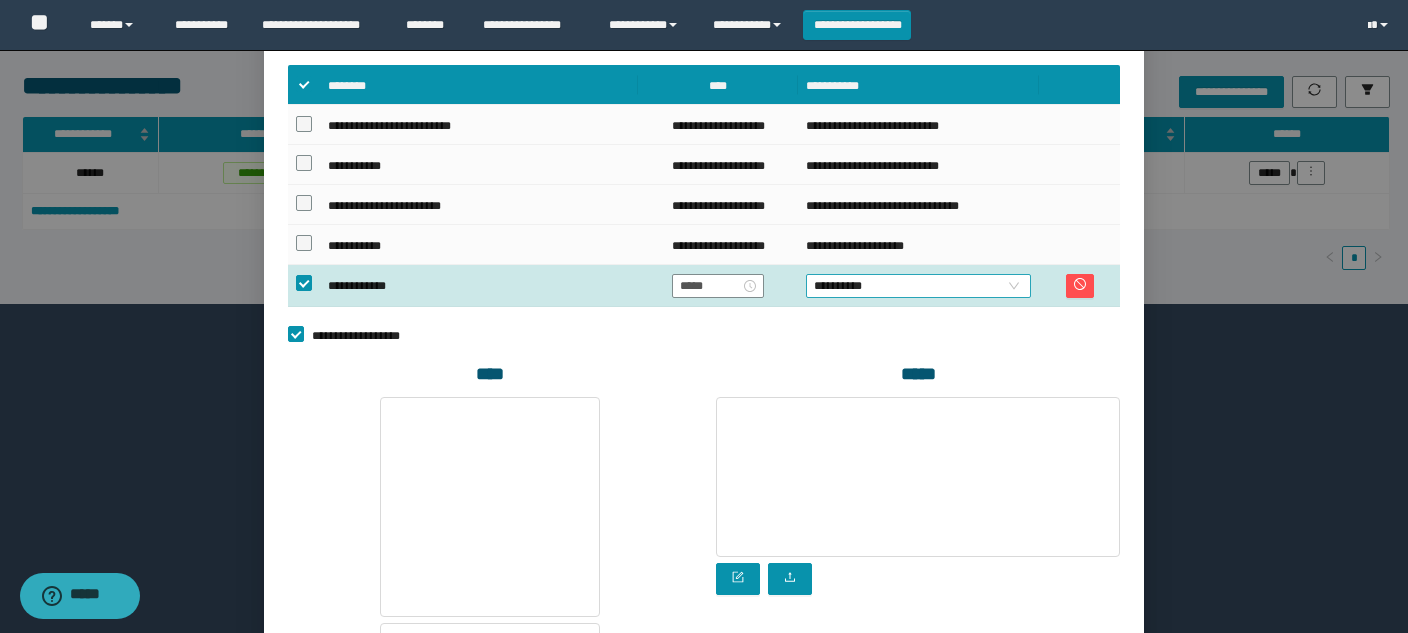 click on "**********" at bounding box center [918, 286] 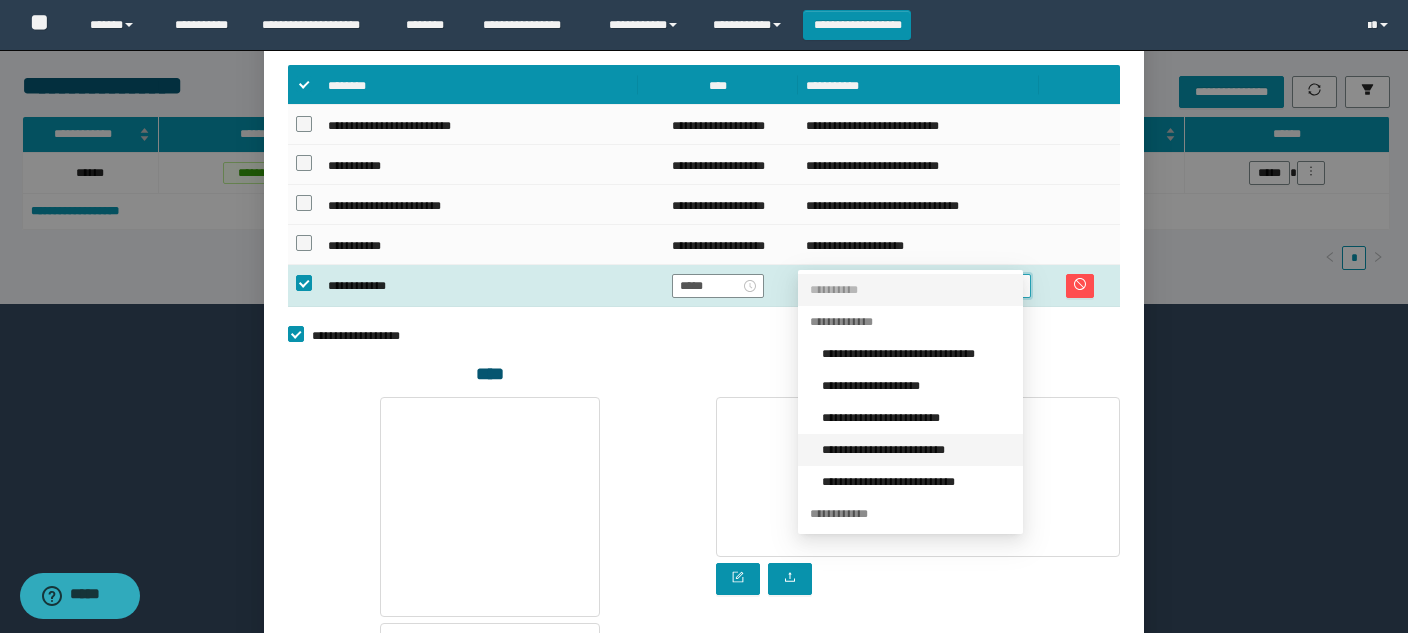 click on "**********" at bounding box center [916, 450] 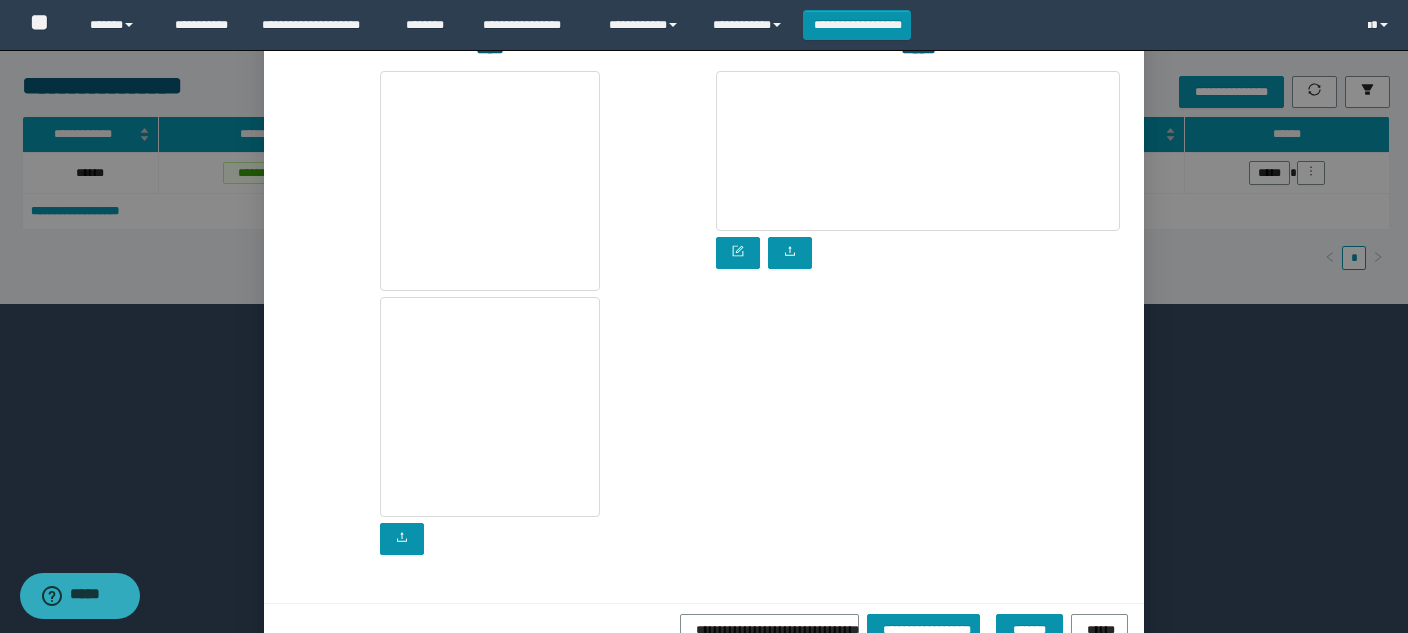 scroll, scrollTop: 838, scrollLeft: 0, axis: vertical 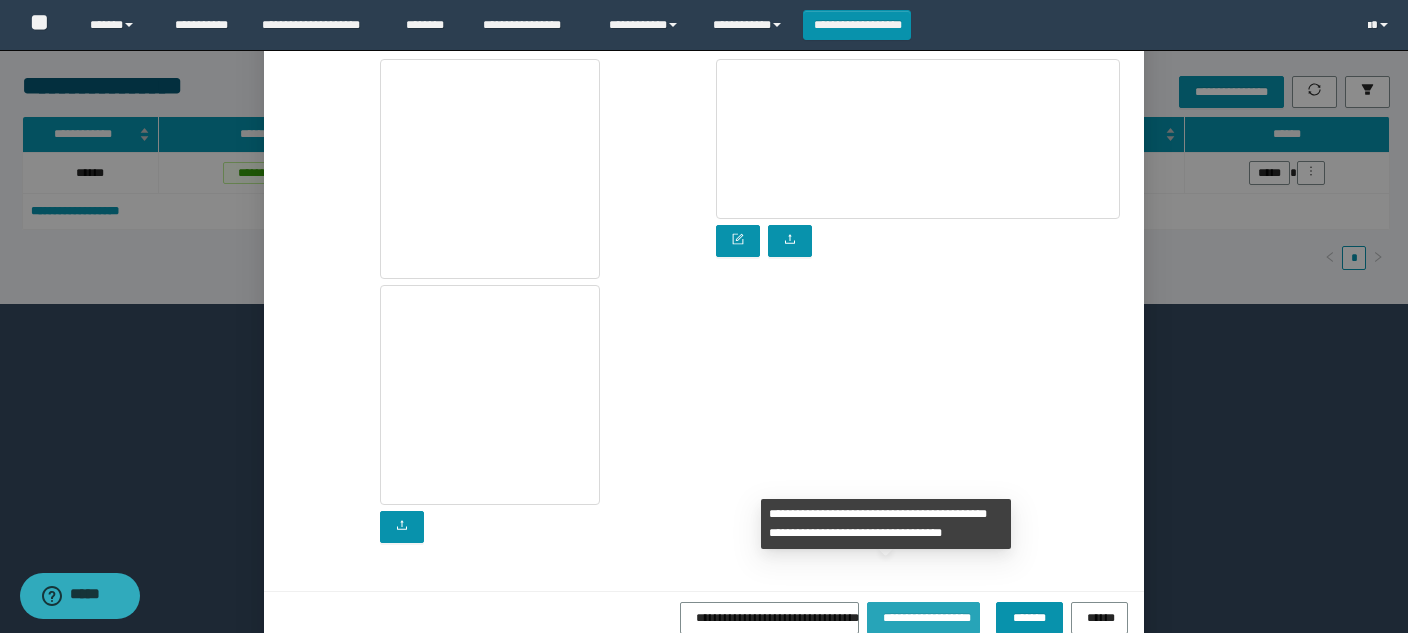 click on "**********" at bounding box center (923, 616) 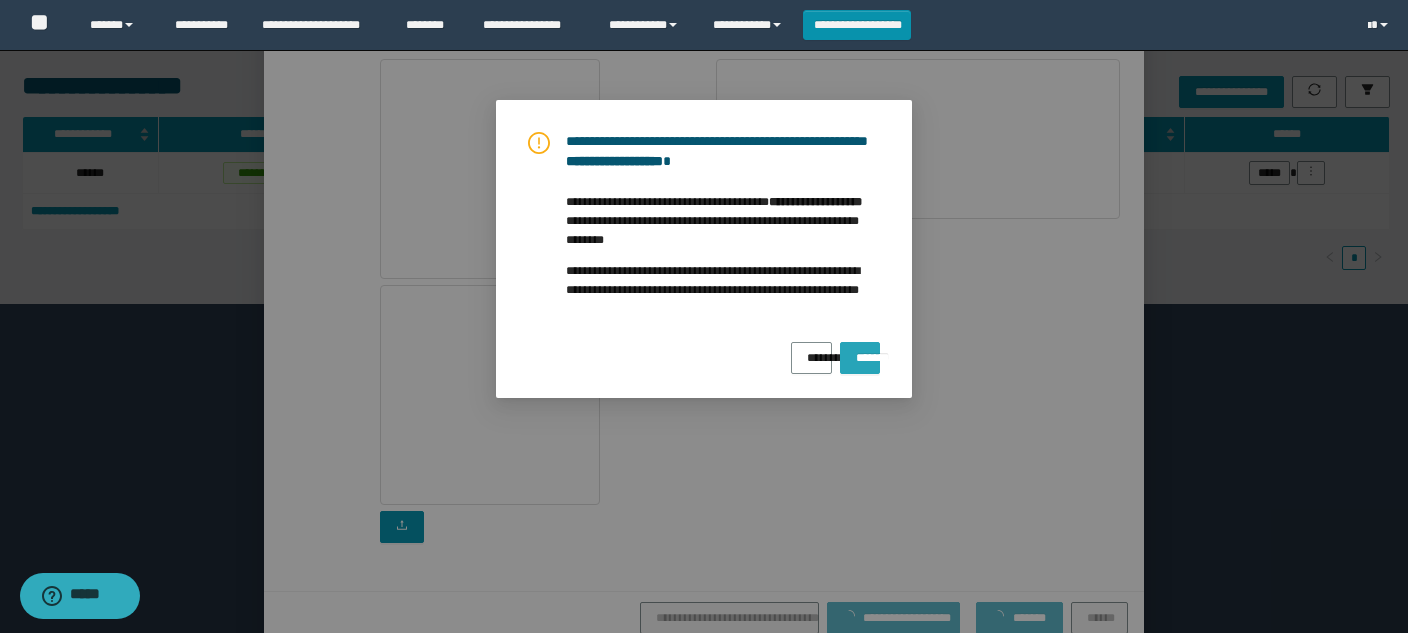 click on "*******" at bounding box center (860, 351) 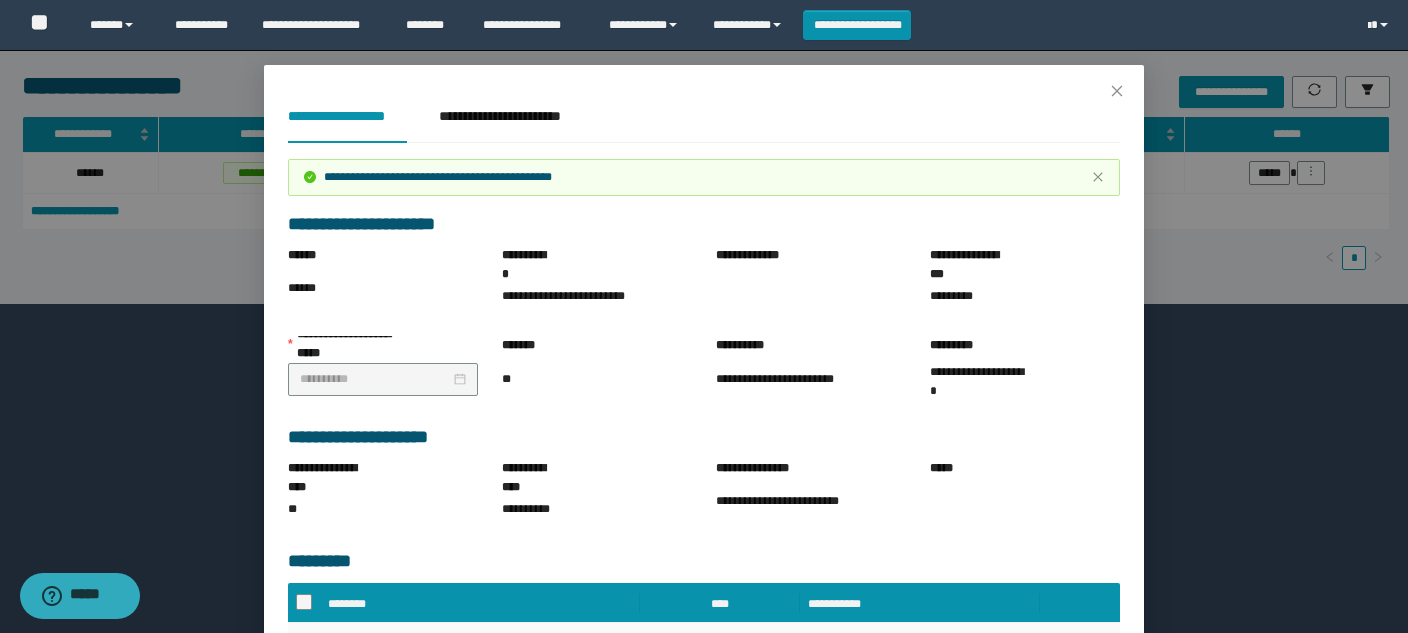 scroll, scrollTop: 0, scrollLeft: 0, axis: both 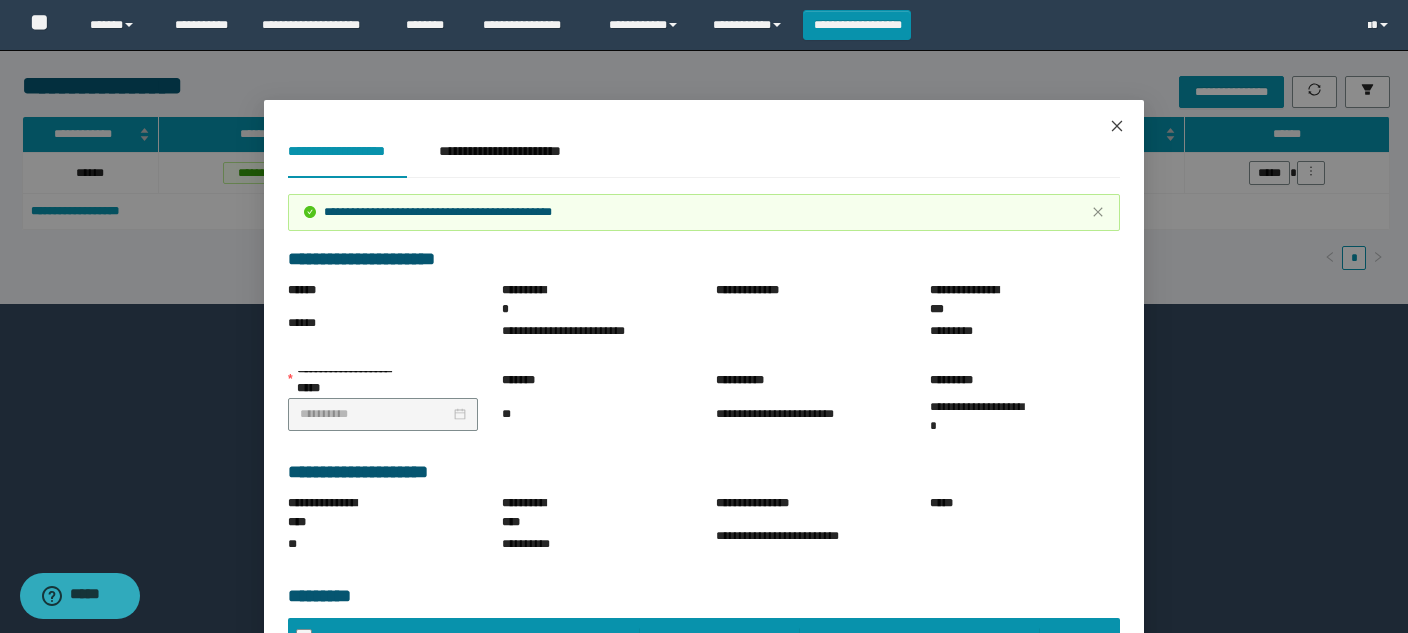 click 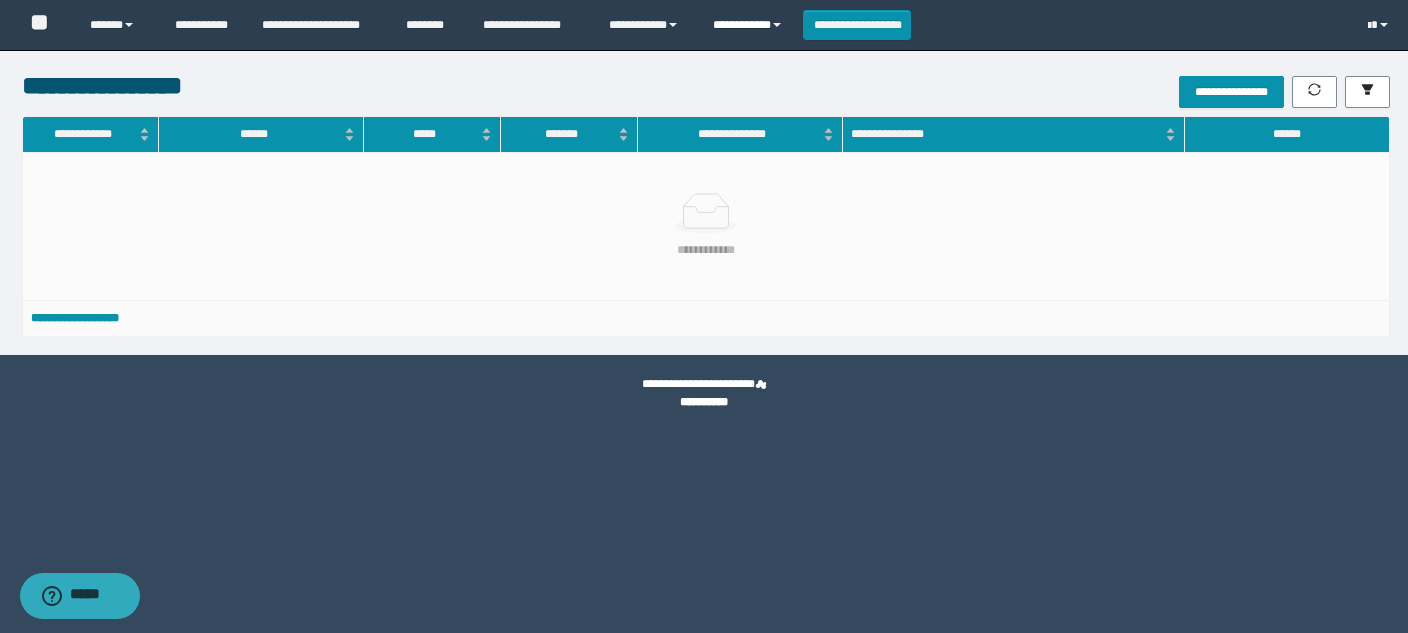 click on "**********" at bounding box center [750, 25] 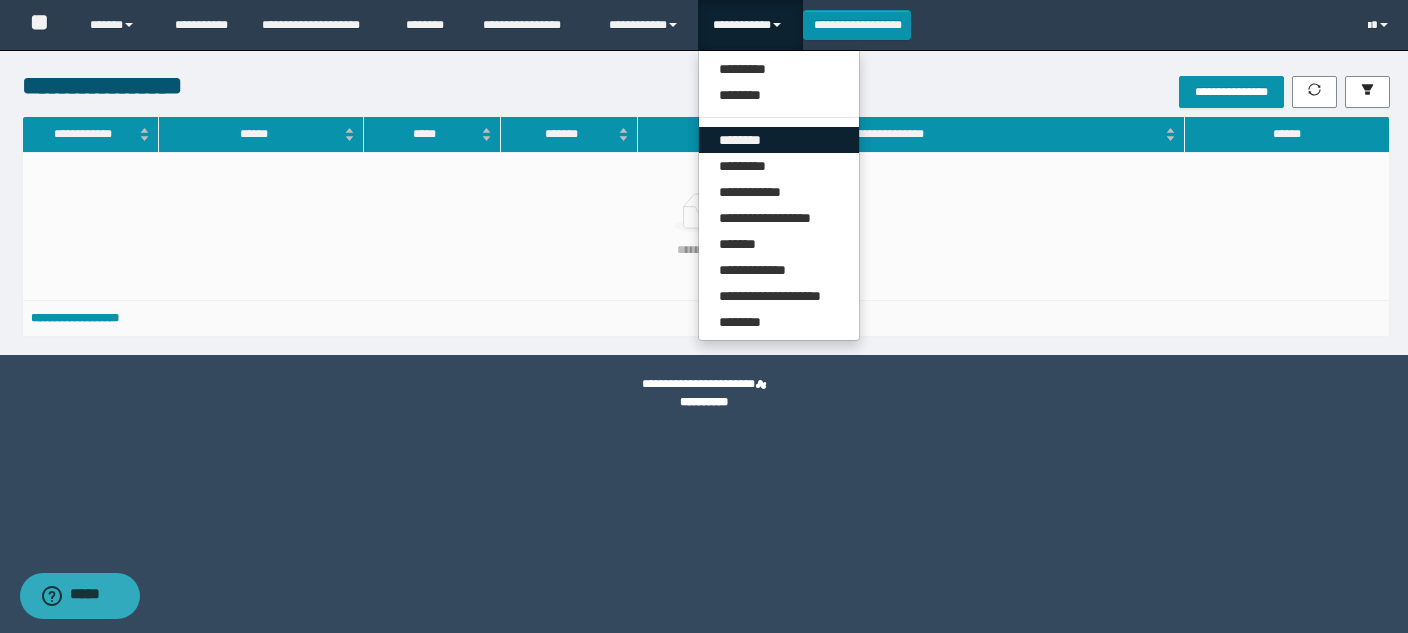 click on "********" at bounding box center (779, 140) 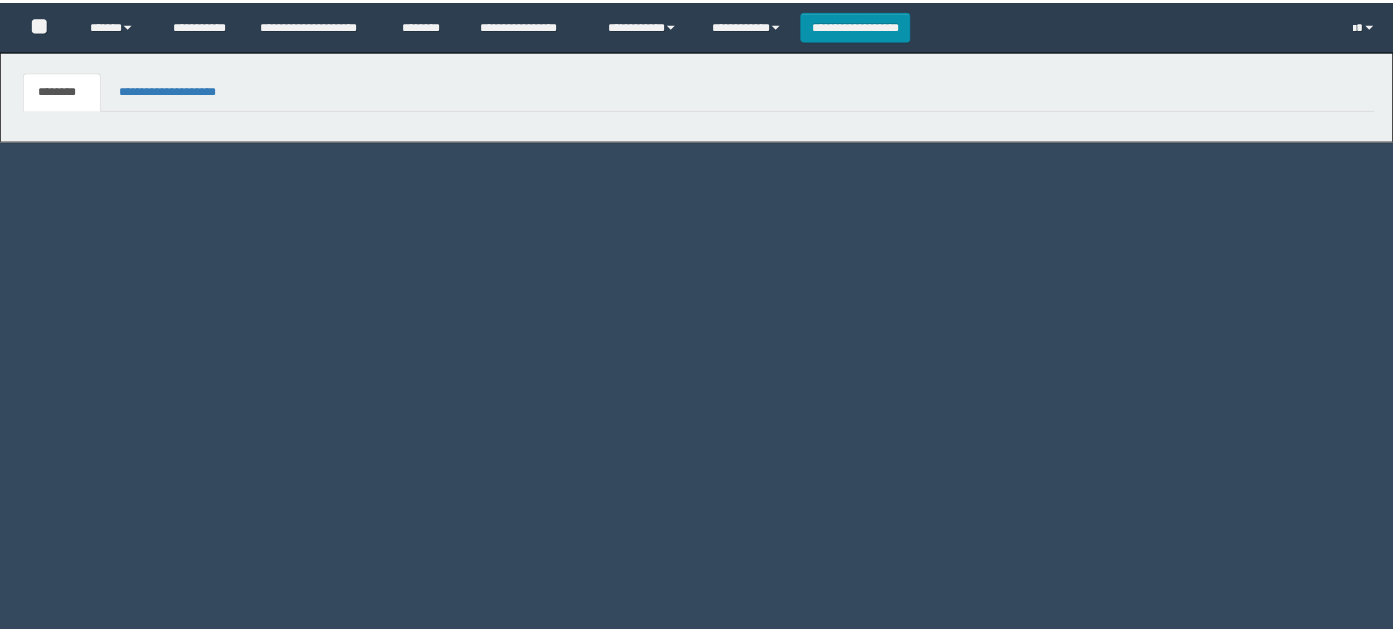 scroll, scrollTop: 0, scrollLeft: 0, axis: both 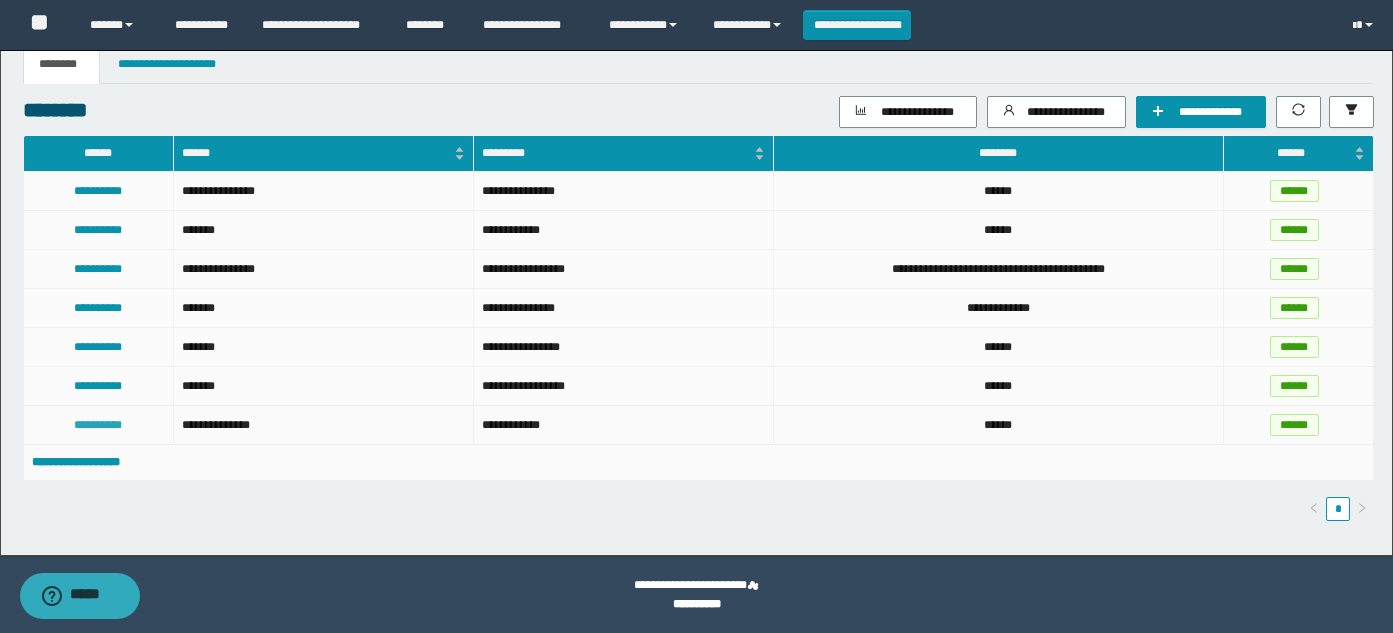 click on "**********" at bounding box center [98, 425] 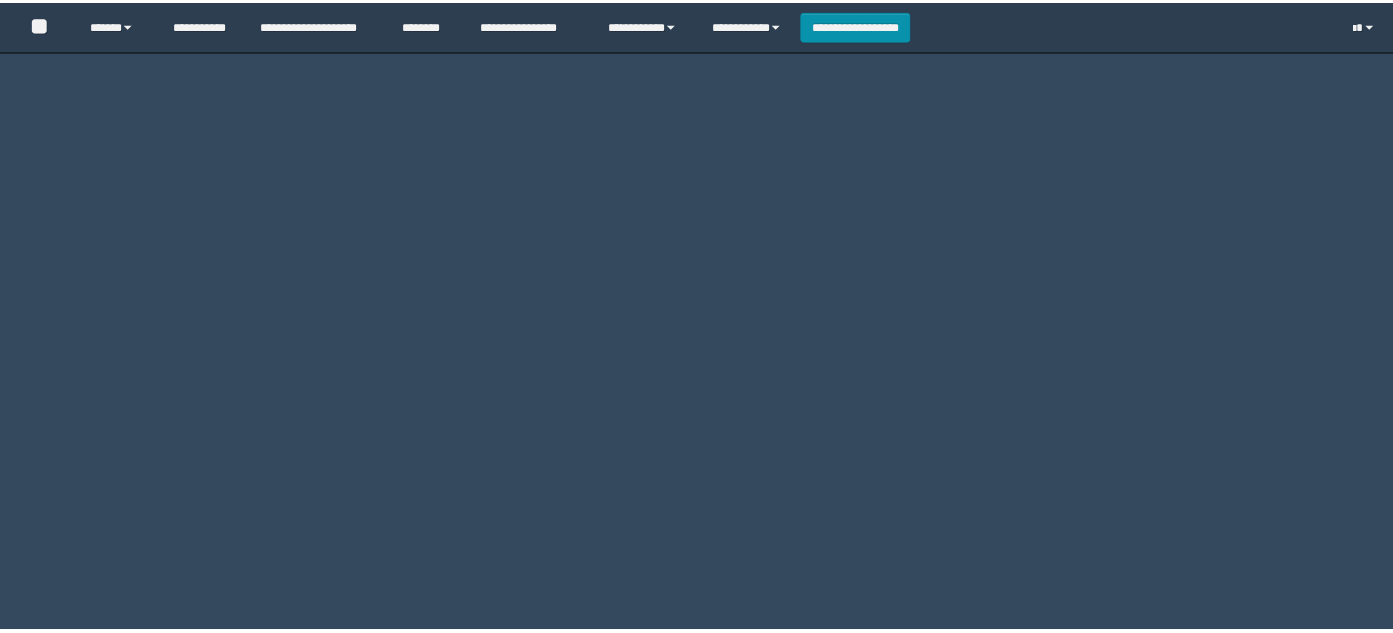 scroll, scrollTop: 0, scrollLeft: 0, axis: both 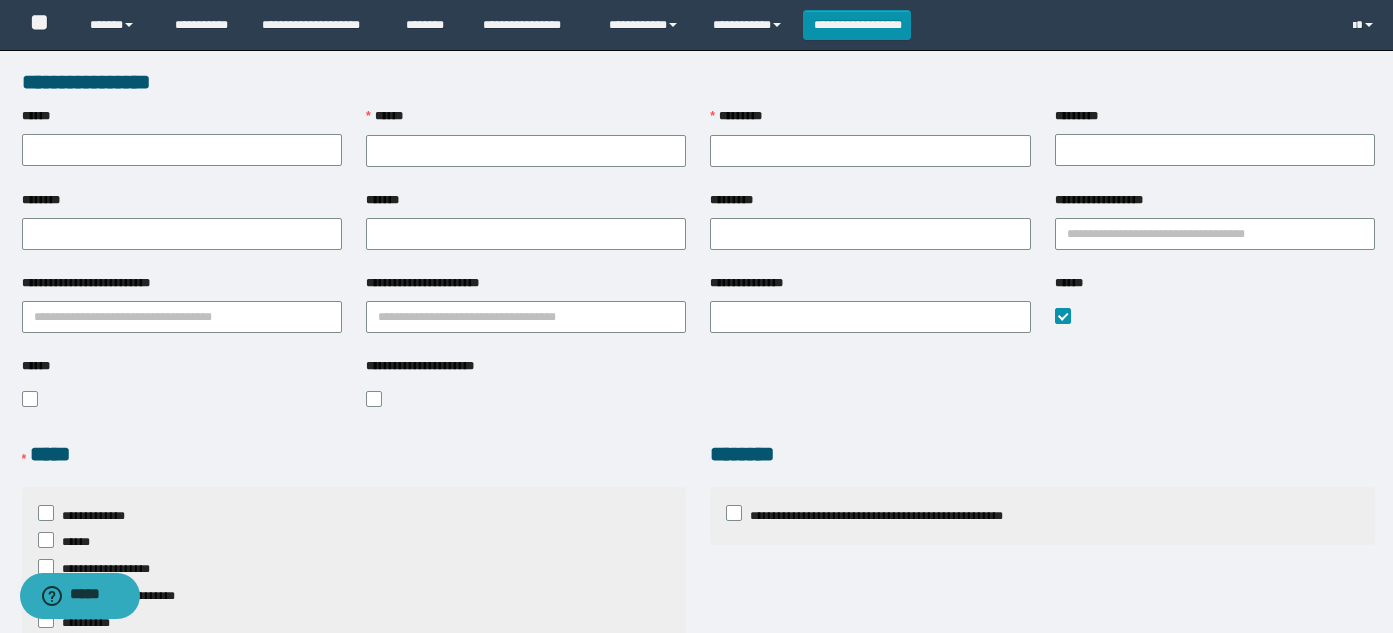 type on "**********" 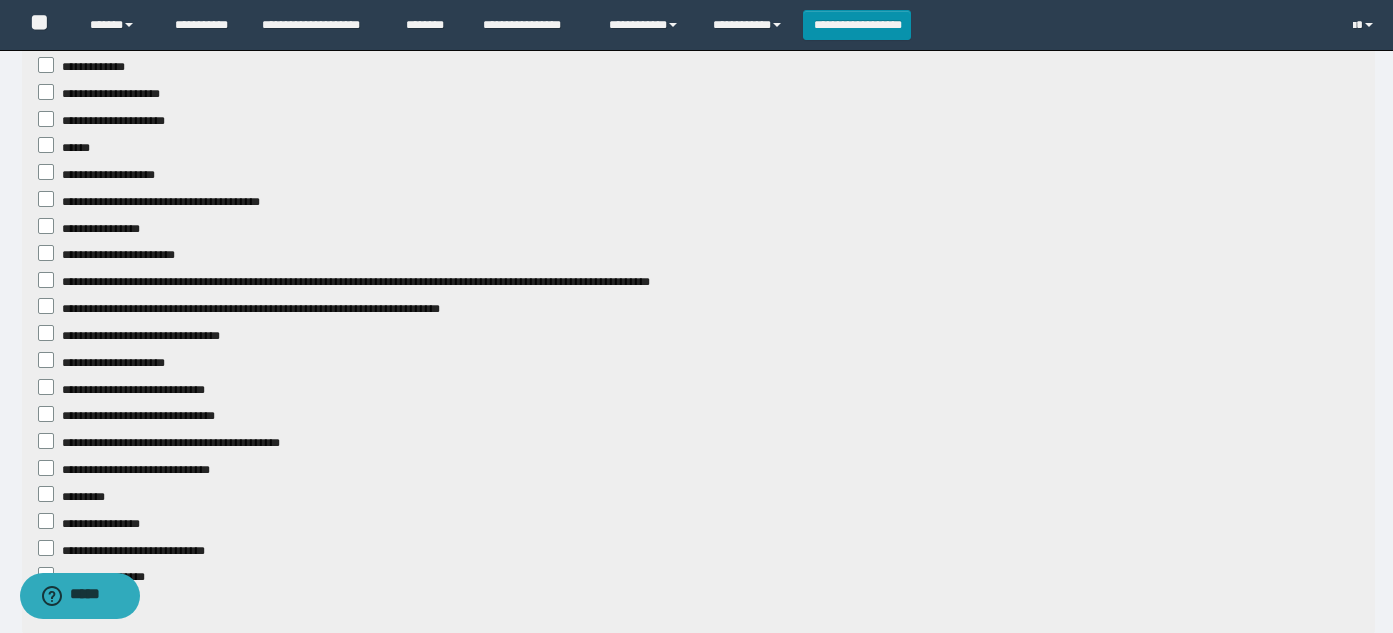 scroll, scrollTop: 2343, scrollLeft: 0, axis: vertical 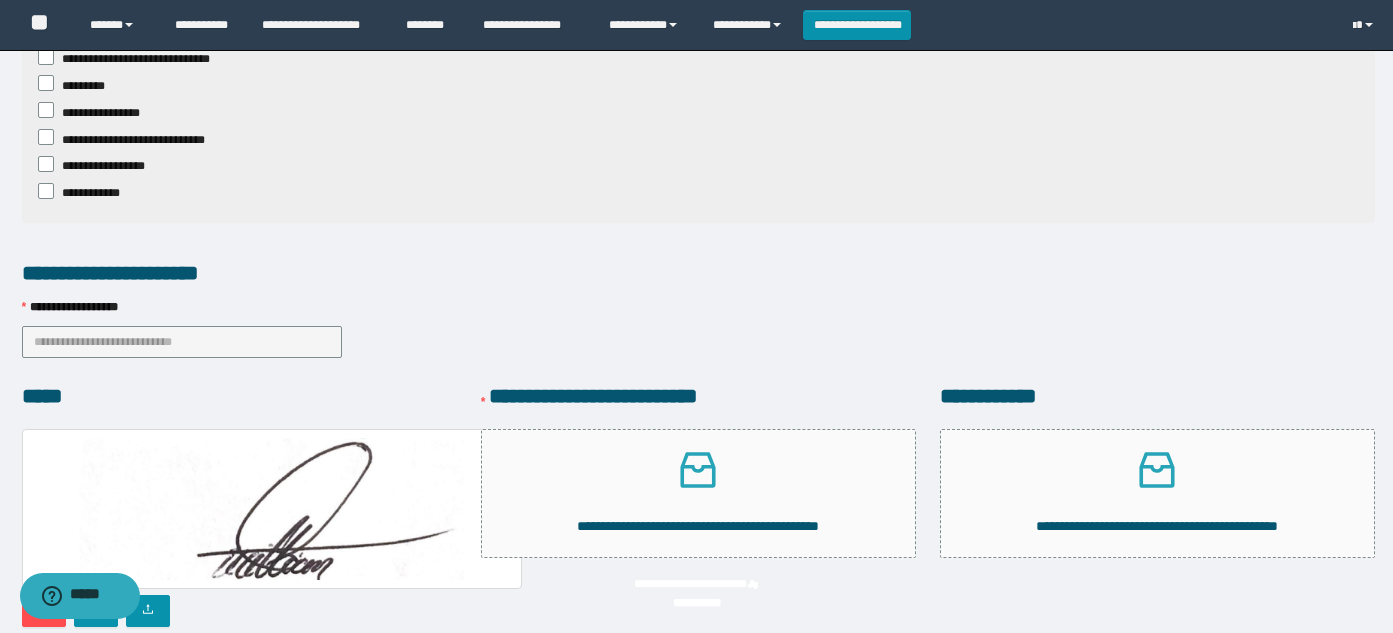 click on "********" at bounding box center (1230, 667) 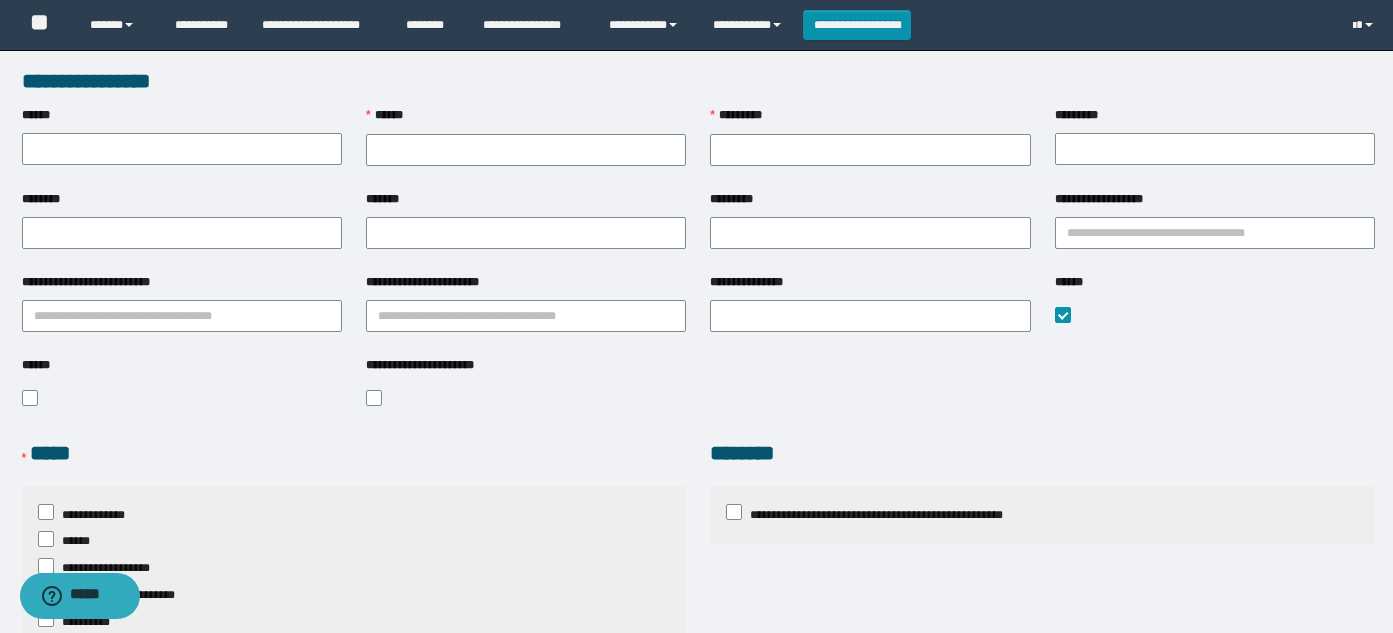 scroll, scrollTop: 0, scrollLeft: 0, axis: both 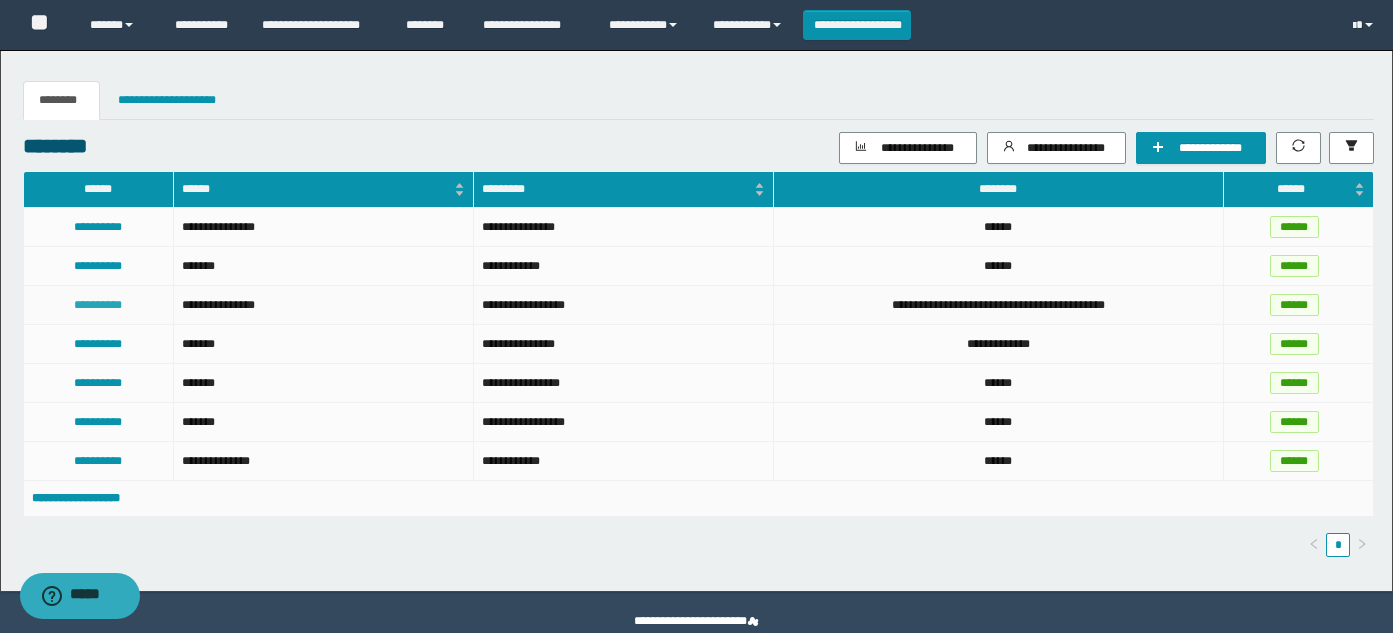 click on "**********" at bounding box center (98, 305) 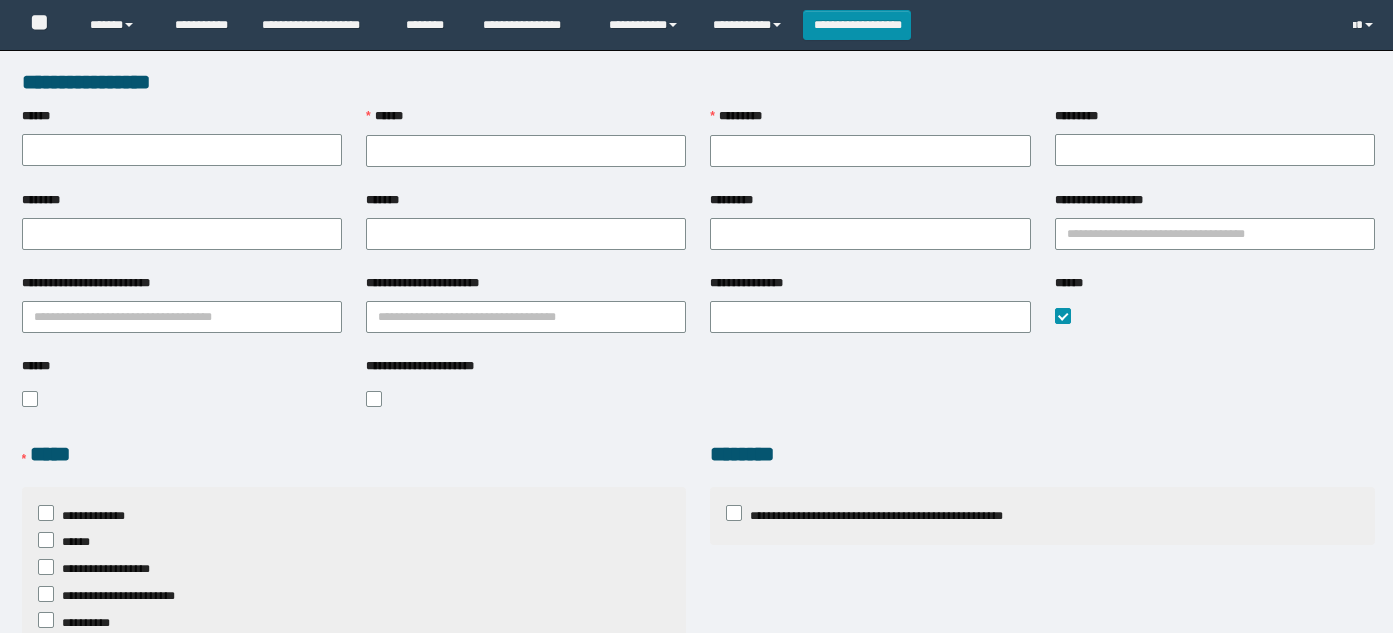scroll, scrollTop: 0, scrollLeft: 0, axis: both 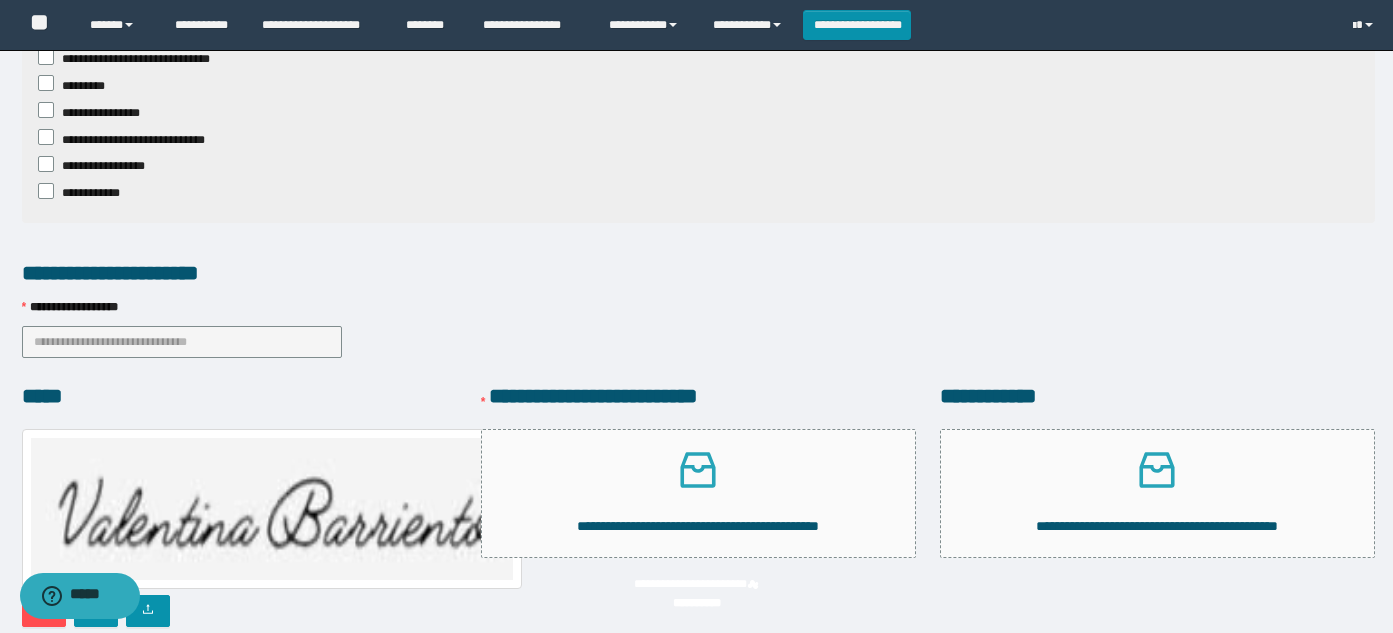 click on "*******" at bounding box center (1146, 667) 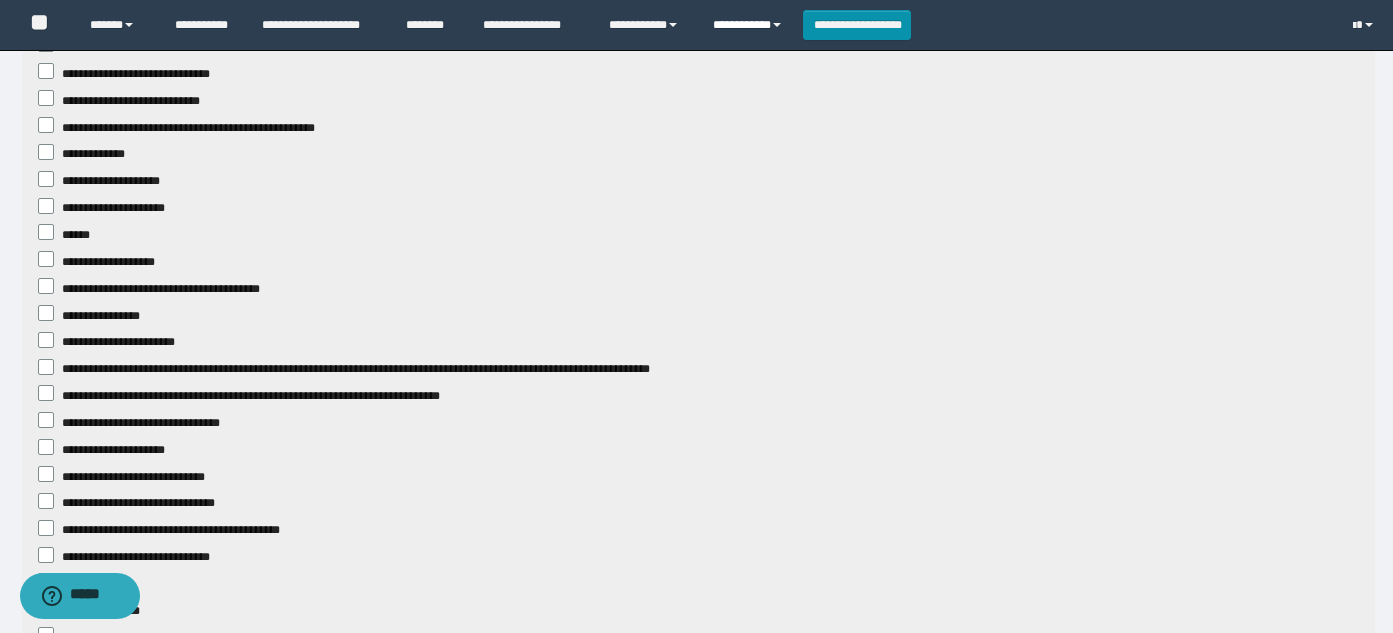 scroll, scrollTop: 1843, scrollLeft: 0, axis: vertical 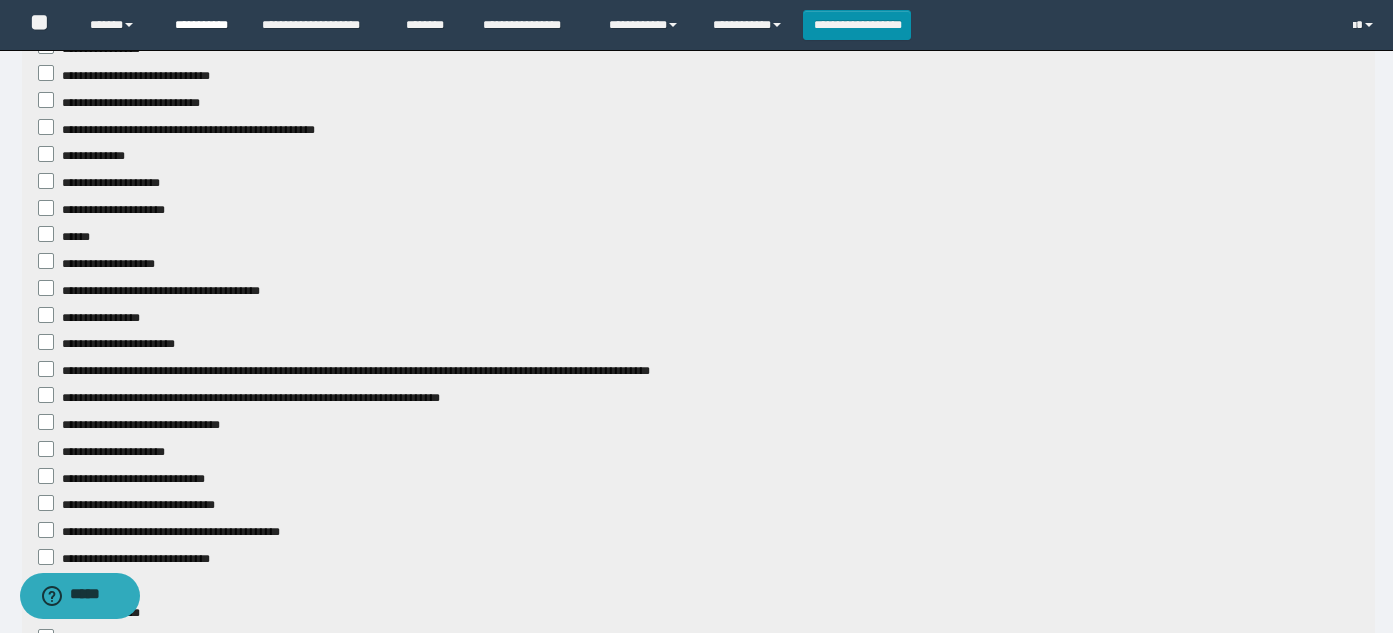 click on "**********" at bounding box center [203, 25] 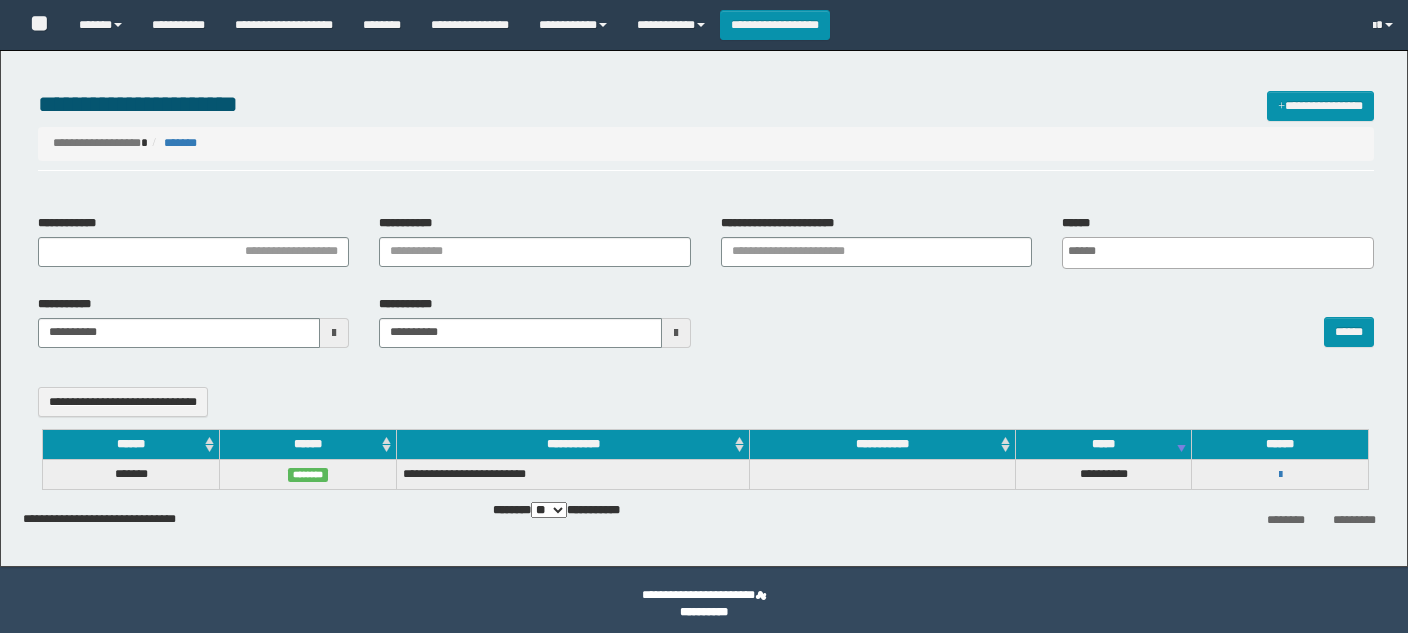 select 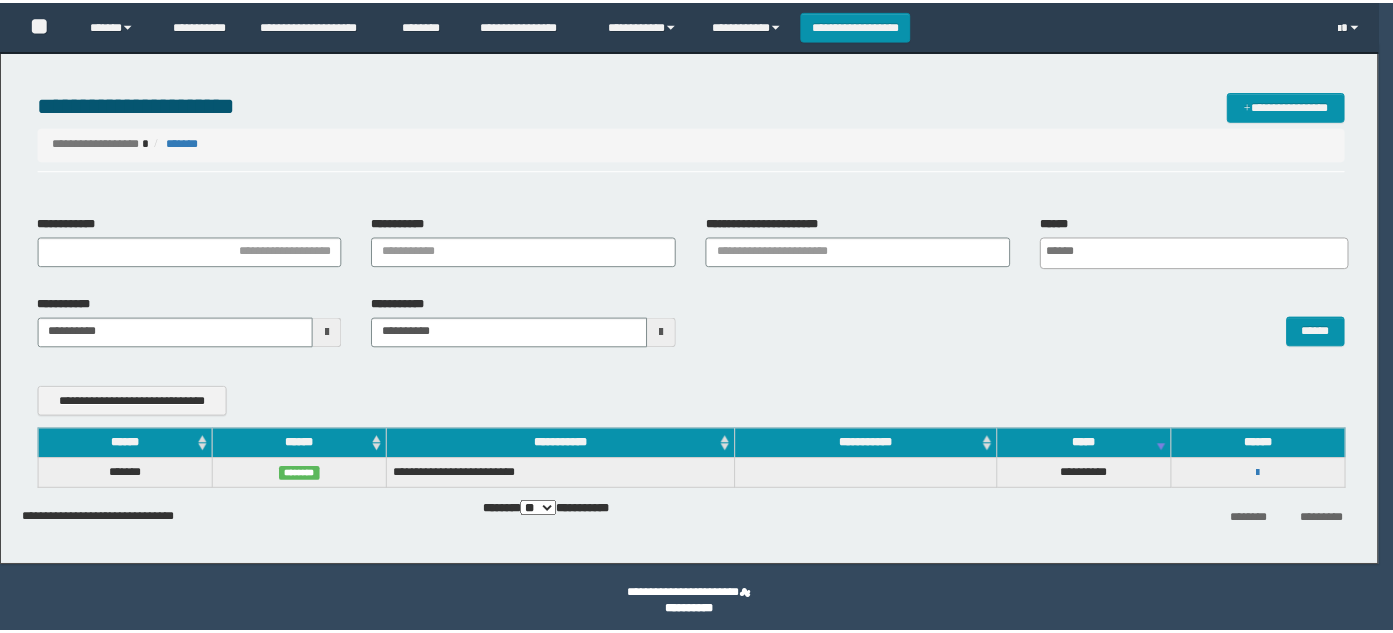 scroll, scrollTop: 0, scrollLeft: 0, axis: both 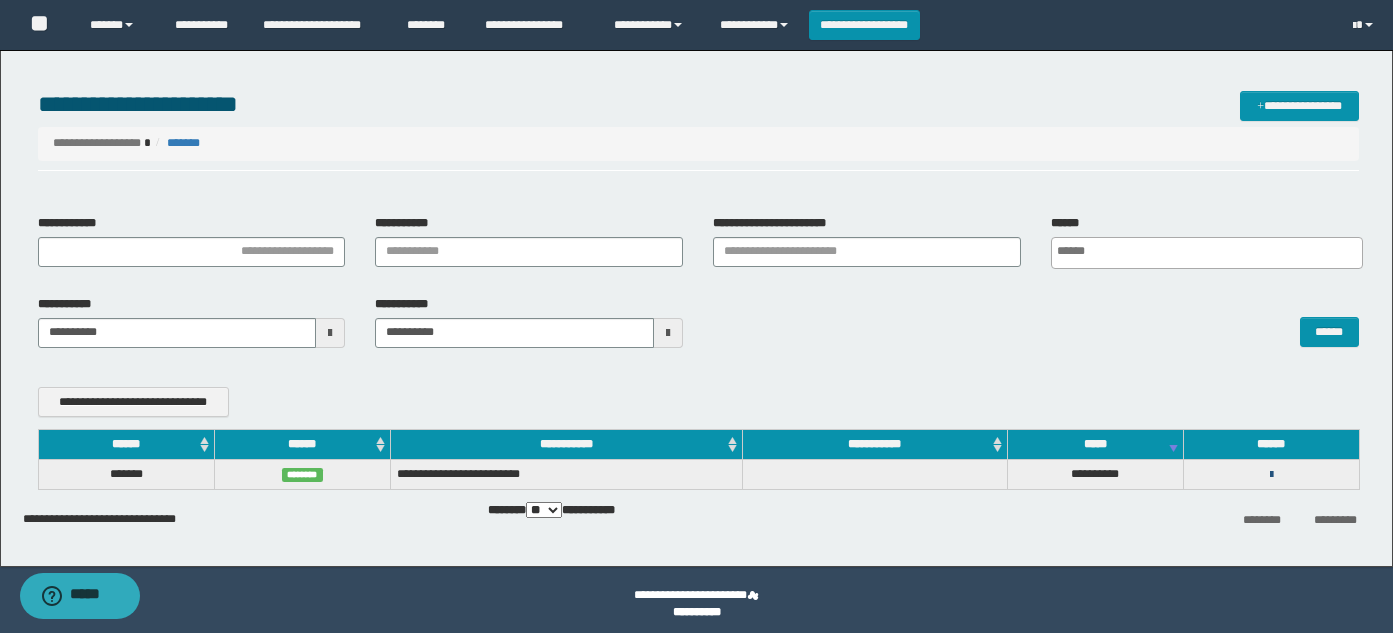 click at bounding box center (1271, 475) 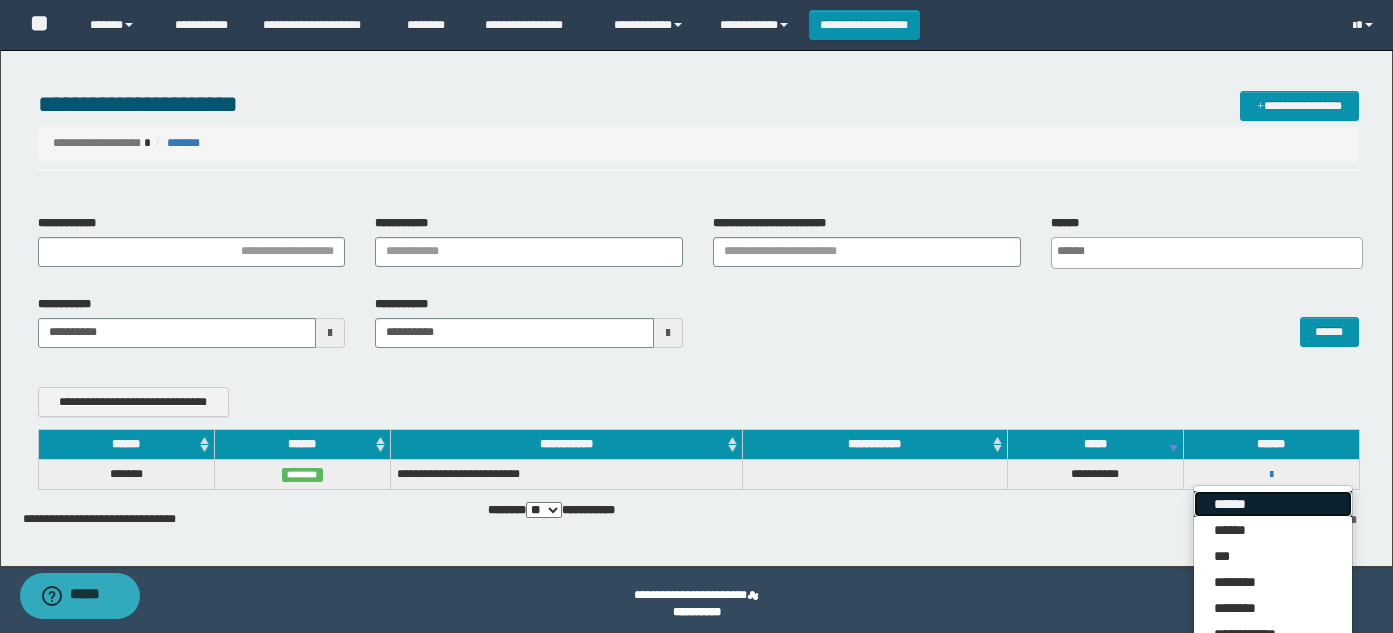 click on "******" at bounding box center (1273, 504) 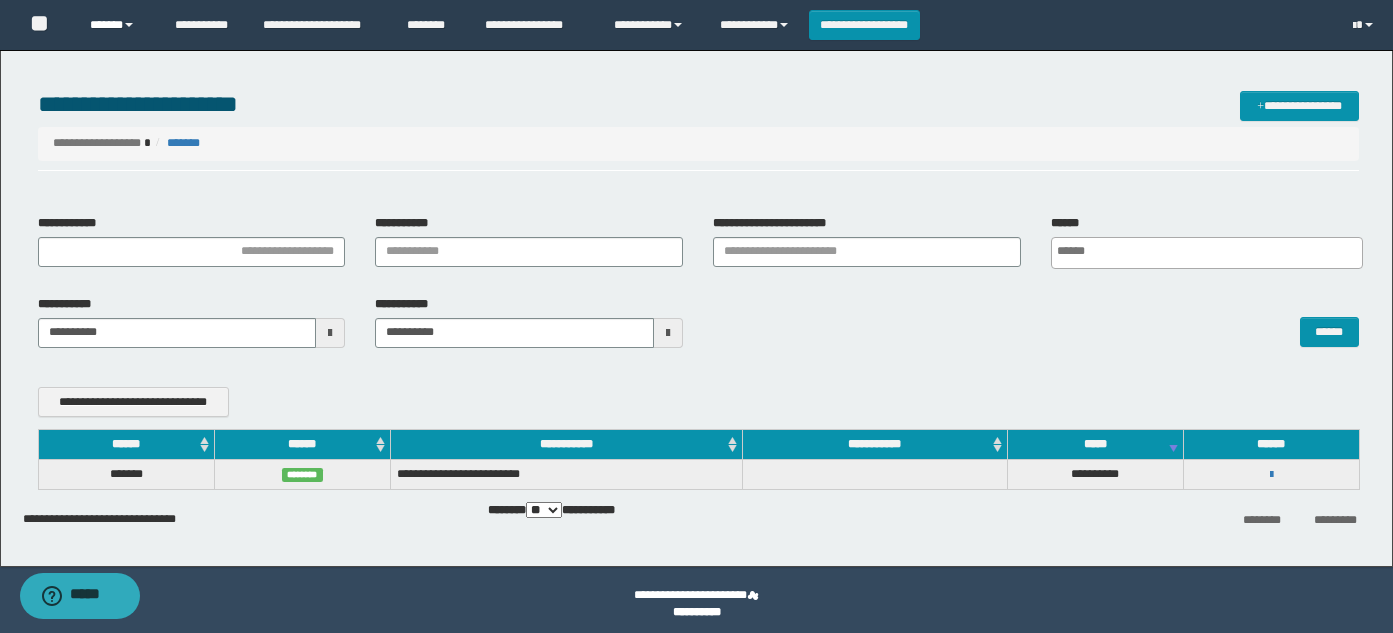 click on "******" at bounding box center [117, 25] 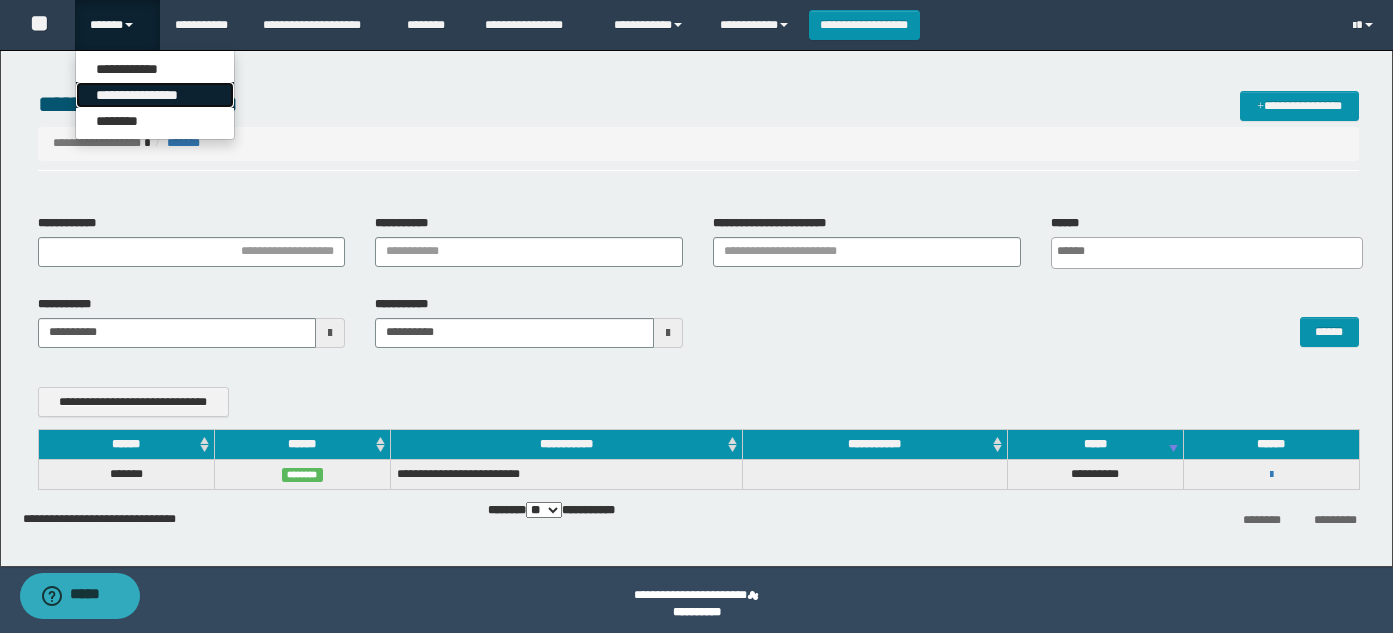 click on "**********" at bounding box center (155, 95) 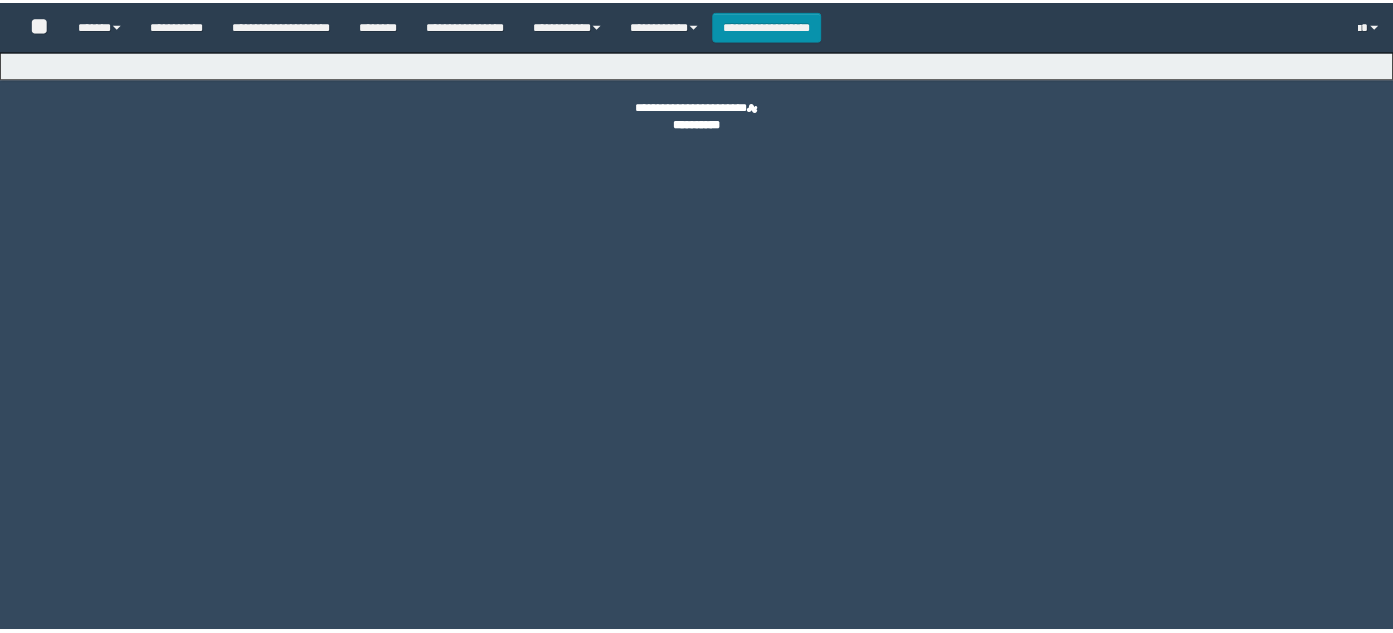 scroll, scrollTop: 0, scrollLeft: 0, axis: both 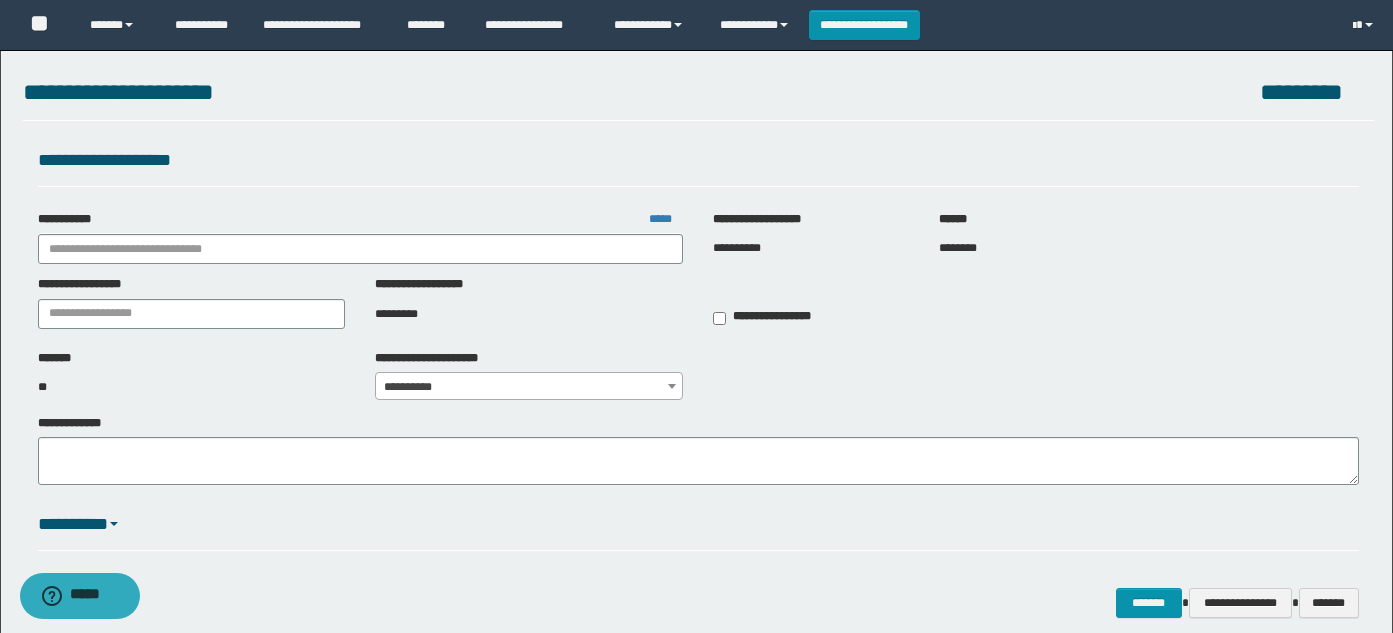 type on "**********" 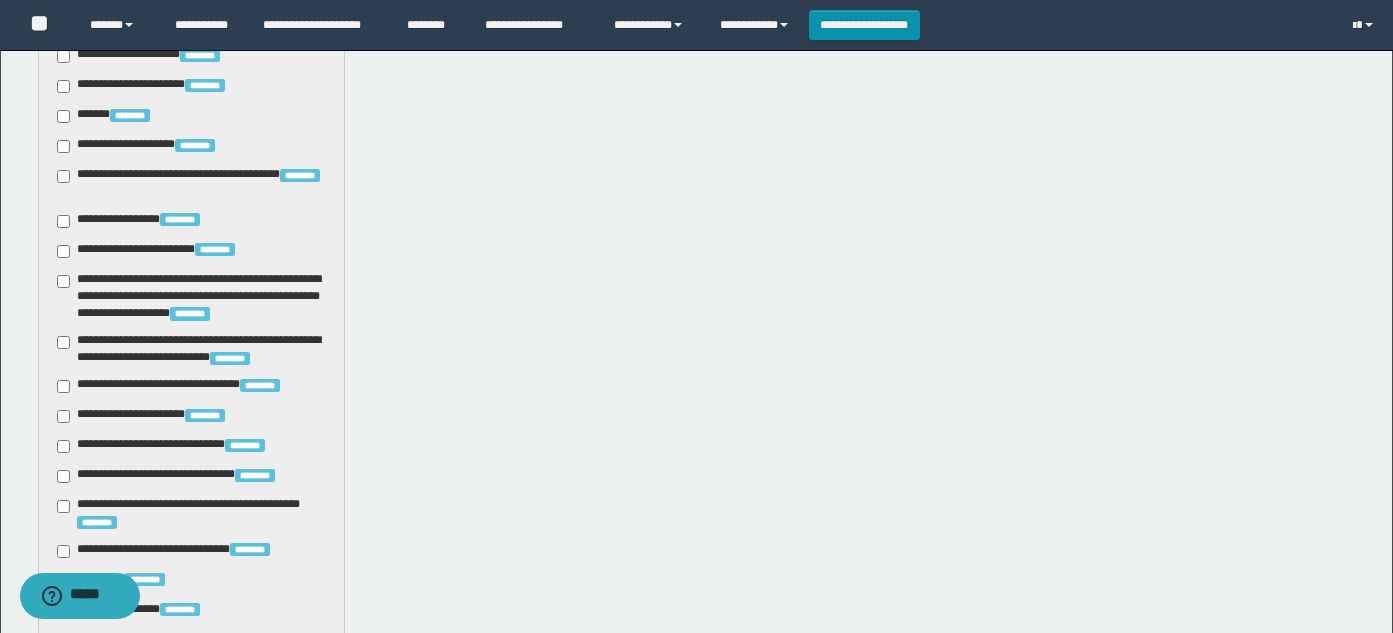 scroll, scrollTop: 2376, scrollLeft: 0, axis: vertical 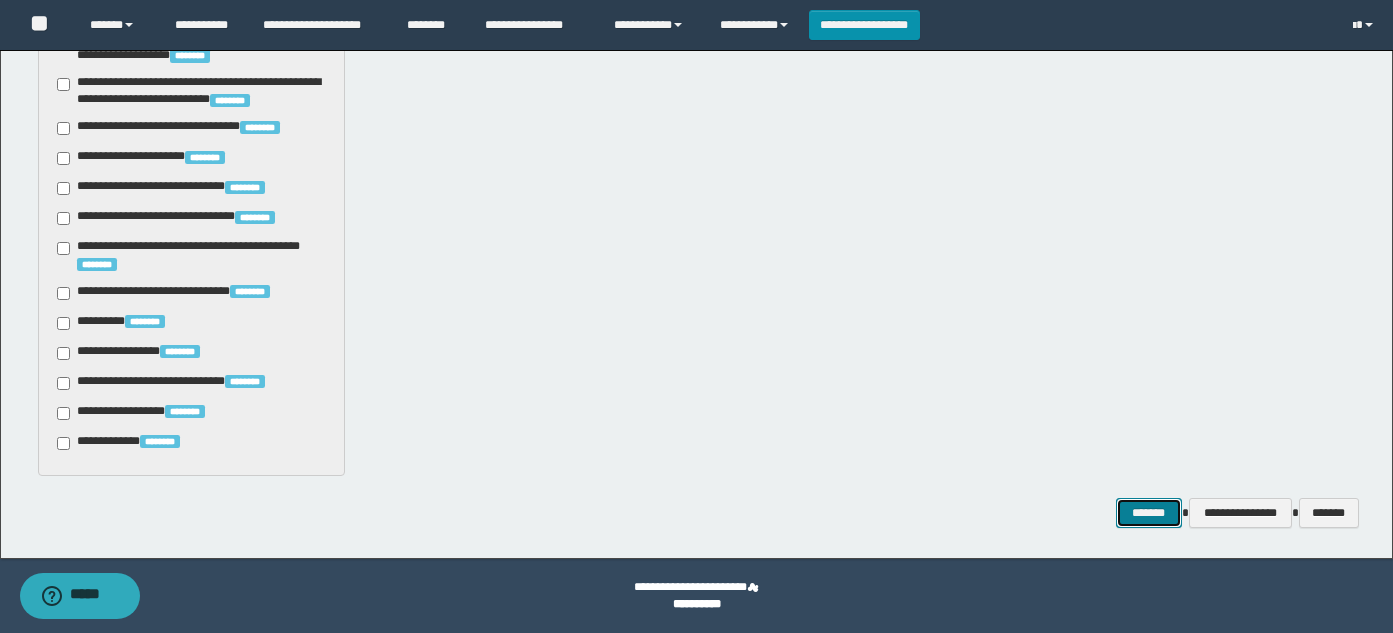 click on "*******" at bounding box center [1149, 513] 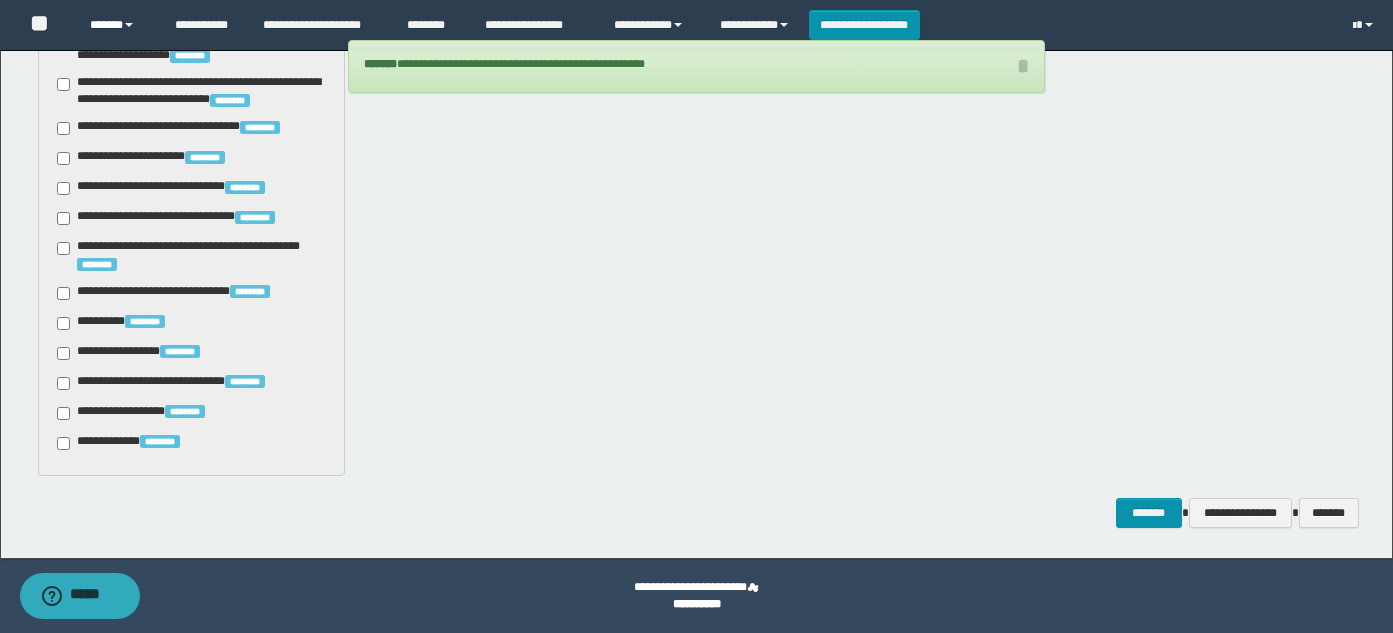 click on "******" at bounding box center (117, 25) 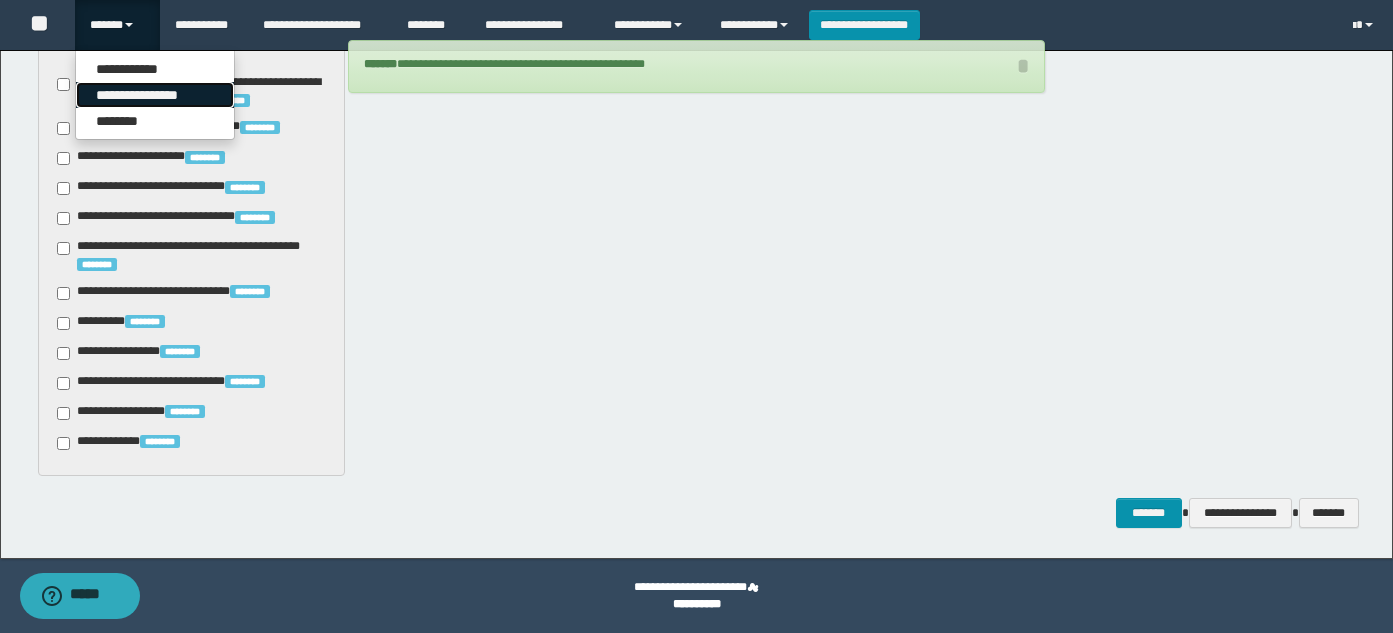 click on "**********" at bounding box center [155, 95] 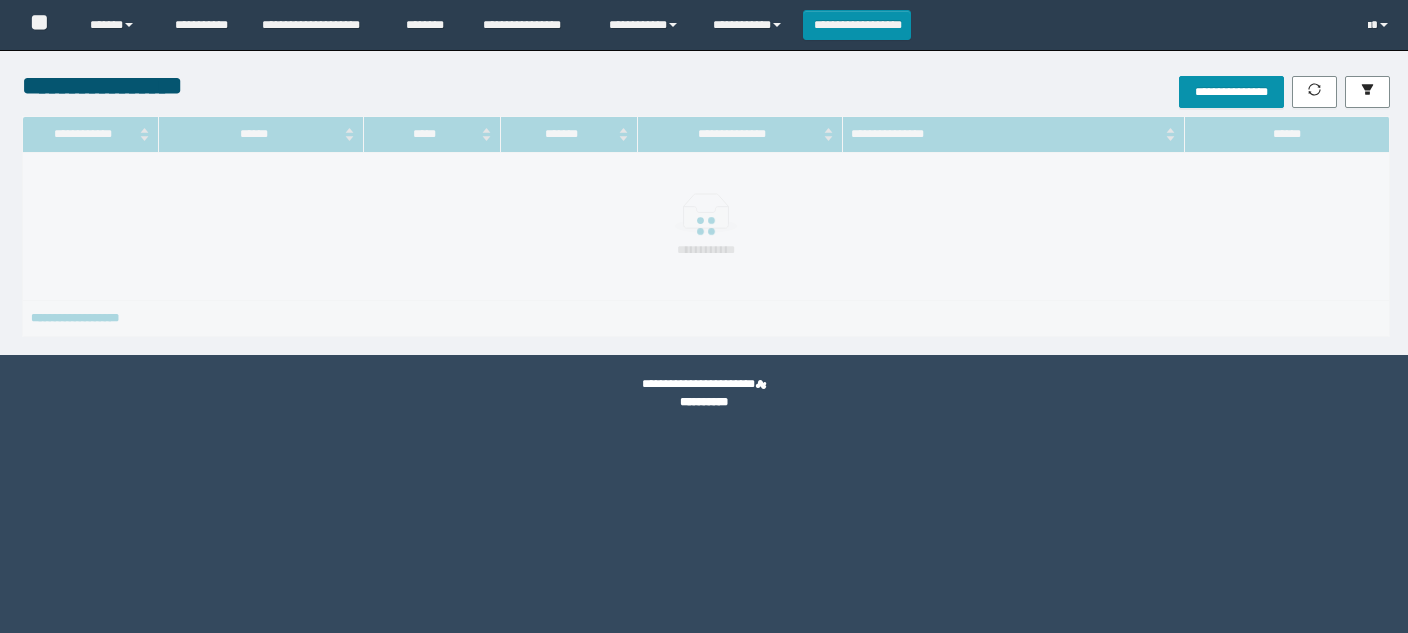 scroll, scrollTop: 0, scrollLeft: 0, axis: both 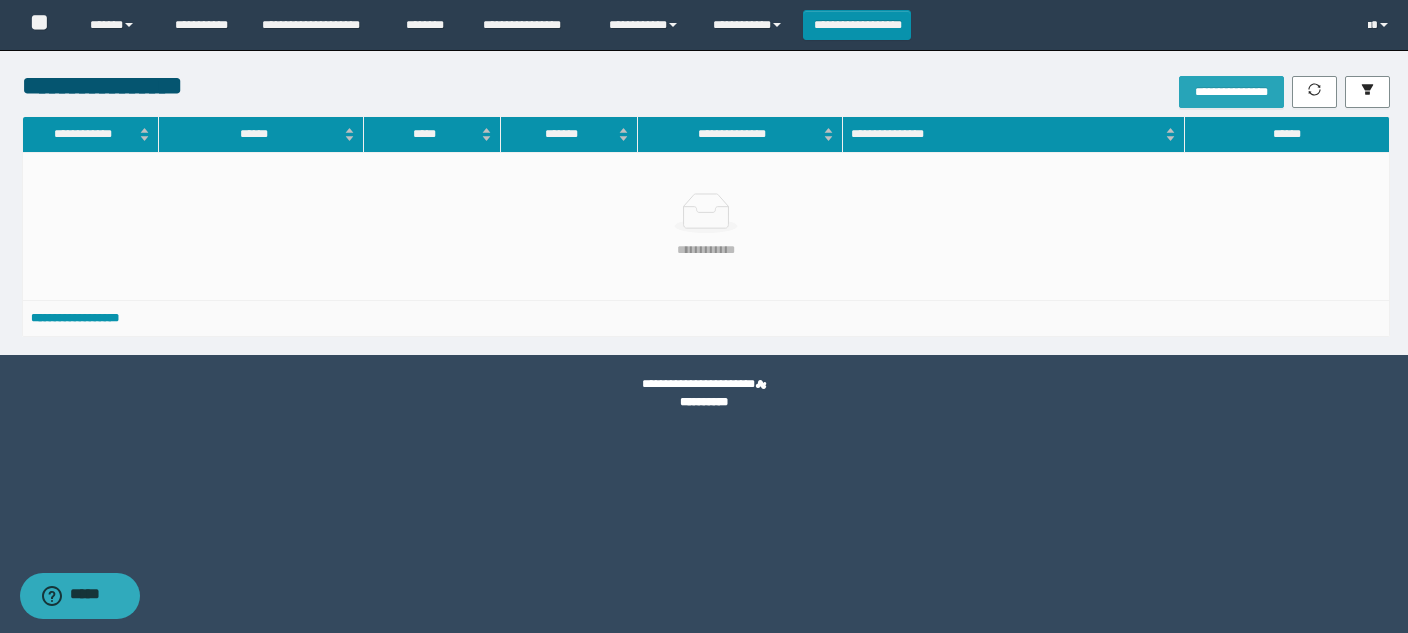 click on "**********" at bounding box center (1231, 92) 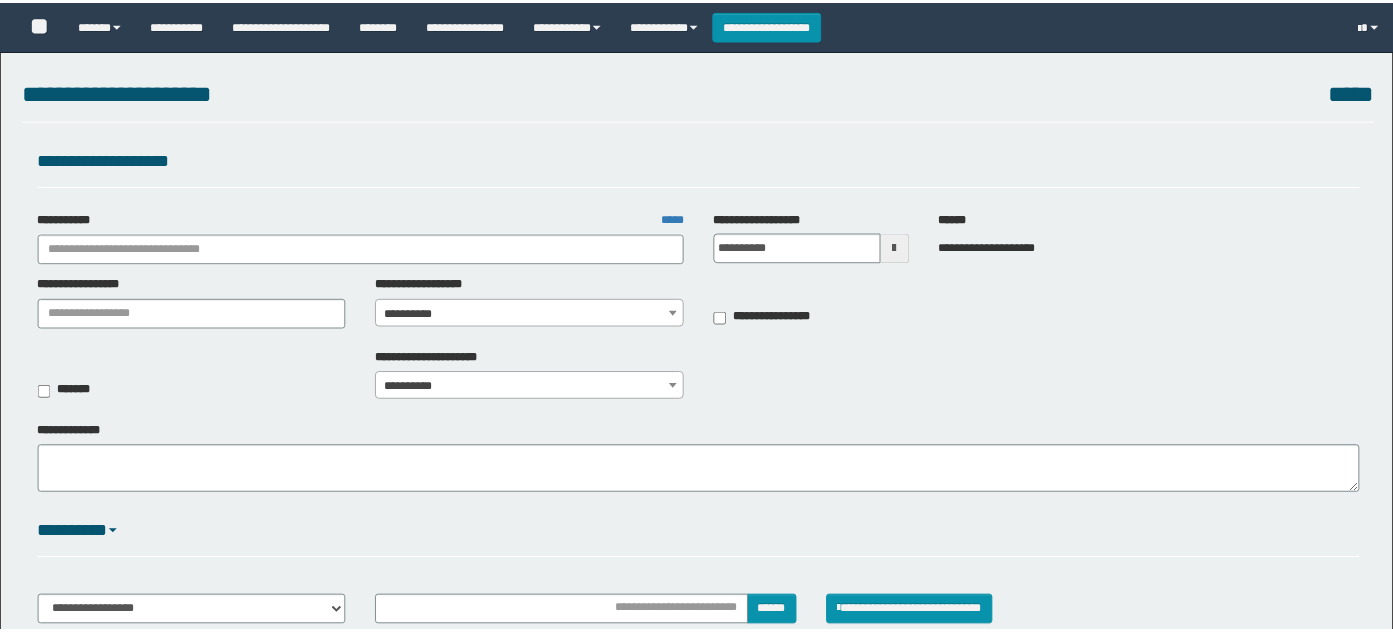 scroll, scrollTop: 0, scrollLeft: 0, axis: both 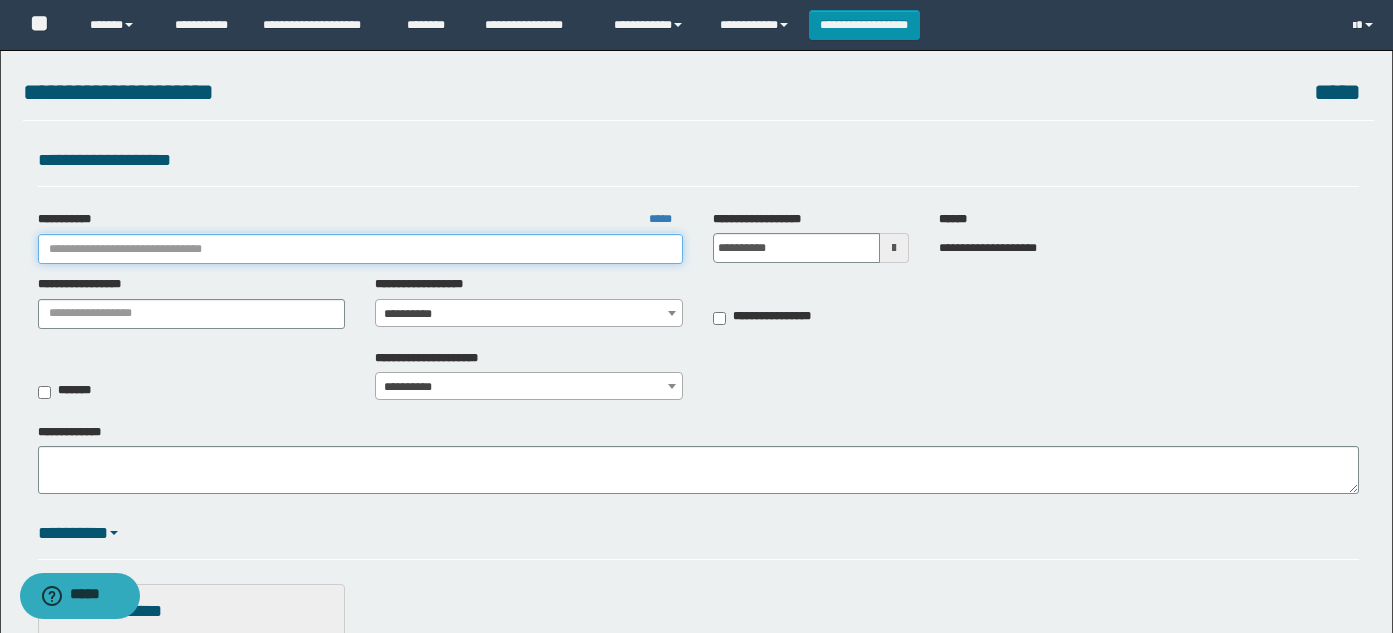 click on "**********" at bounding box center [361, 249] 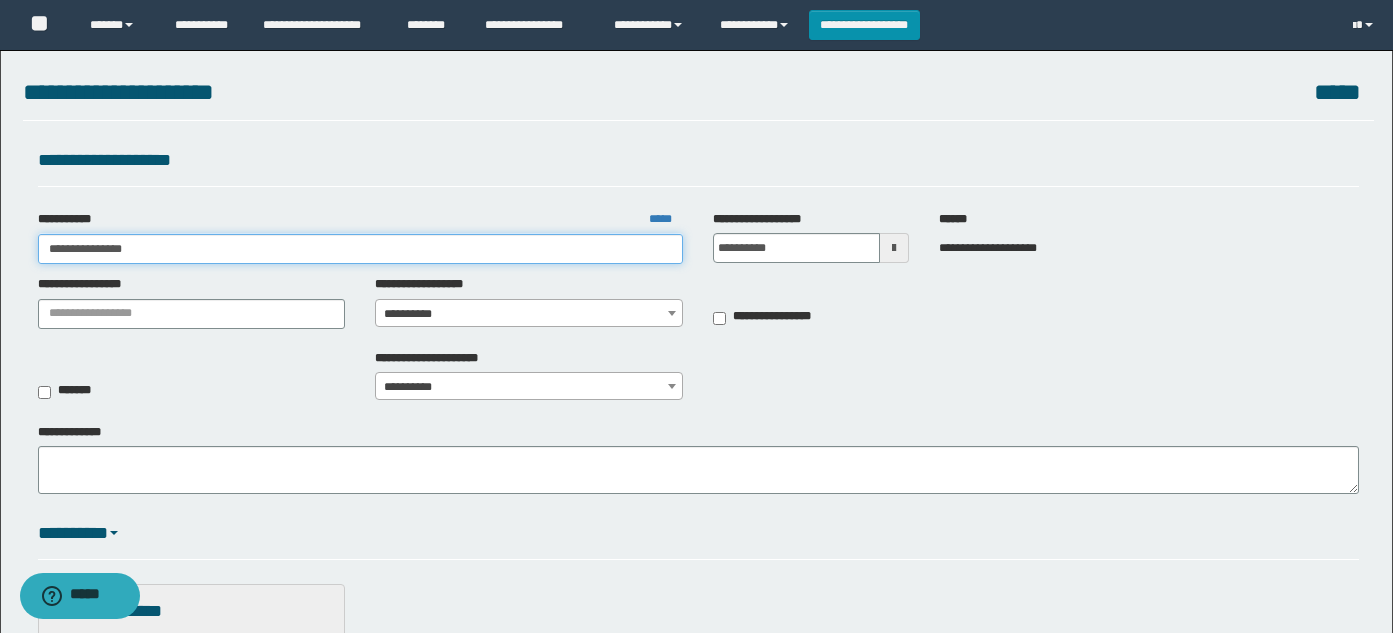 type on "**********" 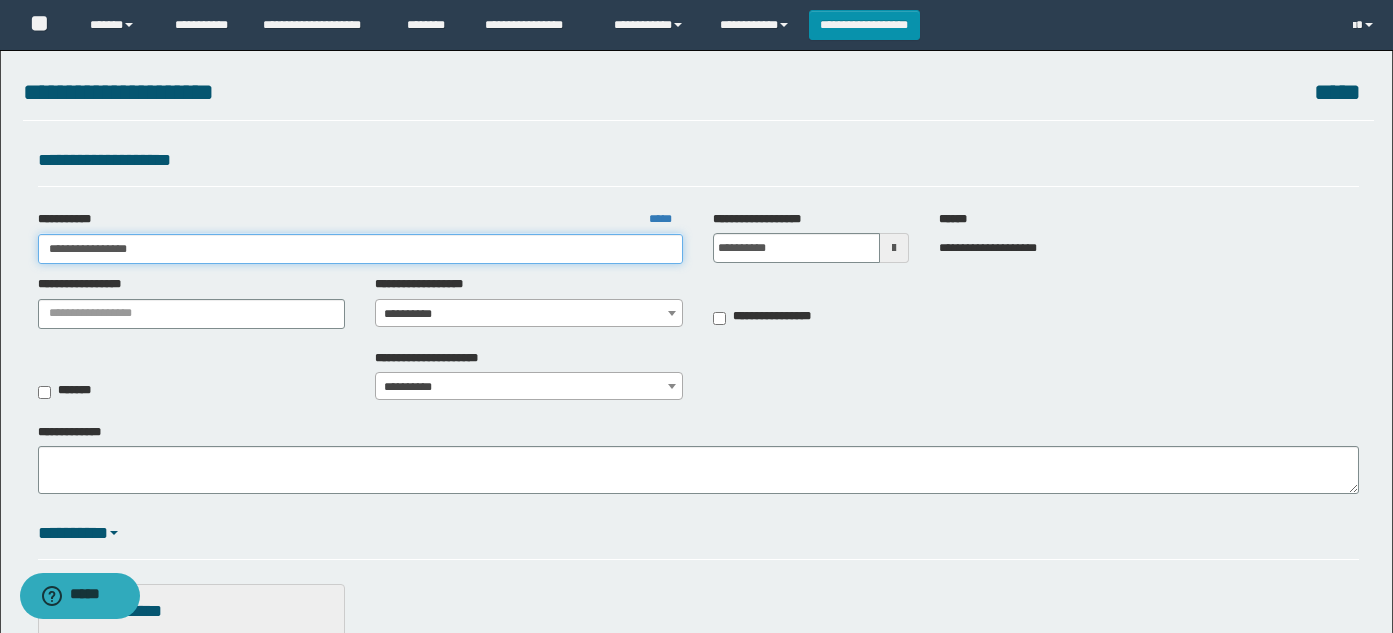 type on "**********" 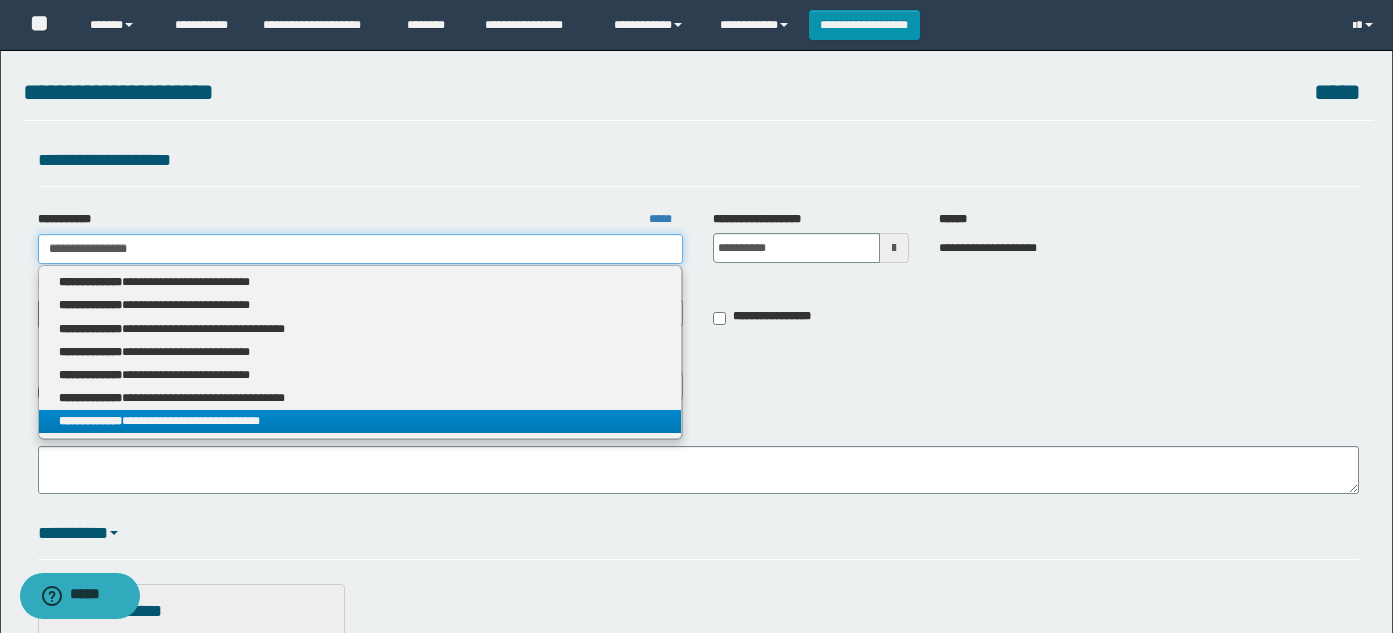 type on "**********" 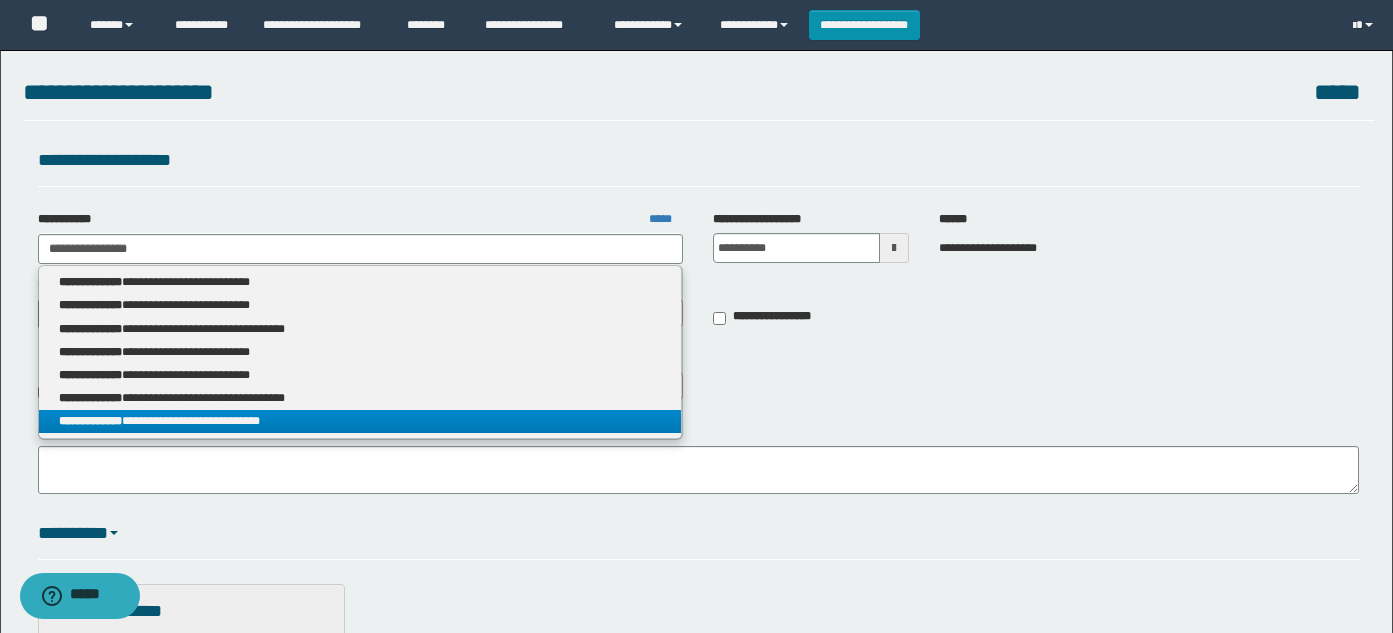 click on "**********" at bounding box center [90, 421] 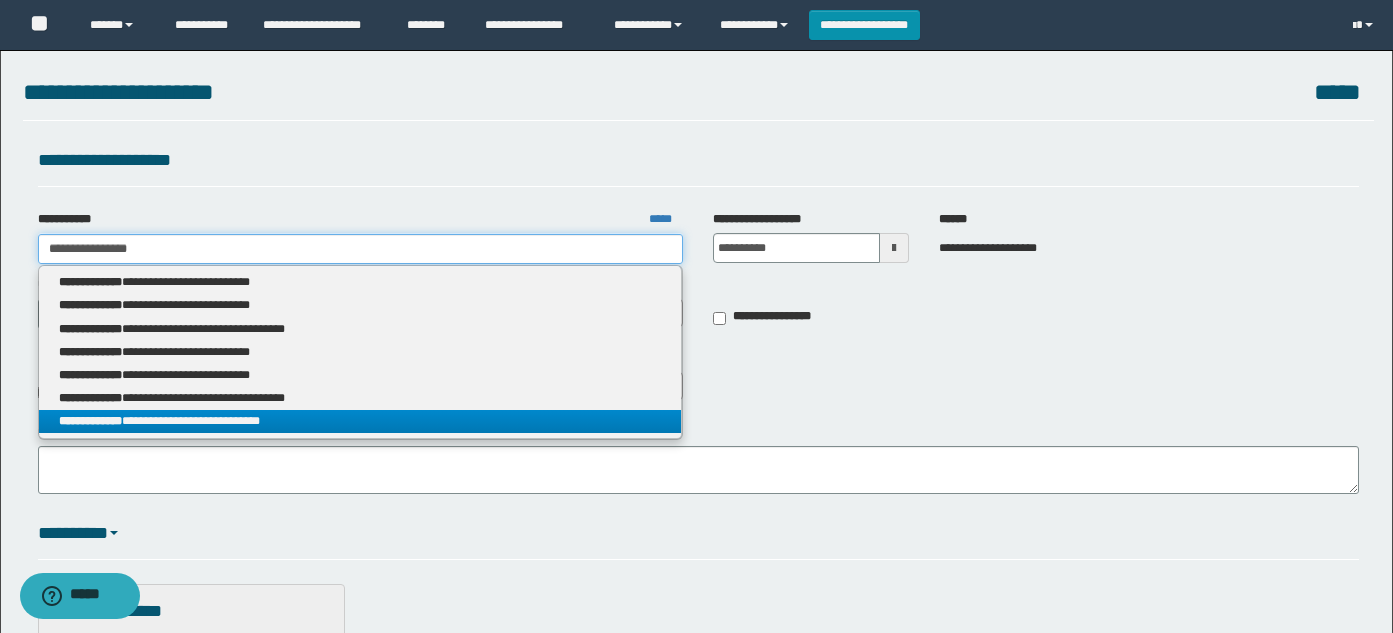 type 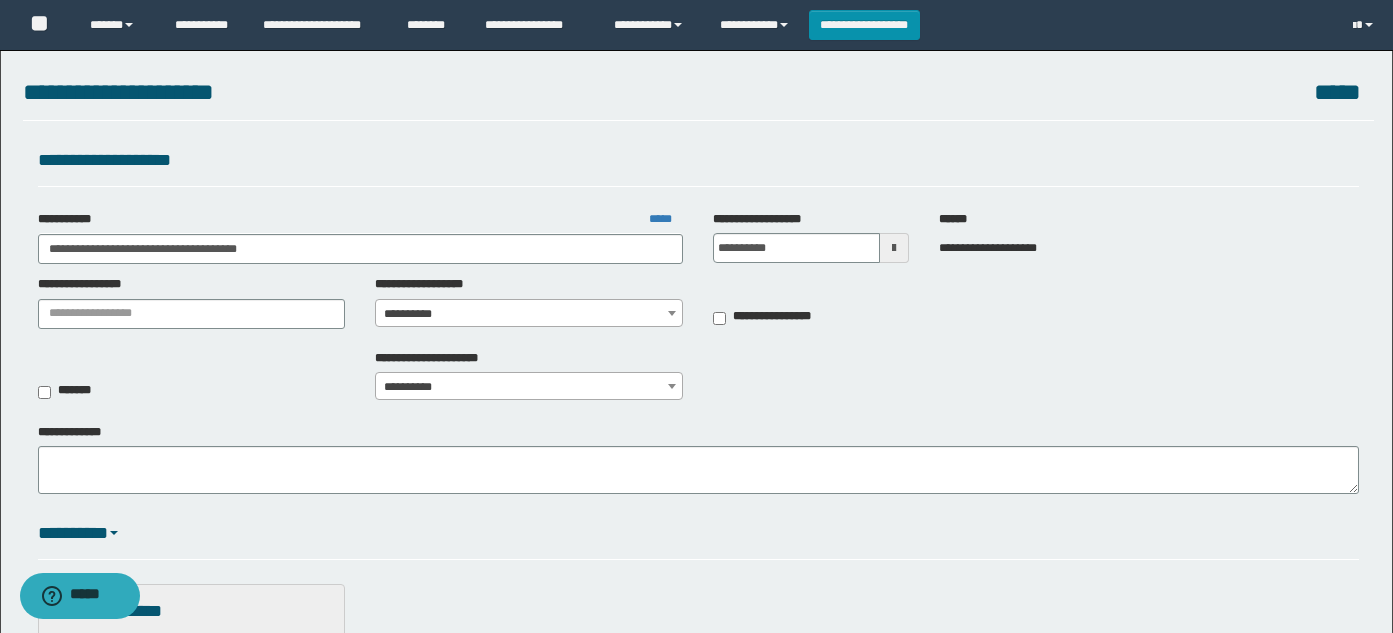 click on "**********" at bounding box center (529, 314) 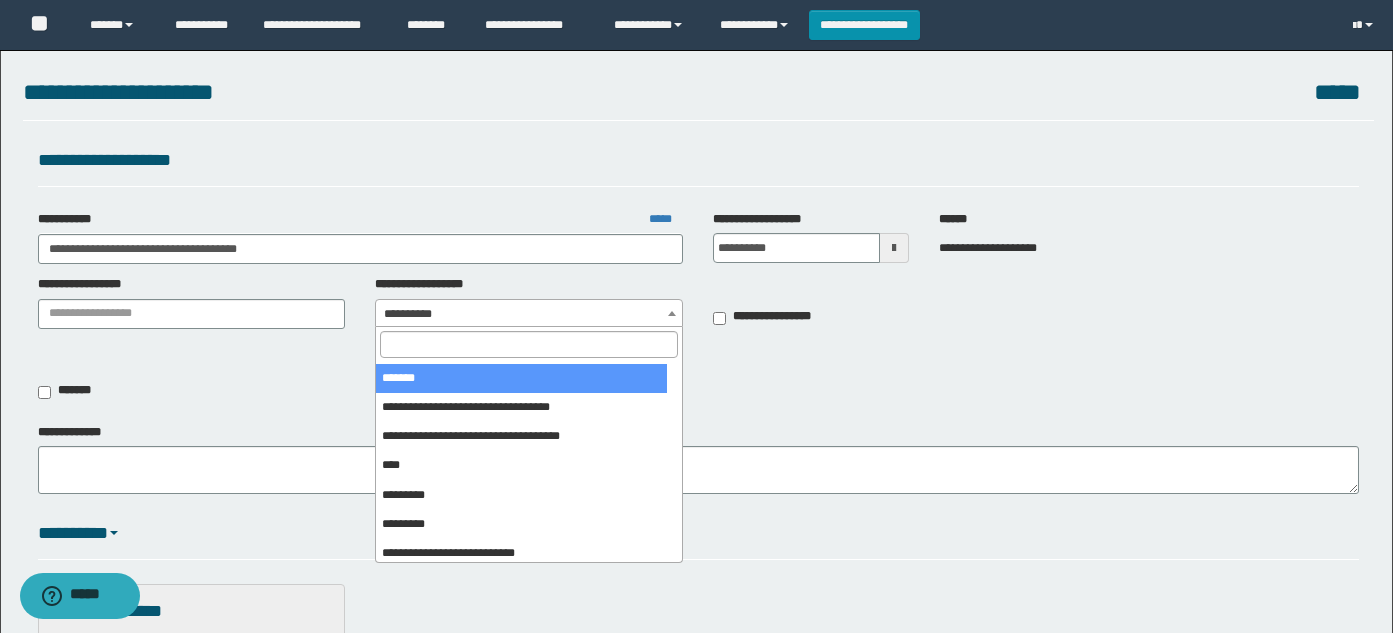 scroll, scrollTop: 300, scrollLeft: 0, axis: vertical 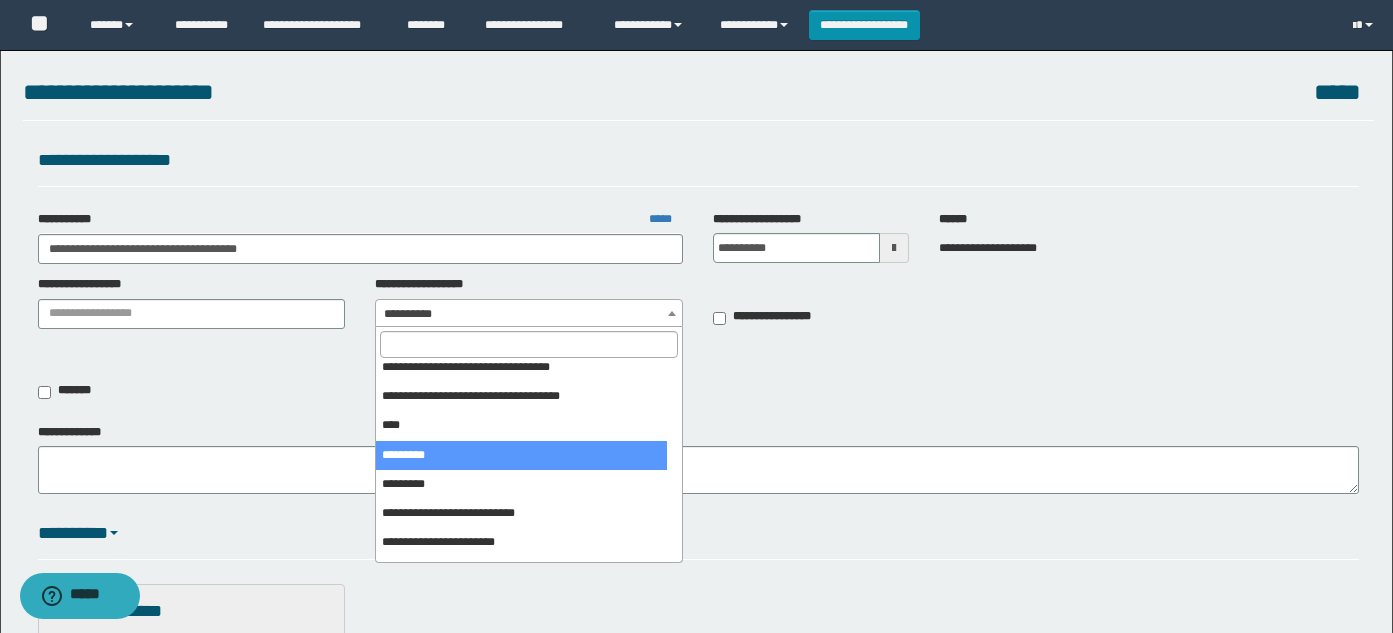 select on "***" 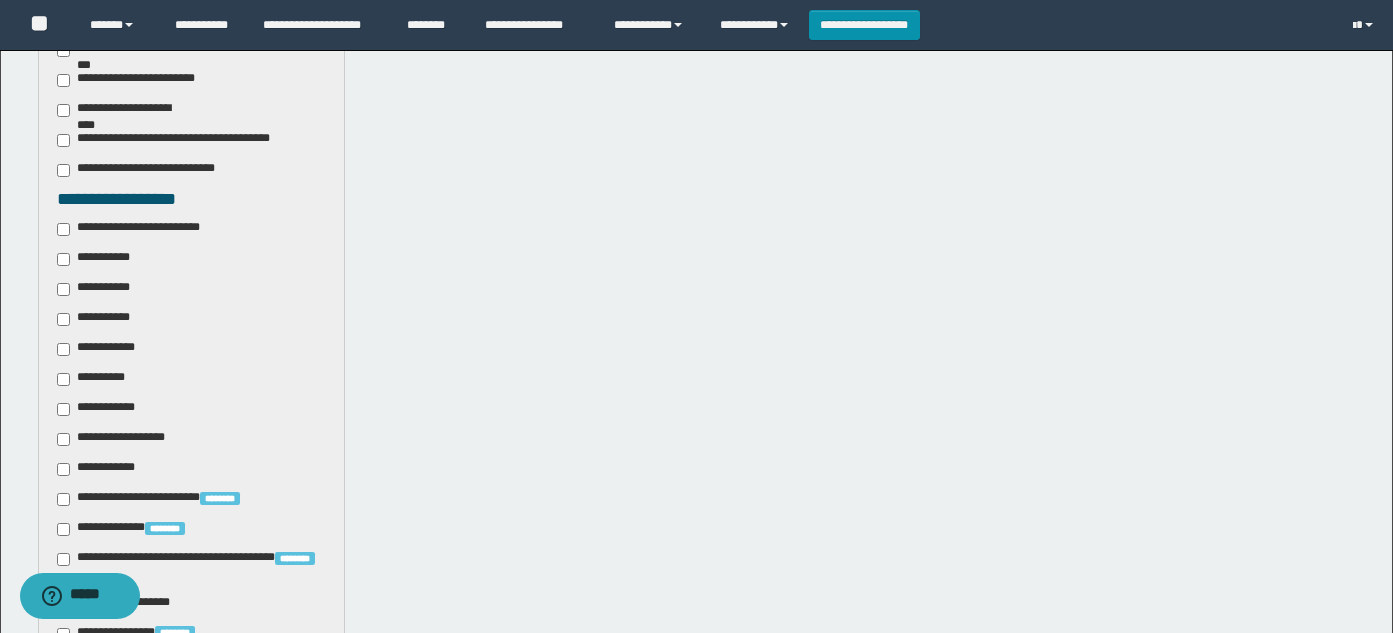 scroll, scrollTop: 600, scrollLeft: 0, axis: vertical 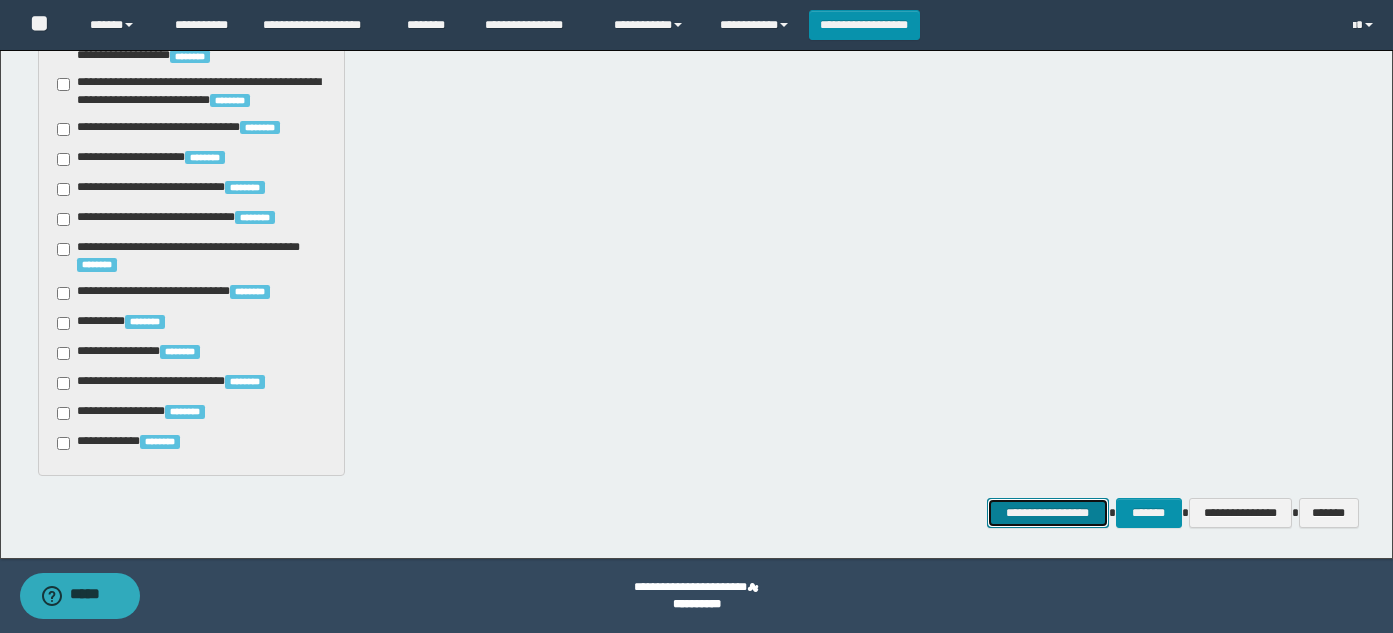 click on "**********" at bounding box center (1048, 513) 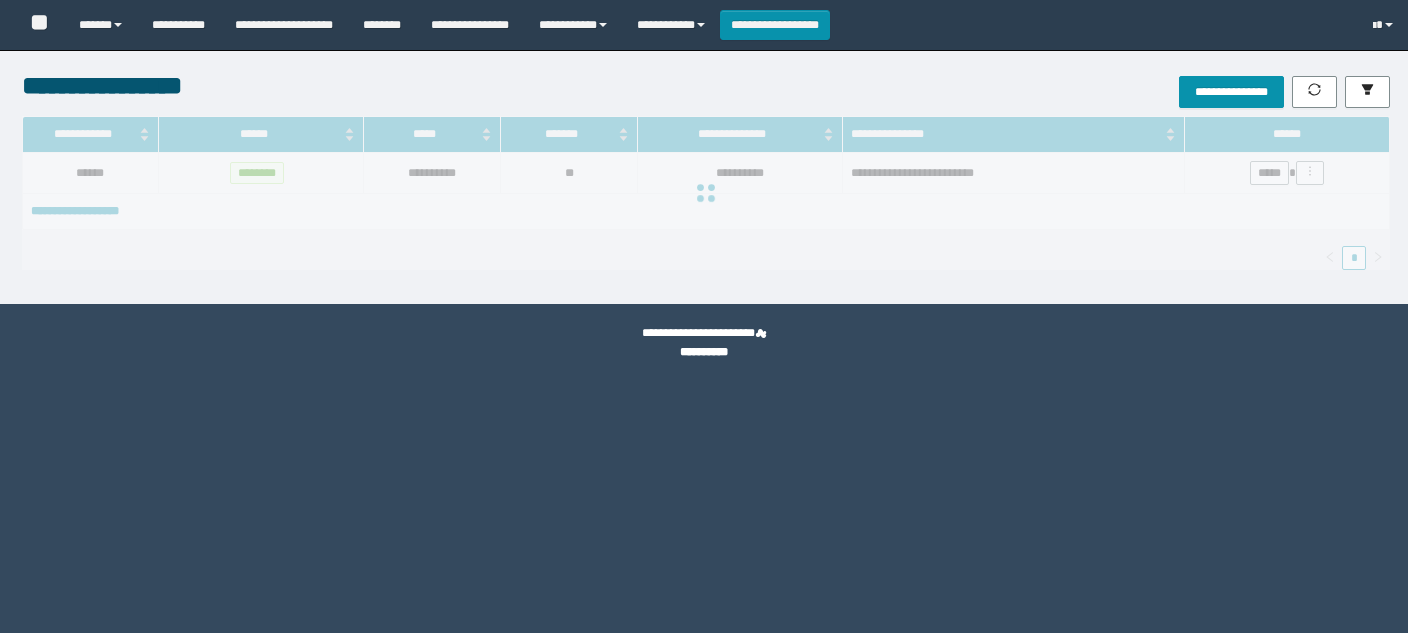 scroll, scrollTop: 0, scrollLeft: 0, axis: both 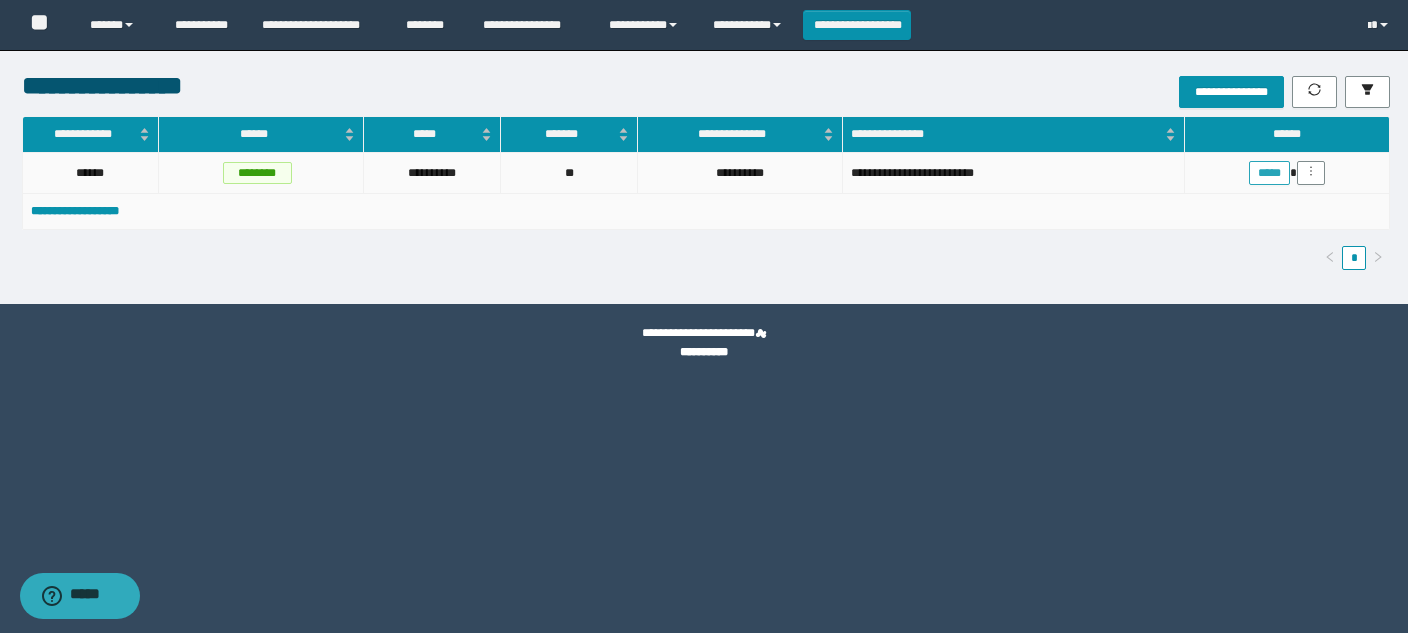 click on "*****" at bounding box center (1269, 173) 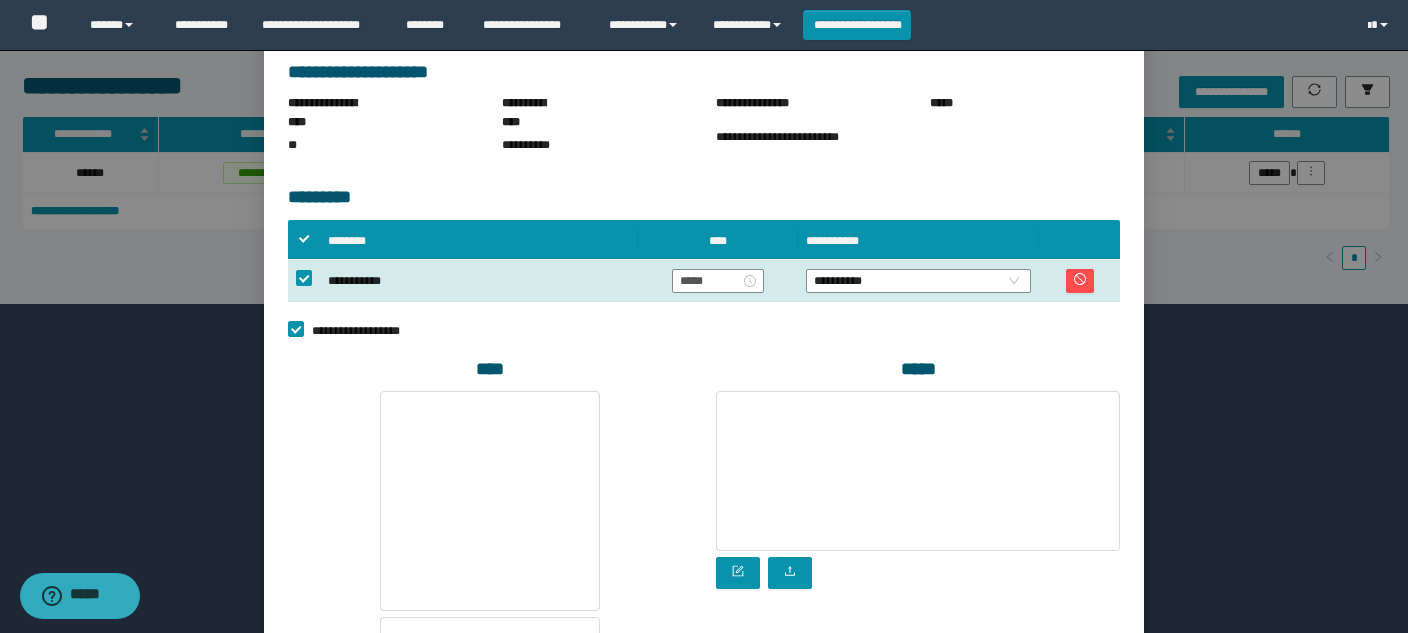 scroll, scrollTop: 400, scrollLeft: 0, axis: vertical 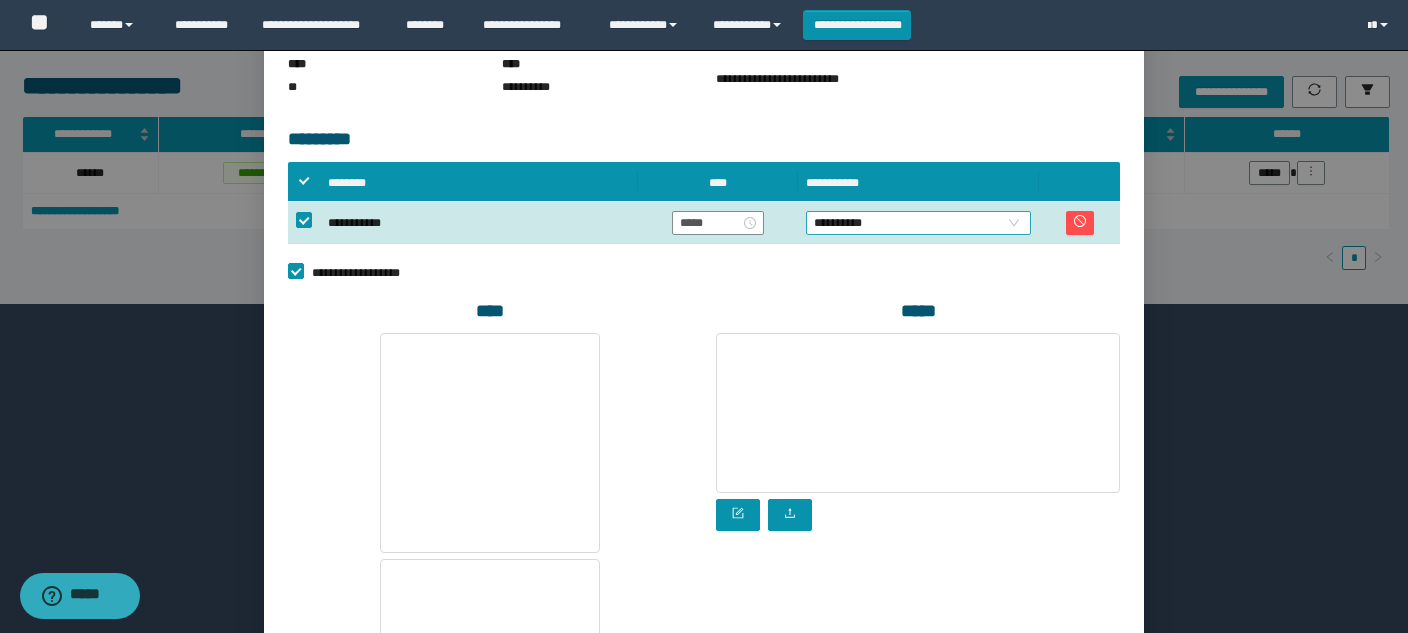 drag, startPoint x: 925, startPoint y: 193, endPoint x: 924, endPoint y: 207, distance: 14.035668 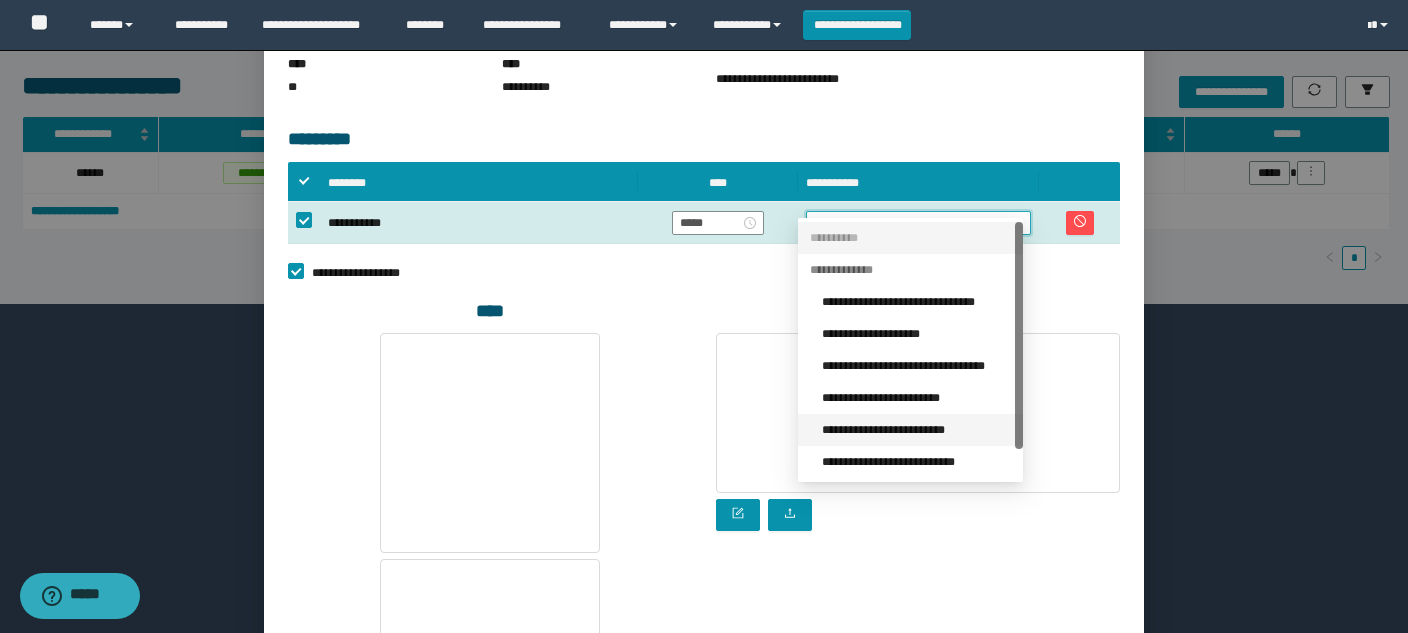 scroll, scrollTop: 32, scrollLeft: 0, axis: vertical 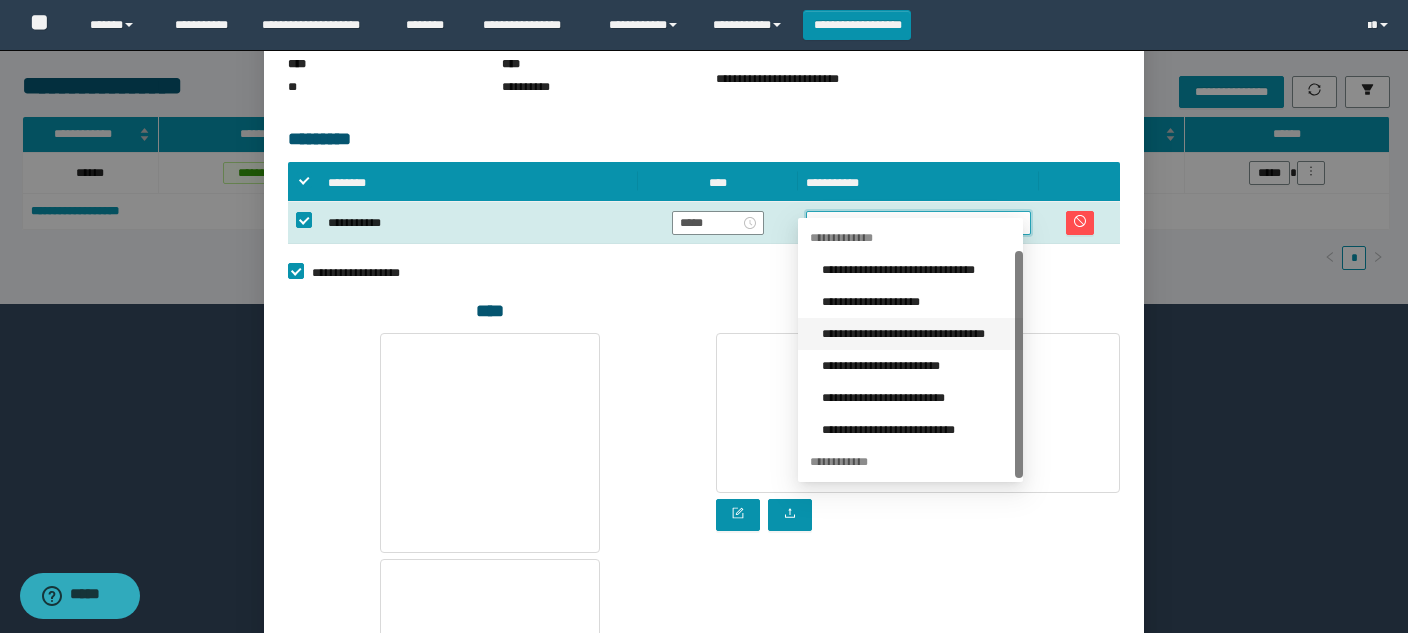 click on "**********" at bounding box center (916, 334) 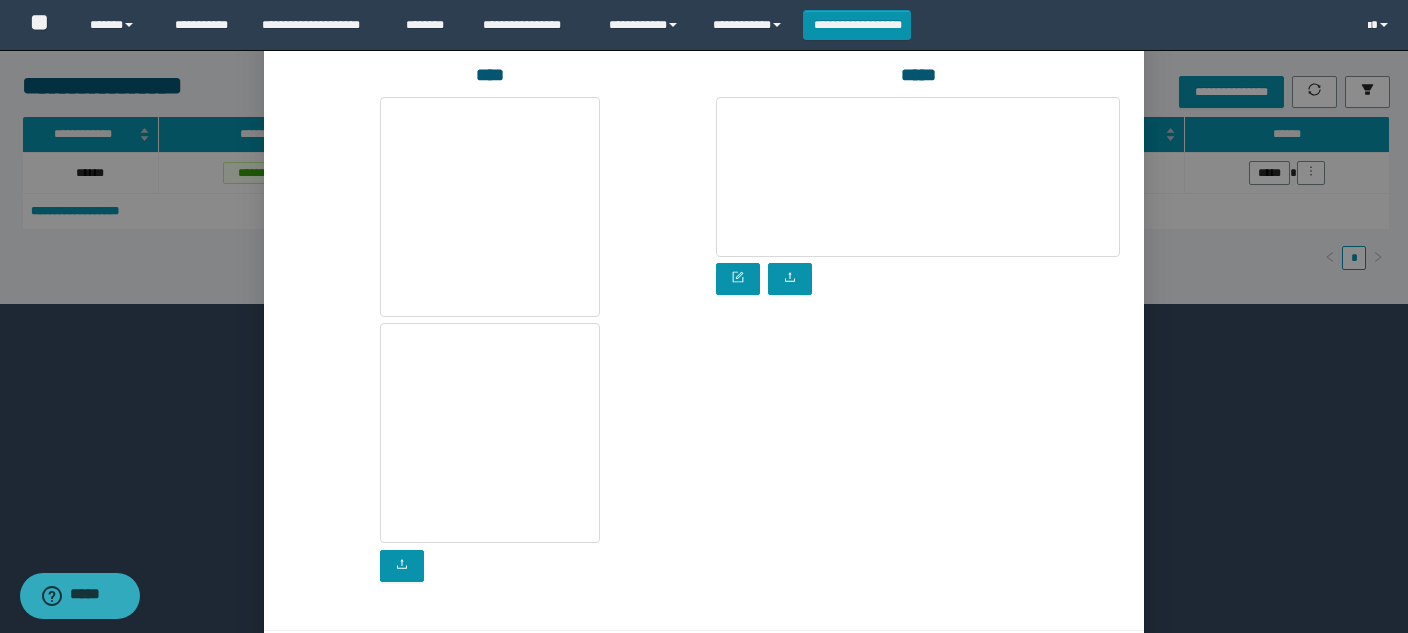 scroll, scrollTop: 687, scrollLeft: 0, axis: vertical 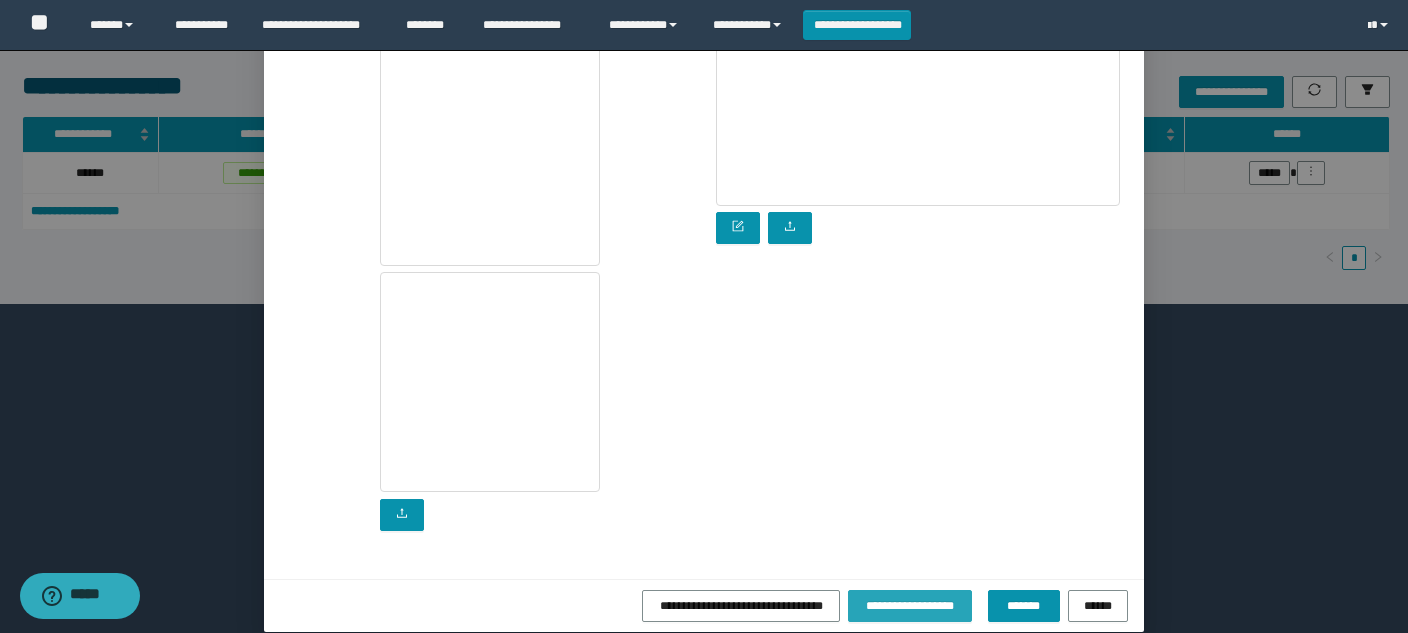 click on "**********" at bounding box center (909, 605) 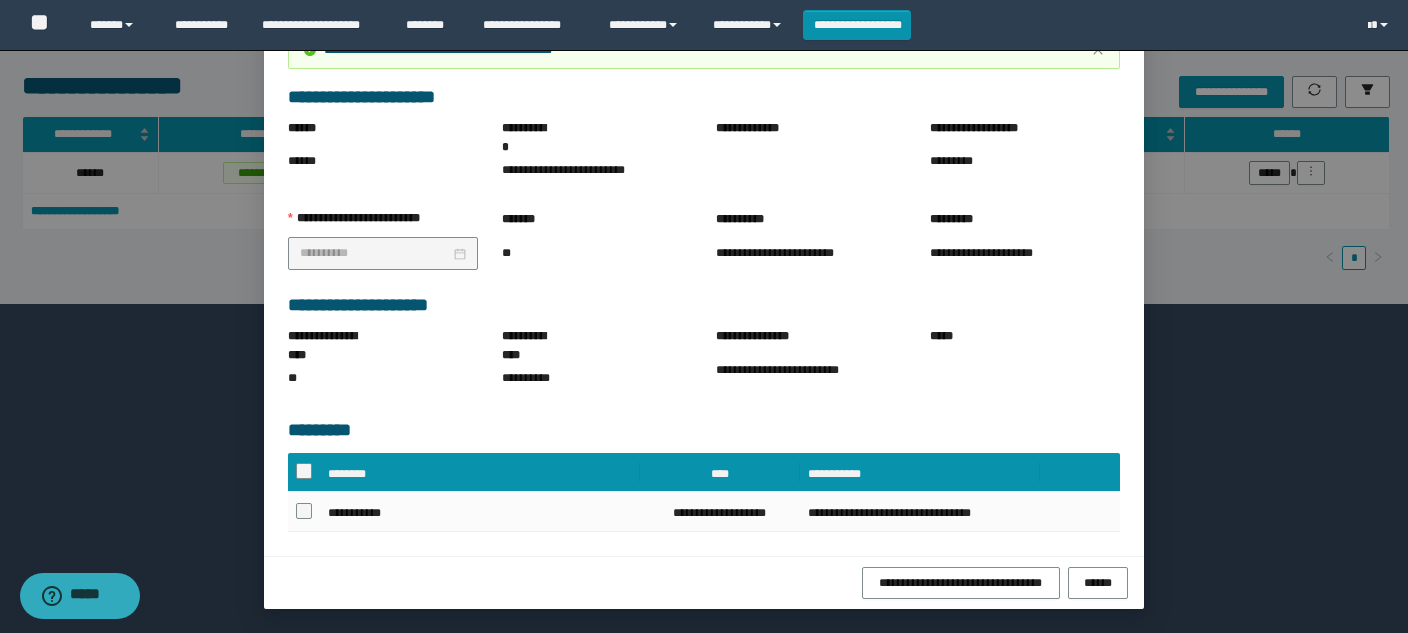 scroll, scrollTop: 142, scrollLeft: 0, axis: vertical 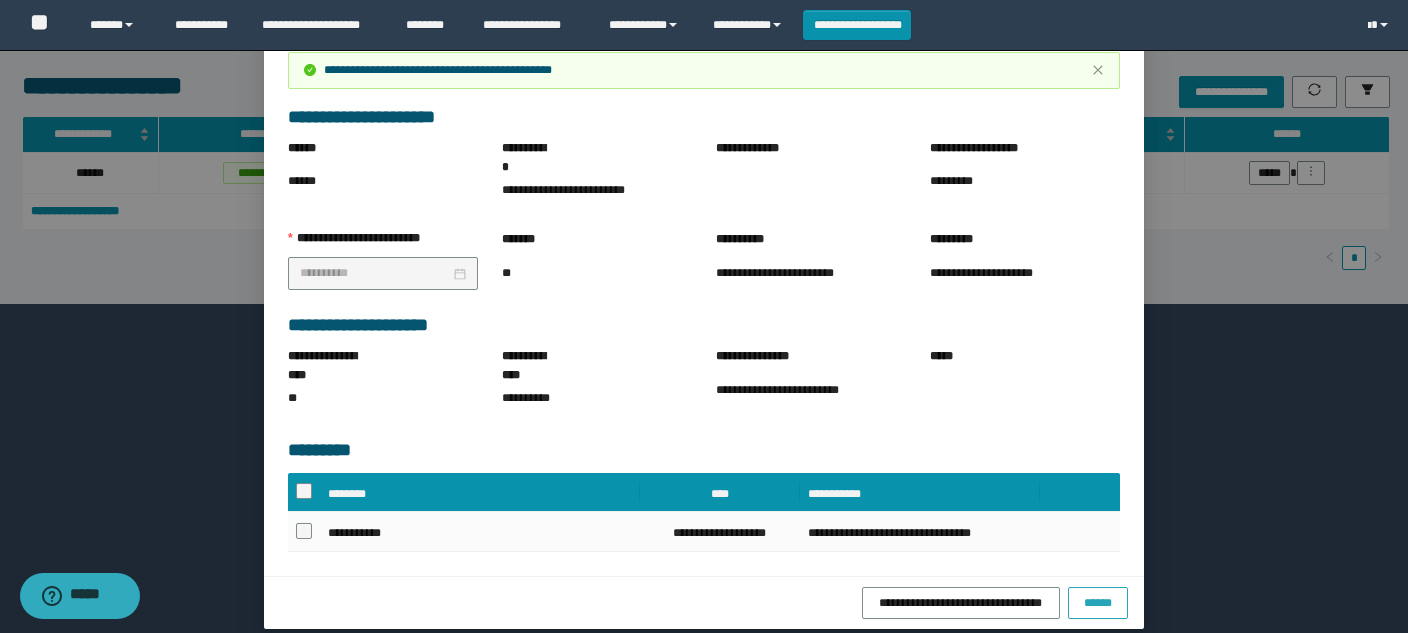 click on "******" at bounding box center [1098, 602] 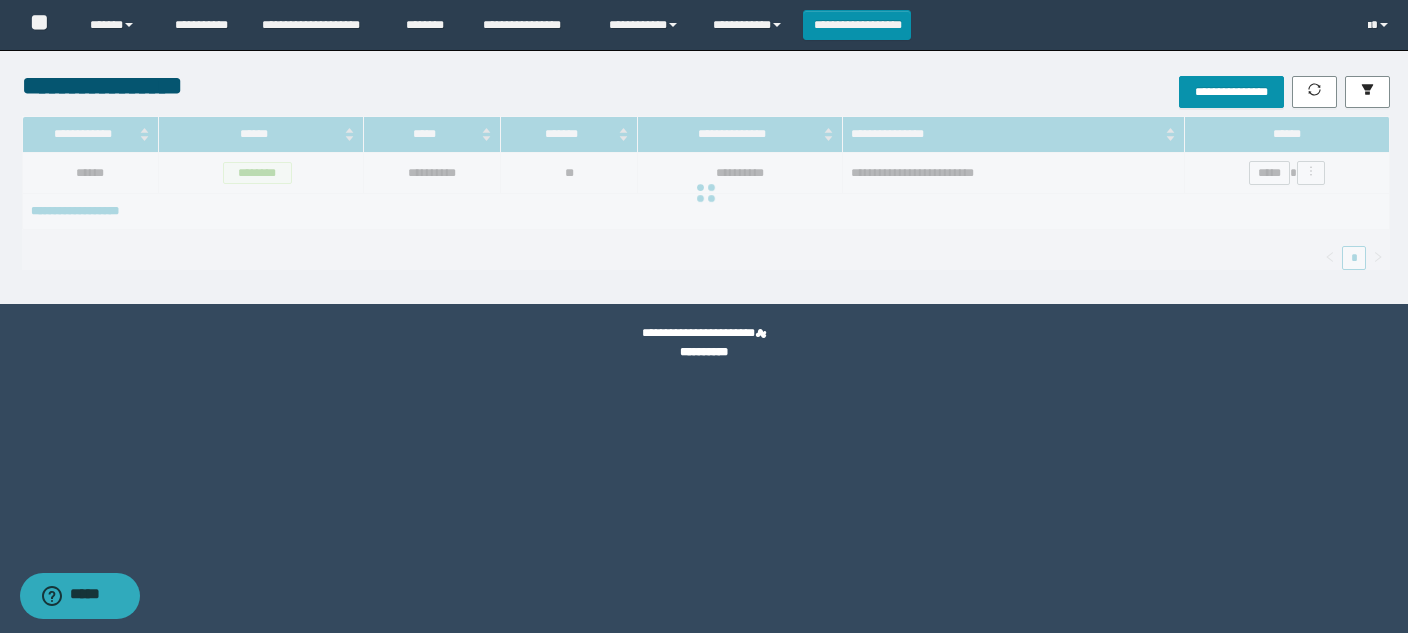 scroll, scrollTop: 42, scrollLeft: 0, axis: vertical 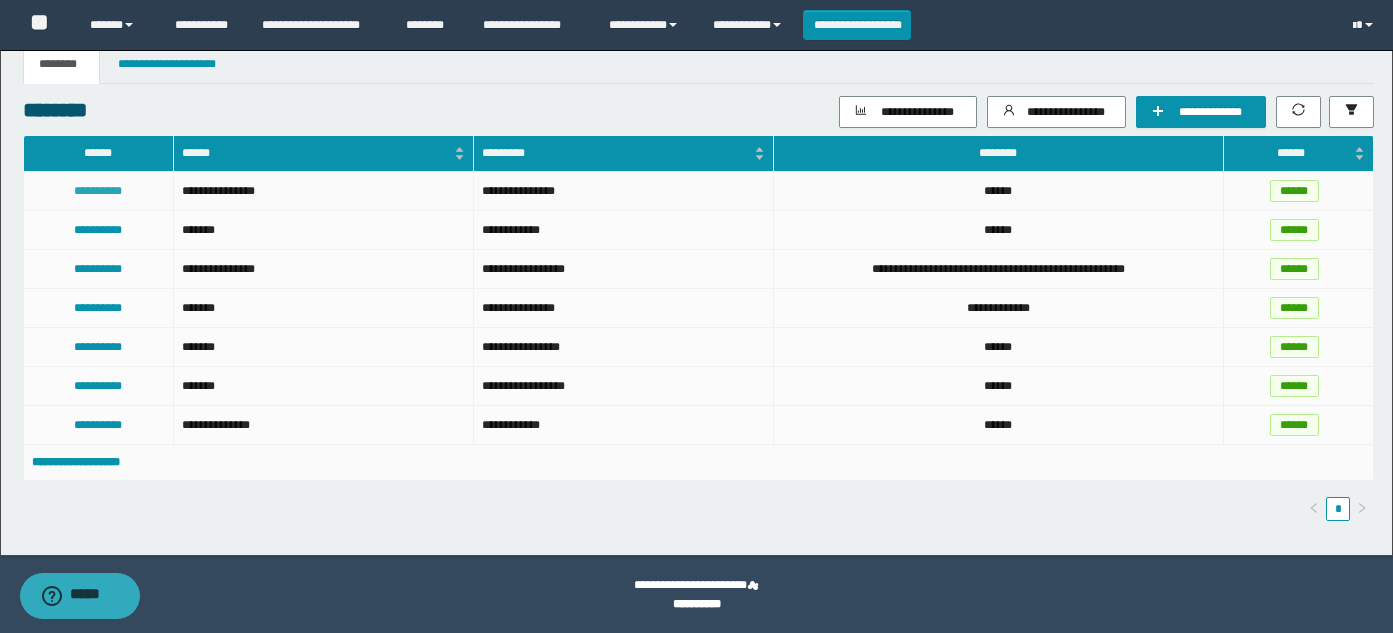 click on "**********" at bounding box center (98, 191) 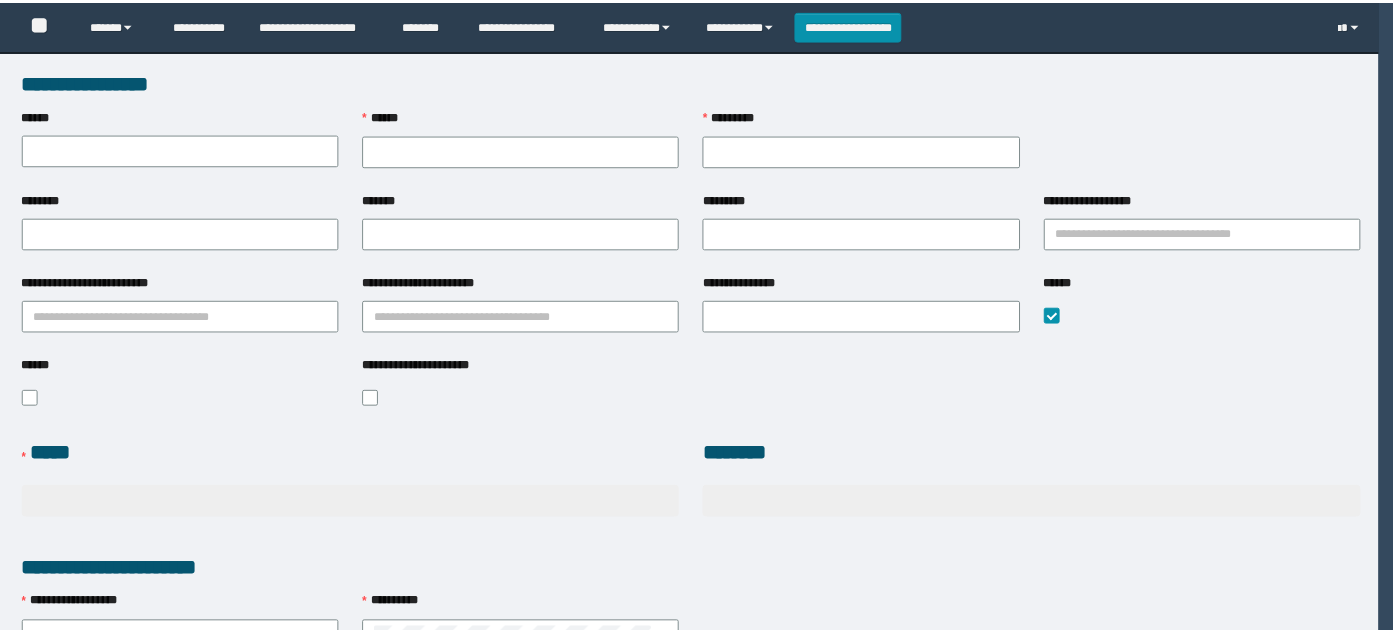 scroll, scrollTop: 0, scrollLeft: 0, axis: both 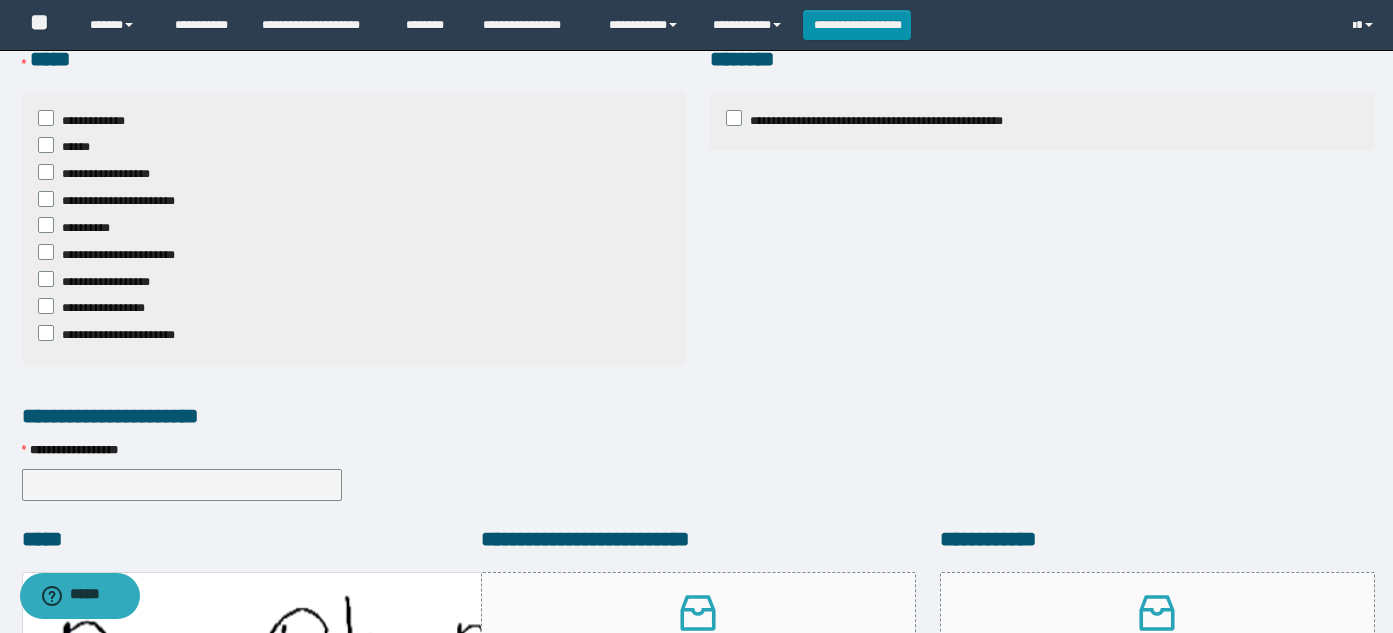 type on "**********" 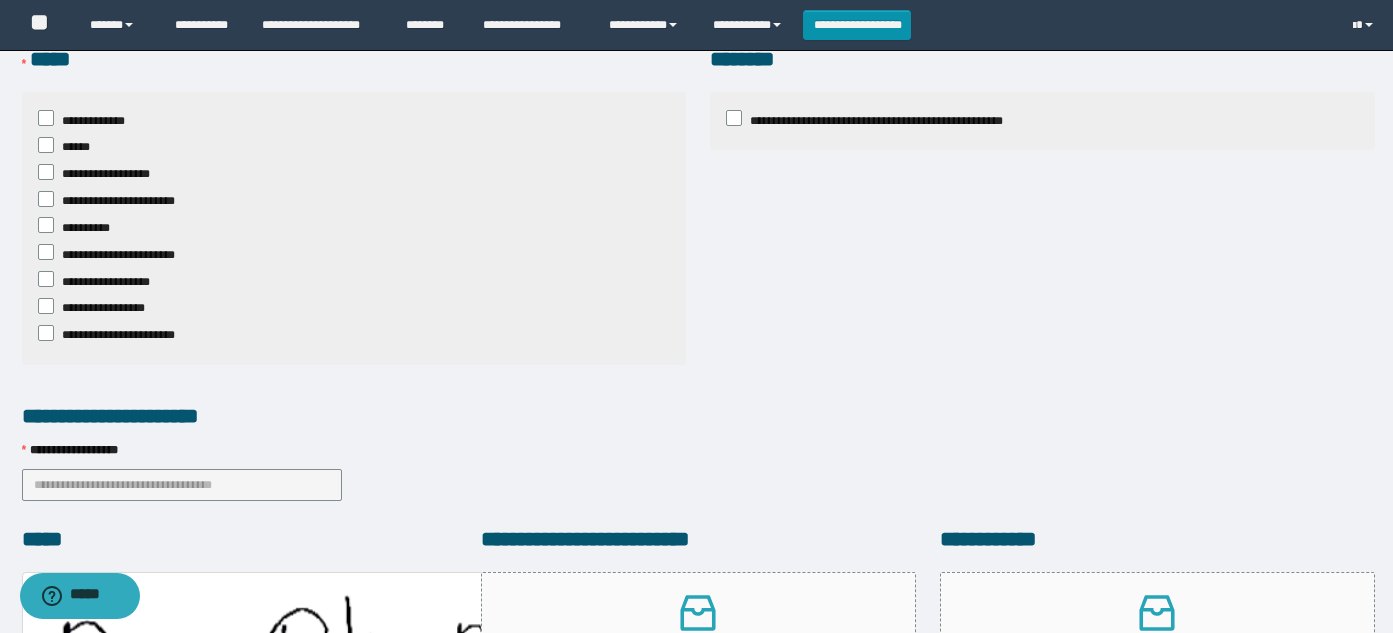 scroll, scrollTop: 400, scrollLeft: 0, axis: vertical 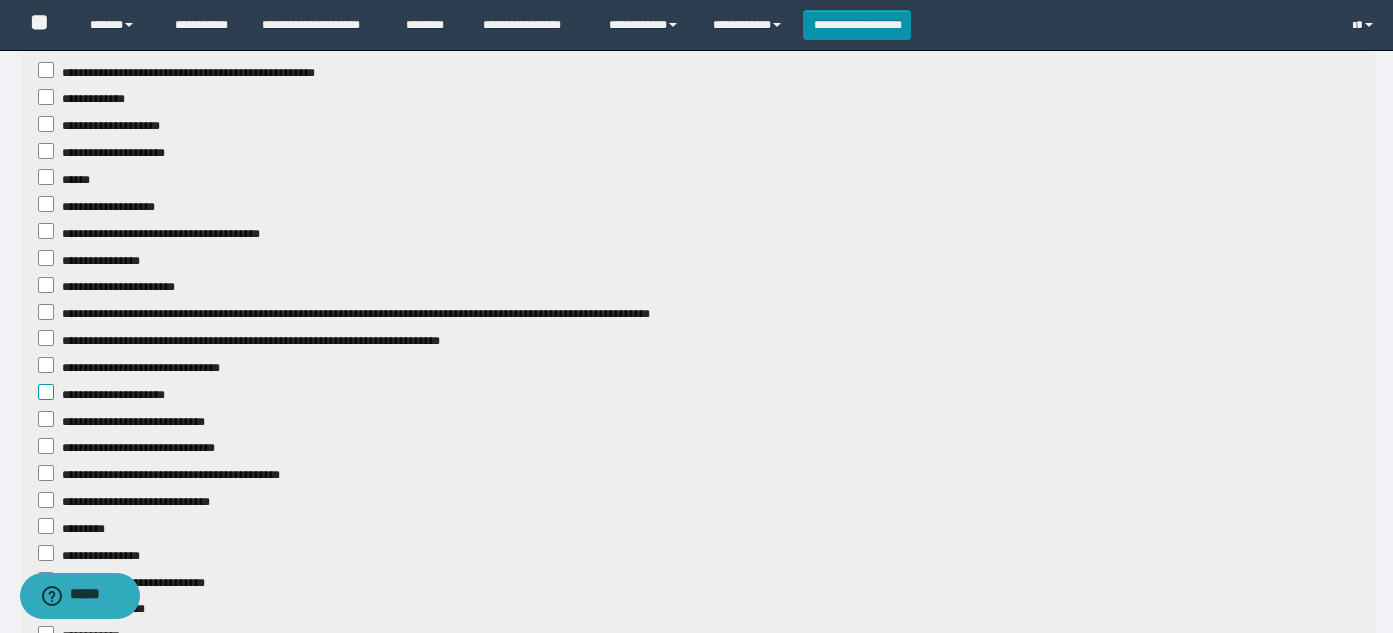 click at bounding box center [46, 392] 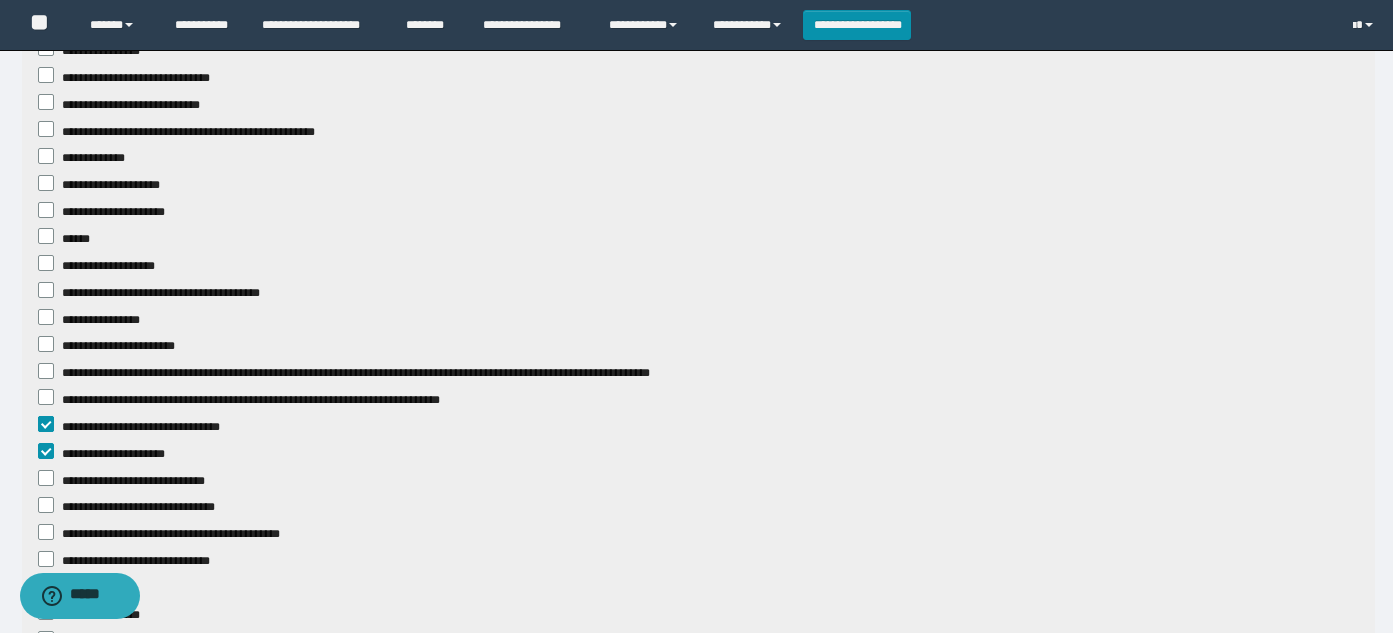 scroll, scrollTop: 1800, scrollLeft: 0, axis: vertical 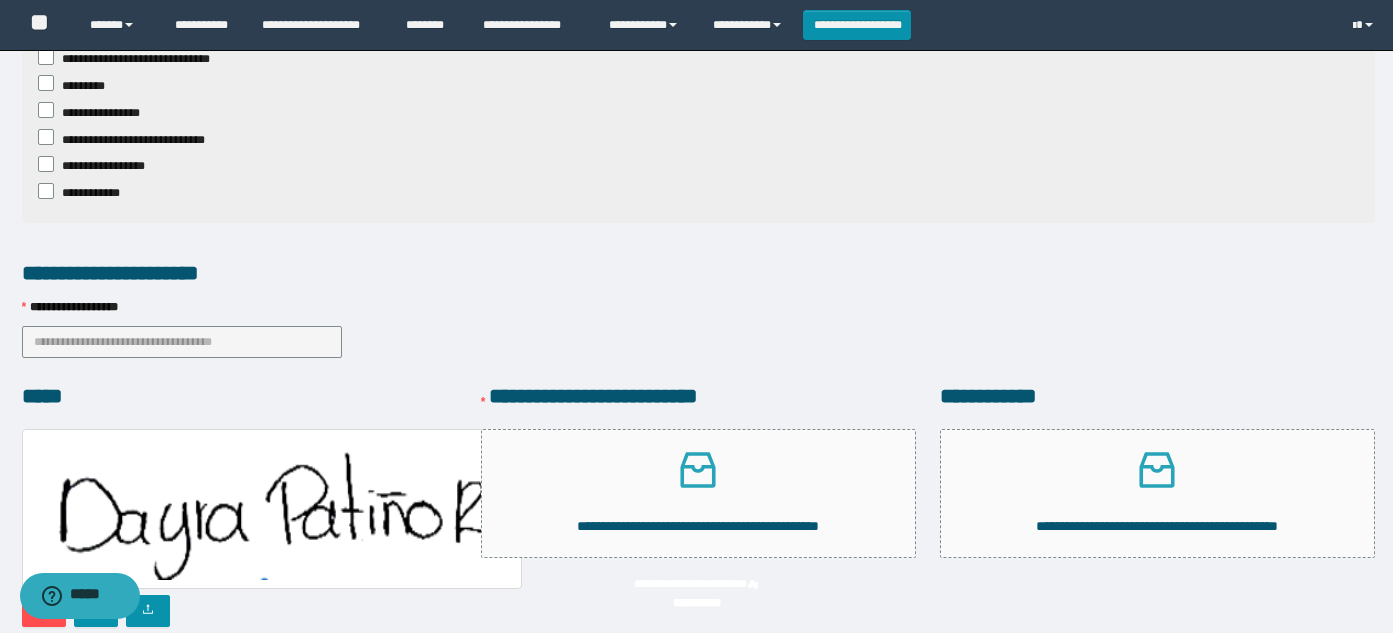 click on "*******" at bounding box center [1146, 667] 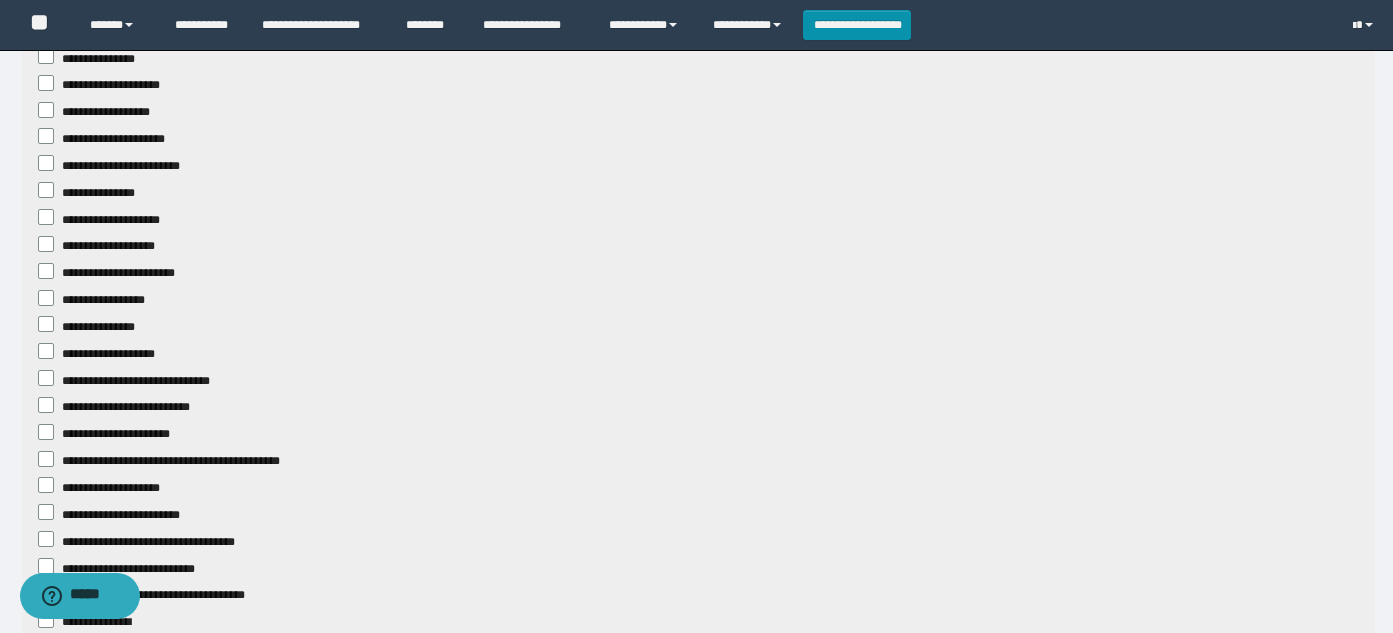 scroll, scrollTop: 643, scrollLeft: 0, axis: vertical 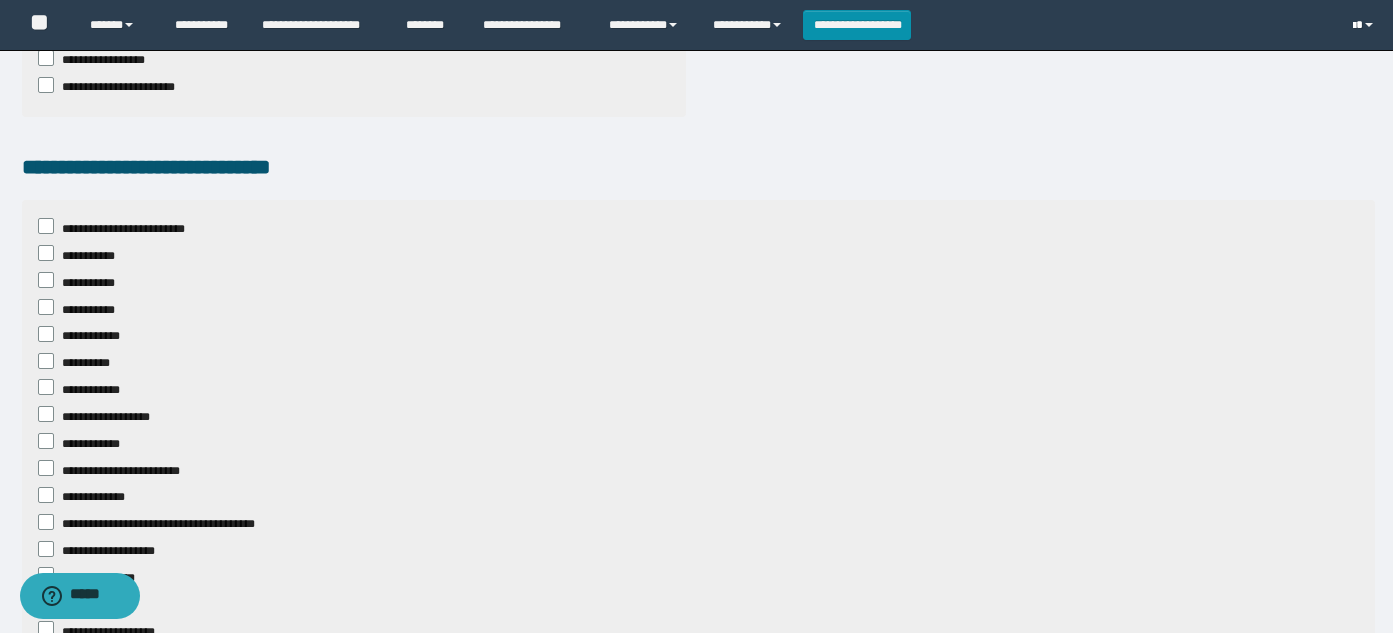 click at bounding box center [1354, 26] 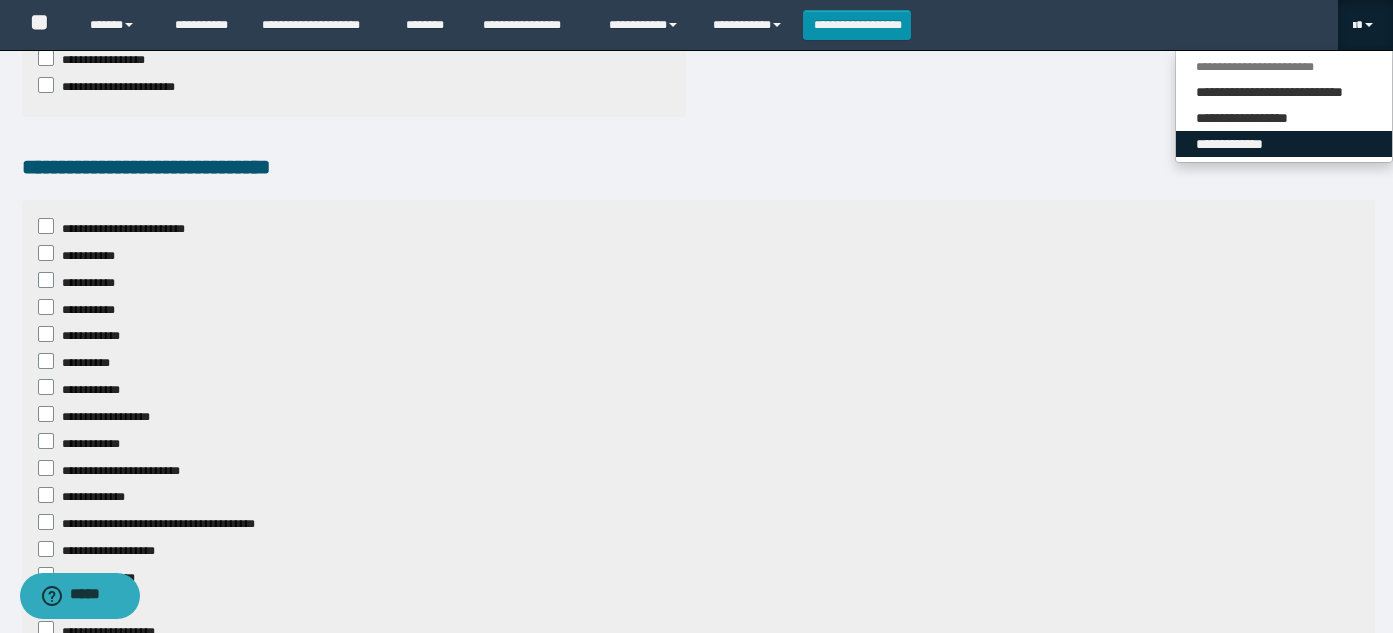 click on "**********" at bounding box center (1284, 144) 